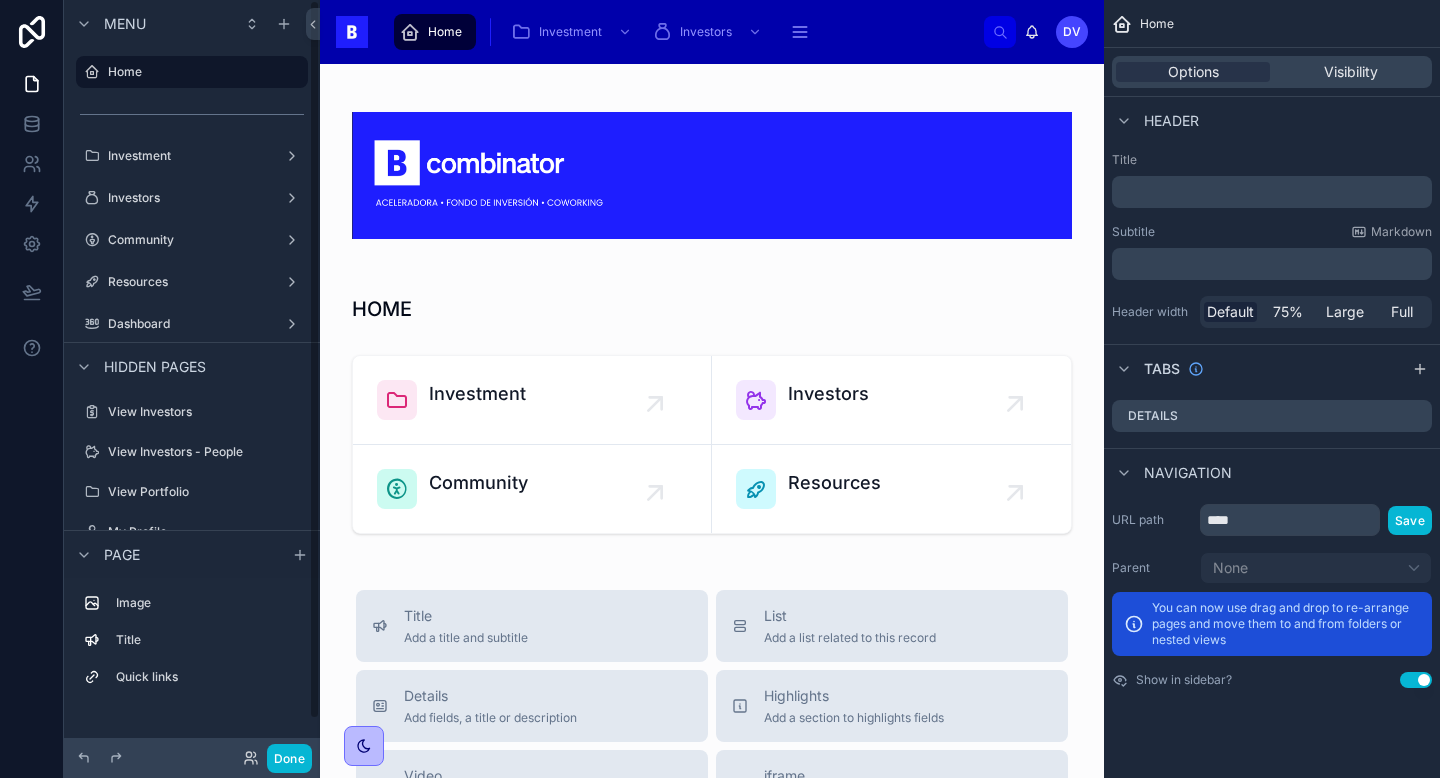 scroll, scrollTop: 0, scrollLeft: 0, axis: both 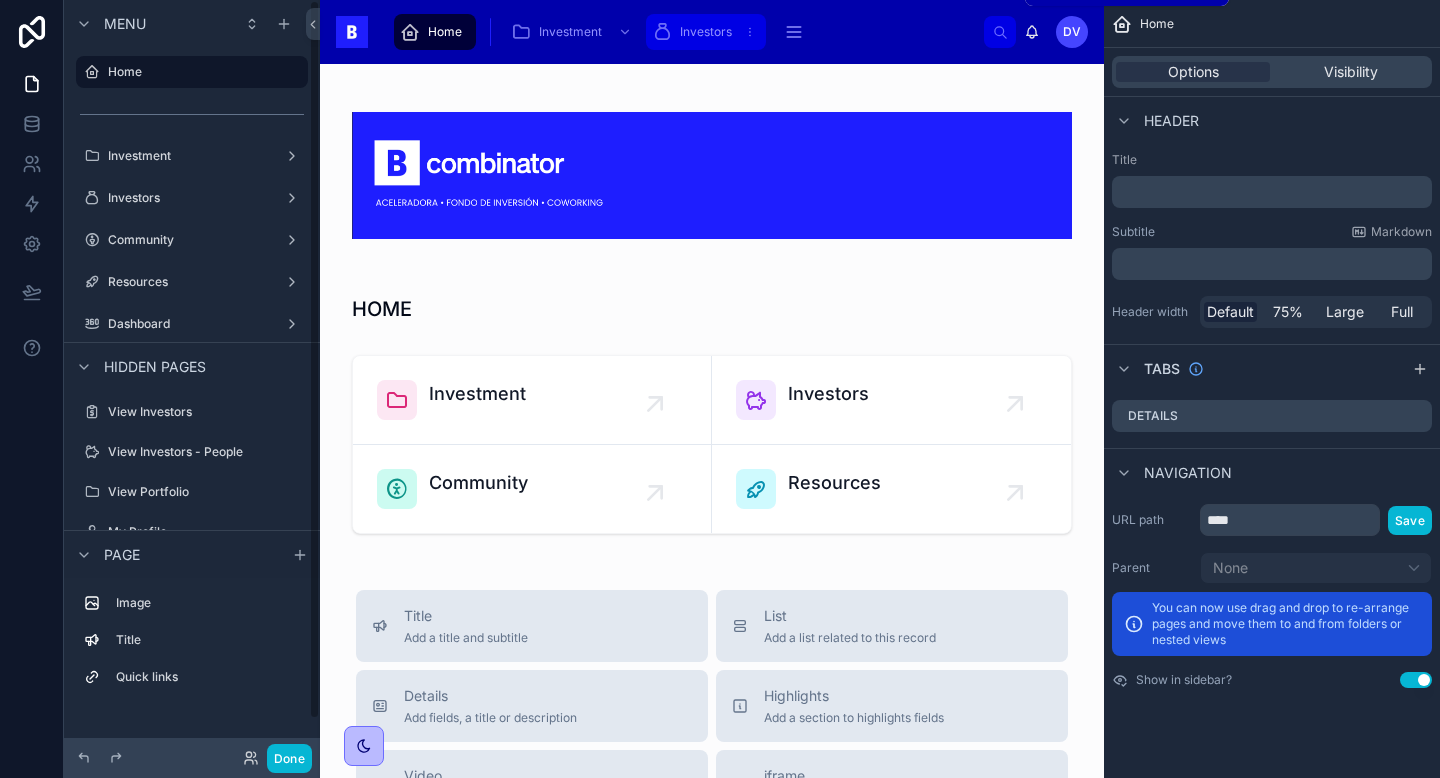 click on "Investors" at bounding box center (706, 32) 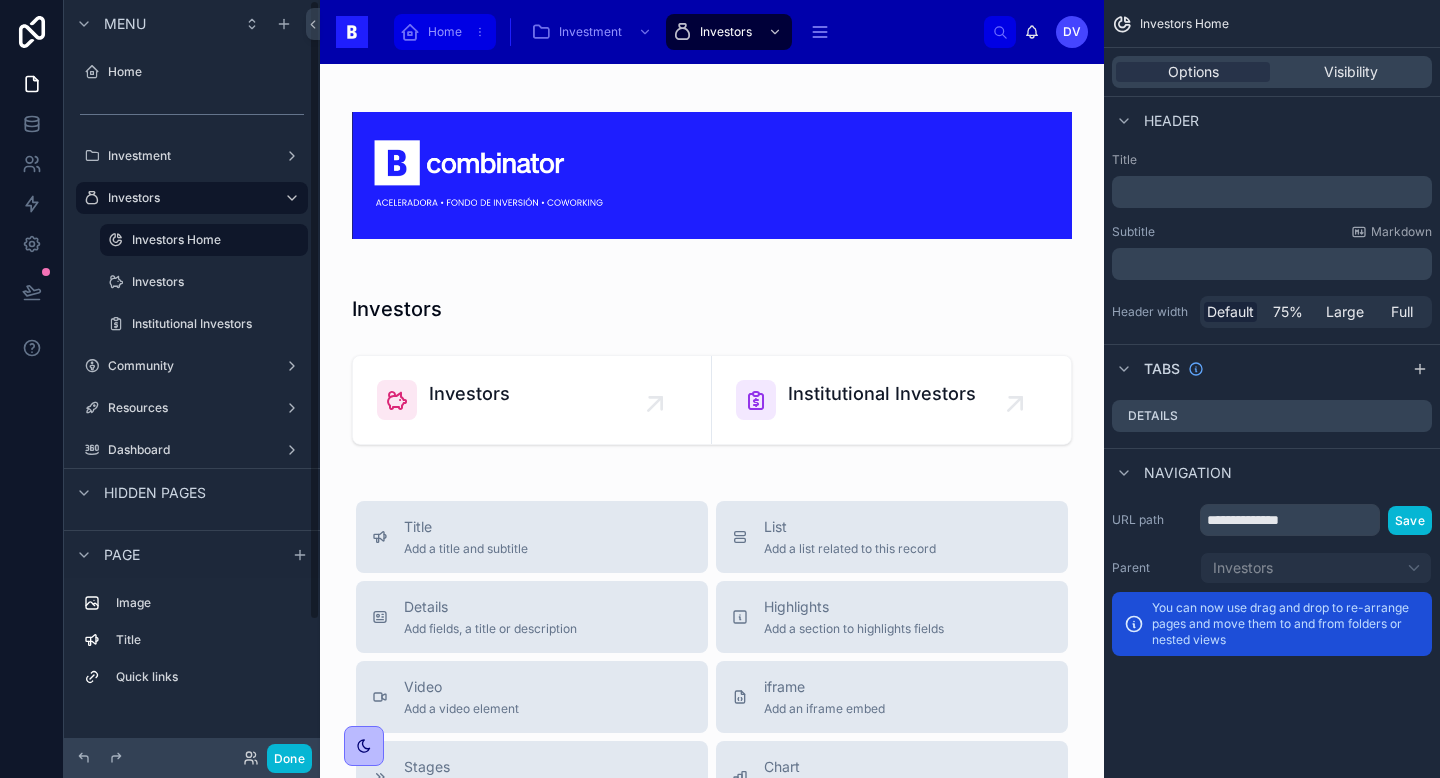 click on "Home" at bounding box center [445, 32] 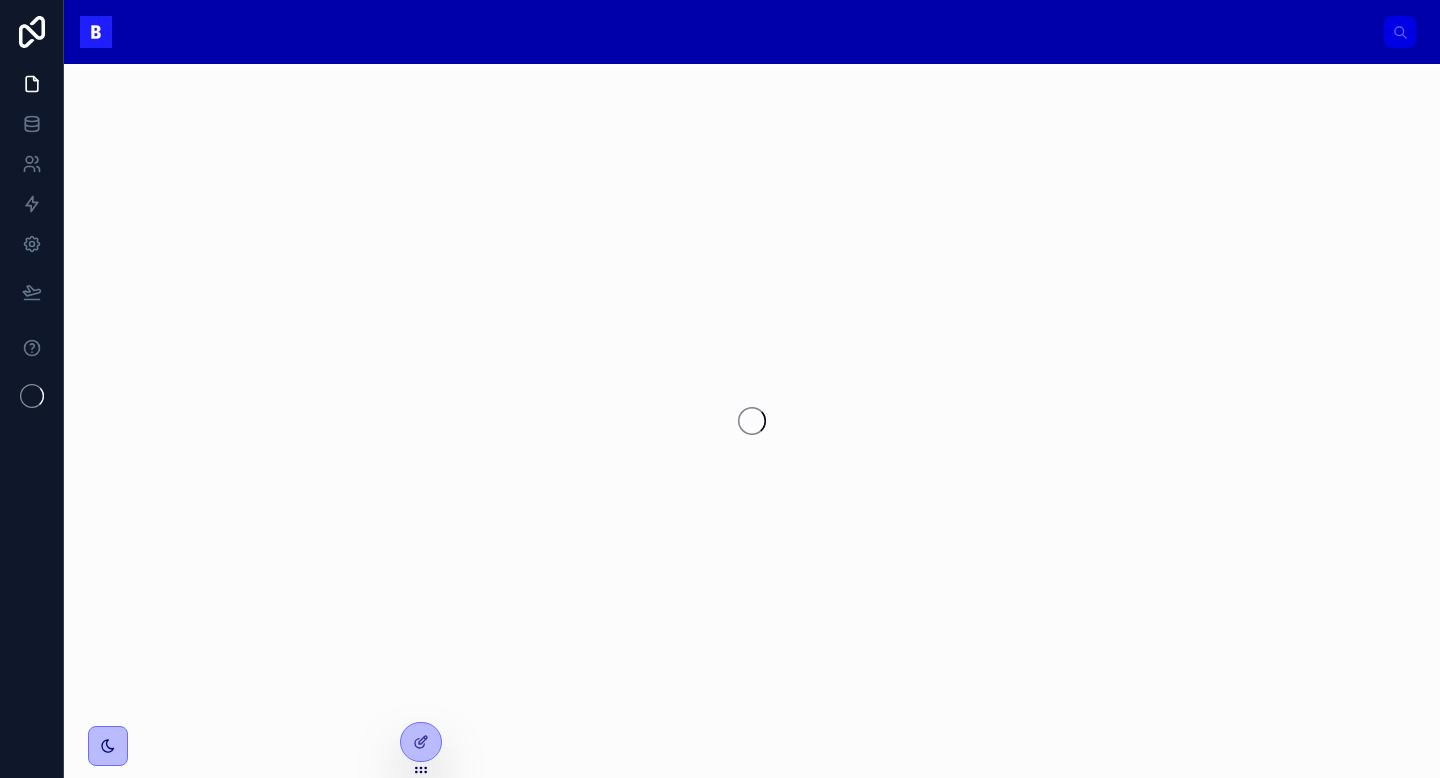 scroll, scrollTop: 0, scrollLeft: 0, axis: both 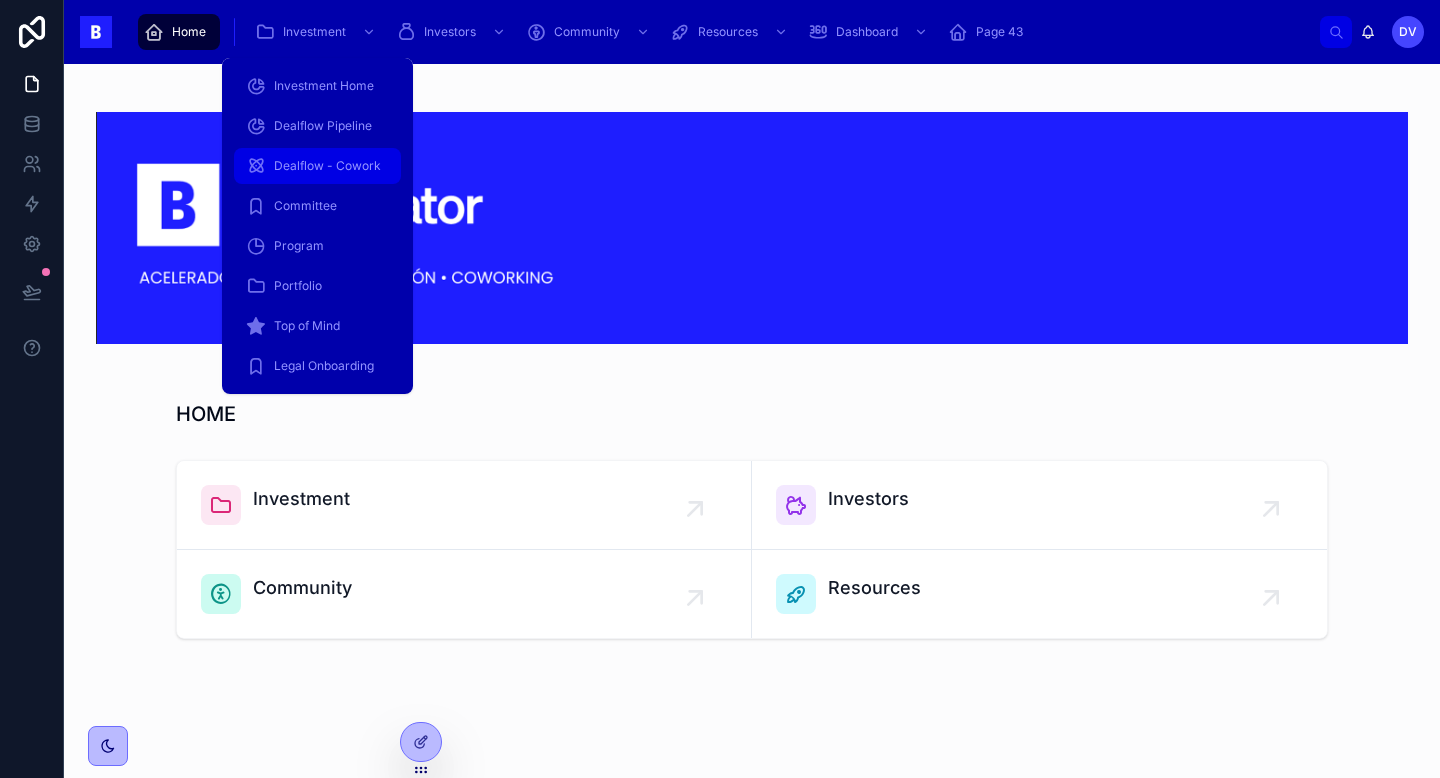 click on "Dealflow - Cowork" at bounding box center [327, 166] 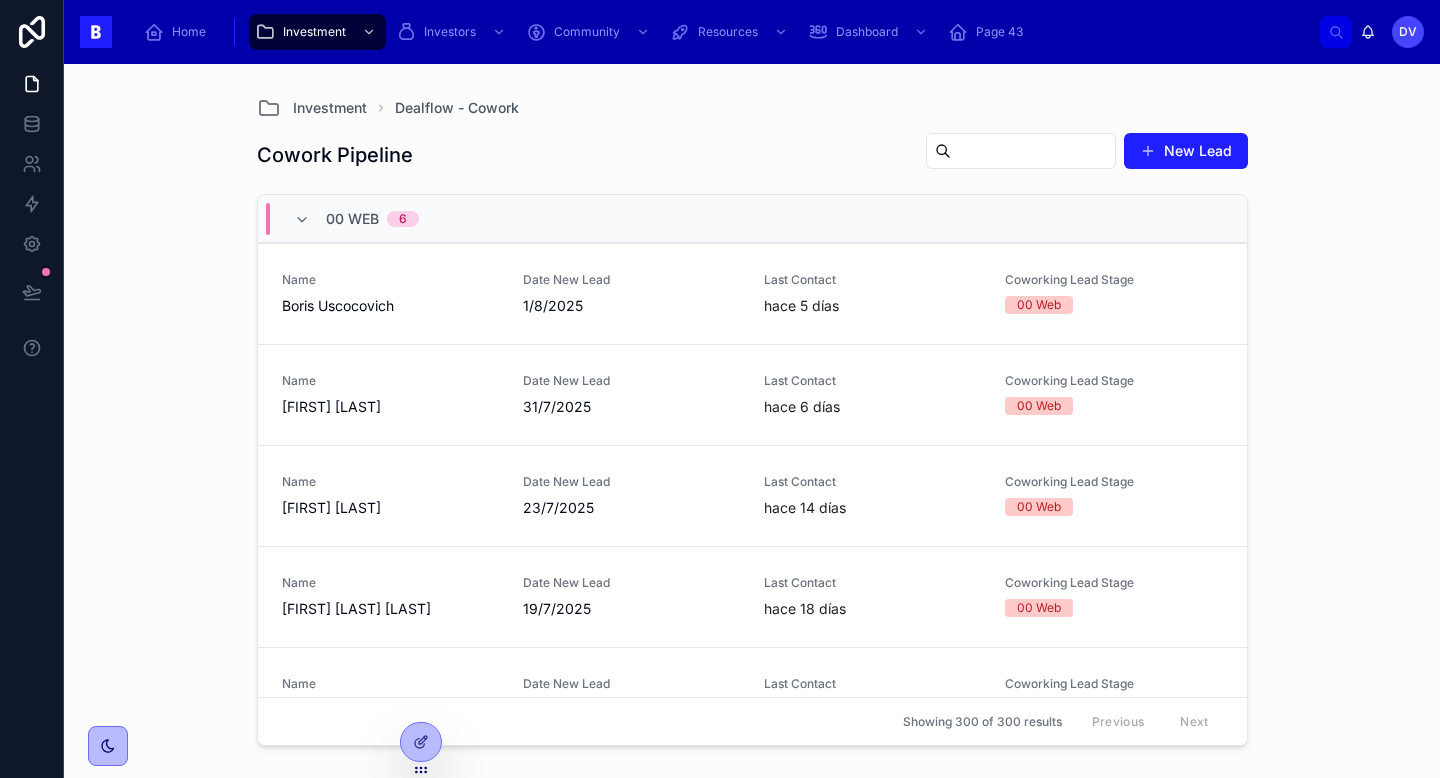 click on "00 Web" at bounding box center (352, 219) 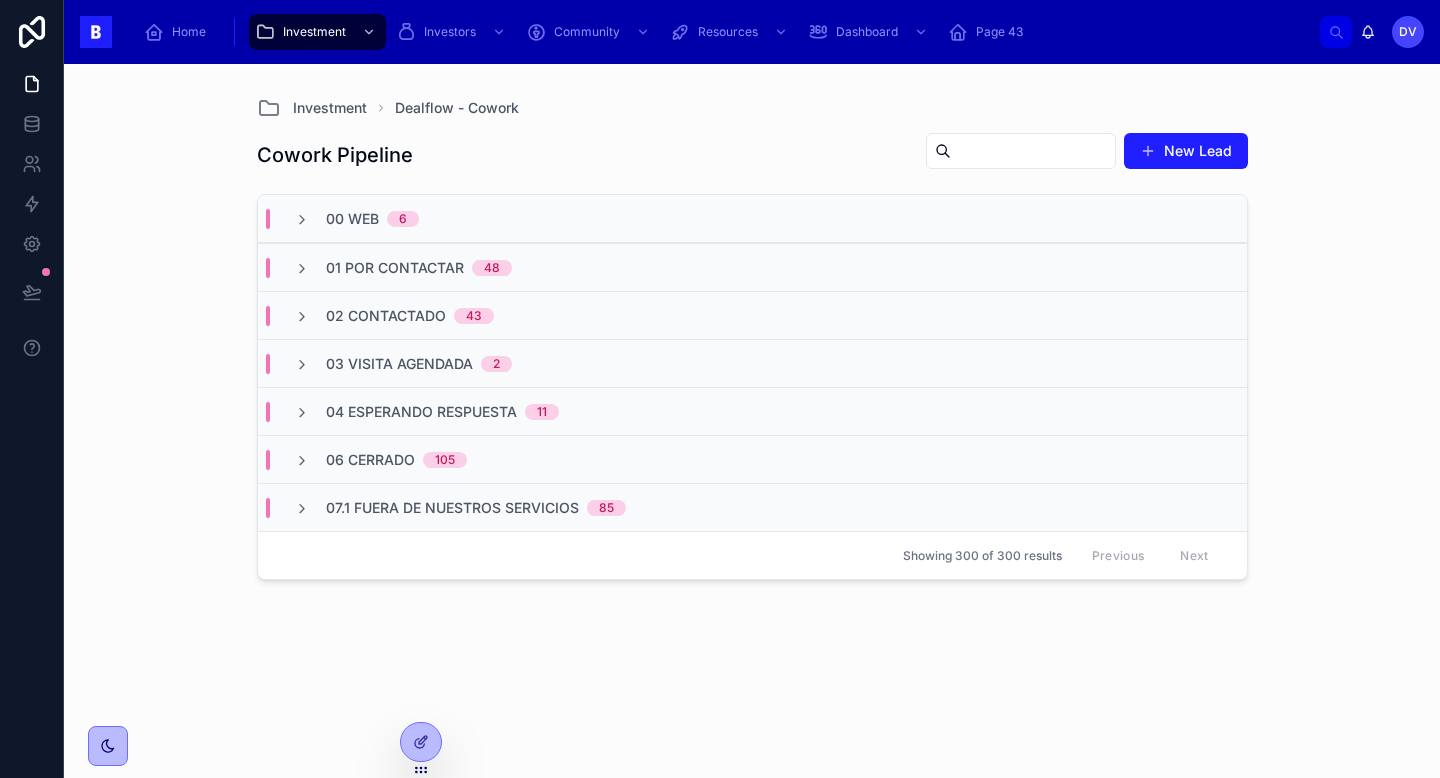 click on "01 Por Contactar 48" at bounding box center (752, 267) 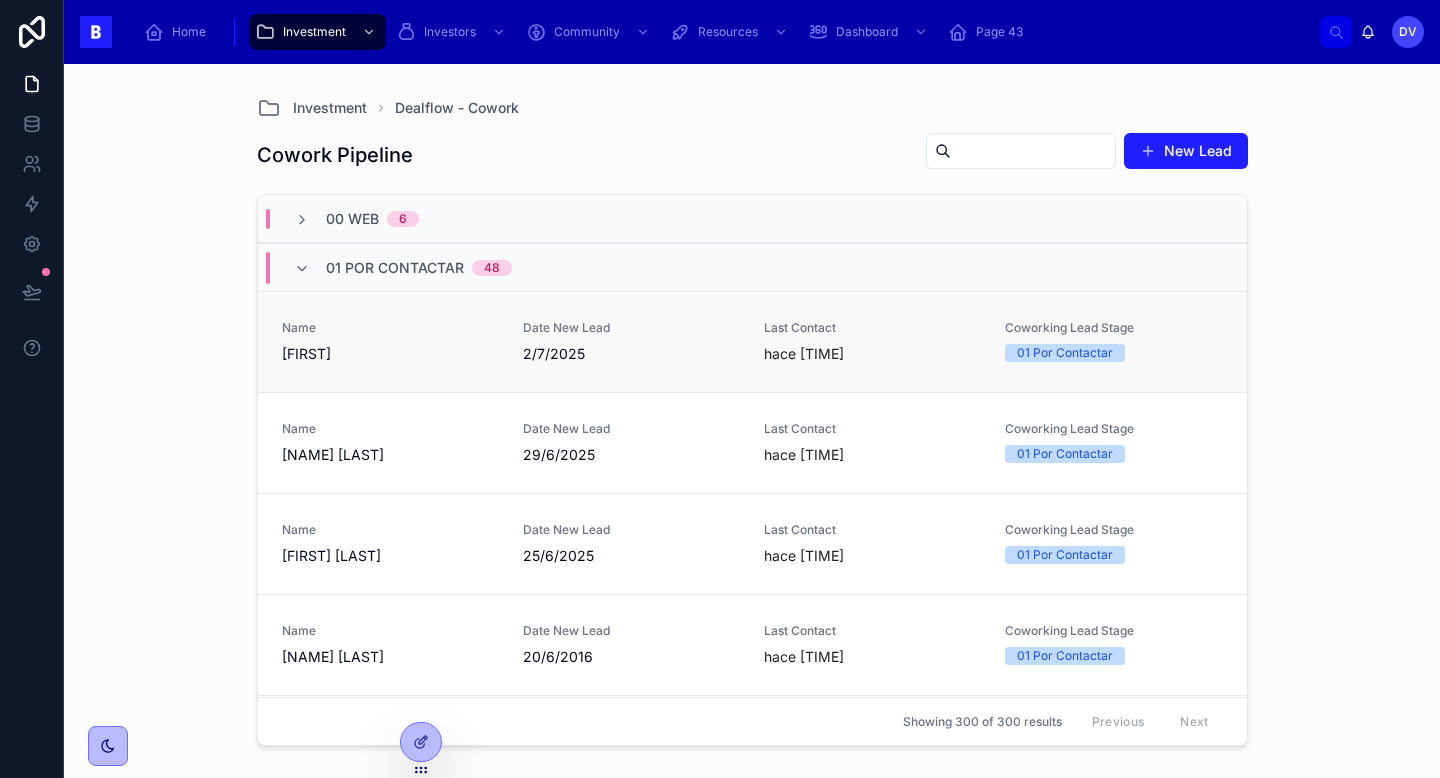 click on "hace [TIME]" at bounding box center (872, 354) 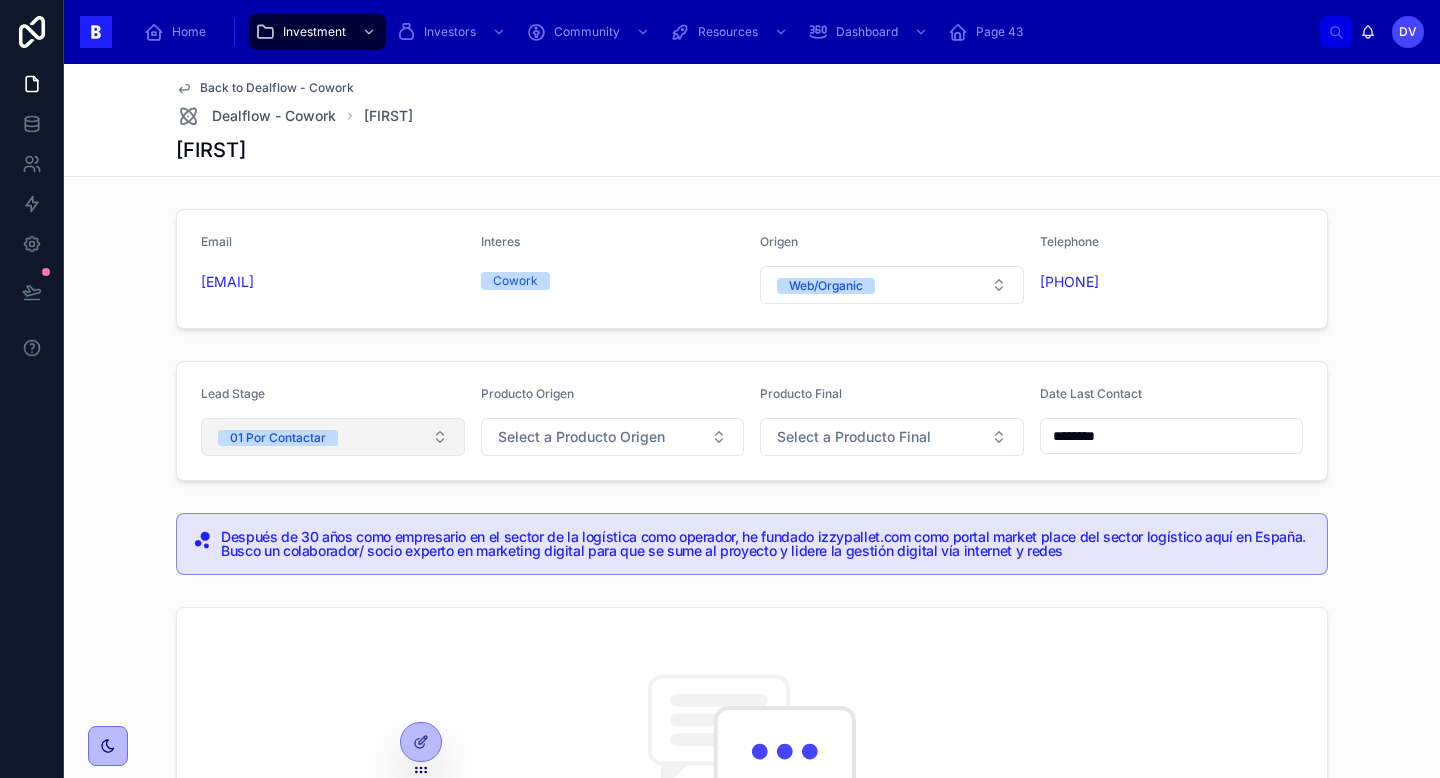 click on "01 Por Contactar" at bounding box center [333, 437] 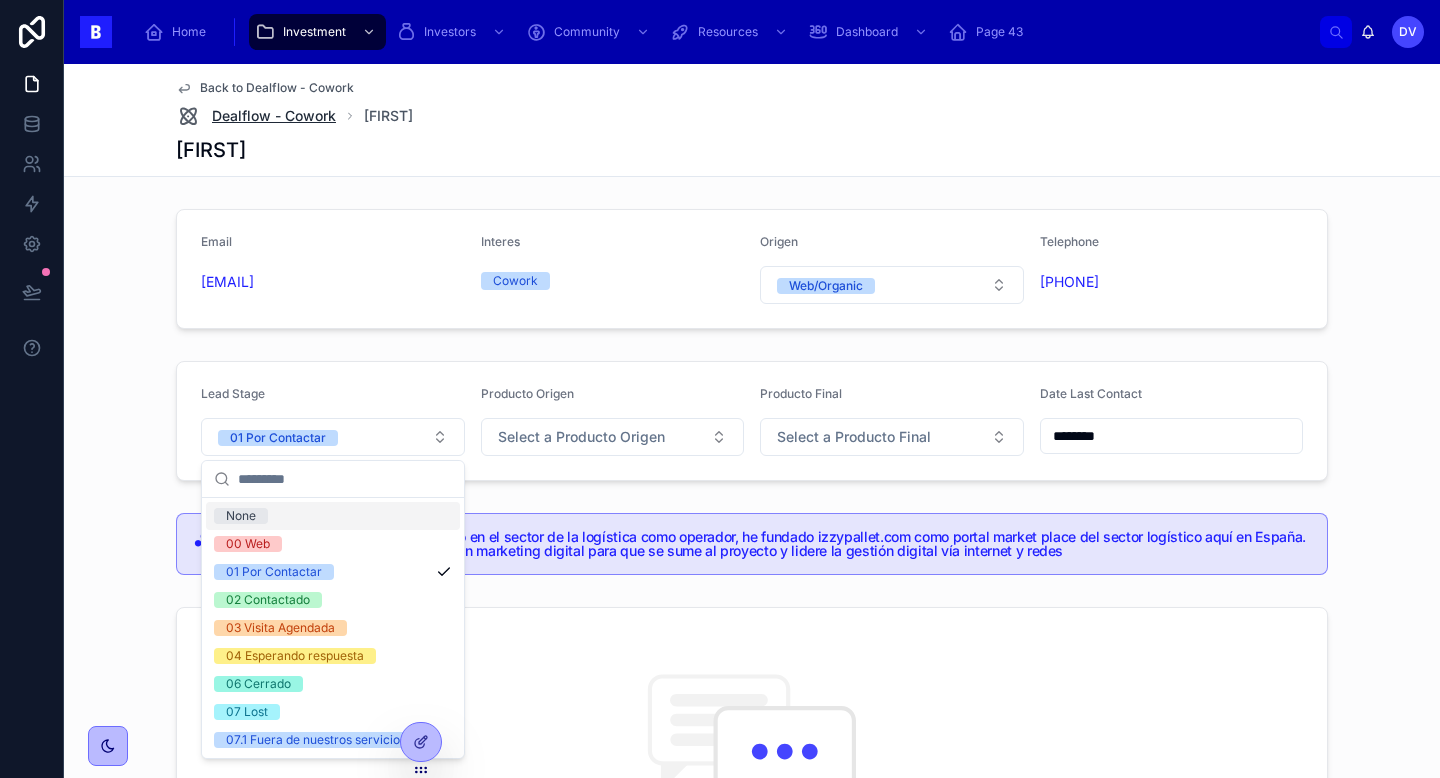 click on "Dealflow - Cowork" at bounding box center (274, 116) 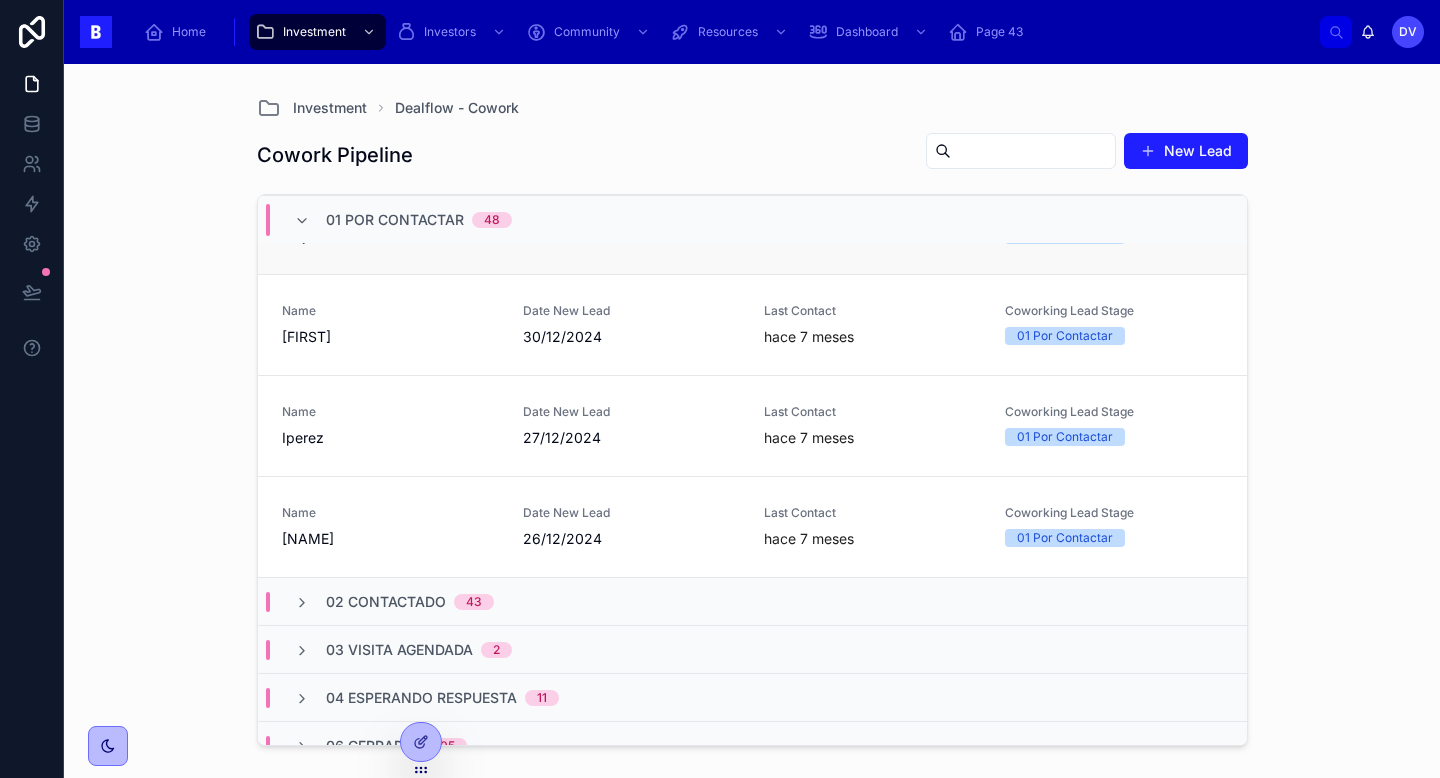 scroll, scrollTop: 4730, scrollLeft: 0, axis: vertical 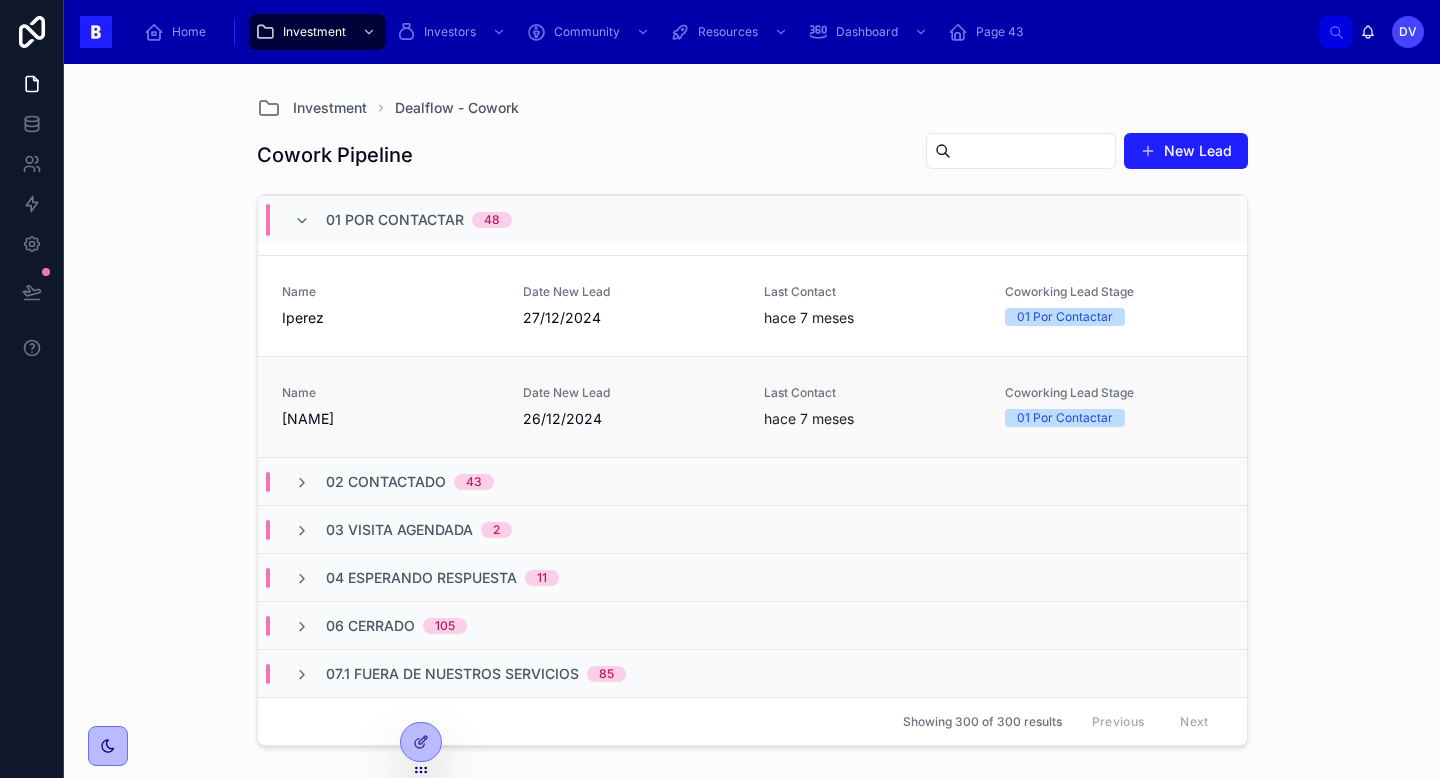click on "Name [FIRST] Date New Lead [DATE] Last Contact hace [TIME] Coworking Lead Stage 01 Por Contactar" at bounding box center (752, 407) 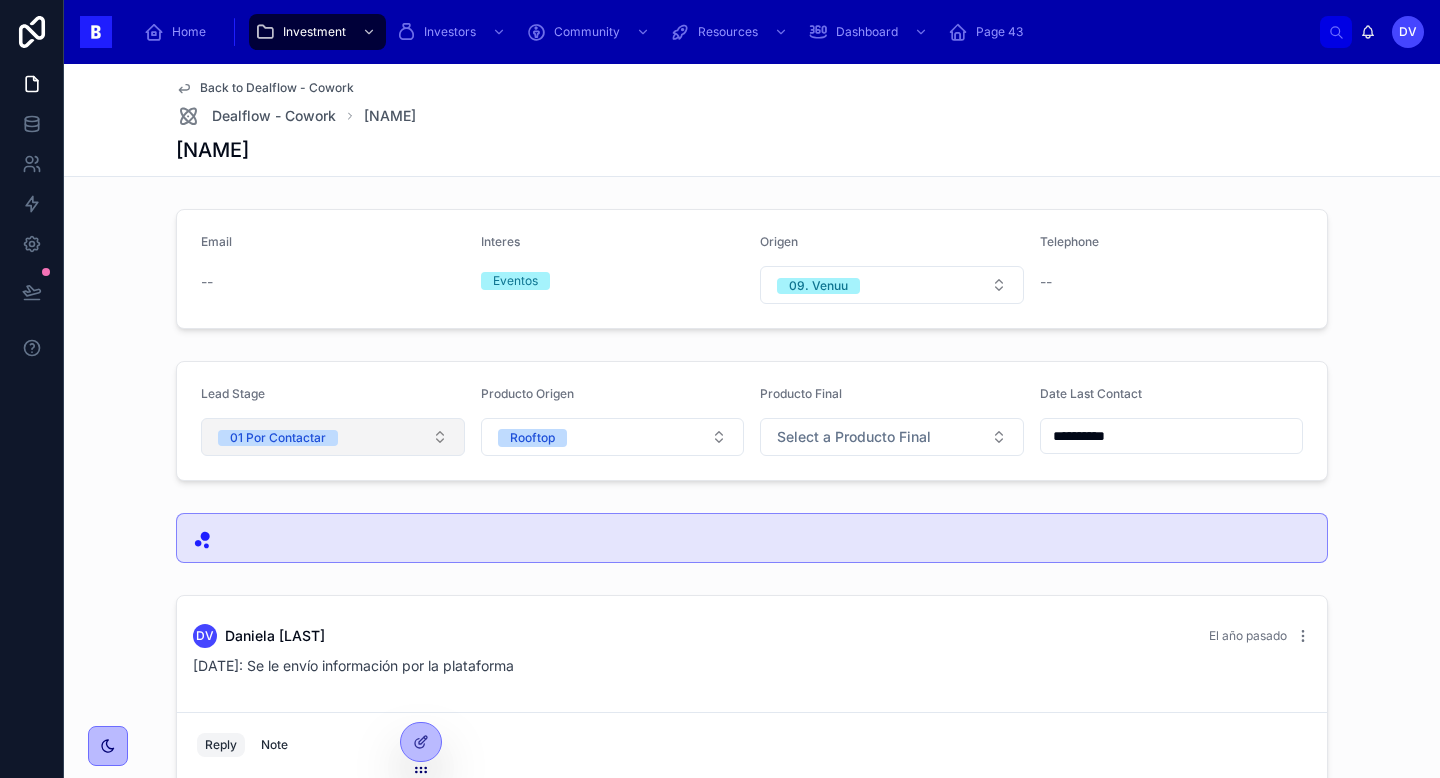 click on "01 Por Contactar" at bounding box center (333, 437) 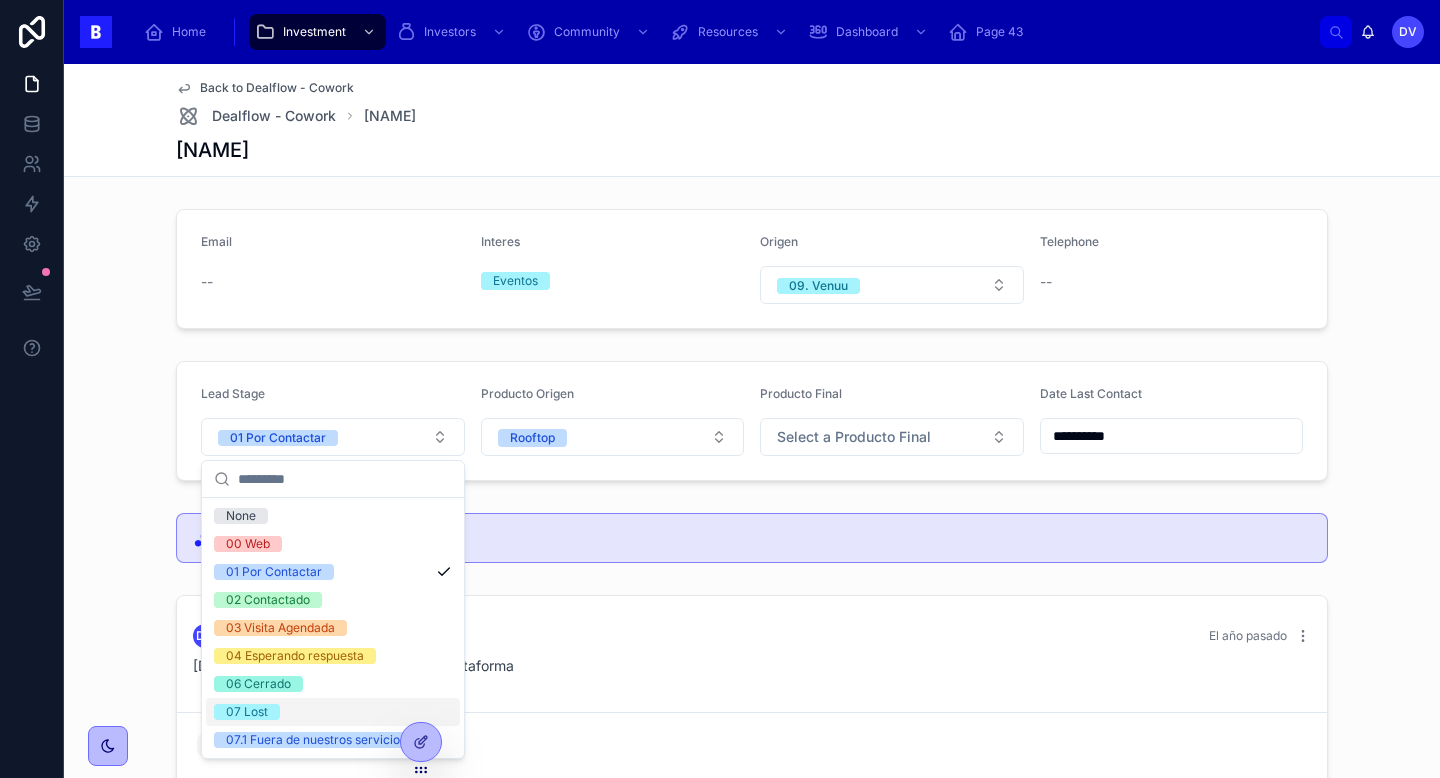 click on "07 Lost" at bounding box center (333, 712) 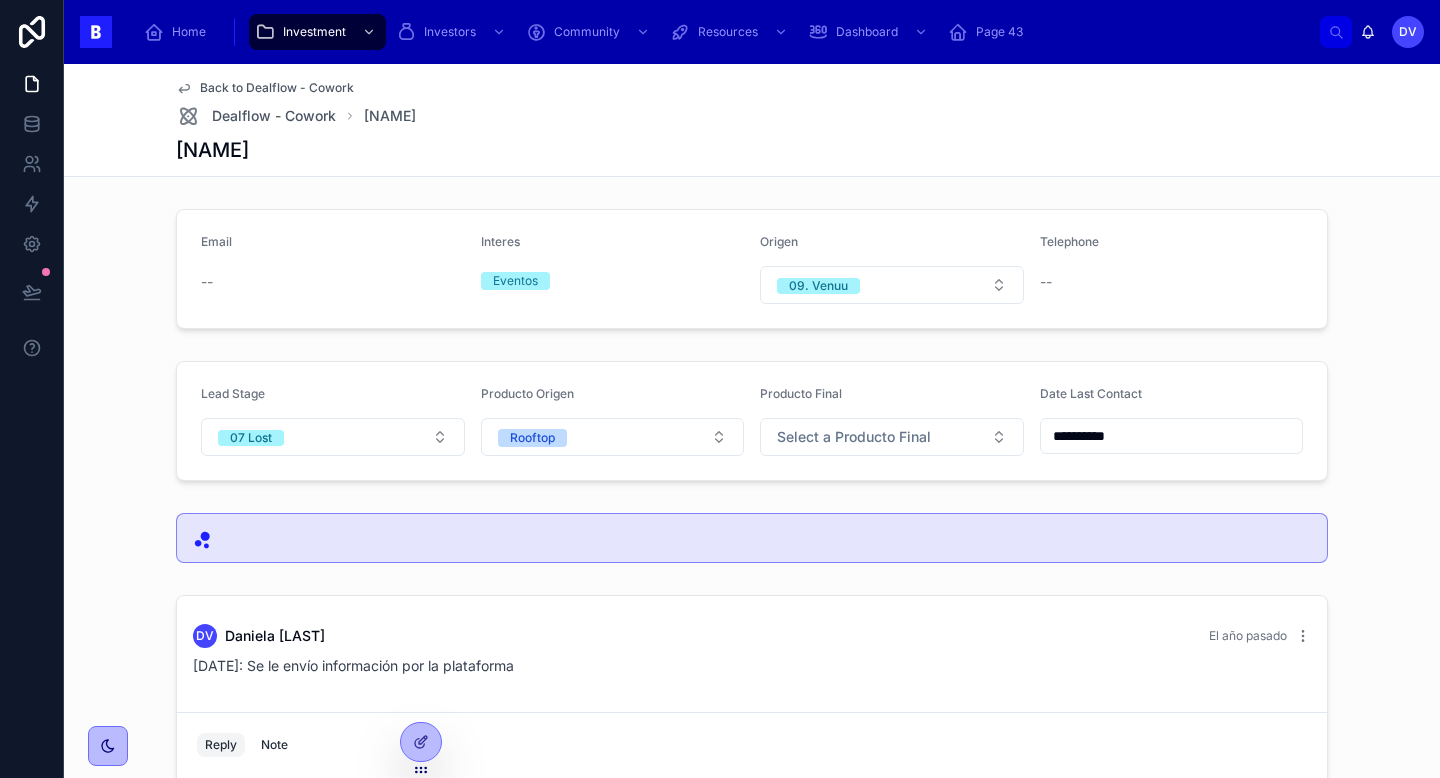 scroll, scrollTop: 220, scrollLeft: 0, axis: vertical 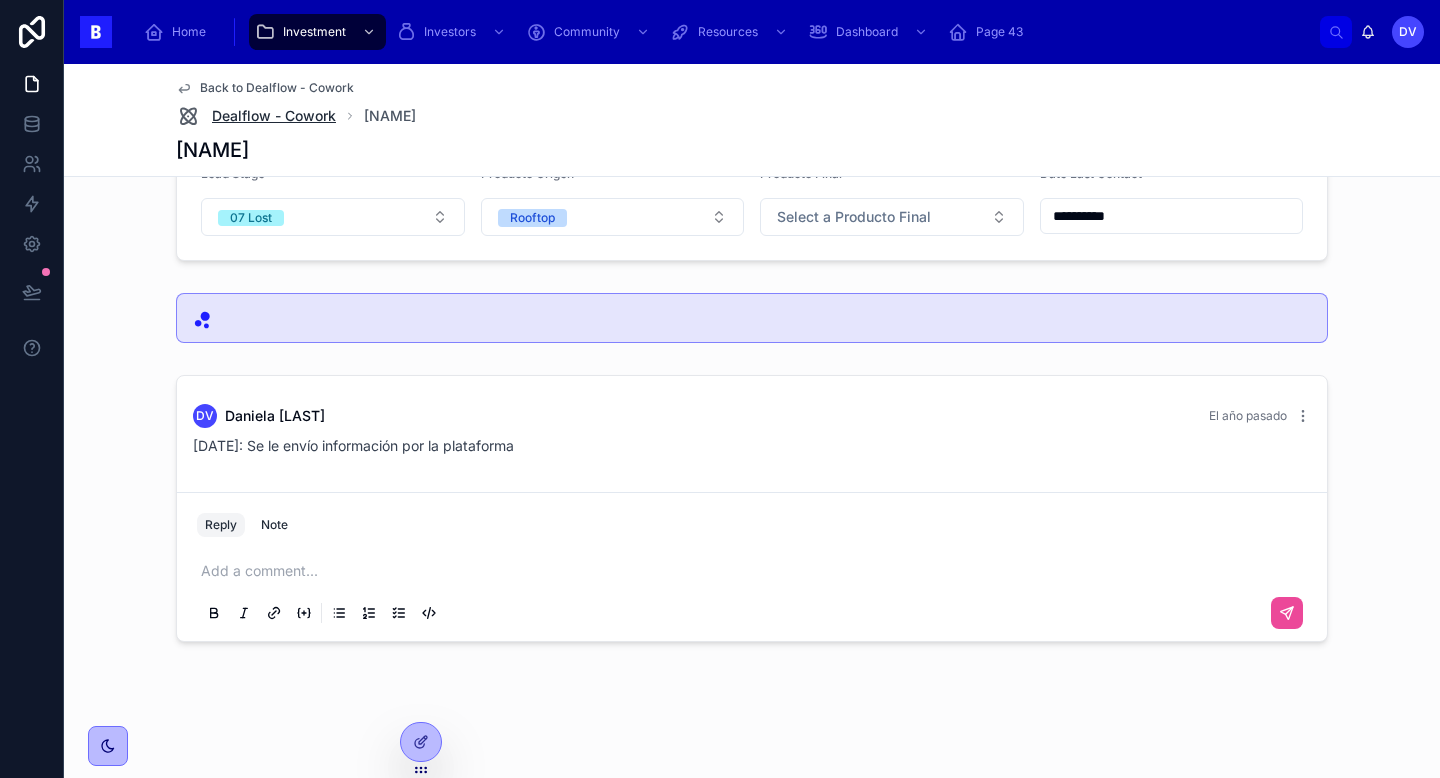 click on "Dealflow - Cowork" at bounding box center [274, 116] 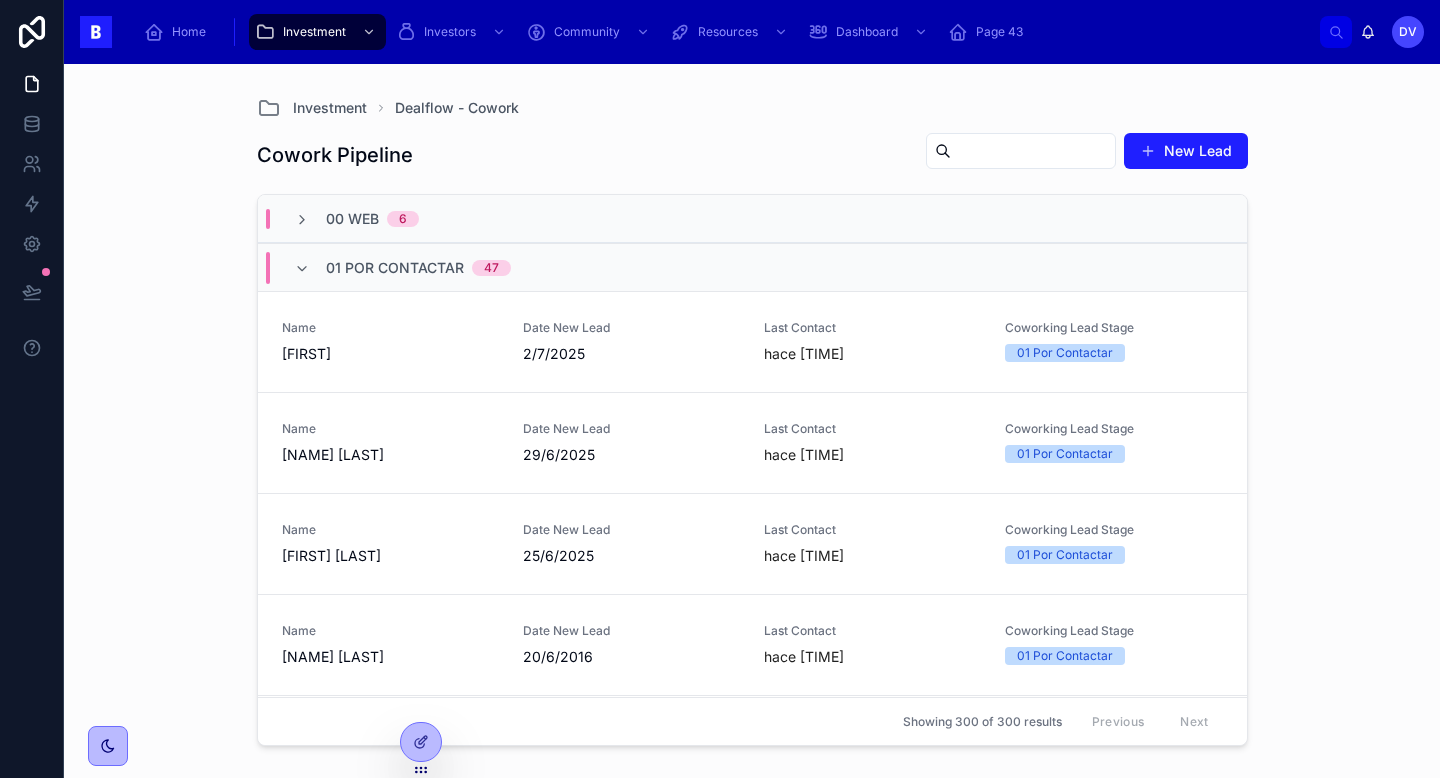 scroll, scrollTop: 0, scrollLeft: 0, axis: both 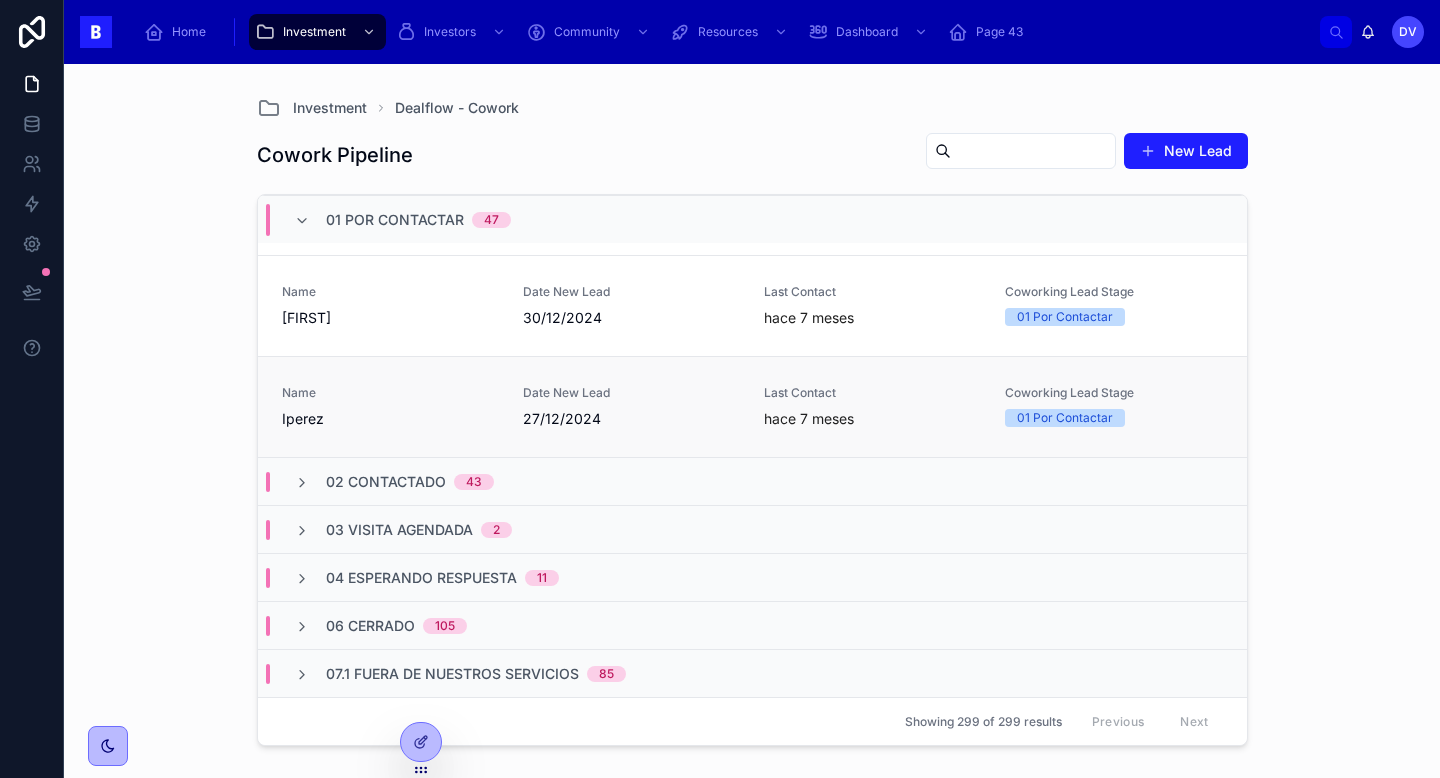 click on "Date New Lead [DATE]" at bounding box center (631, 407) 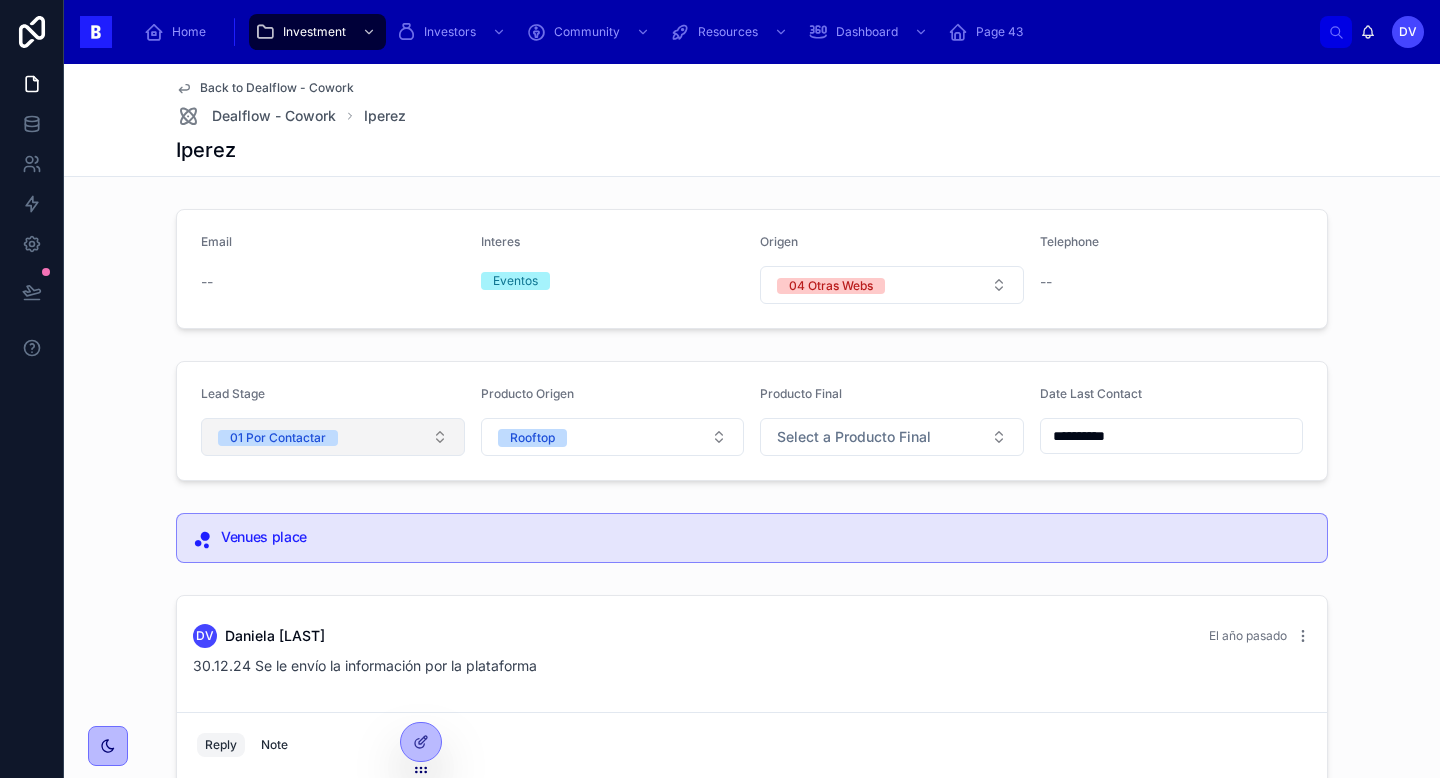 click on "01 Por Contactar" at bounding box center [333, 437] 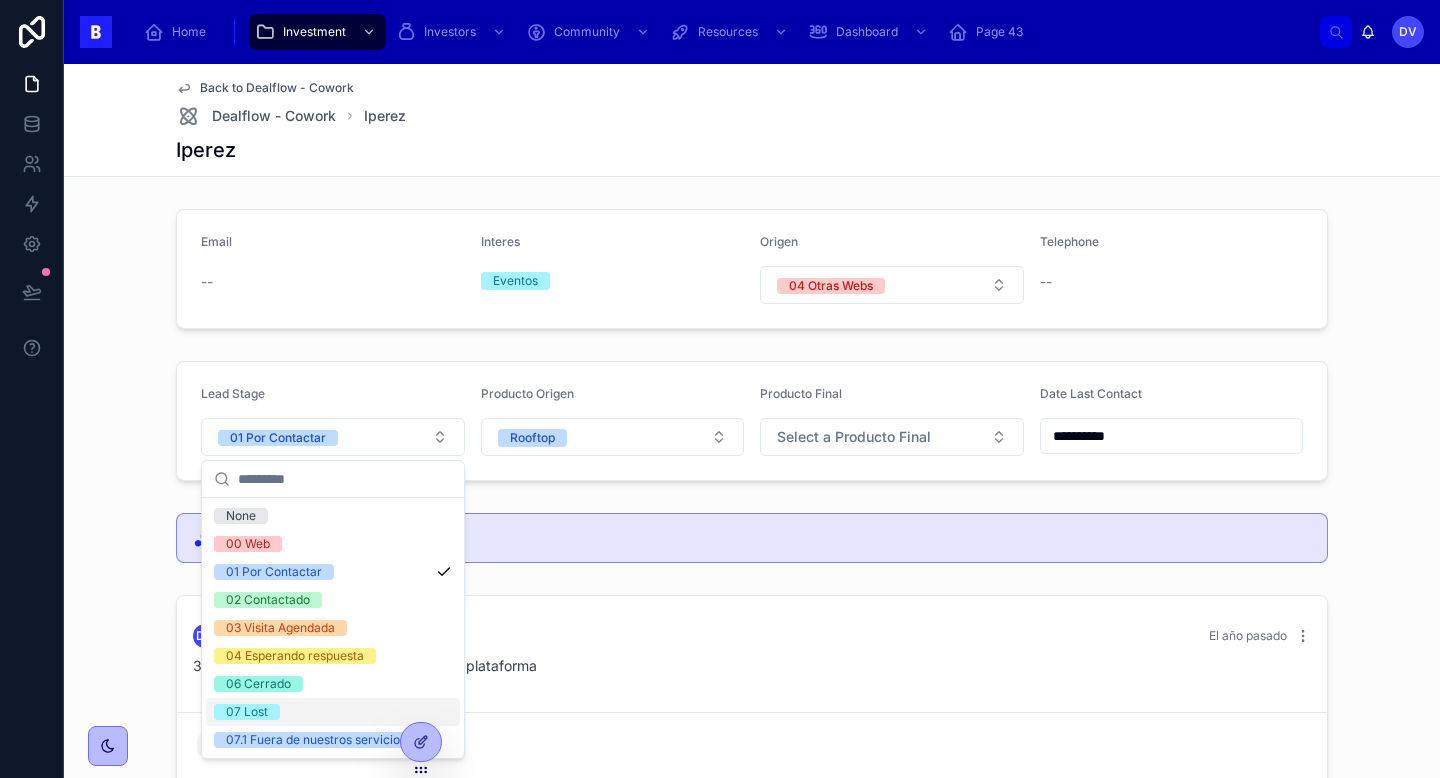 click on "07 Lost" at bounding box center (333, 712) 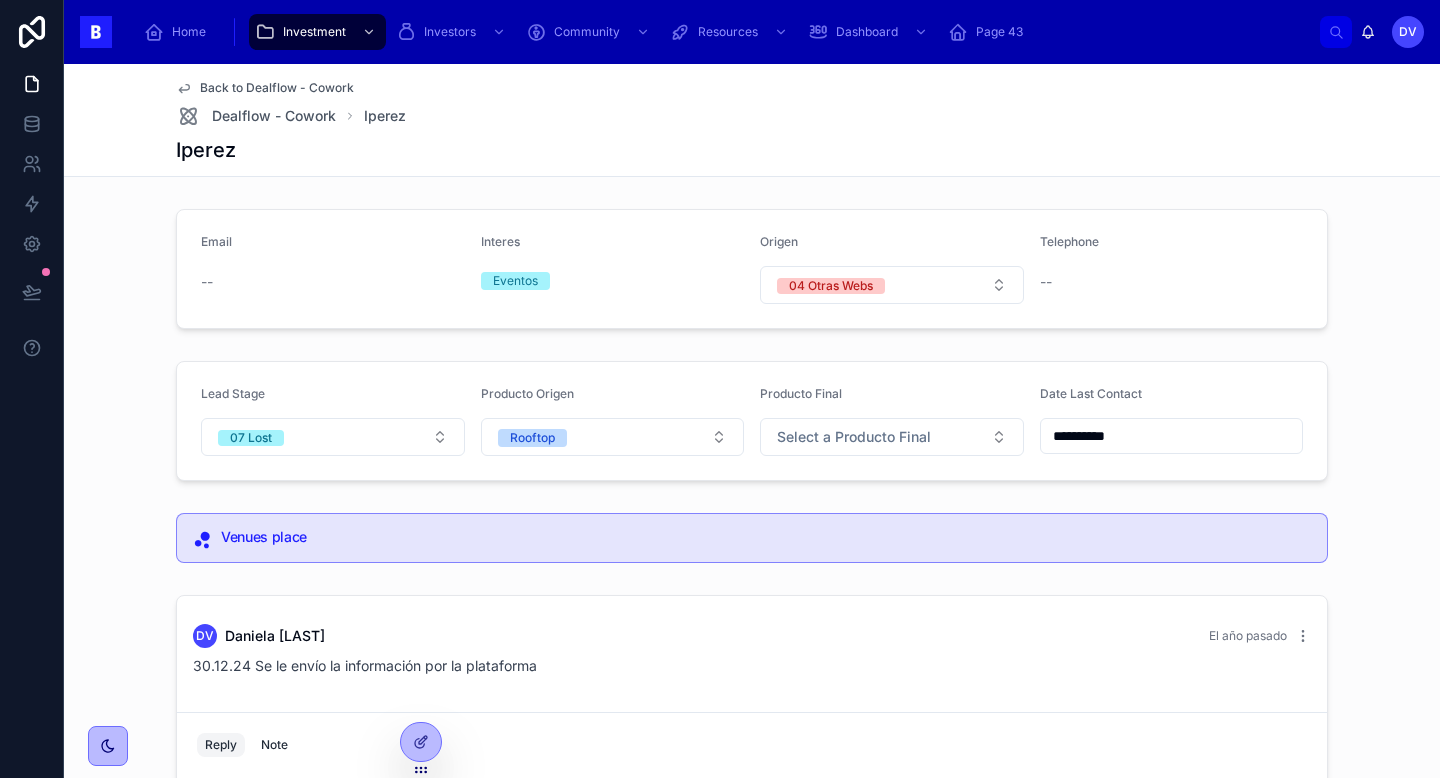 scroll, scrollTop: 2, scrollLeft: 0, axis: vertical 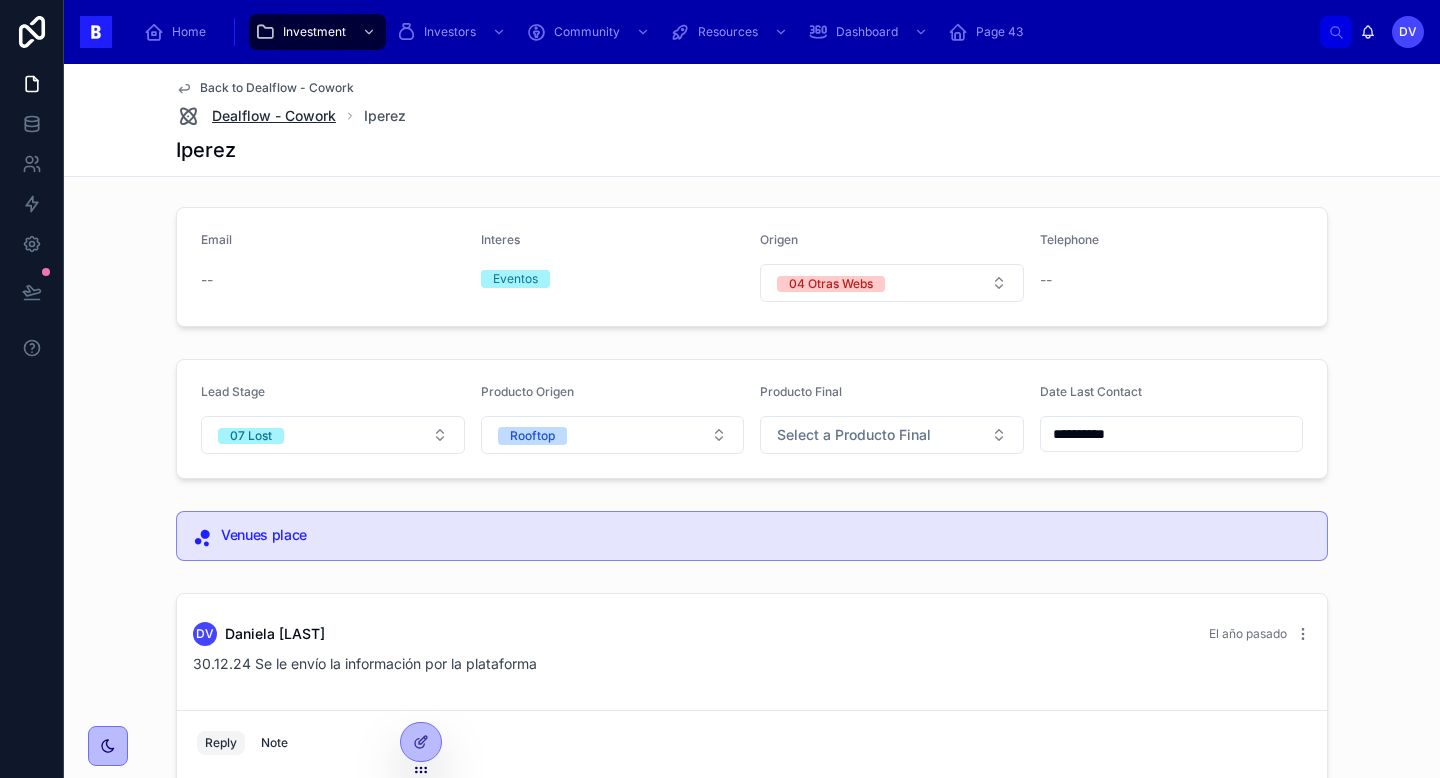 click on "Dealflow - Cowork" at bounding box center (274, 116) 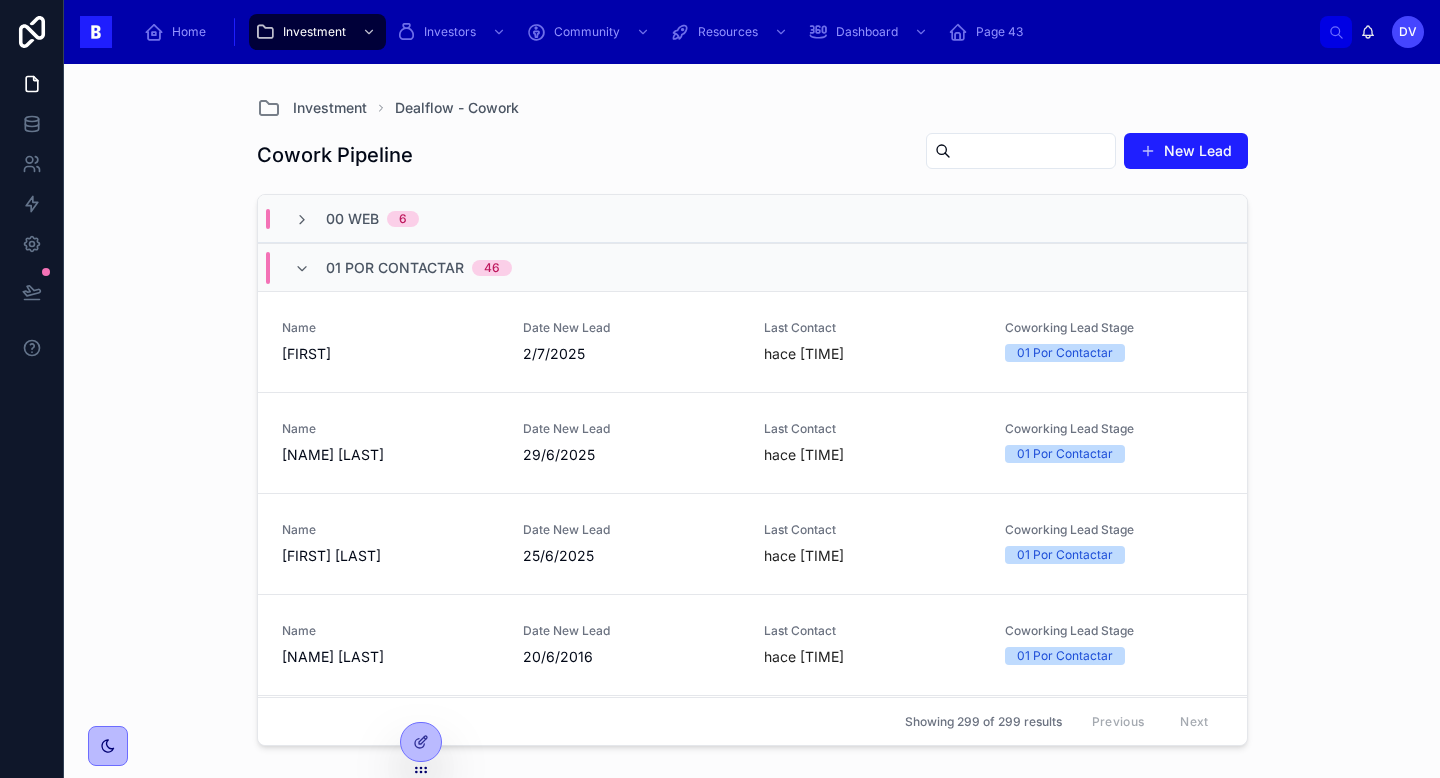 scroll, scrollTop: 0, scrollLeft: 0, axis: both 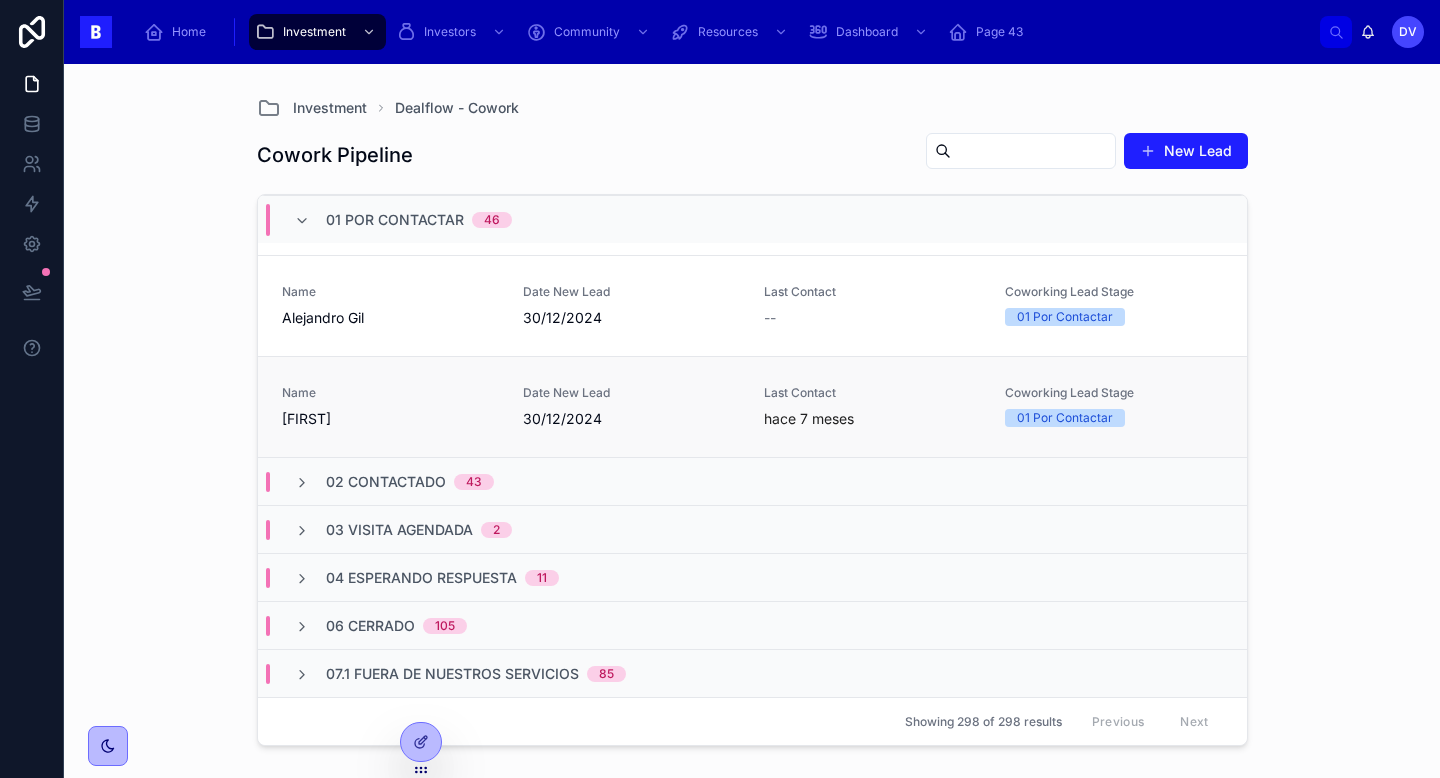 click on "Name [FIRST] Date New Lead [DATE] Last Contact hace [TIME] Coworking Lead Stage 01 Por Contactar" at bounding box center [752, 406] 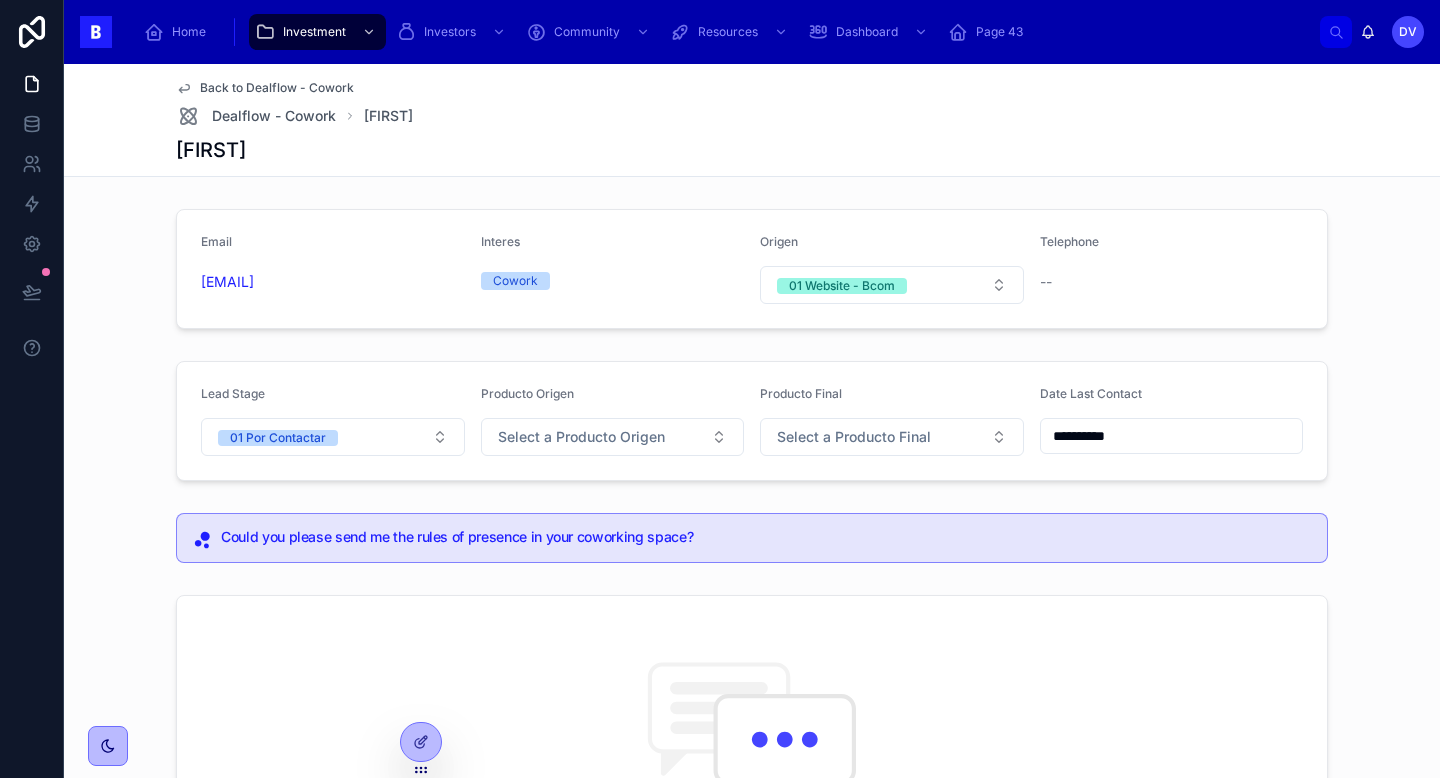 scroll, scrollTop: 54, scrollLeft: 0, axis: vertical 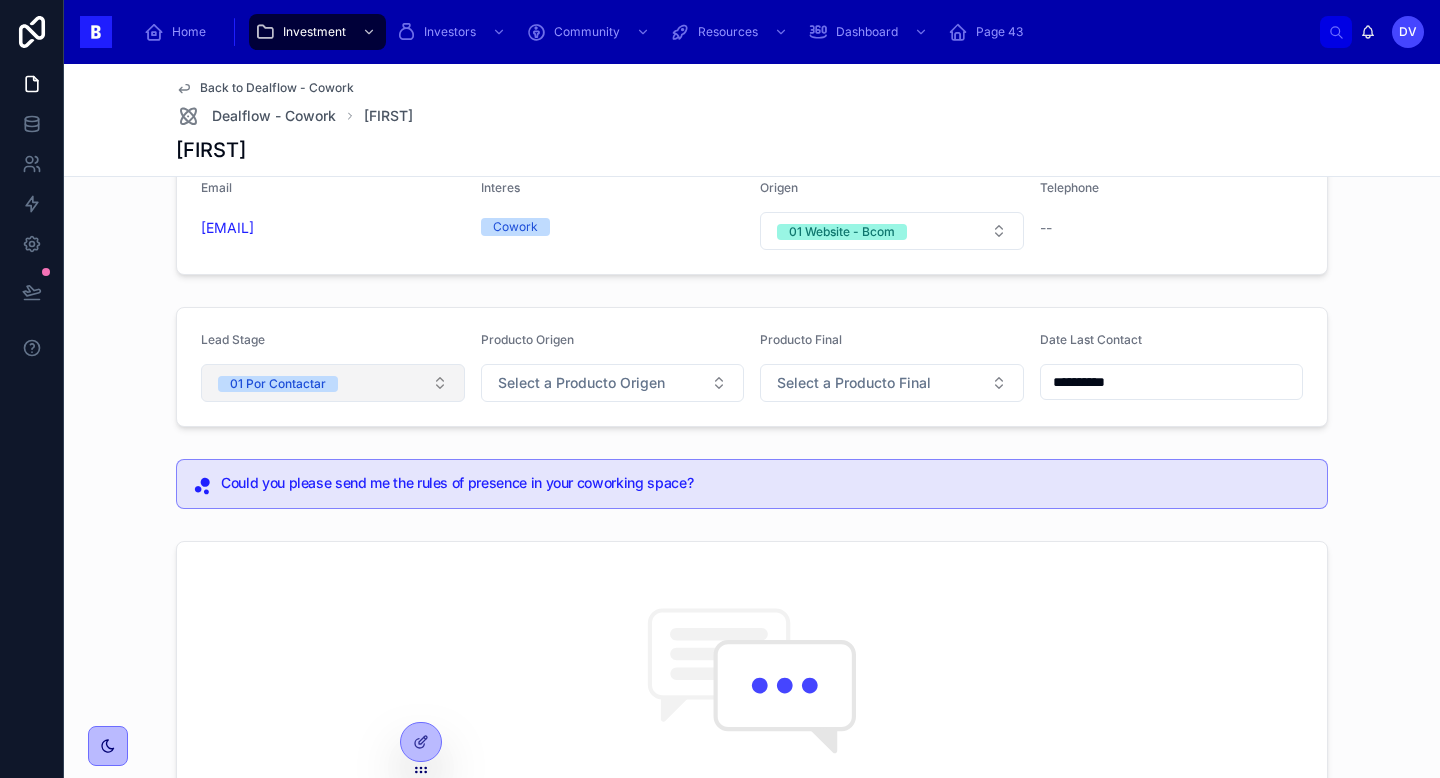 click on "01 Por Contactar" at bounding box center [333, 383] 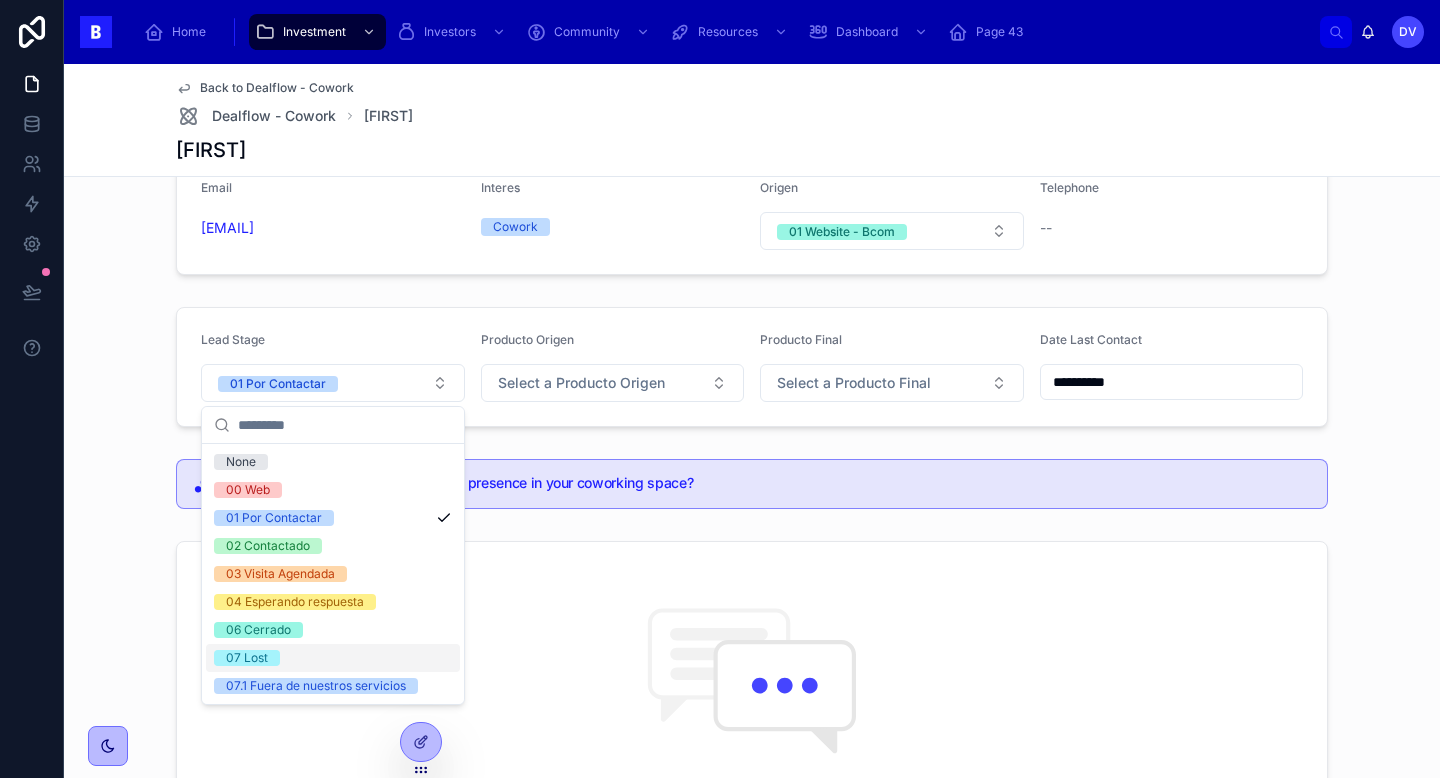 click on "07 Lost" at bounding box center (333, 658) 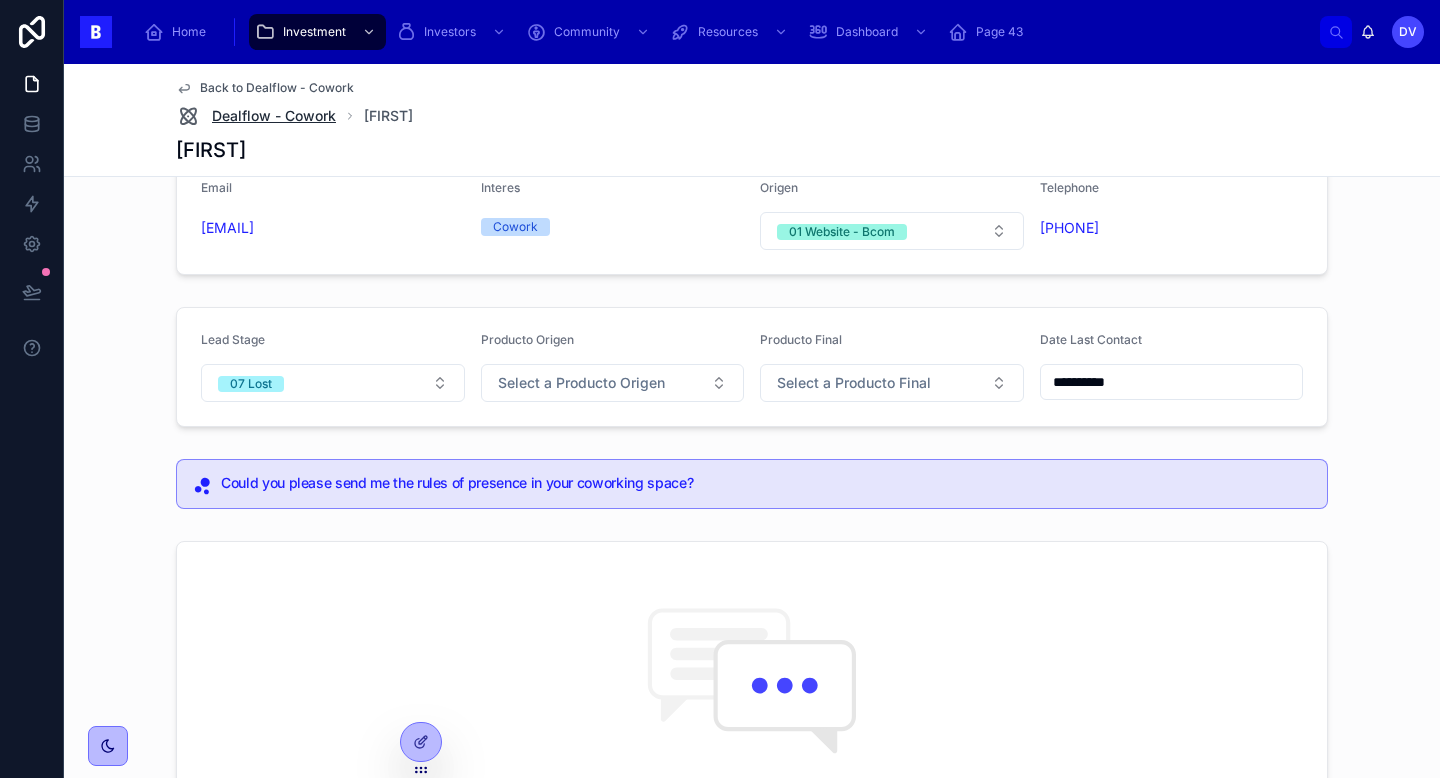 click on "Dealflow - Cowork" at bounding box center [274, 116] 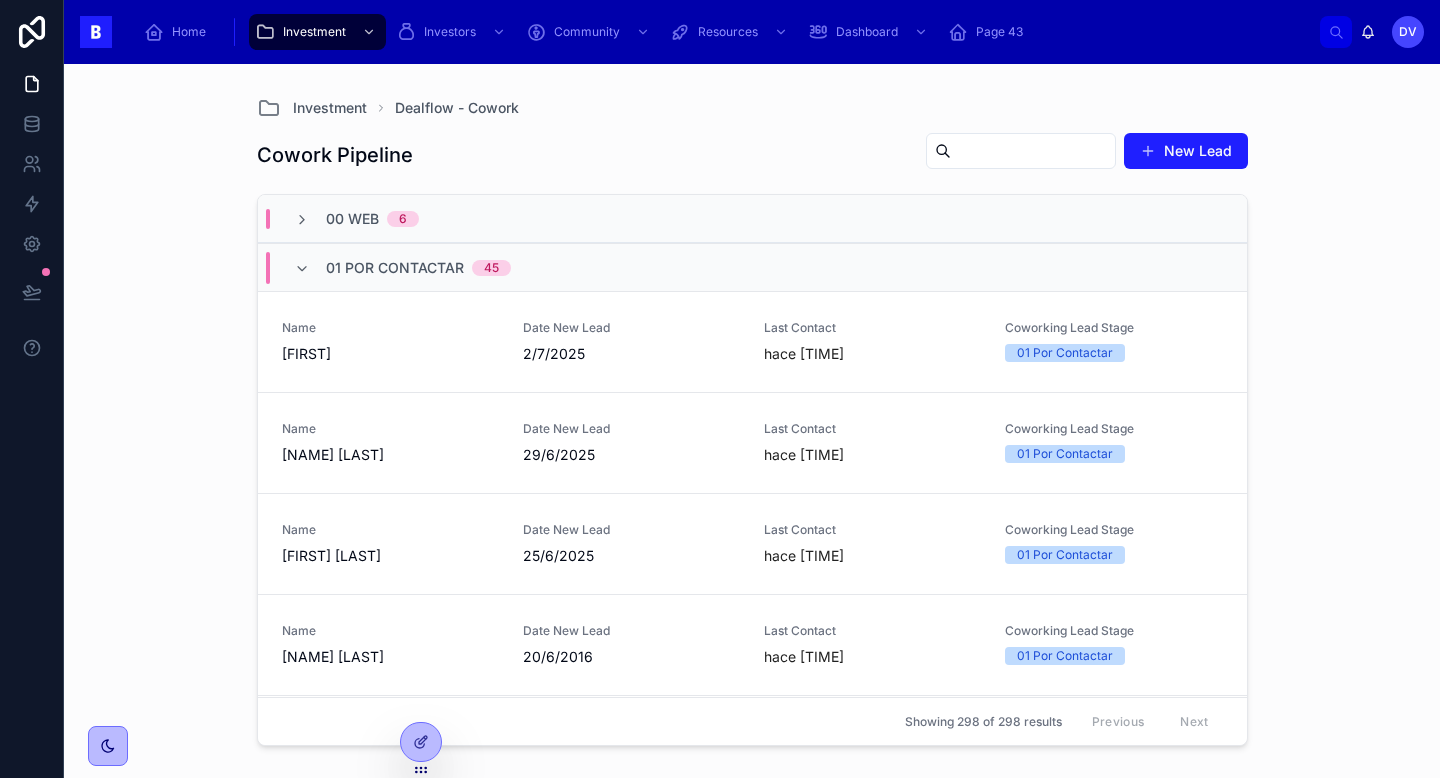 scroll, scrollTop: 0, scrollLeft: 0, axis: both 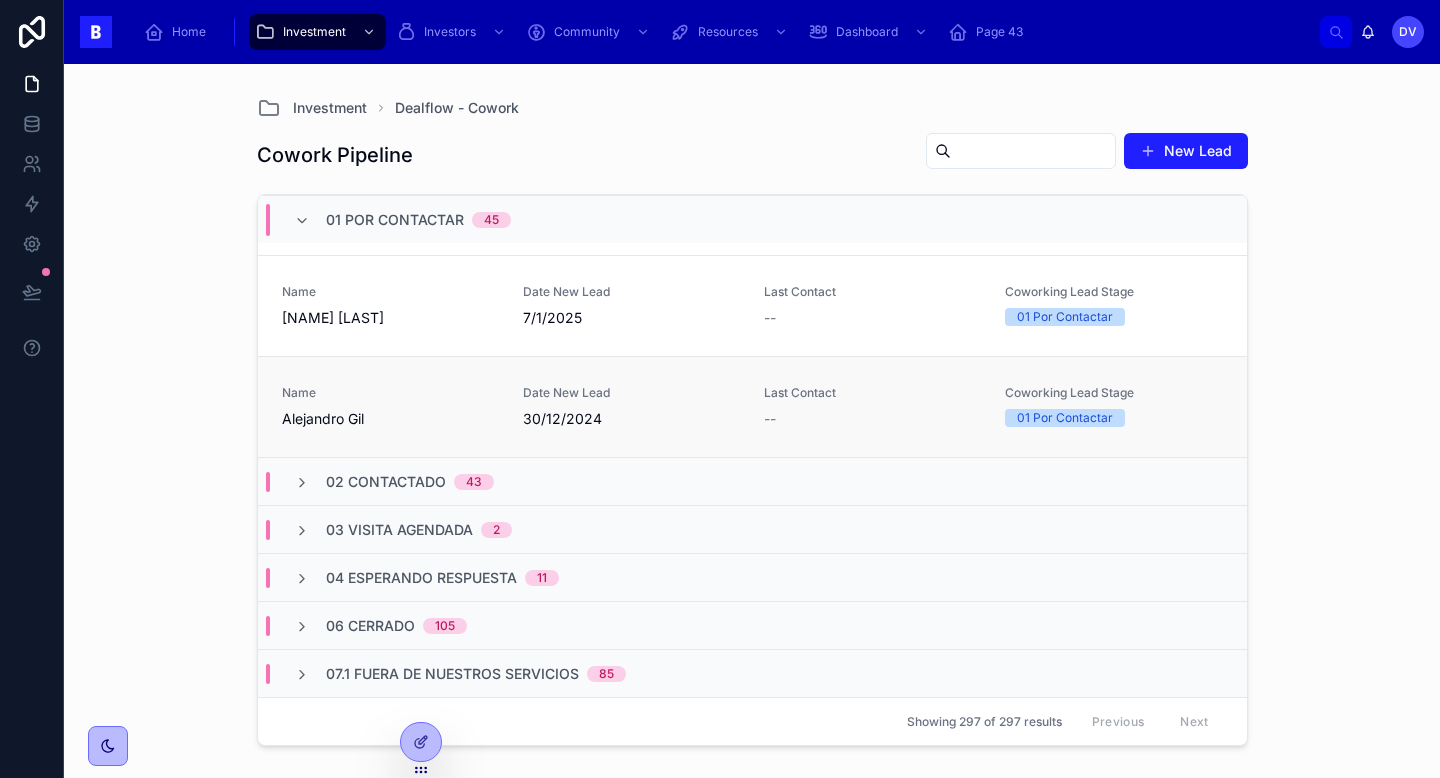 click on "Date New Lead 30/12/2024" at bounding box center (631, 407) 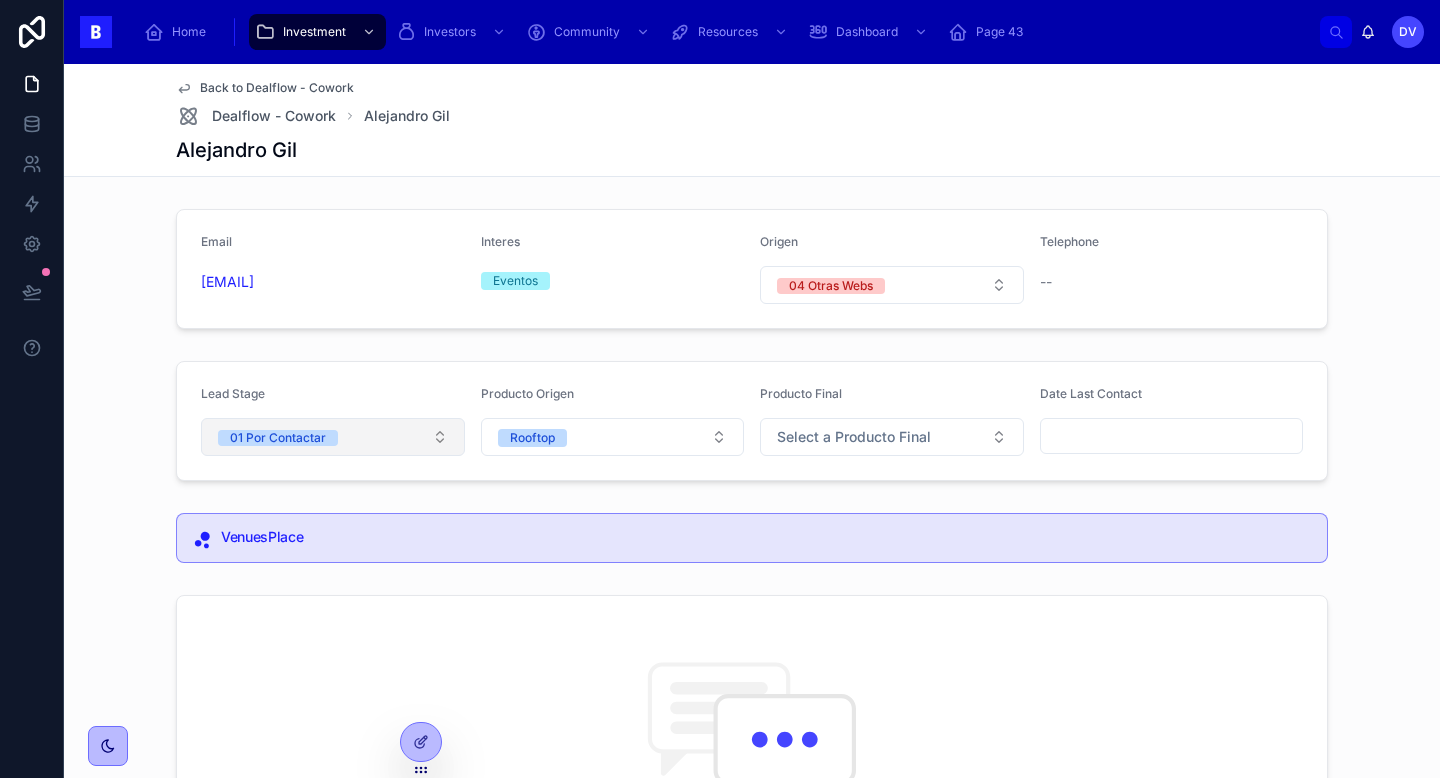 click on "01 Por Contactar" at bounding box center (333, 437) 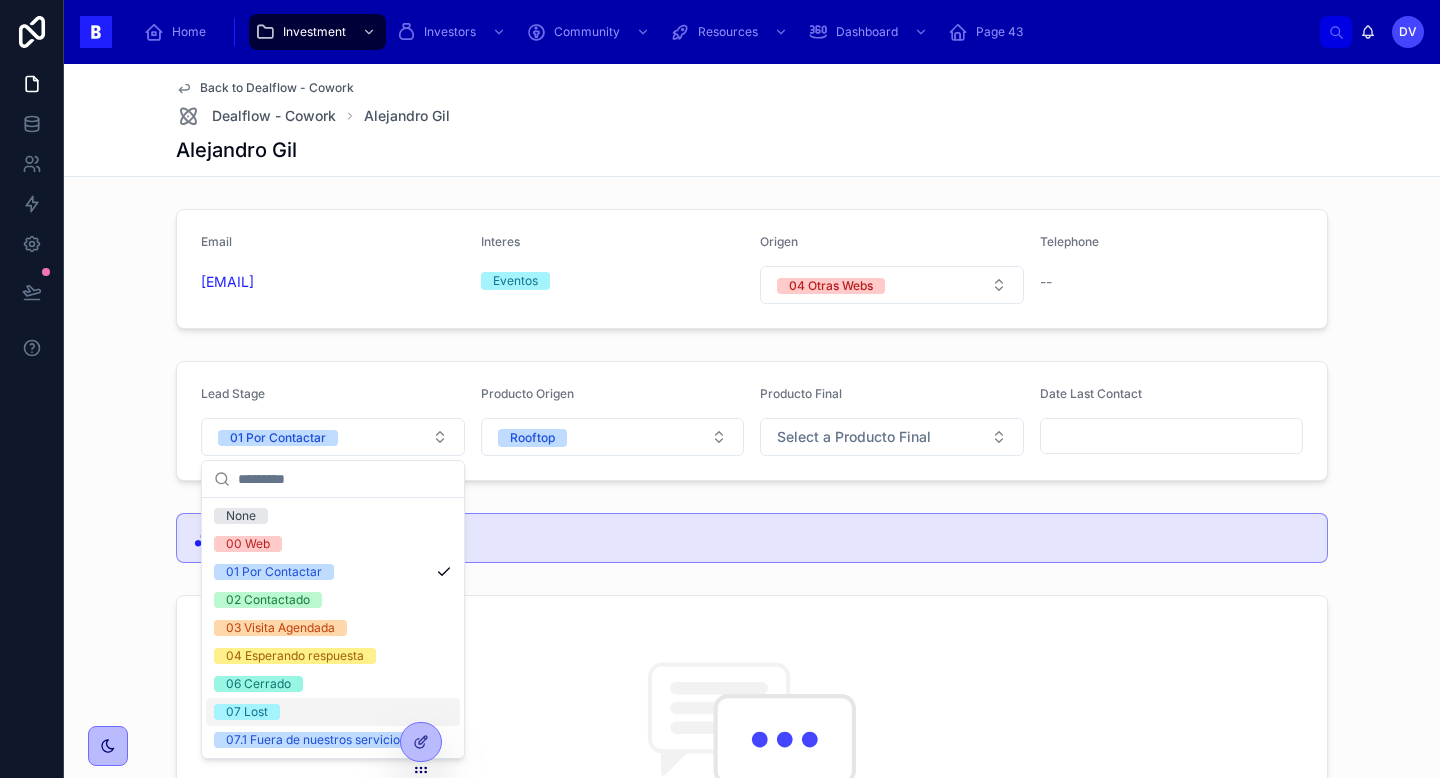 click on "07 Lost" at bounding box center [333, 712] 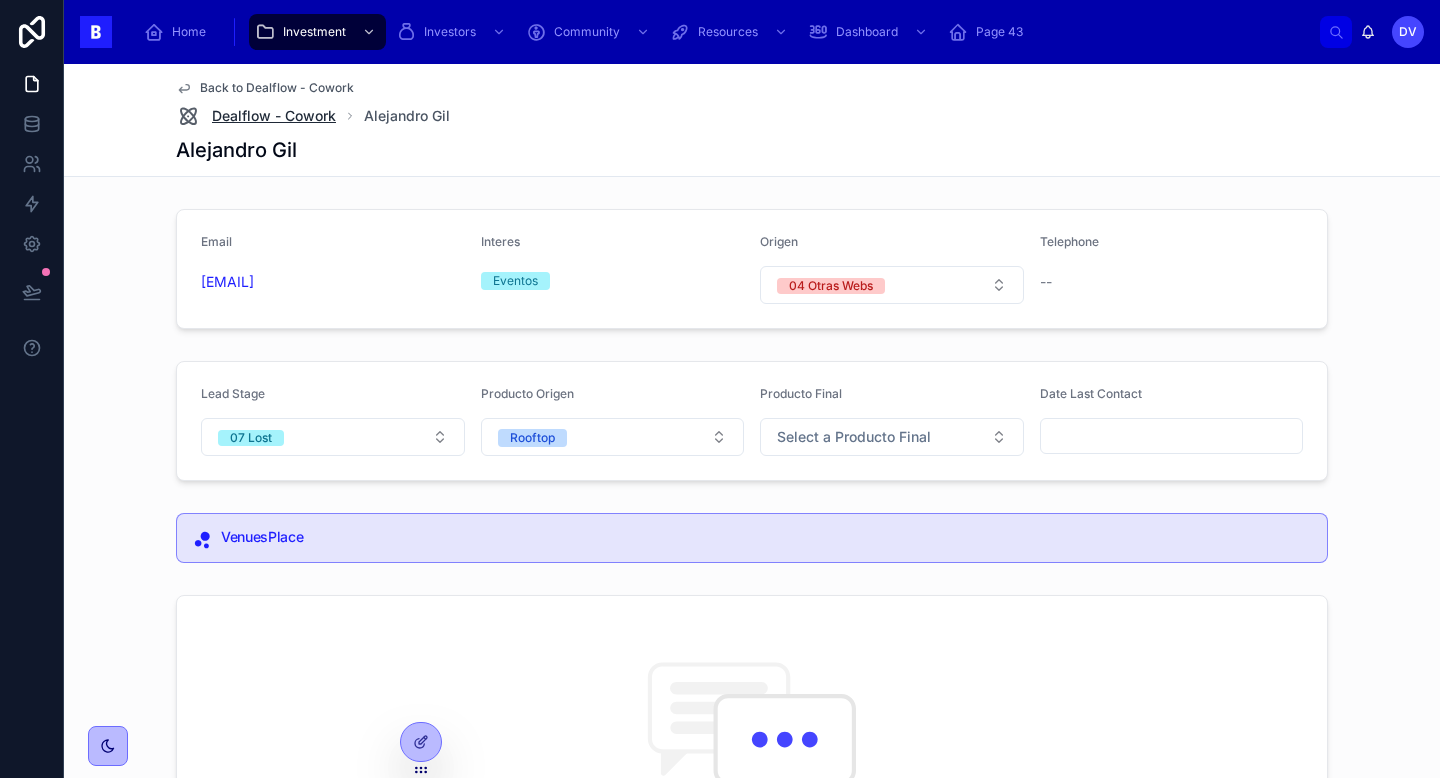click on "Dealflow - Cowork" at bounding box center (274, 116) 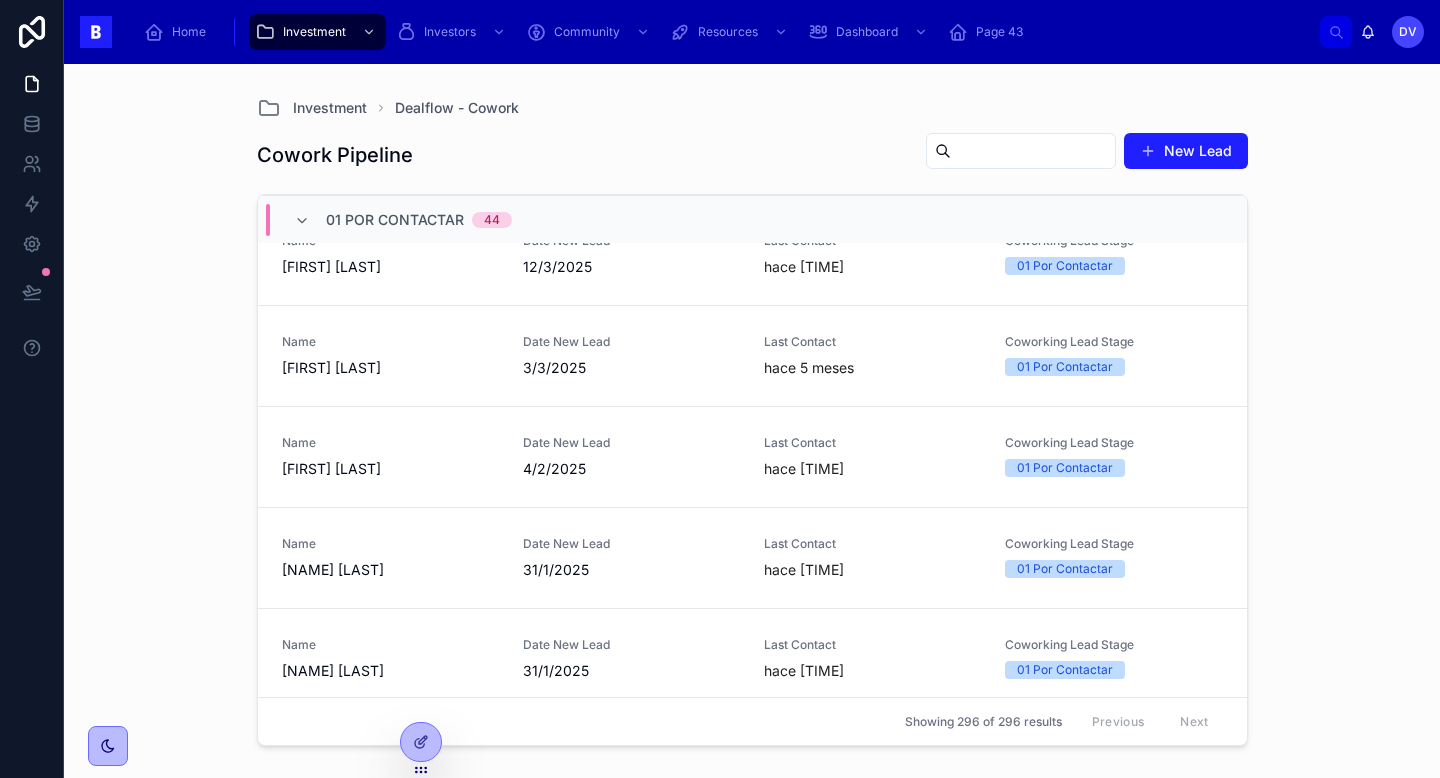 scroll, scrollTop: 4326, scrollLeft: 0, axis: vertical 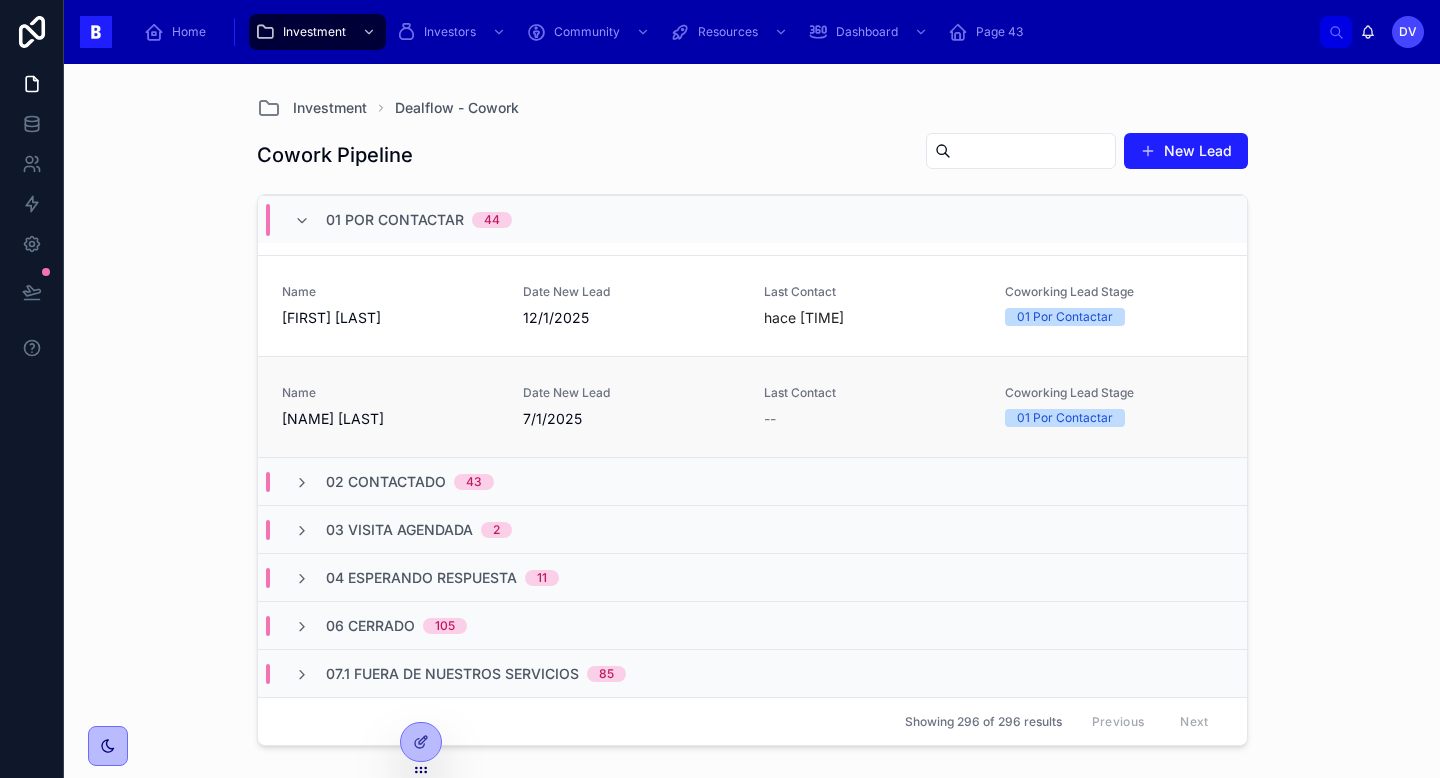 click on "Name [FIRST] [LAST] Date New Lead [DATE] Last Contact -- Coworking Lead Stage 01 Por Contactar" at bounding box center [752, 406] 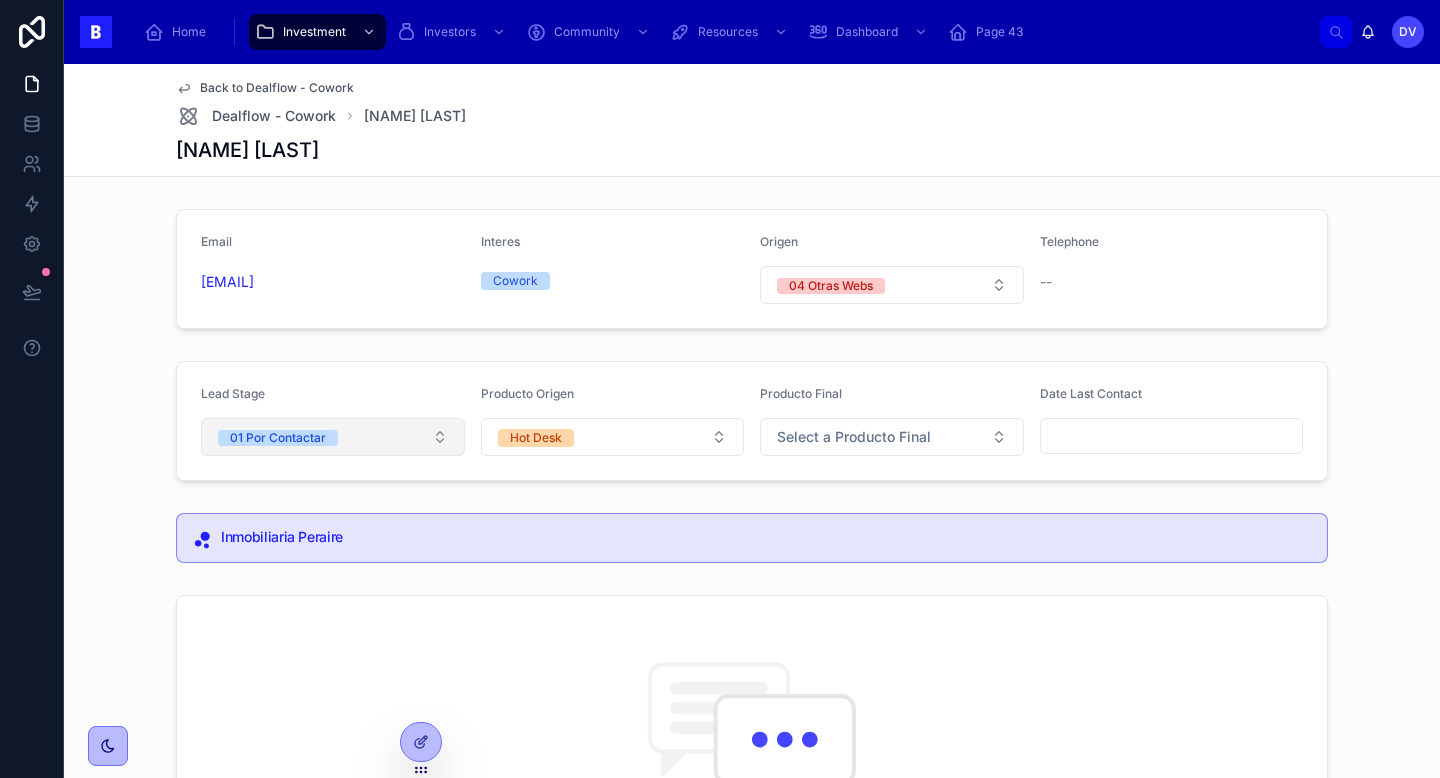 click on "01 Por Contactar" at bounding box center (333, 437) 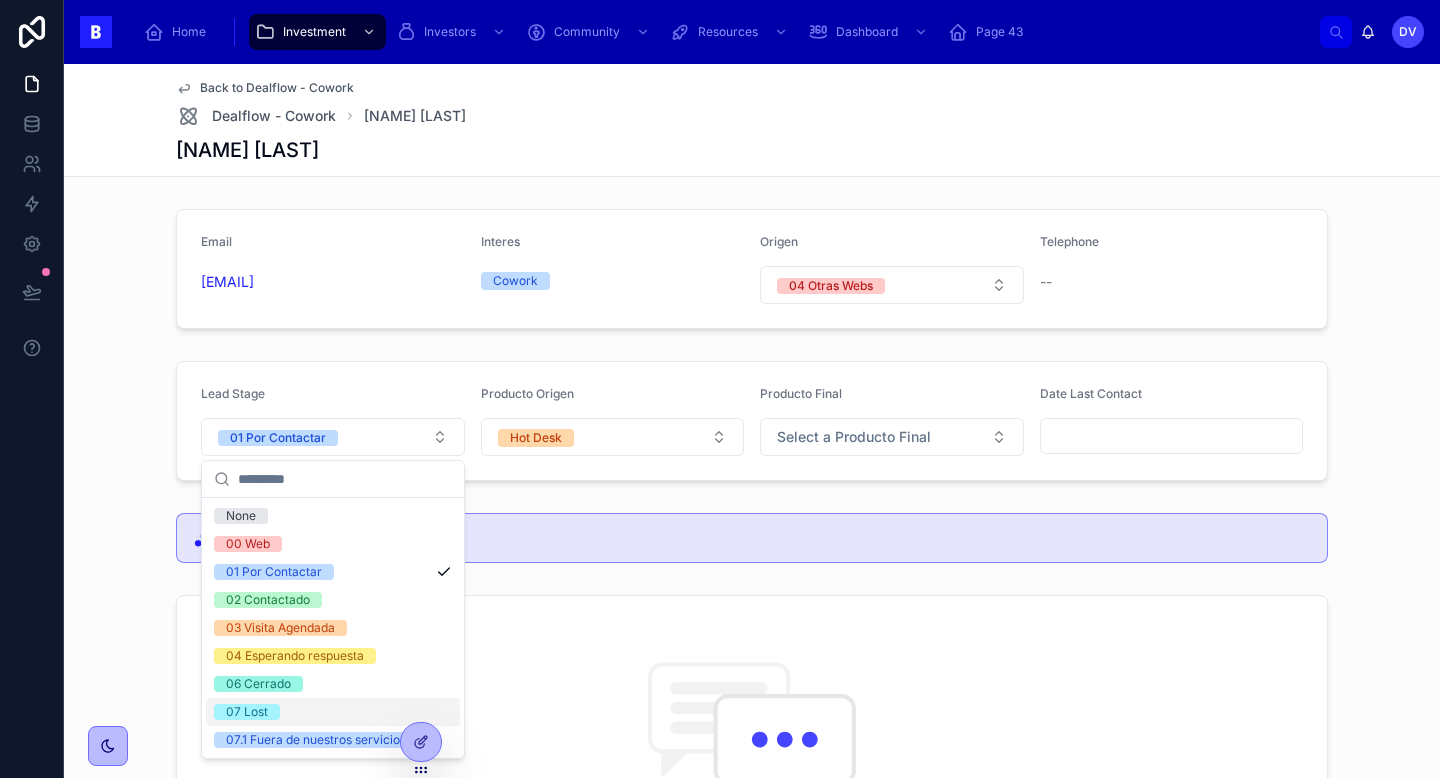 click on "07 Lost" at bounding box center [333, 712] 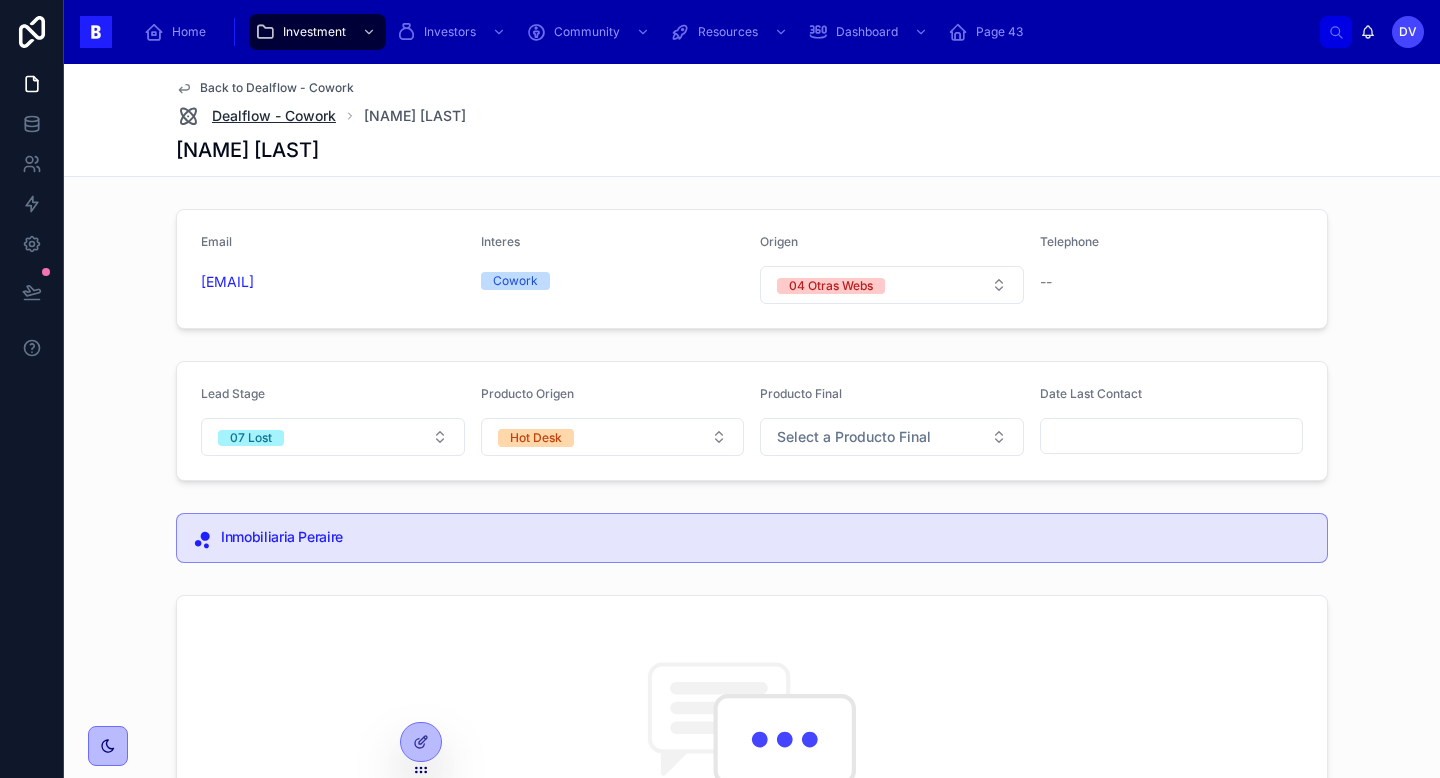 click on "Dealflow - Cowork" at bounding box center [274, 116] 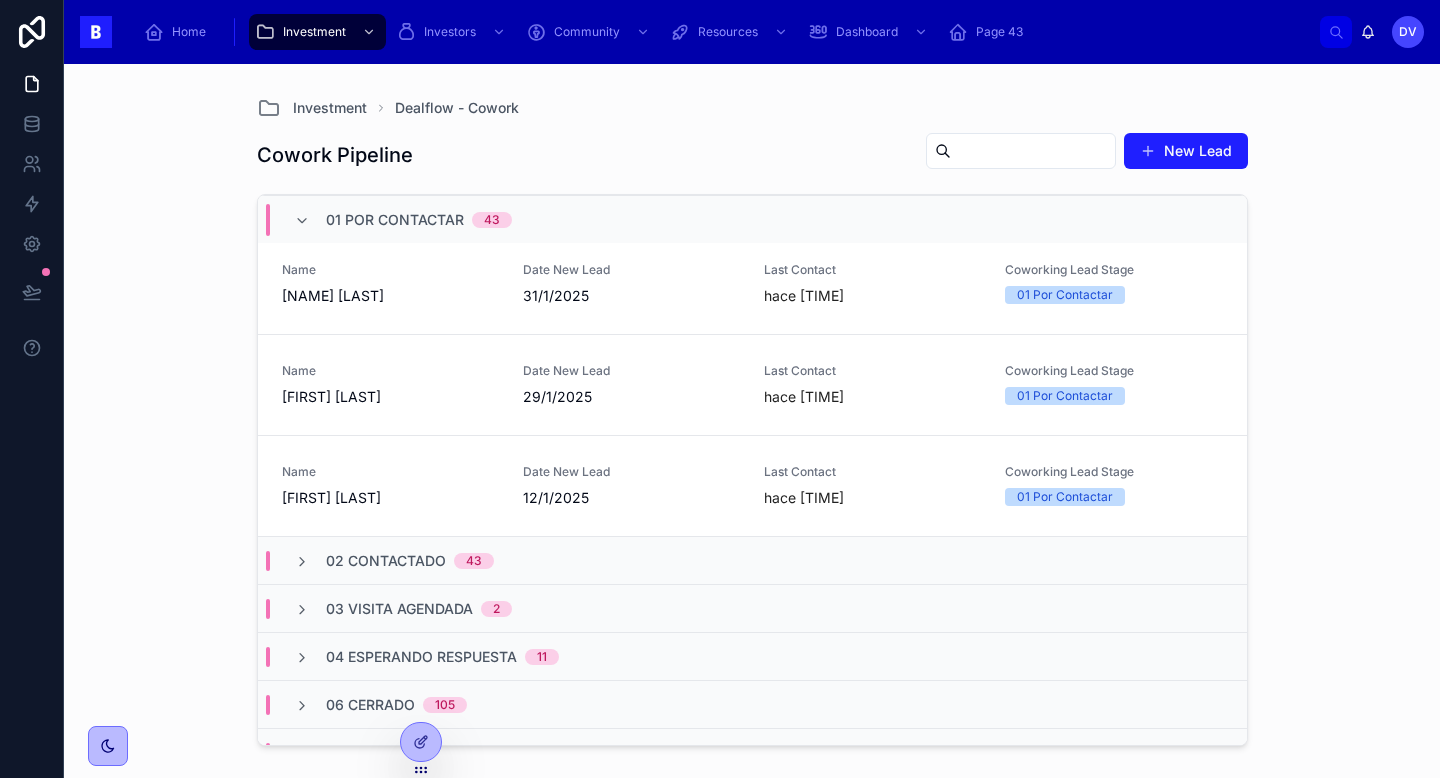 scroll, scrollTop: 4156, scrollLeft: 0, axis: vertical 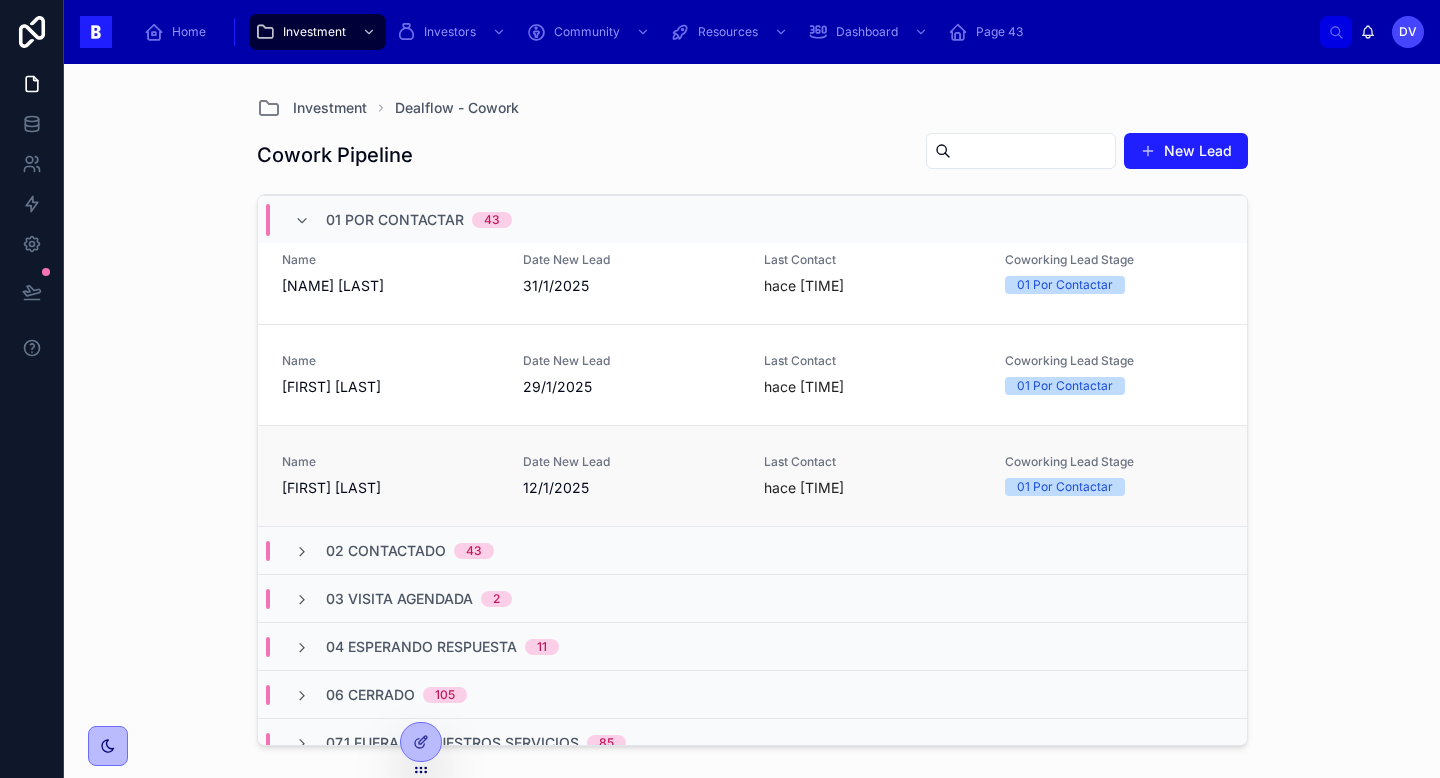 click on "[FIRST] [LAST]" at bounding box center (390, 488) 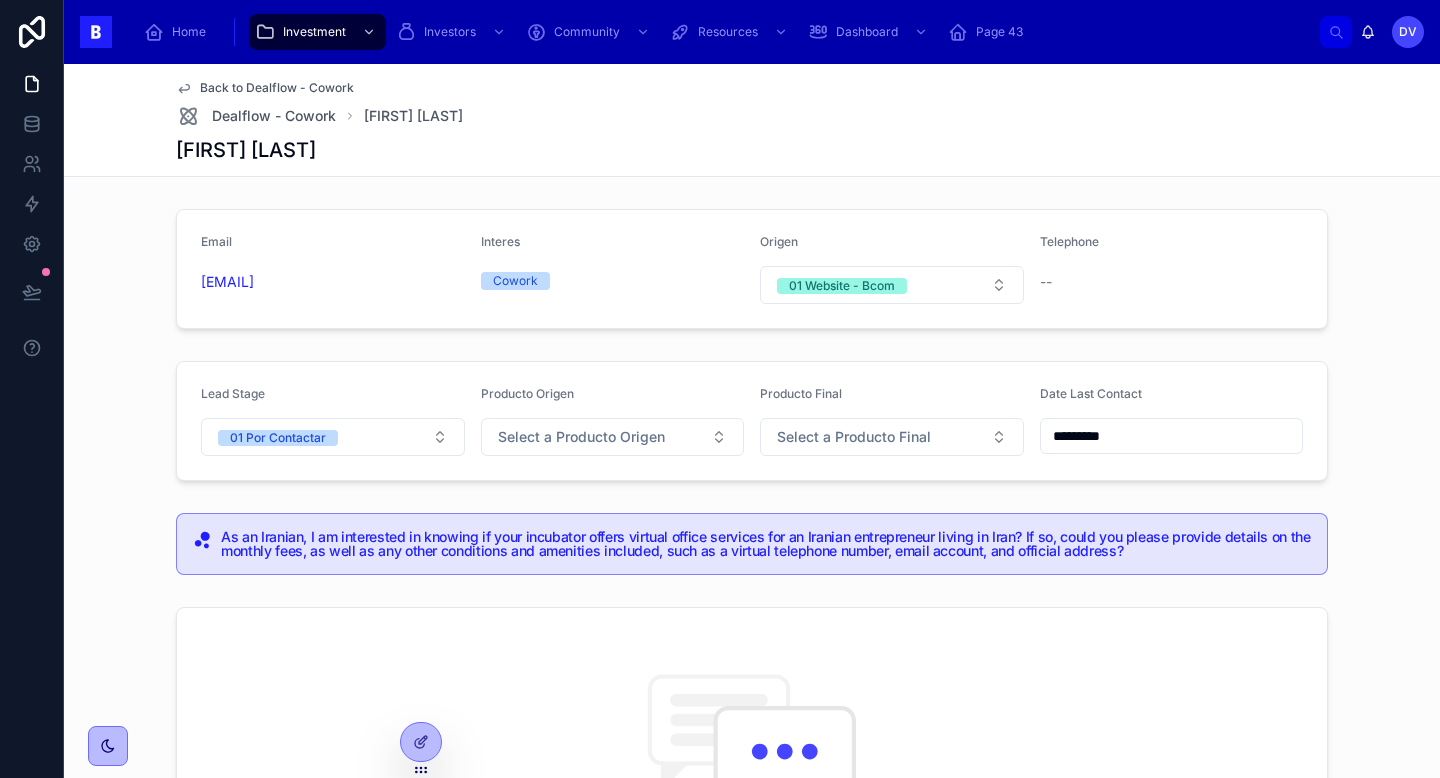 scroll, scrollTop: 1, scrollLeft: 0, axis: vertical 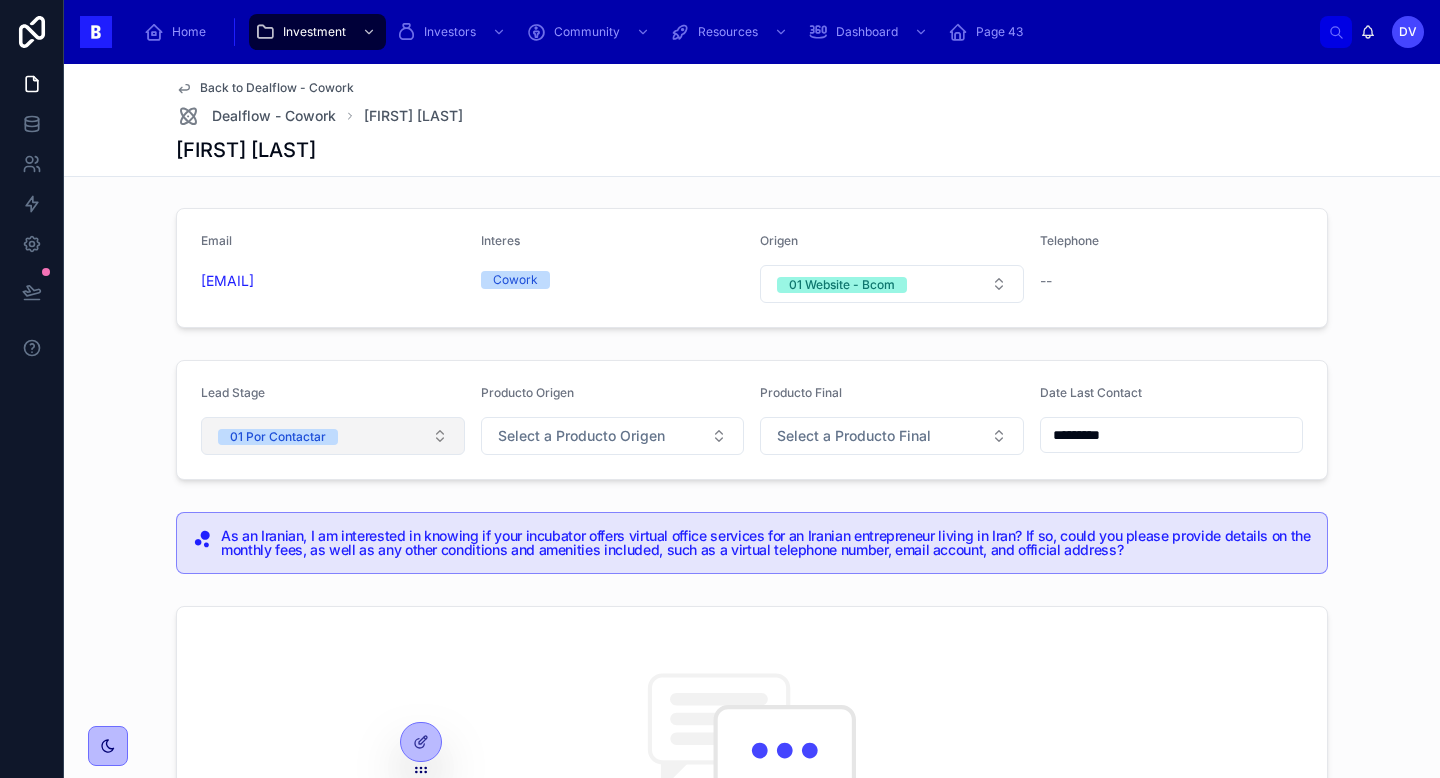 click on "01 Por Contactar" at bounding box center (333, 436) 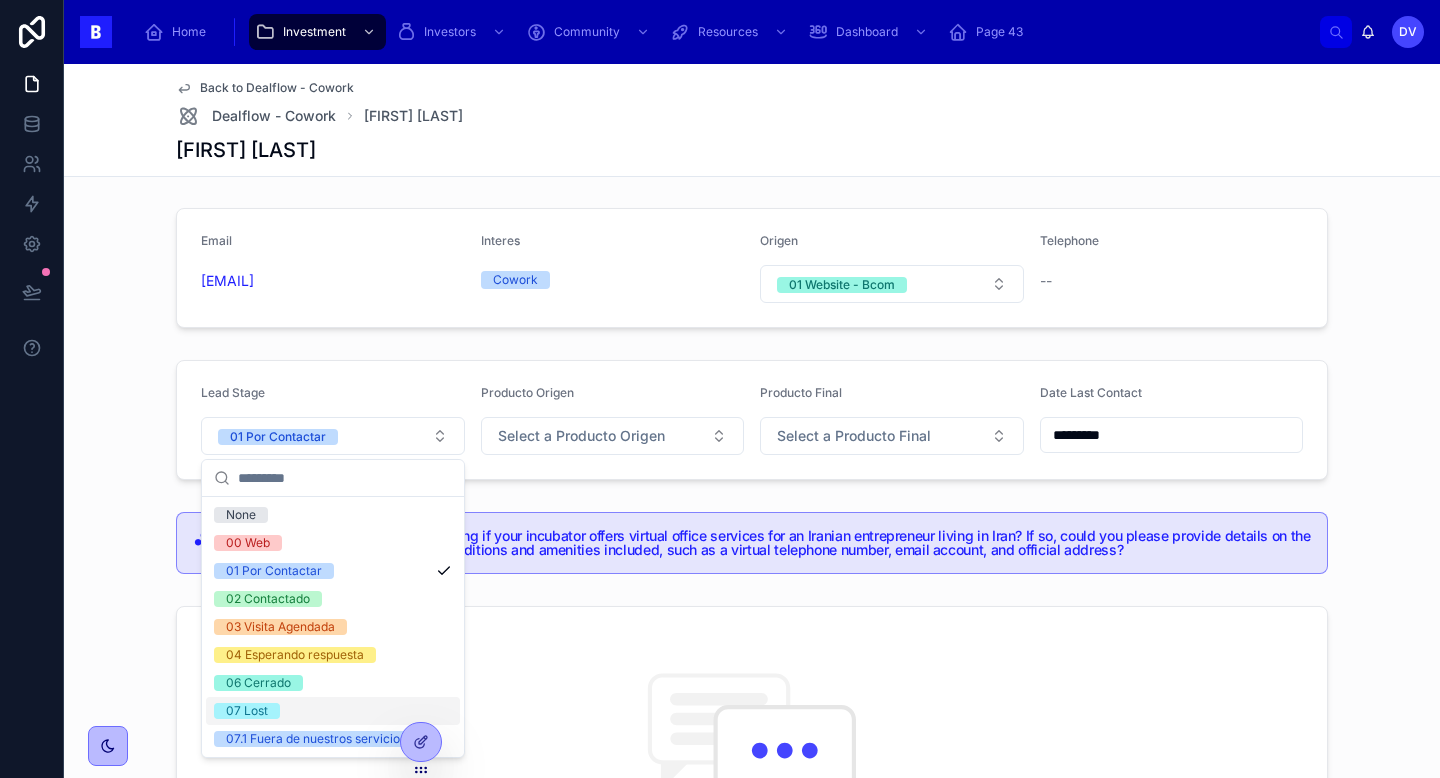 click on "07 Lost" at bounding box center (333, 711) 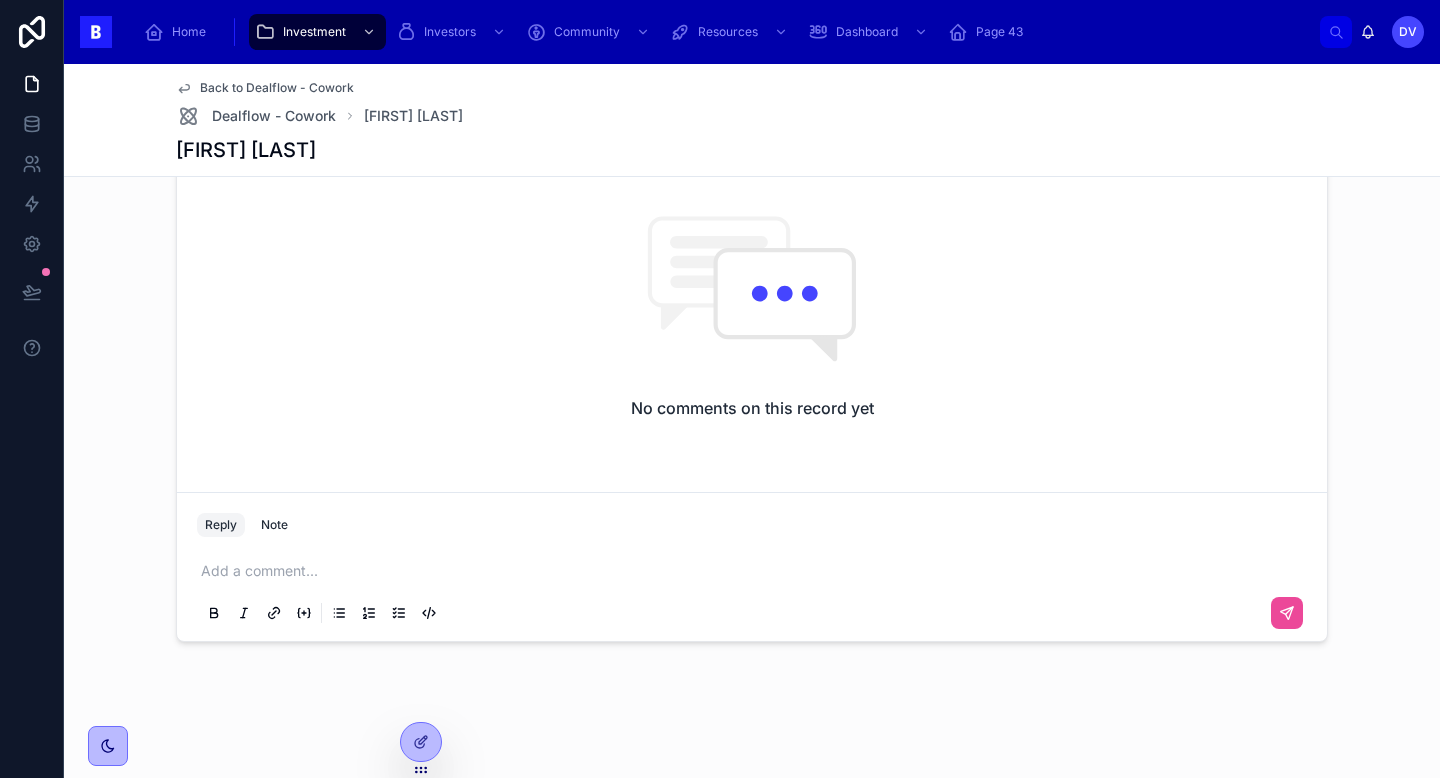 scroll, scrollTop: 0, scrollLeft: 0, axis: both 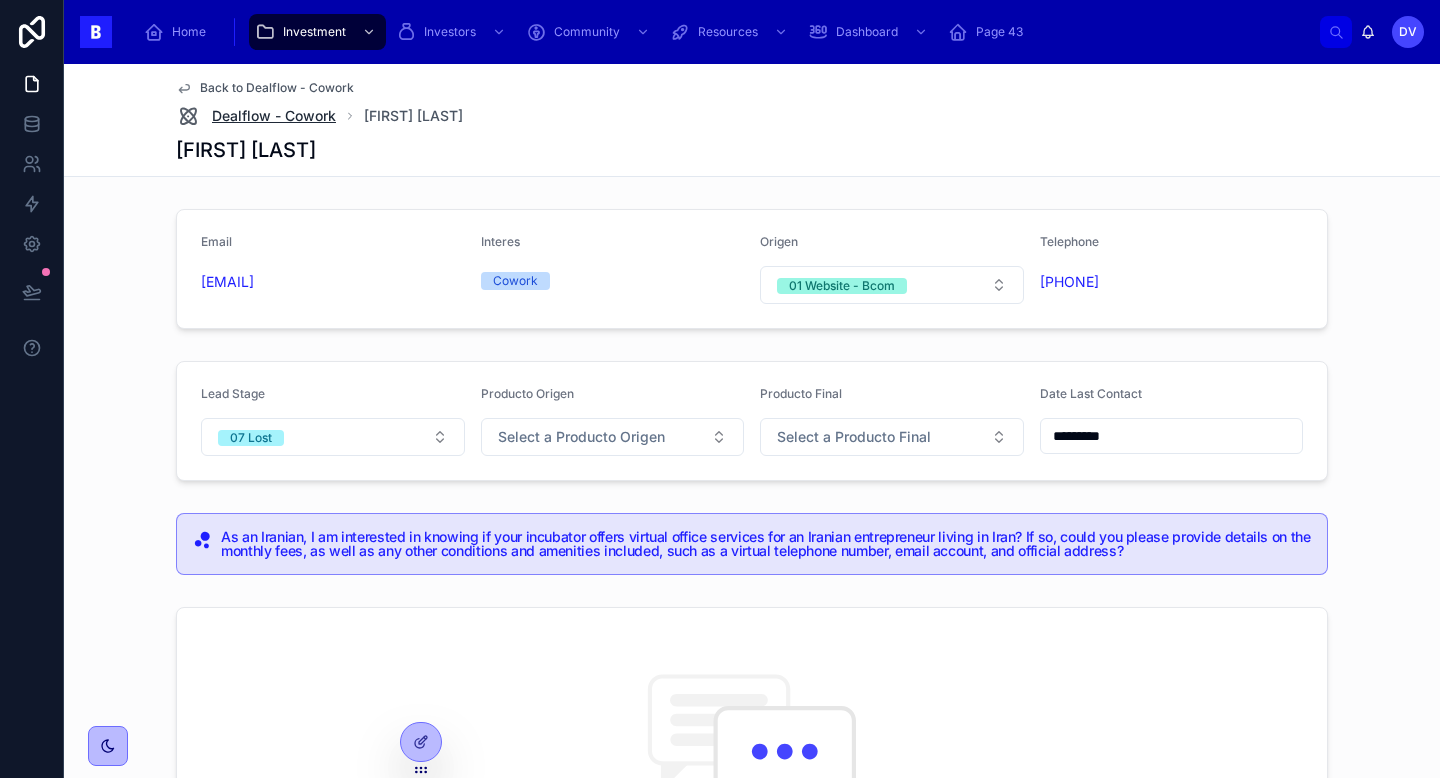 click on "Dealflow - Cowork" at bounding box center (274, 116) 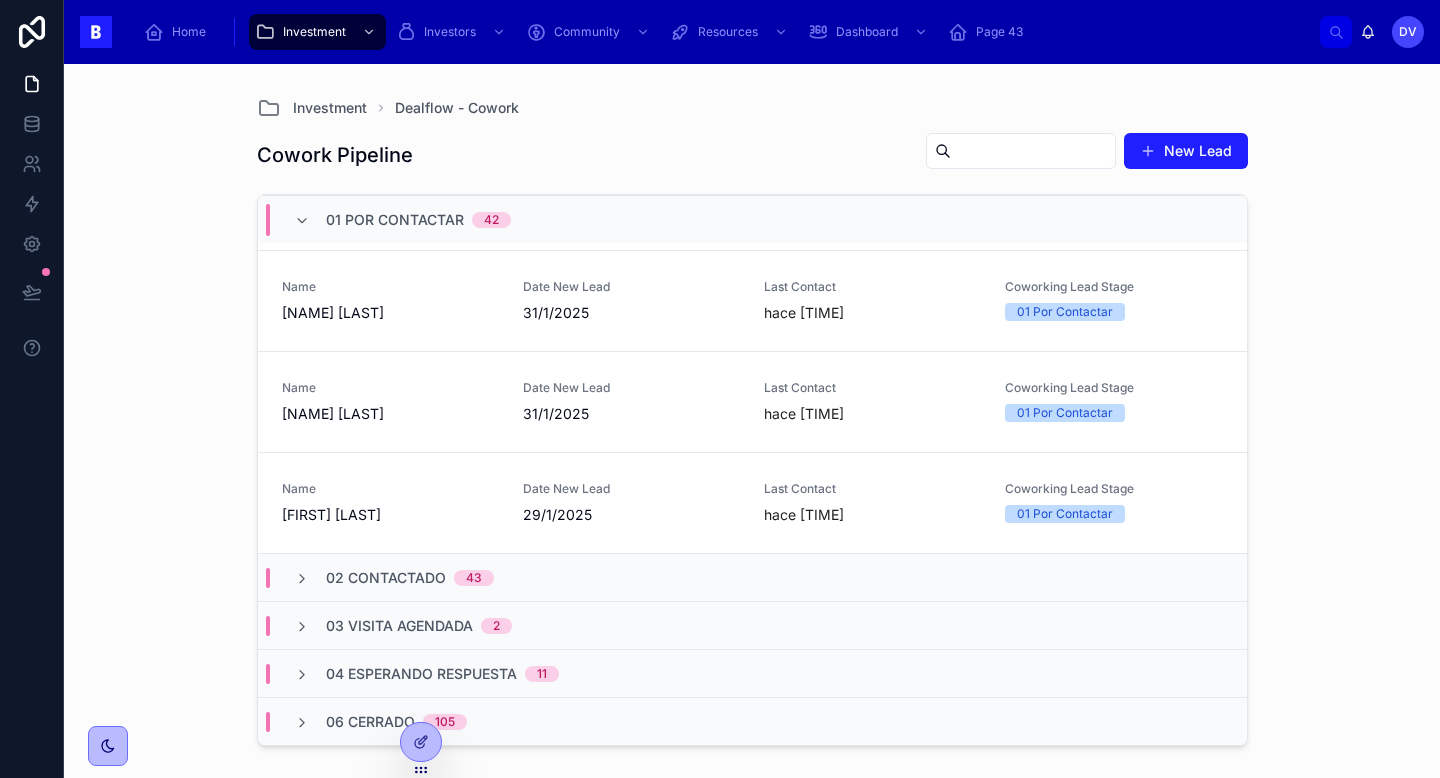 scroll, scrollTop: 4029, scrollLeft: 0, axis: vertical 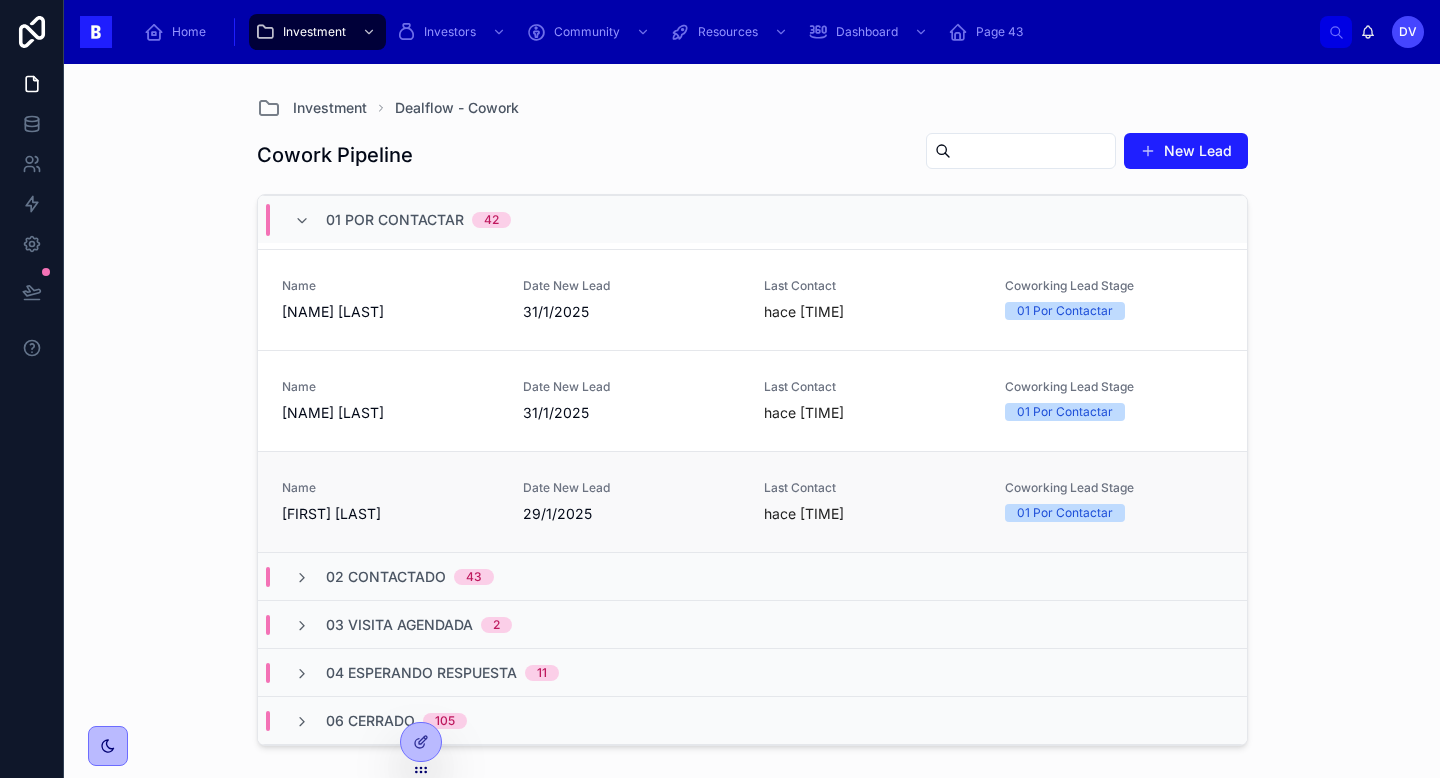 click on "Name [FIRST] [LAST]" at bounding box center (390, 502) 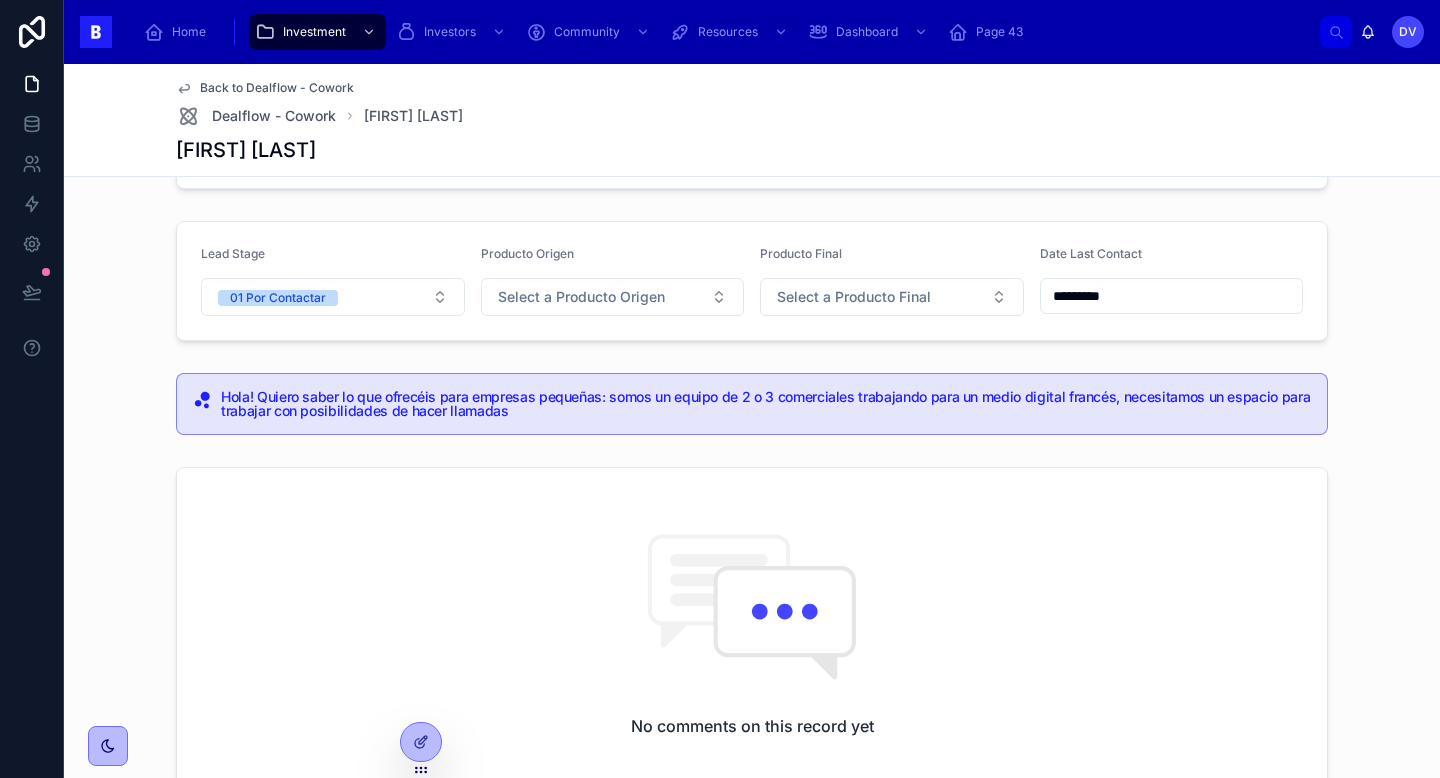 scroll, scrollTop: 135, scrollLeft: 0, axis: vertical 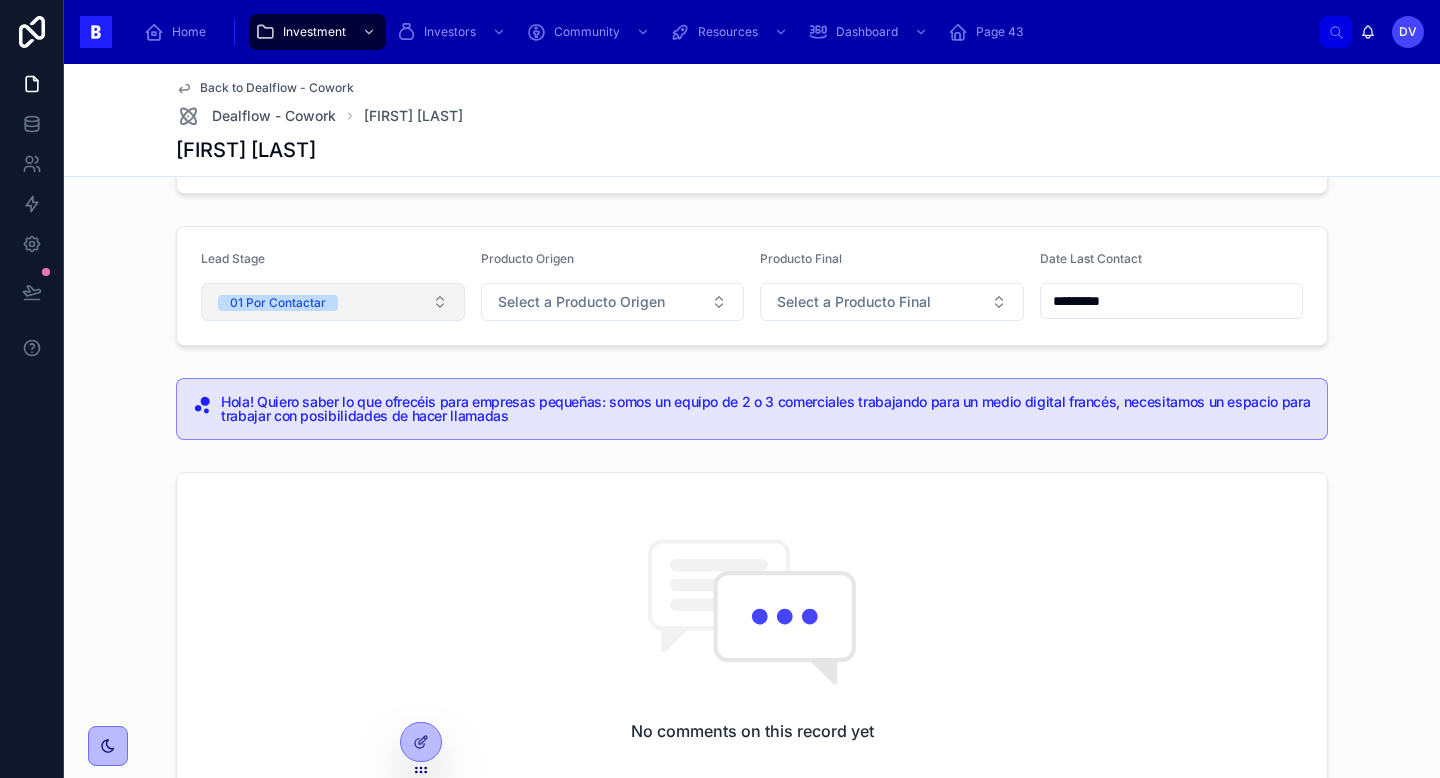click on "01 Por Contactar" at bounding box center (333, 302) 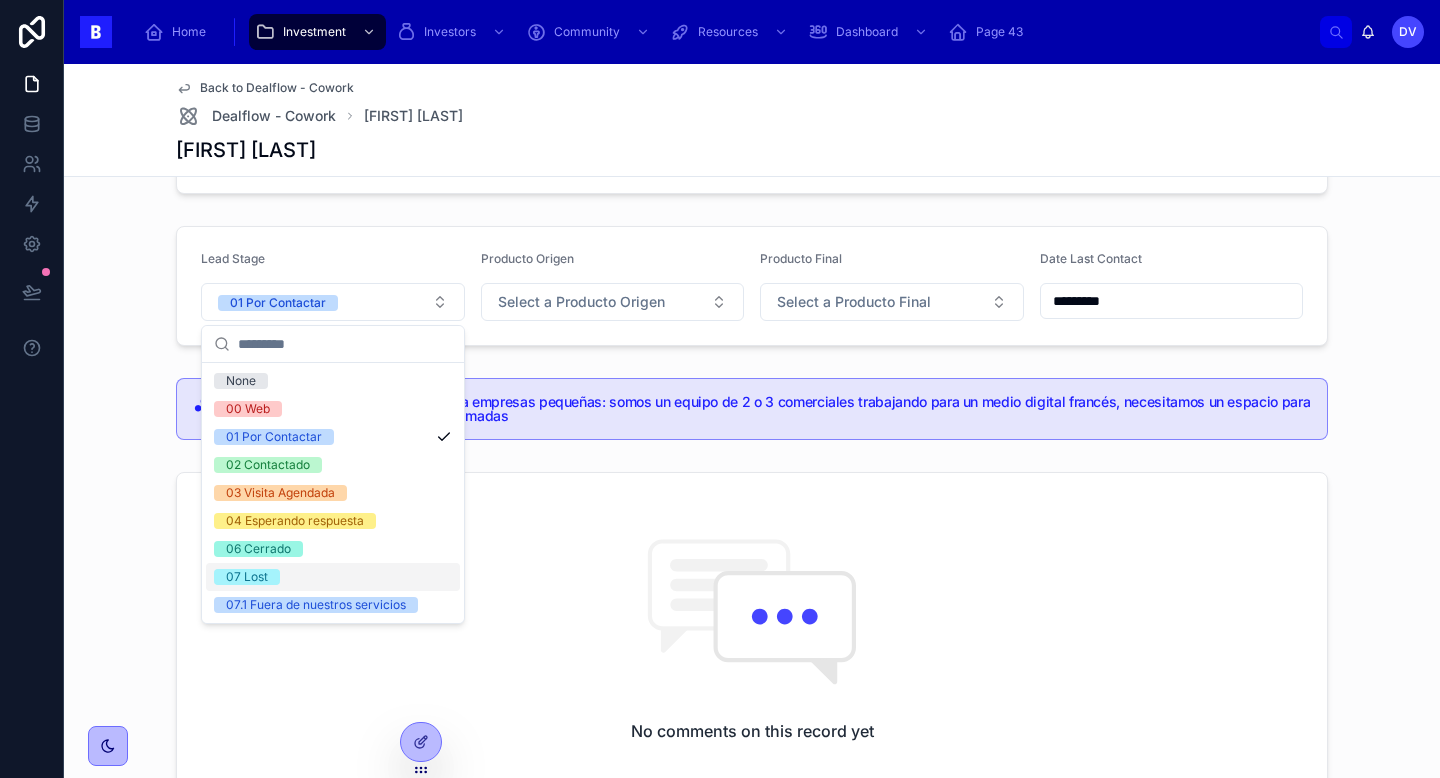 click on "07 Lost" at bounding box center [333, 577] 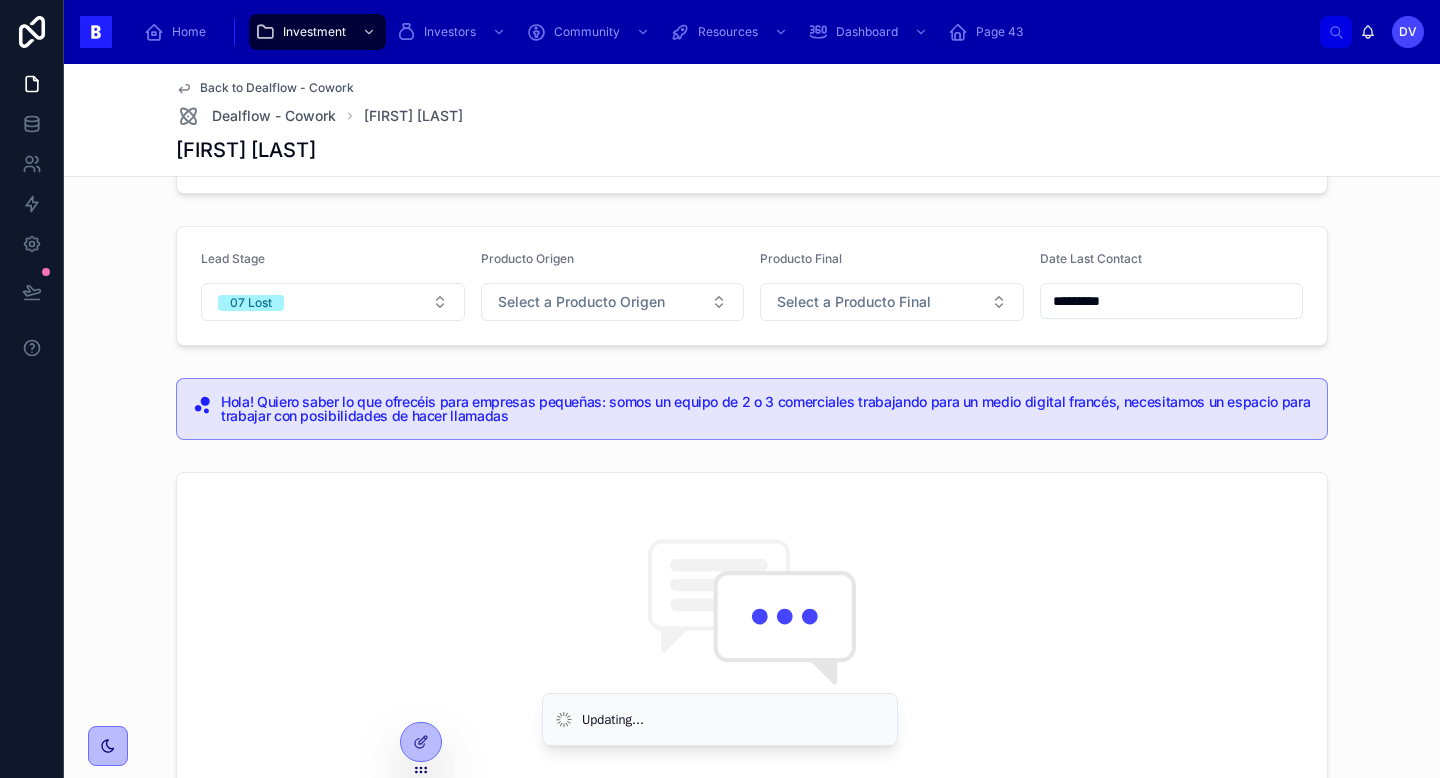 scroll, scrollTop: 0, scrollLeft: 0, axis: both 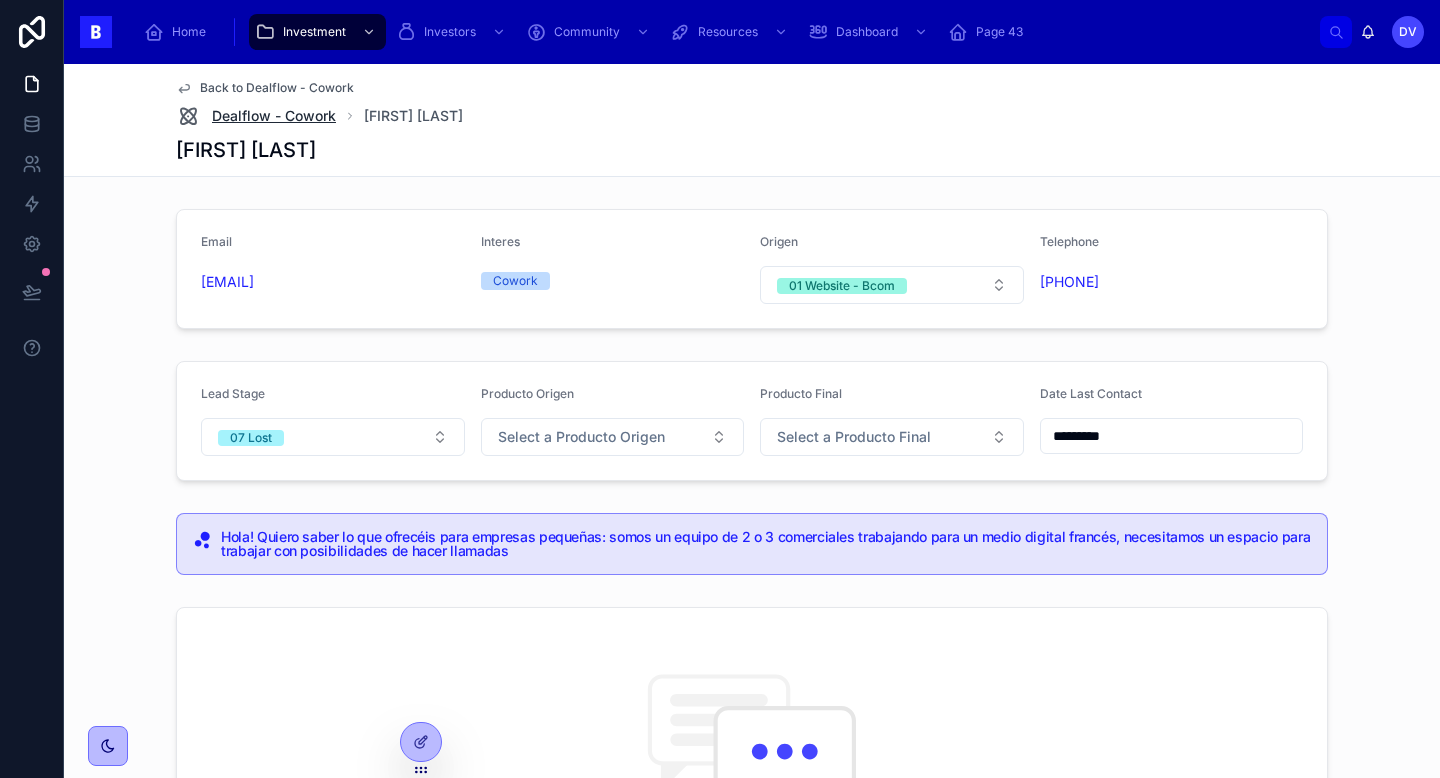 click on "Dealflow - Cowork" at bounding box center (274, 116) 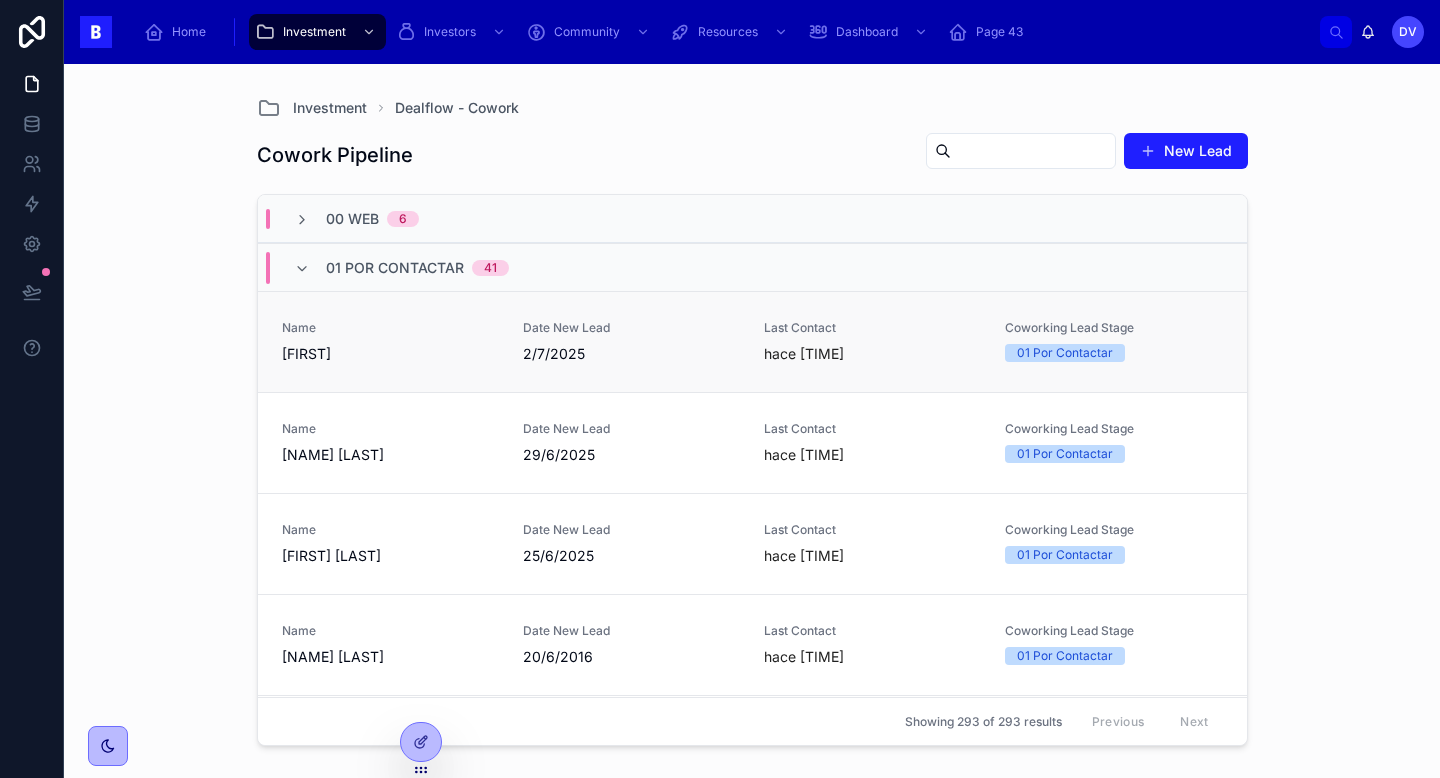 click on "Name" at bounding box center (390, 328) 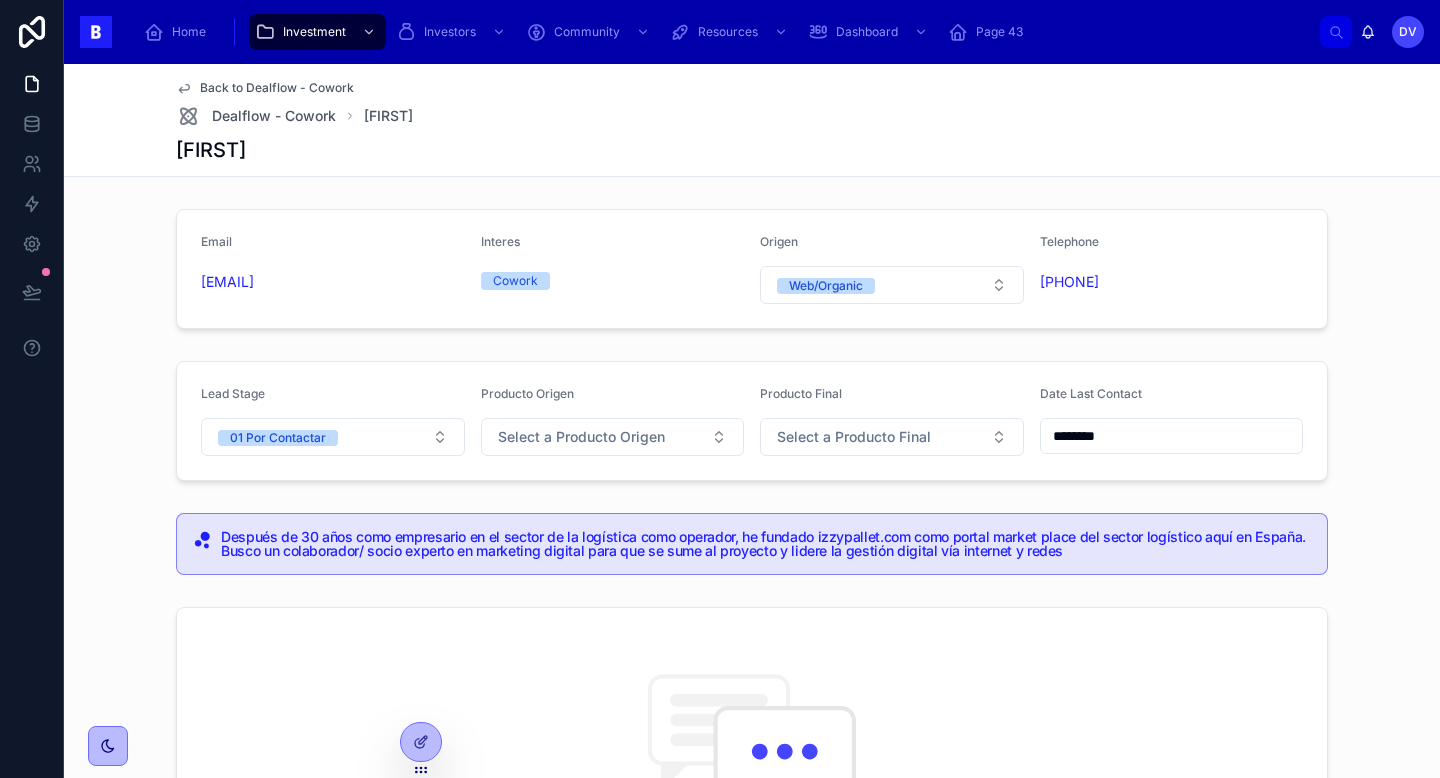 scroll, scrollTop: 1, scrollLeft: 0, axis: vertical 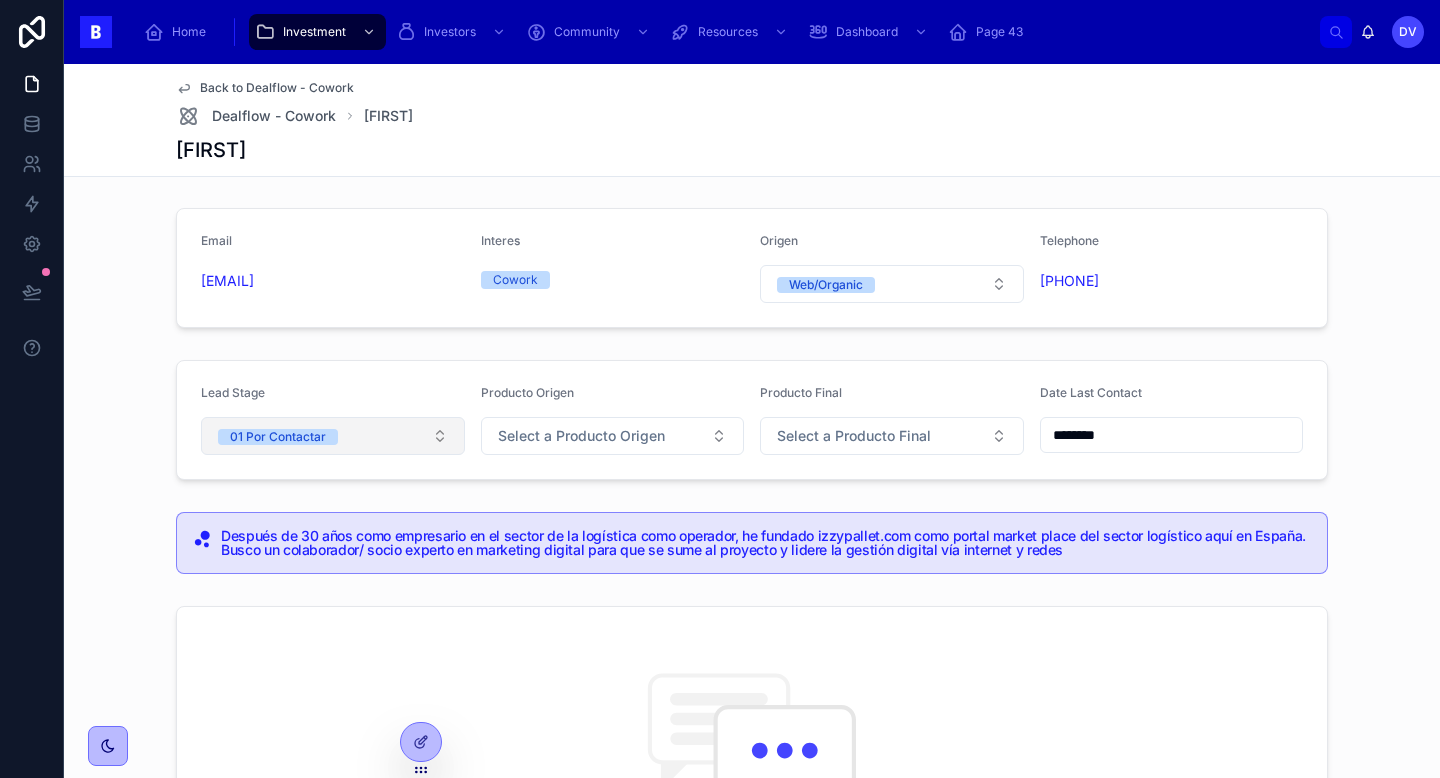 click on "01 Por Contactar" at bounding box center [333, 436] 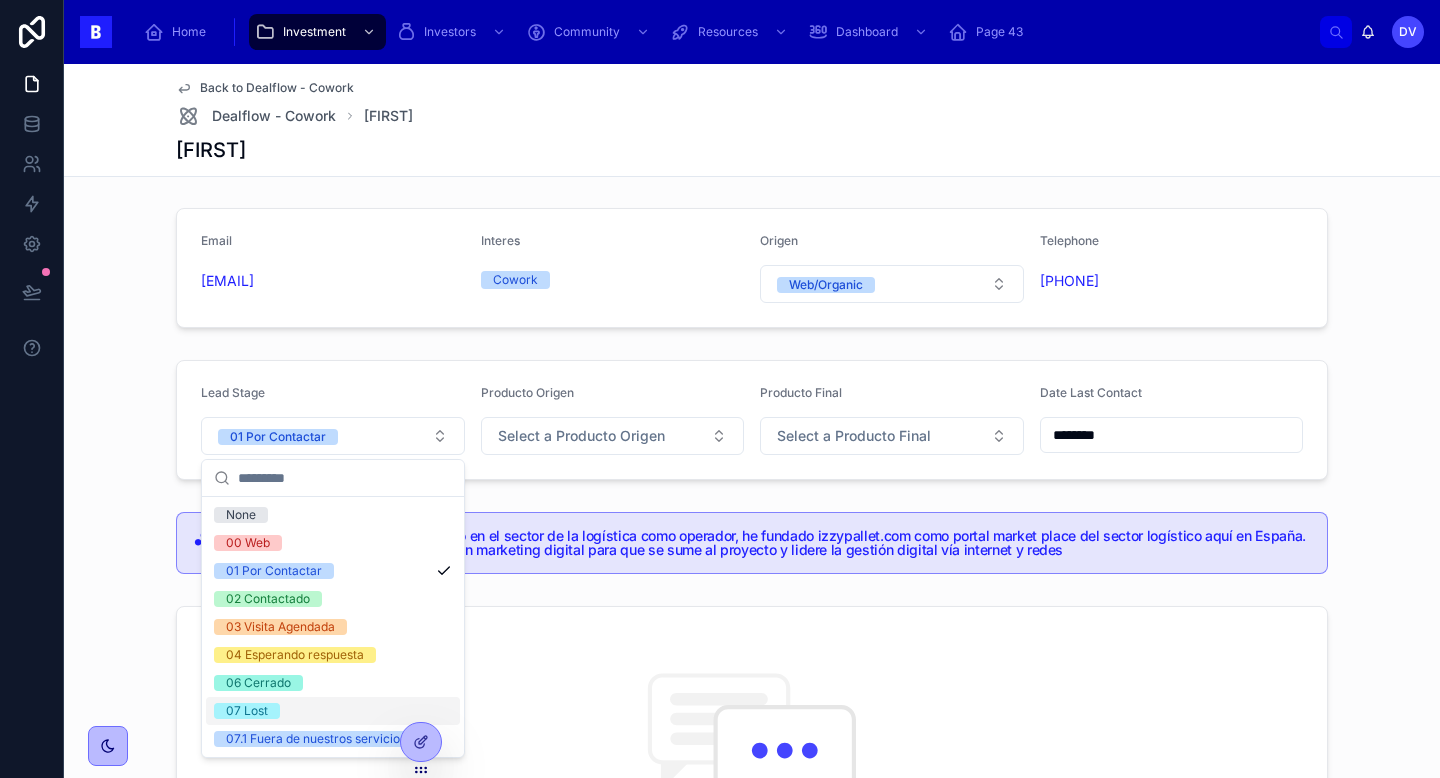 click on "07 Lost" at bounding box center (333, 711) 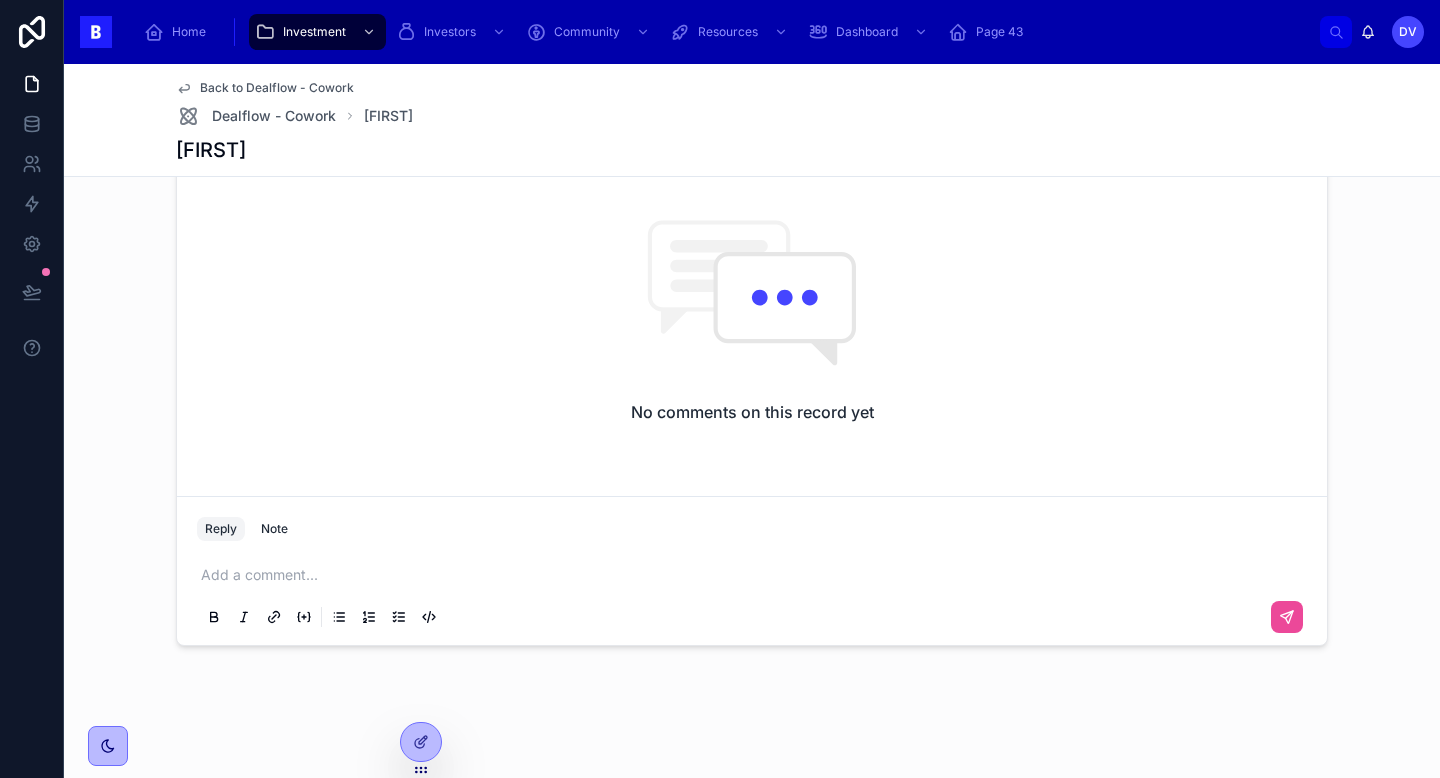 scroll, scrollTop: 190, scrollLeft: 0, axis: vertical 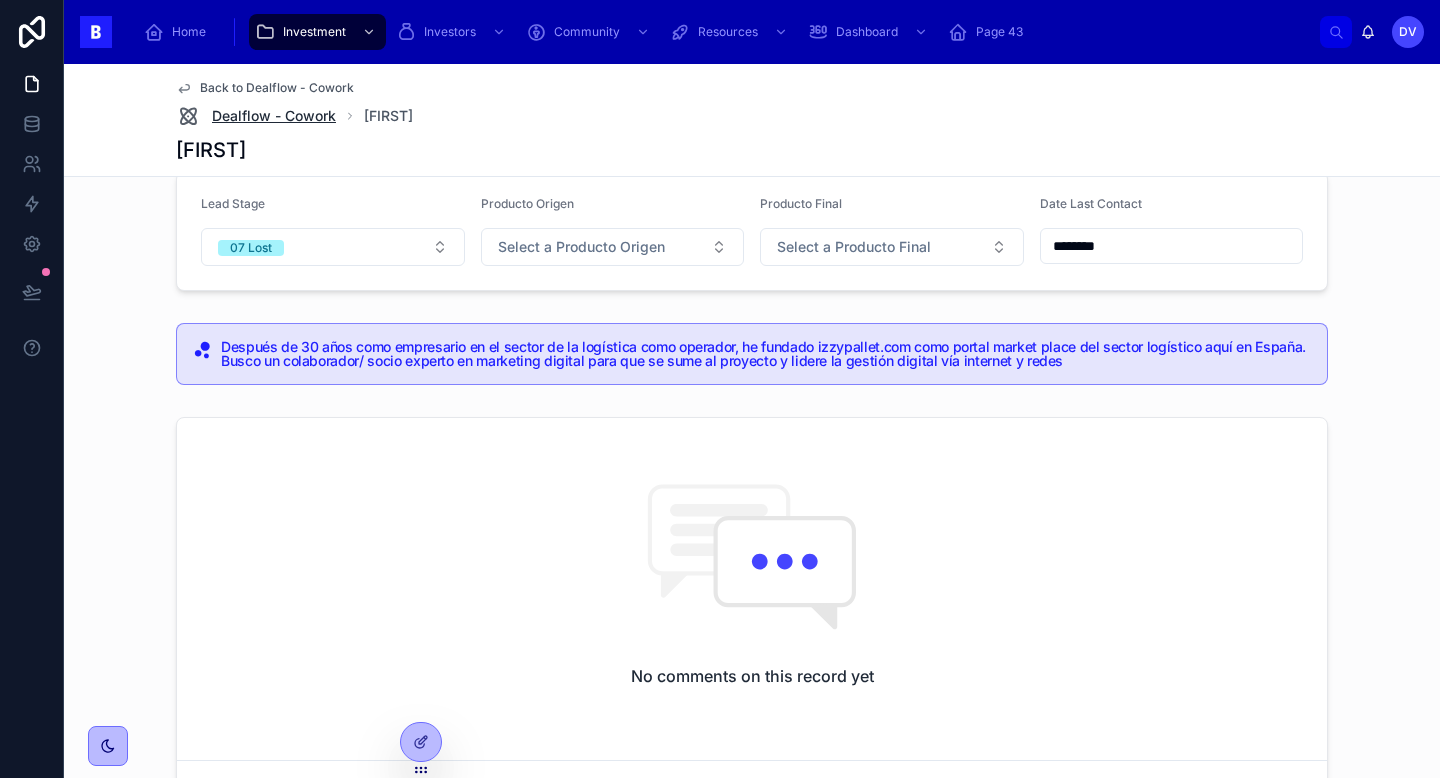 click on "Dealflow - Cowork" at bounding box center [274, 116] 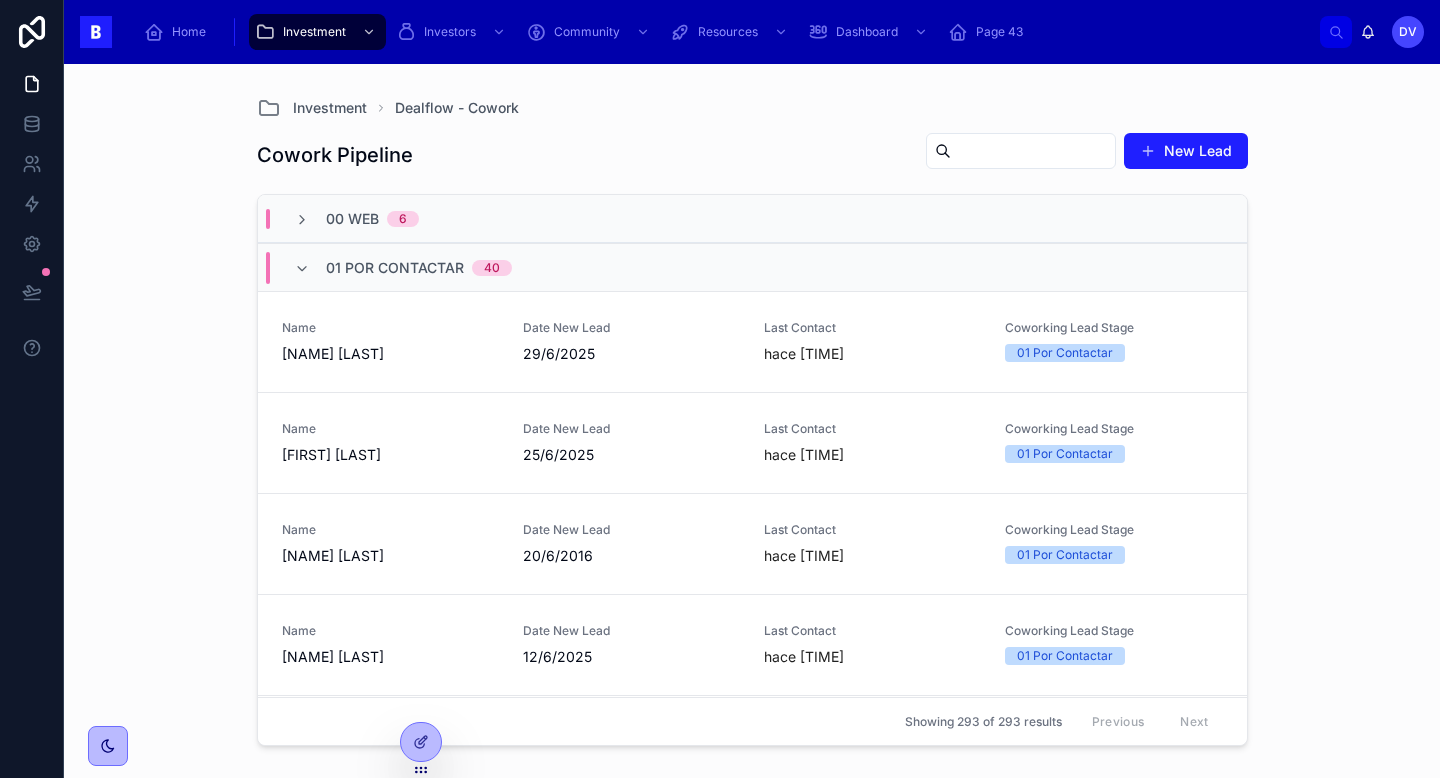 scroll, scrollTop: 0, scrollLeft: 0, axis: both 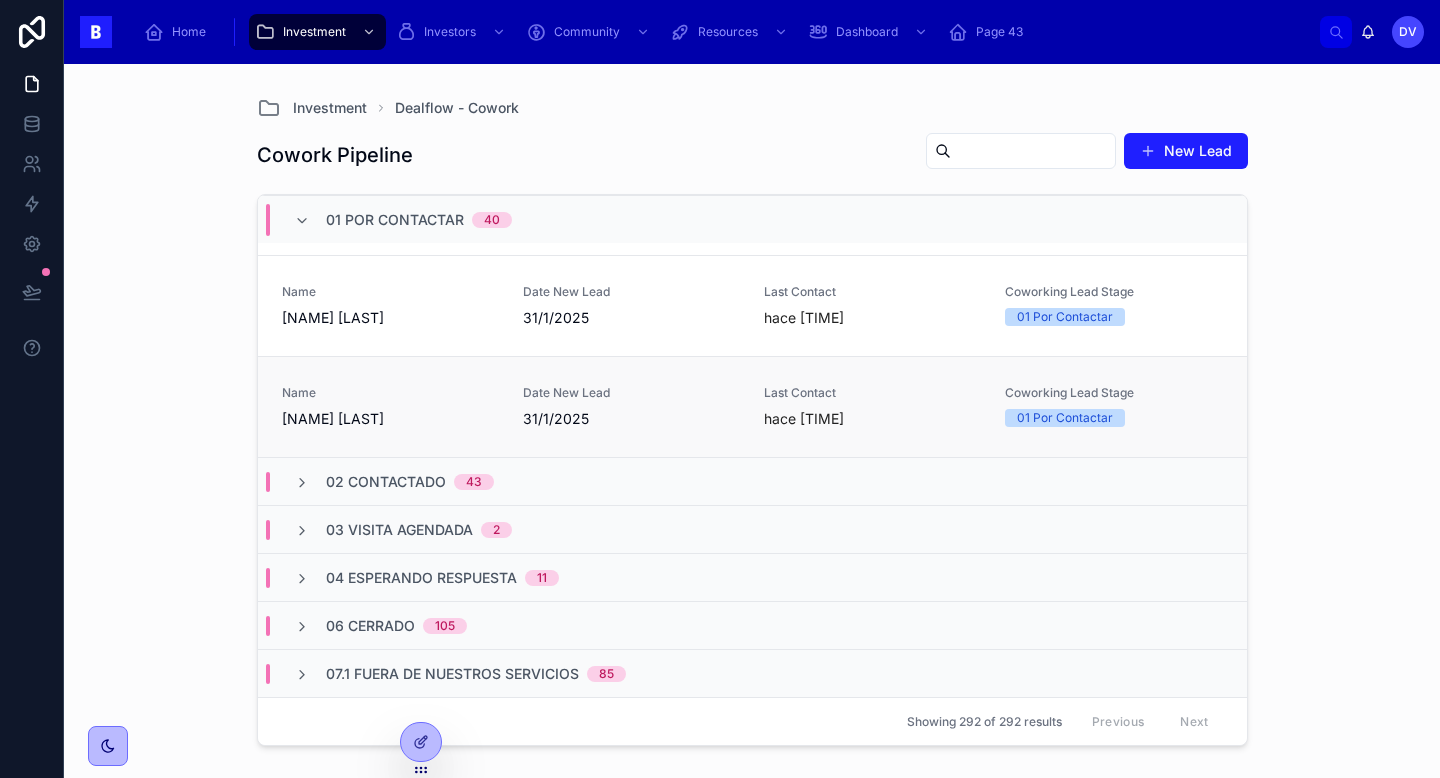 click on "[NAME] [LAST]" at bounding box center (390, 419) 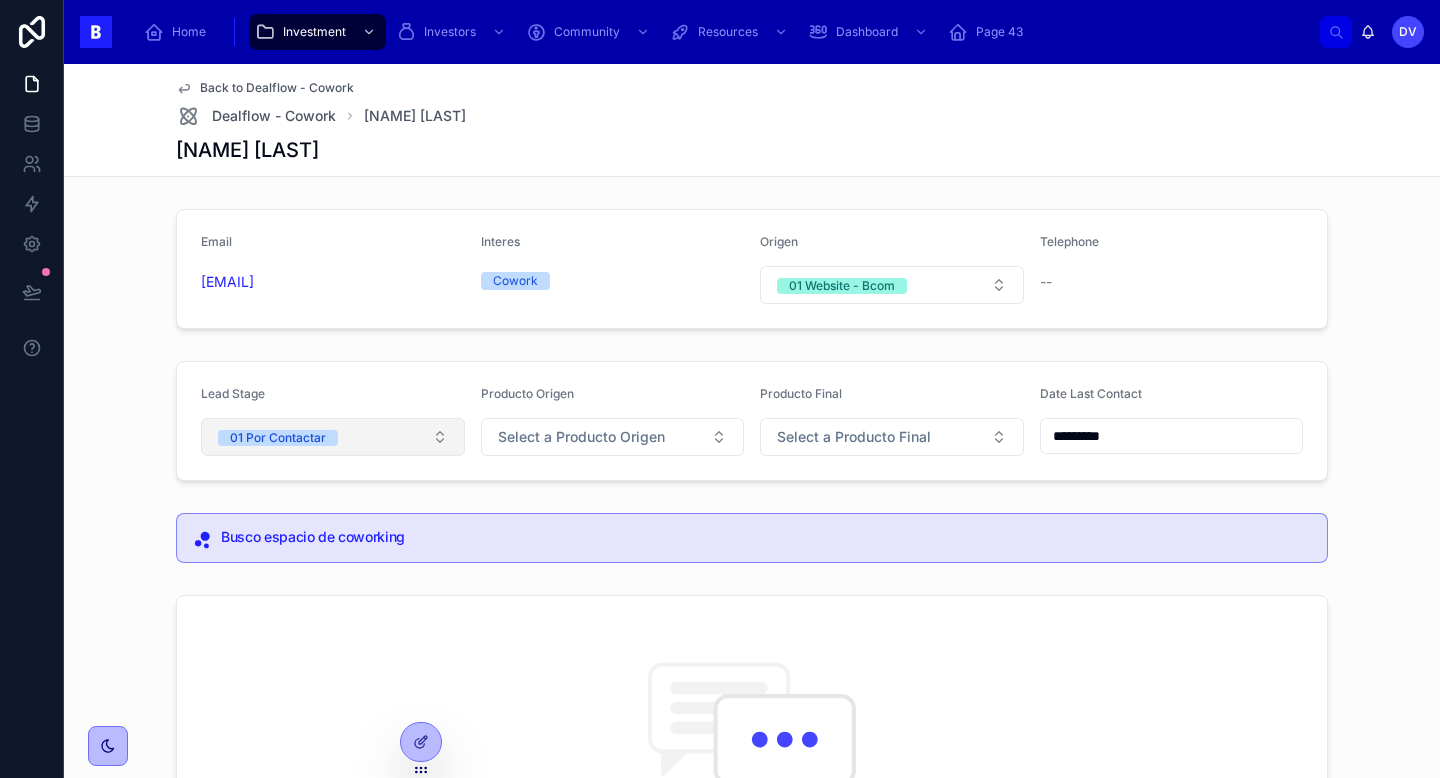 click on "01 Por Contactar" at bounding box center [333, 437] 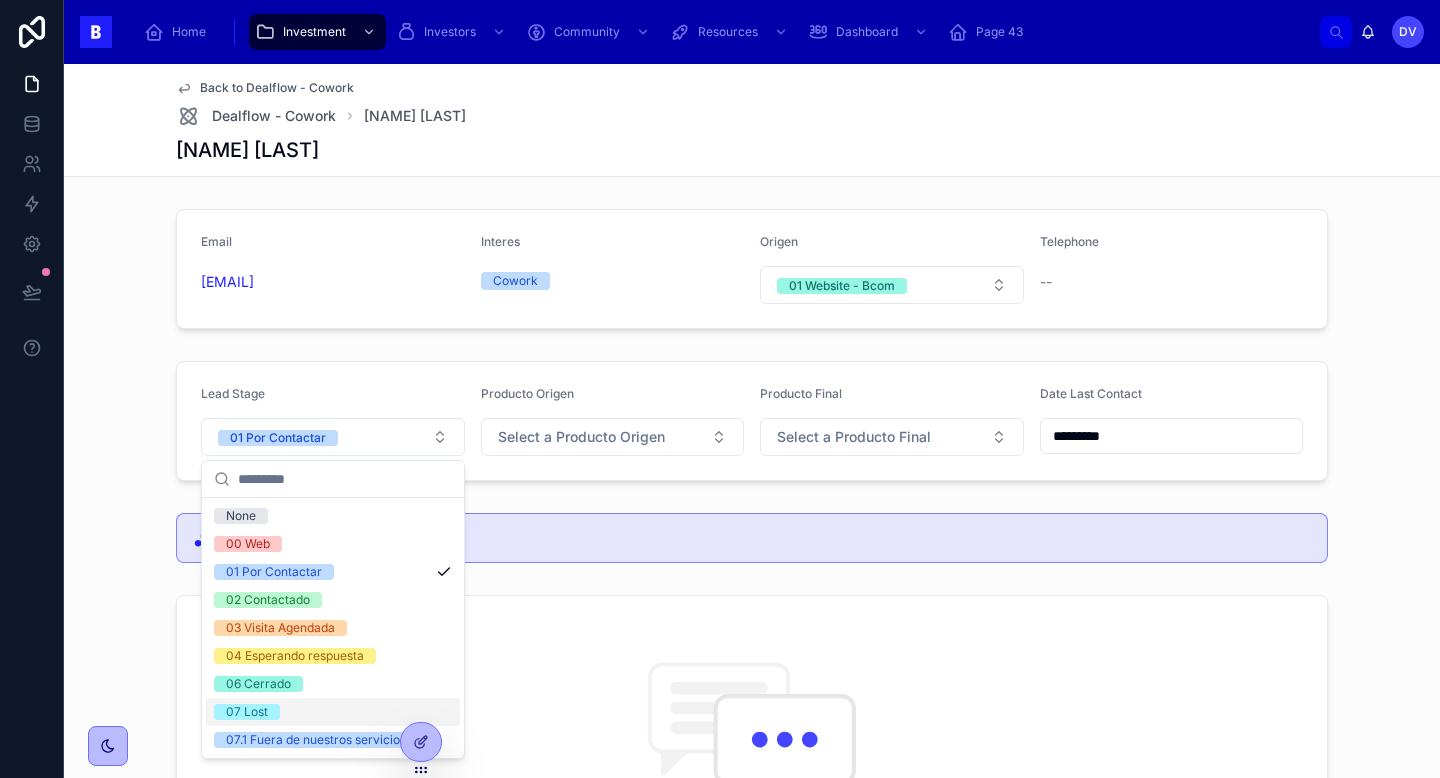 click on "07 Lost" at bounding box center [333, 712] 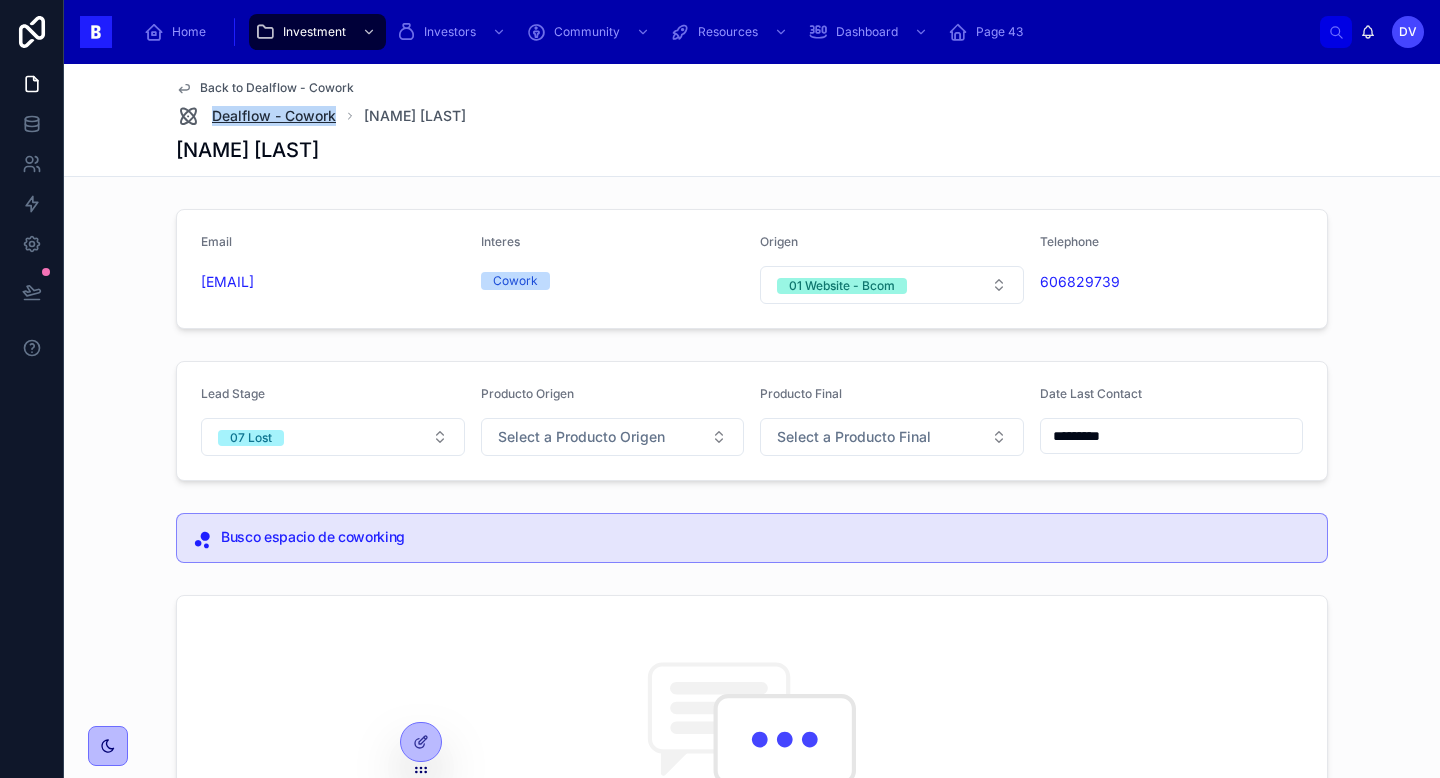 click on "Dealflow - Cowork" at bounding box center [274, 116] 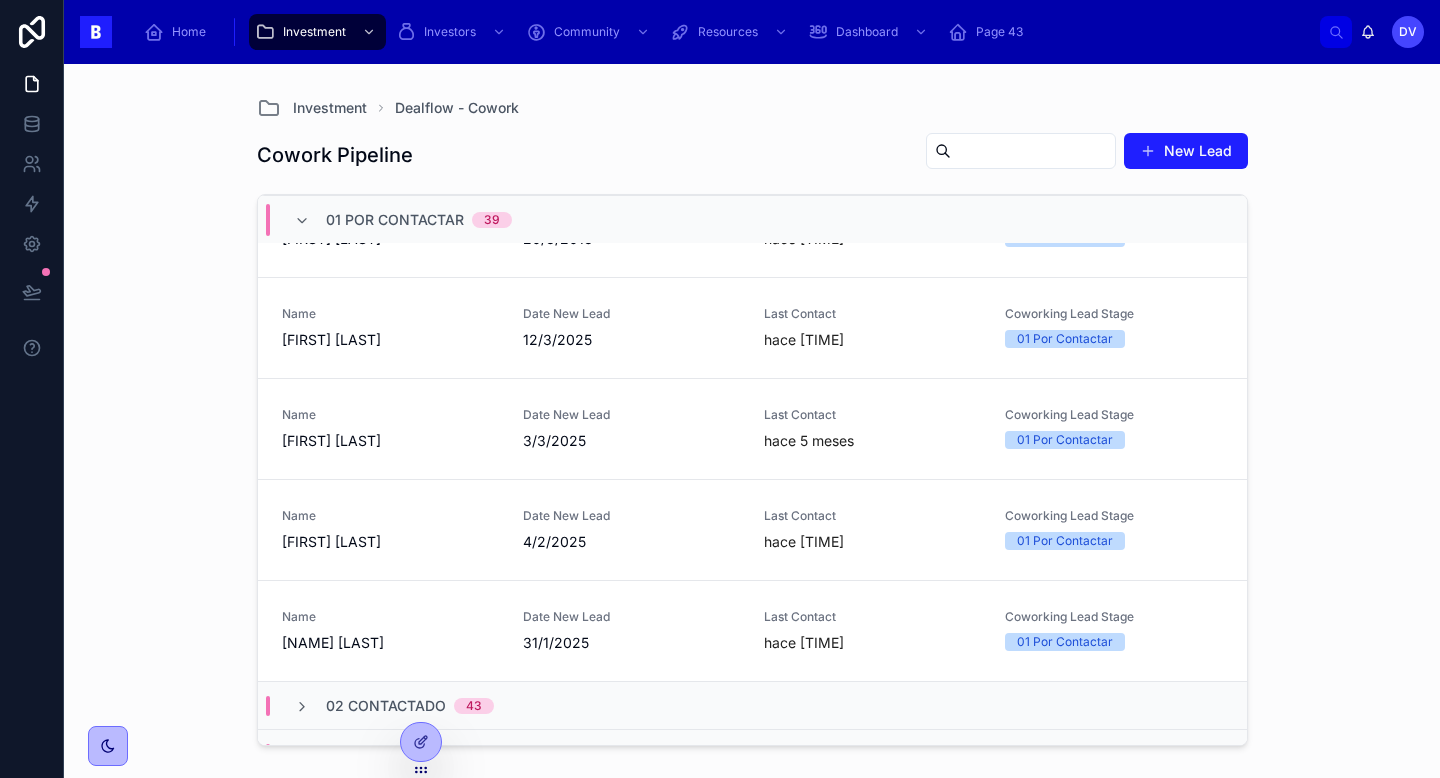 scroll, scrollTop: 3821, scrollLeft: 0, axis: vertical 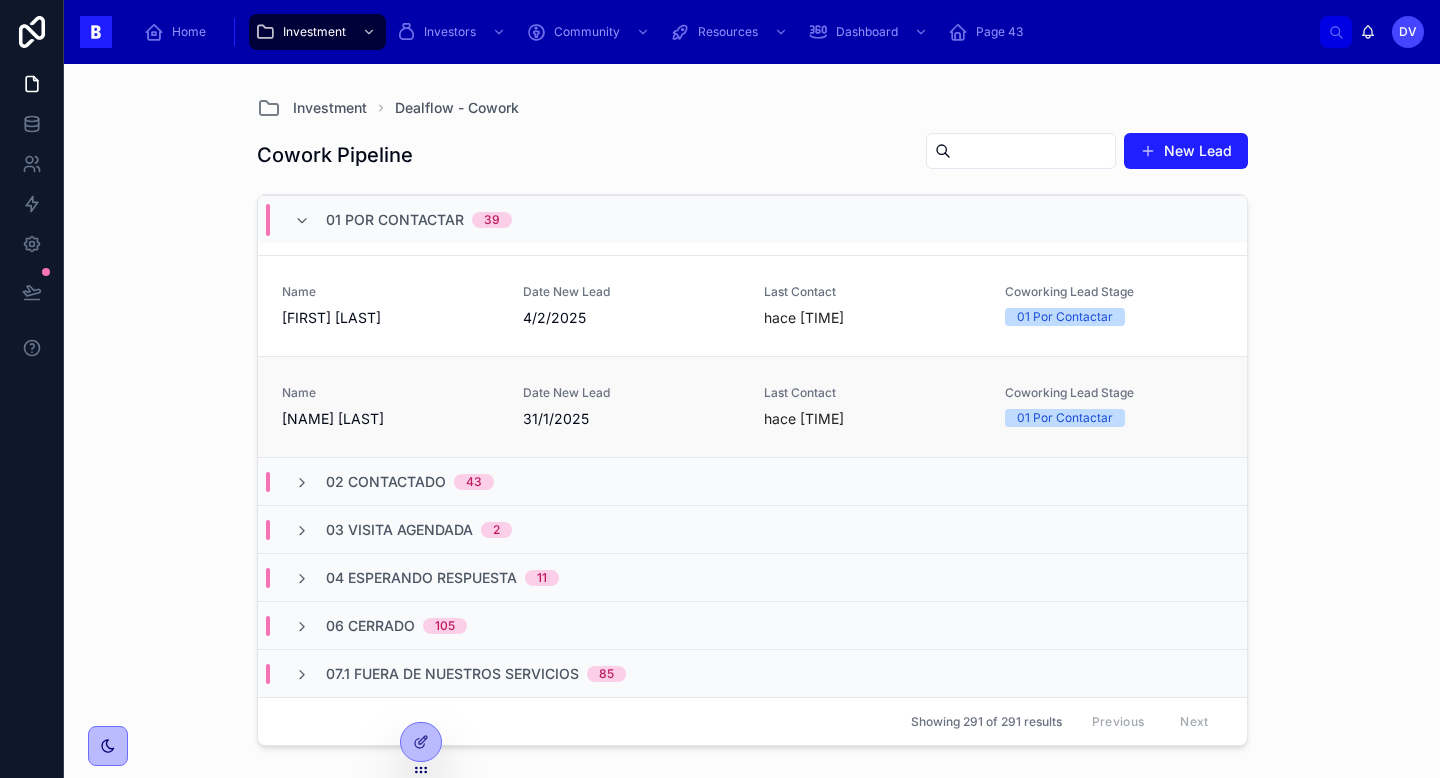 click on "[NAME] [LAST]" at bounding box center (390, 419) 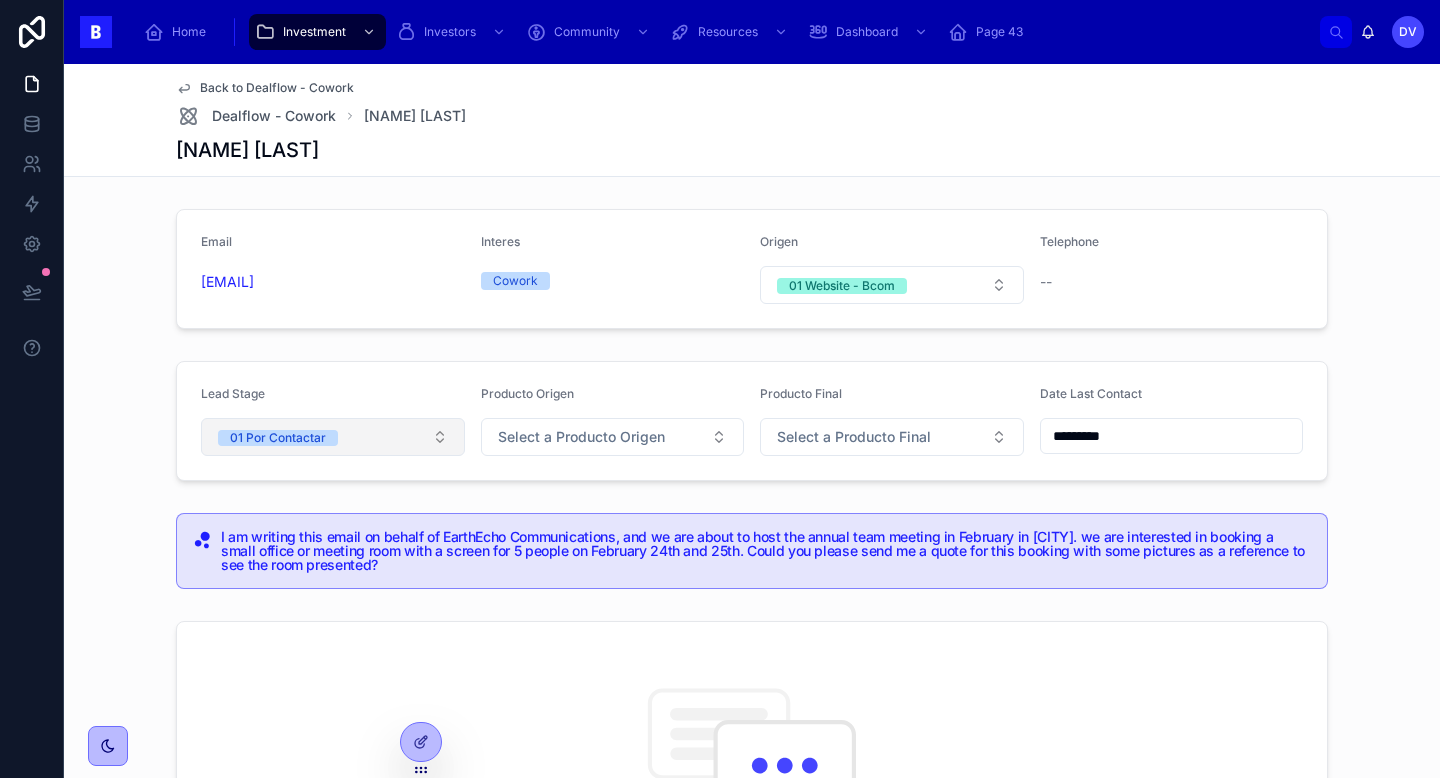 click on "01 Por Contactar" at bounding box center [333, 437] 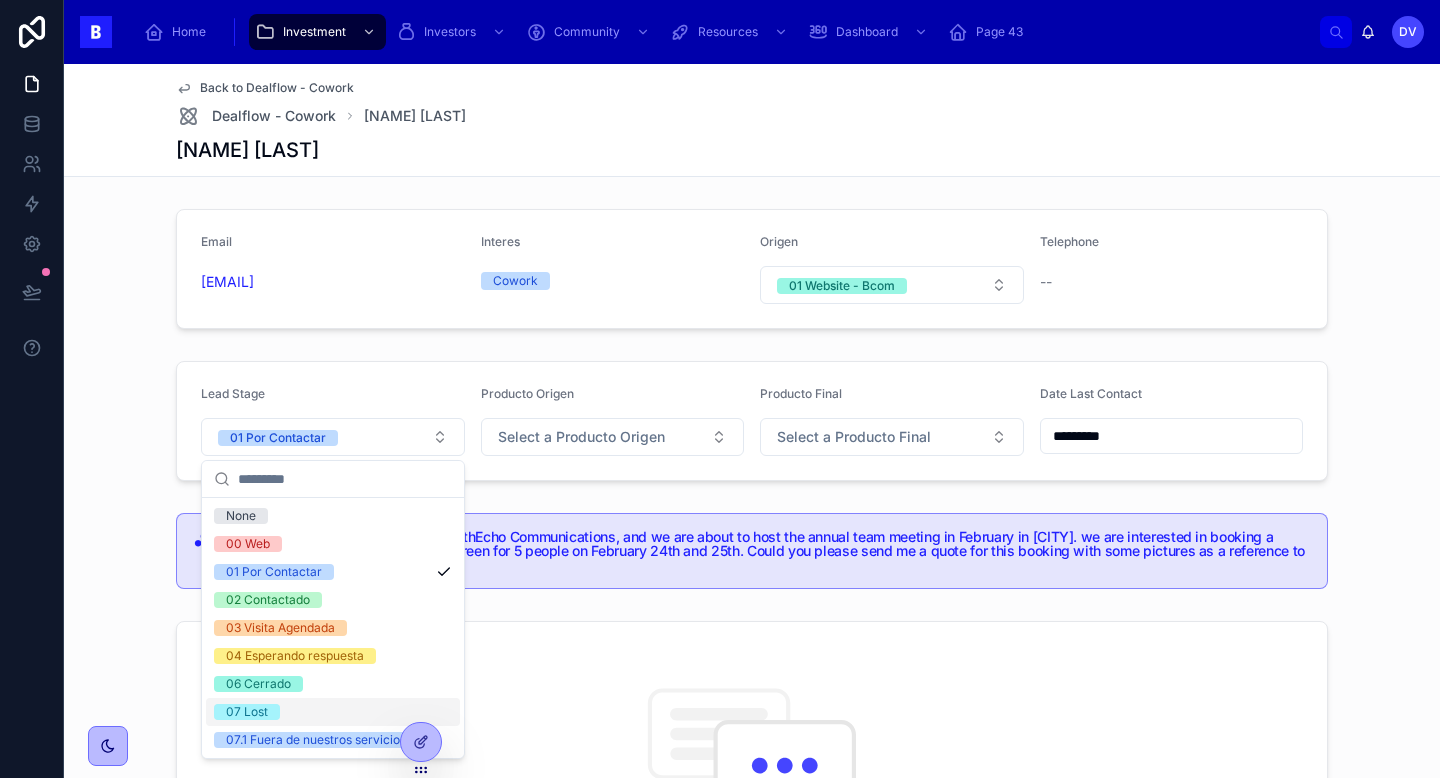 click on "07 Lost" at bounding box center (333, 712) 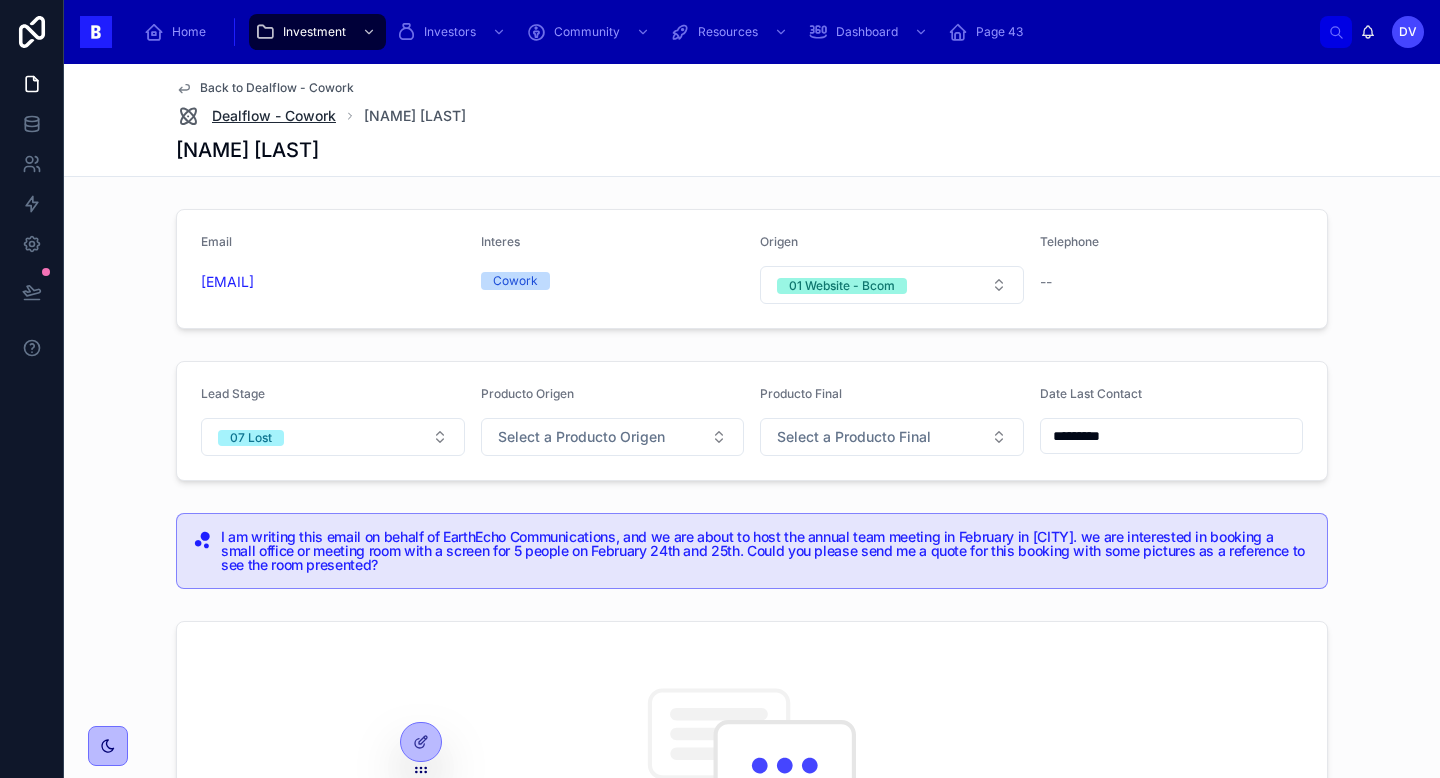 click on "Dealflow - Cowork" at bounding box center [274, 116] 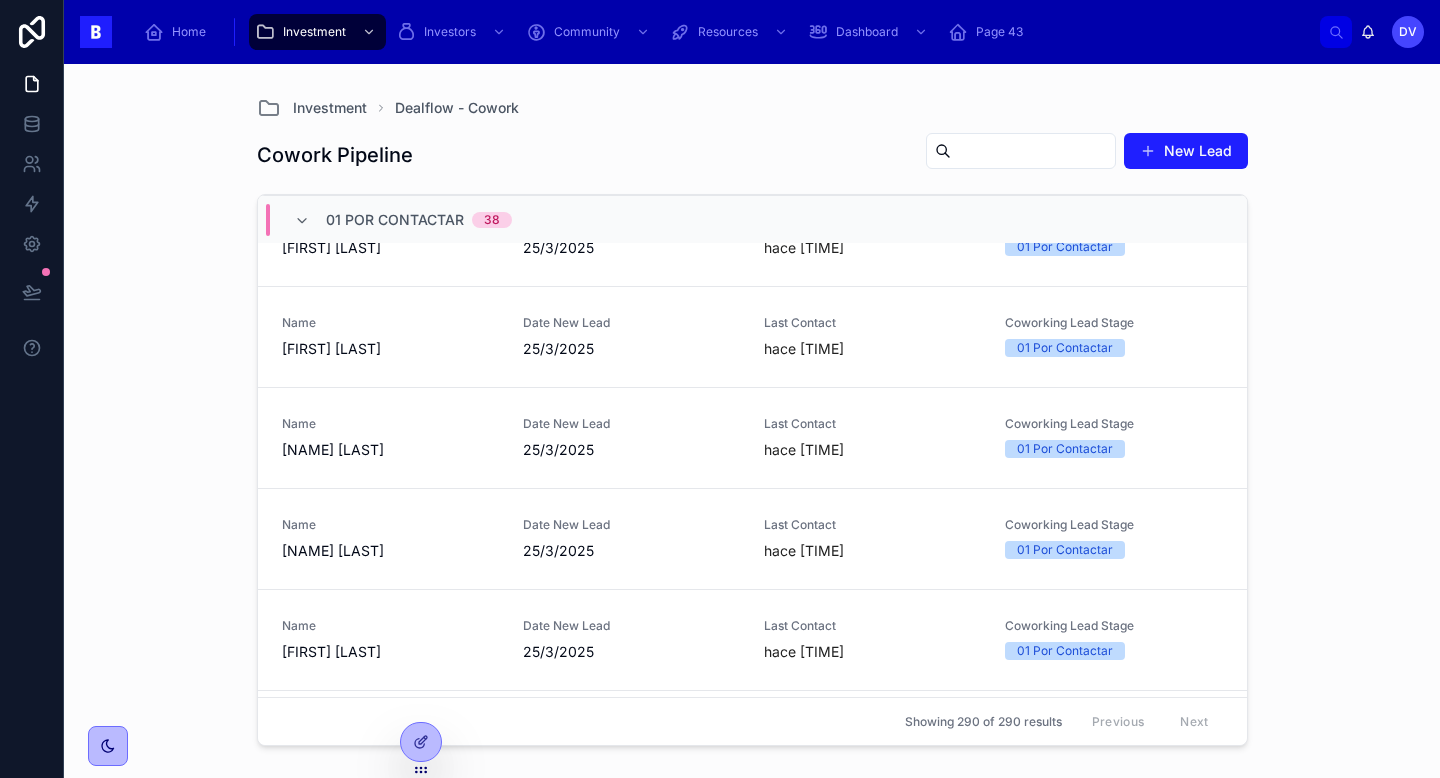 scroll, scrollTop: 3720, scrollLeft: 0, axis: vertical 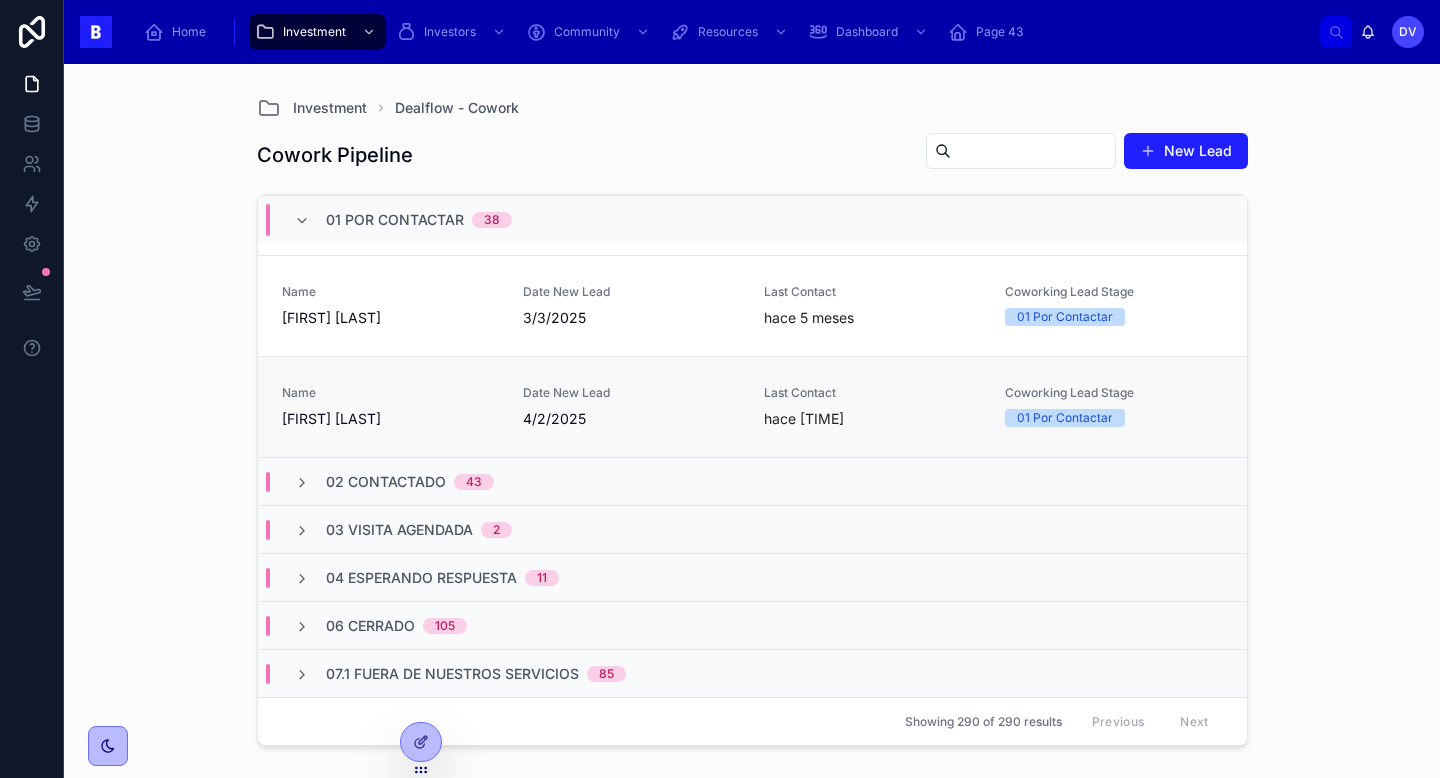 click on "[FIRST] [LAST]" at bounding box center [390, 419] 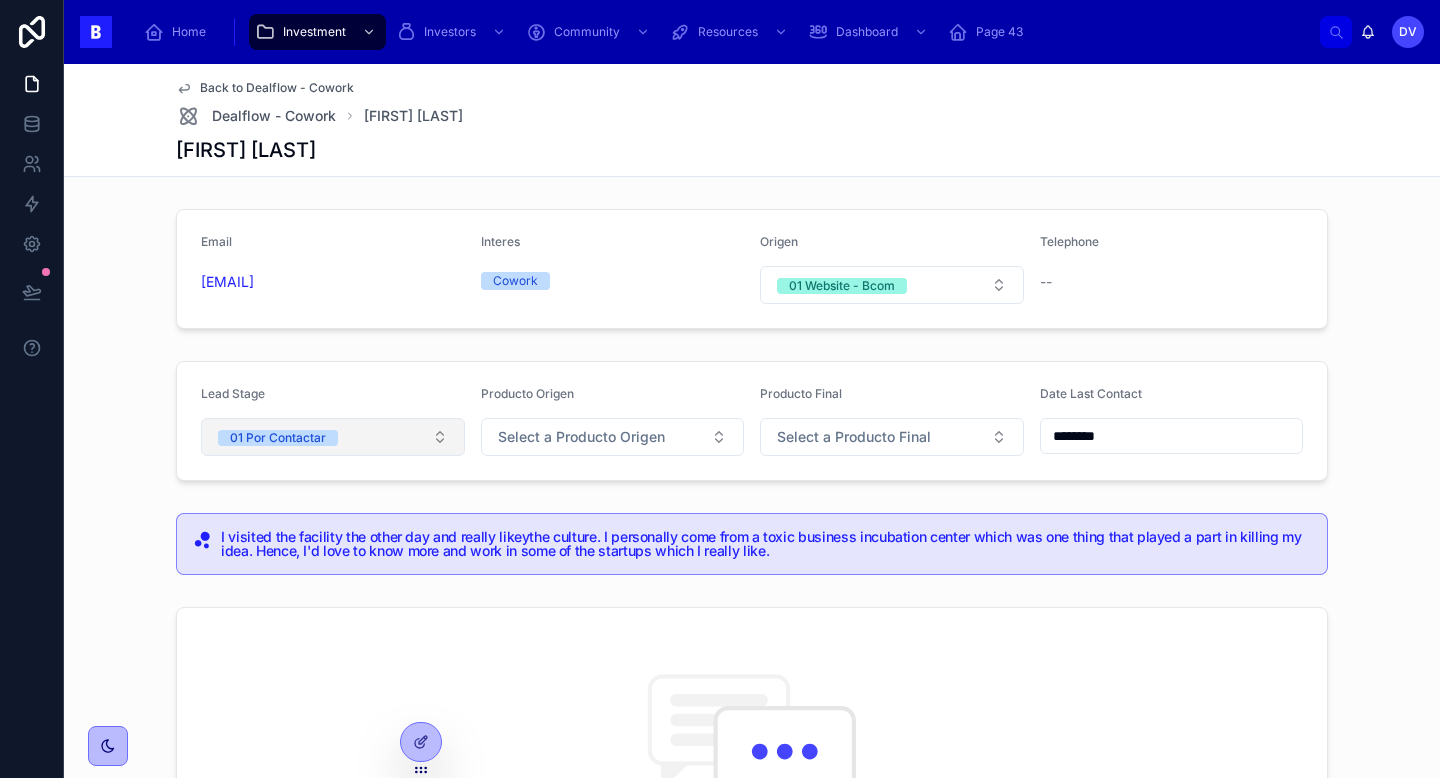 click on "01 Por Contactar" at bounding box center [333, 437] 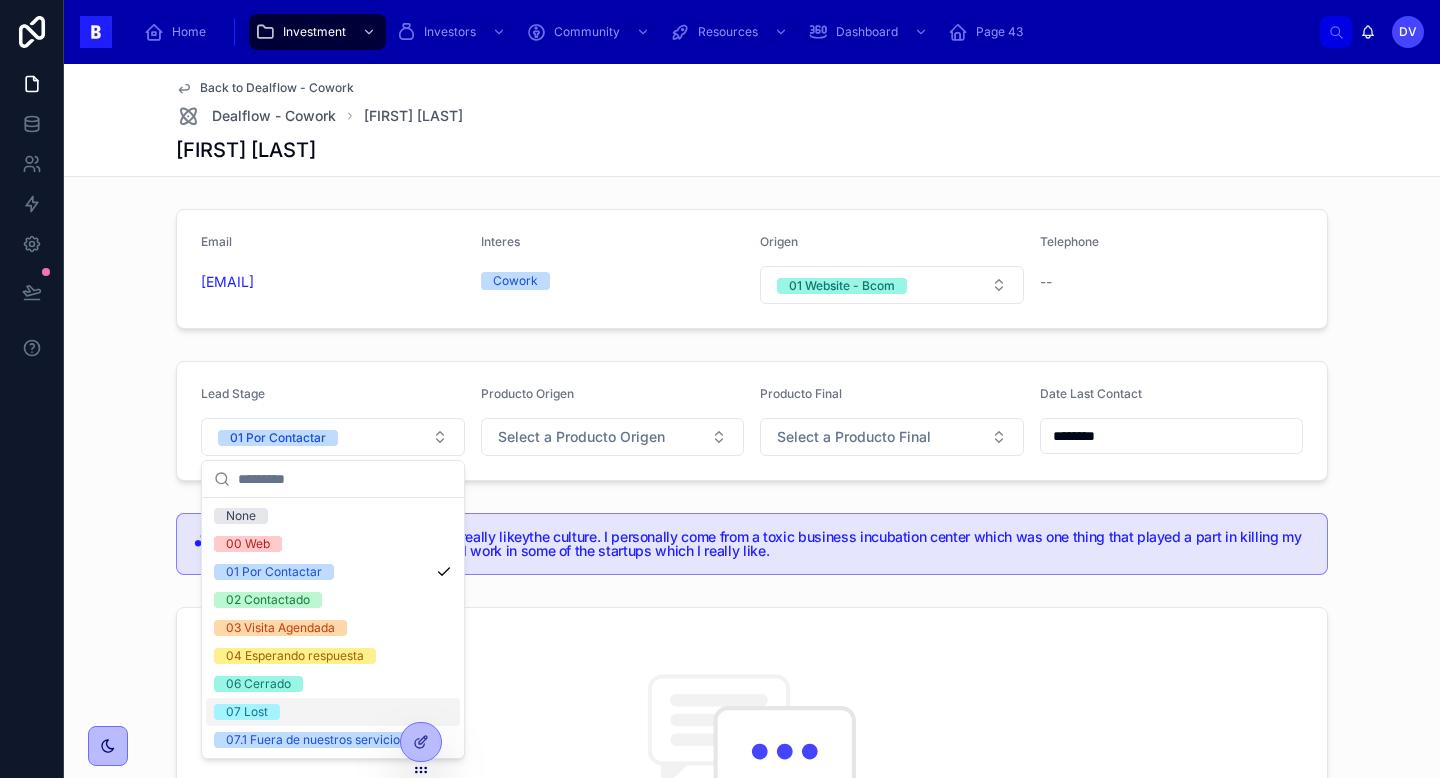 click on "07 Lost" at bounding box center (333, 712) 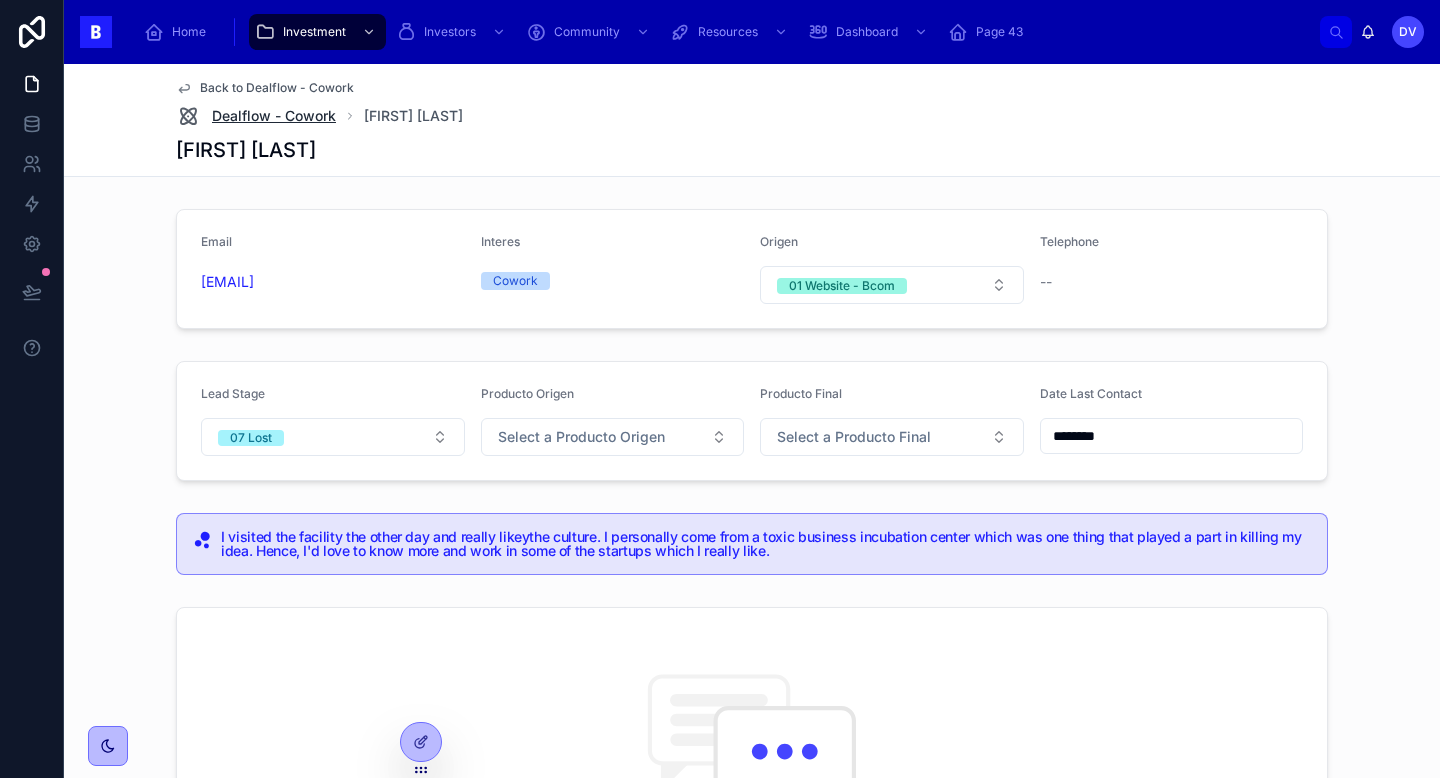 click on "Dealflow - Cowork" at bounding box center [274, 116] 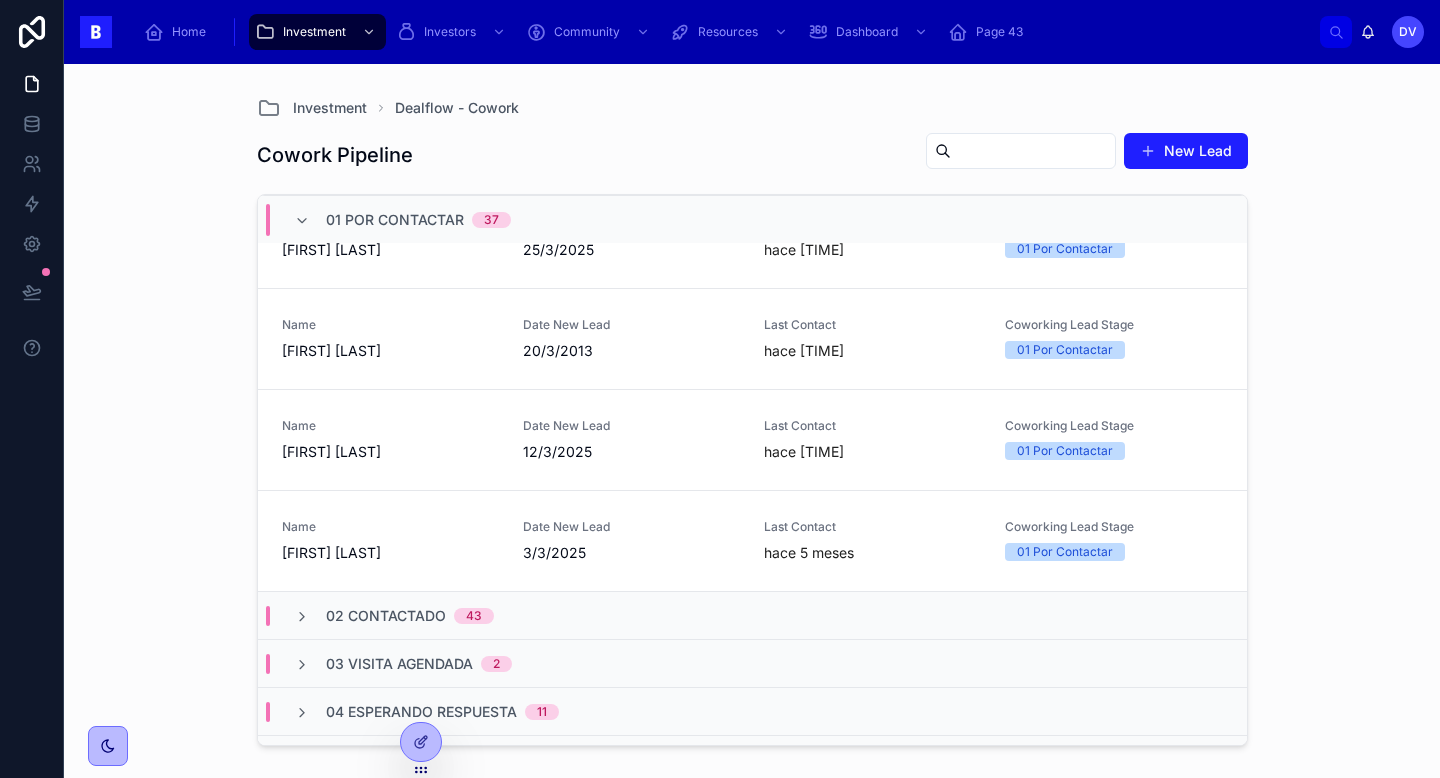 scroll, scrollTop: 3487, scrollLeft: 0, axis: vertical 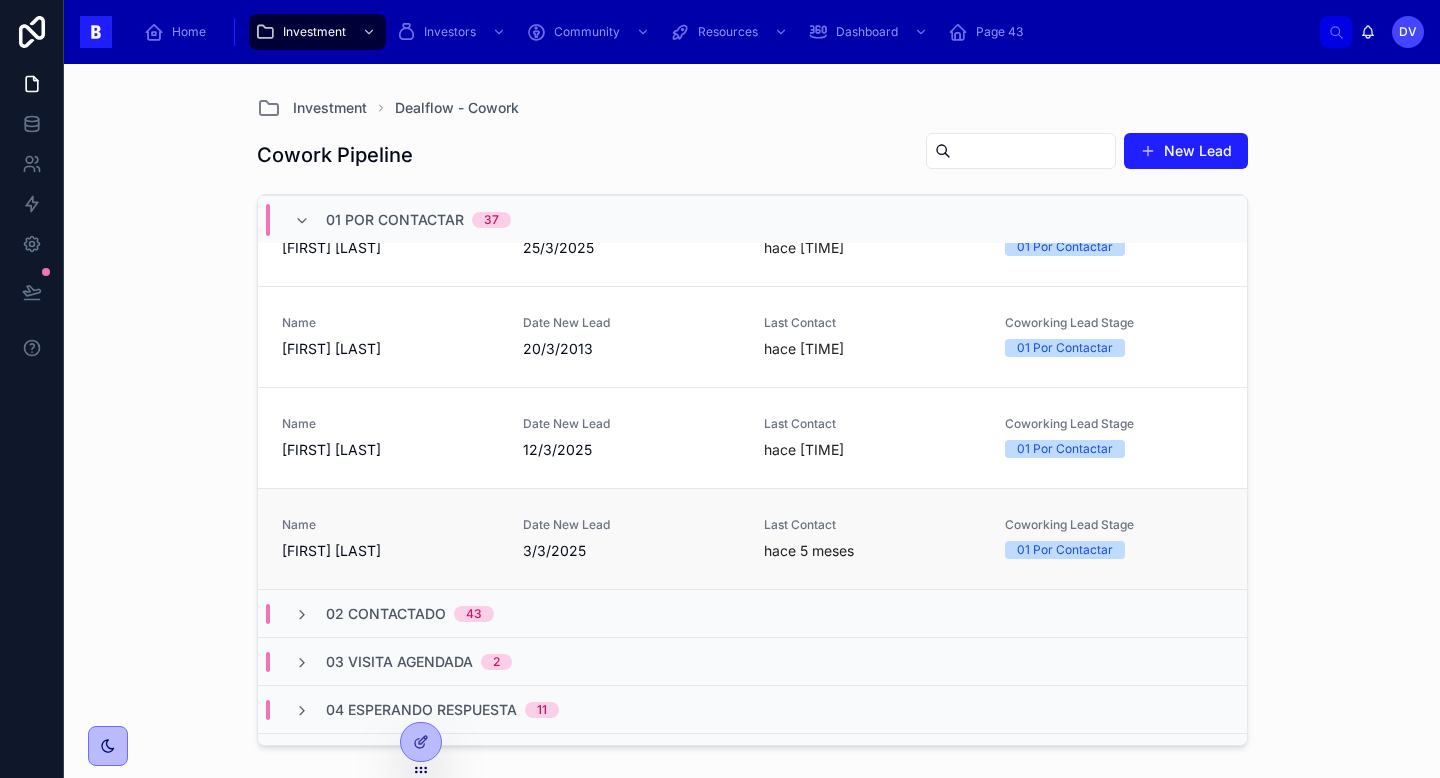 click on "Name [FIRST] [LAST]" at bounding box center (390, 539) 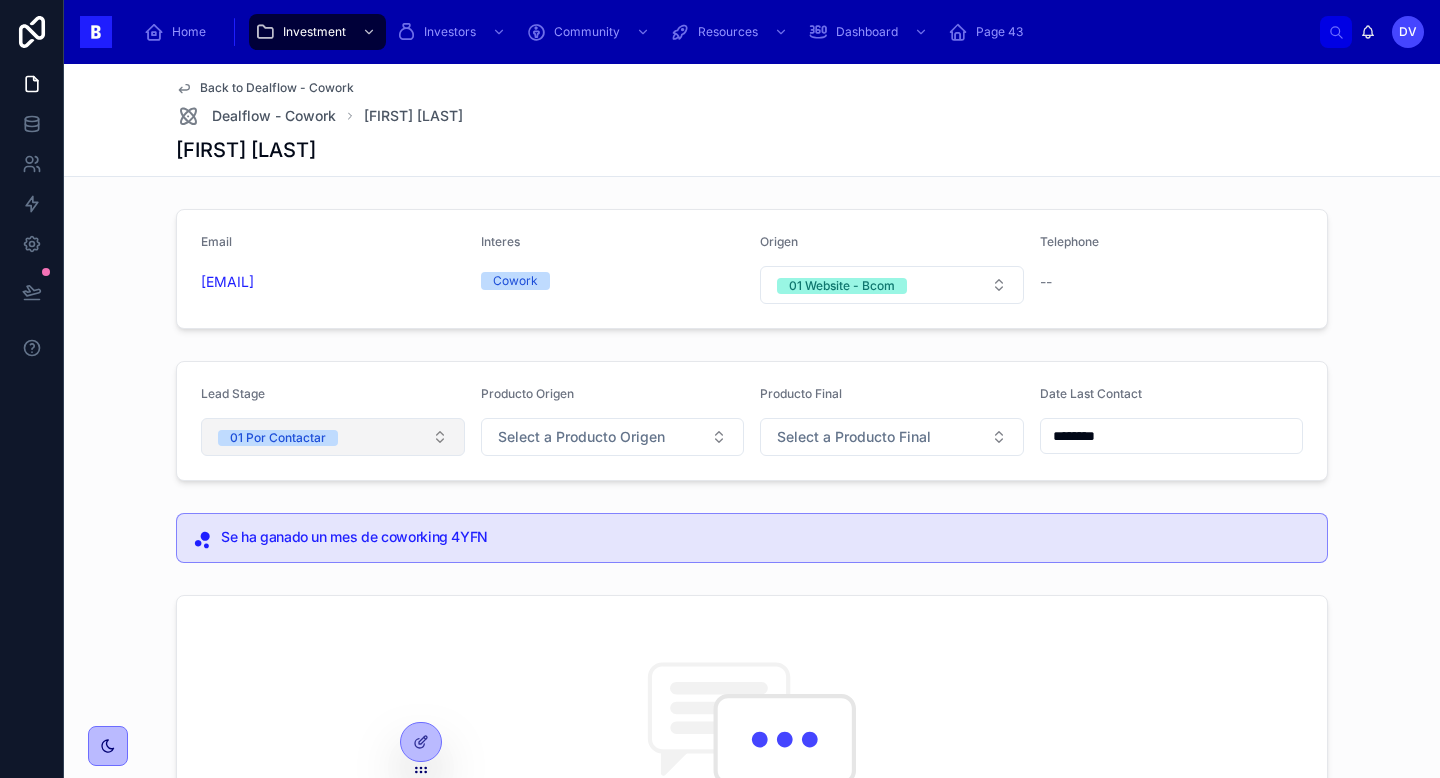 click on "01 Por Contactar" at bounding box center [333, 437] 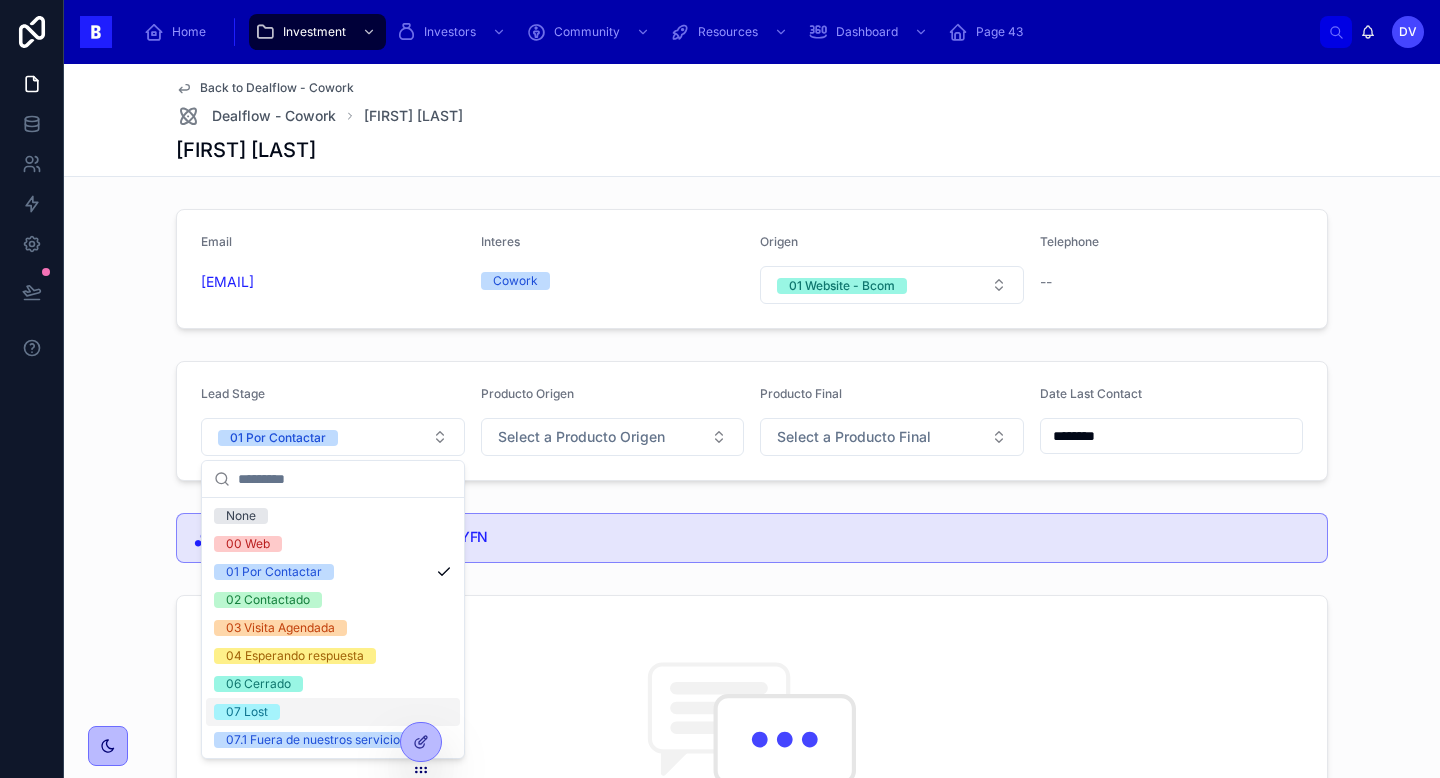 click on "07 Lost" at bounding box center [333, 712] 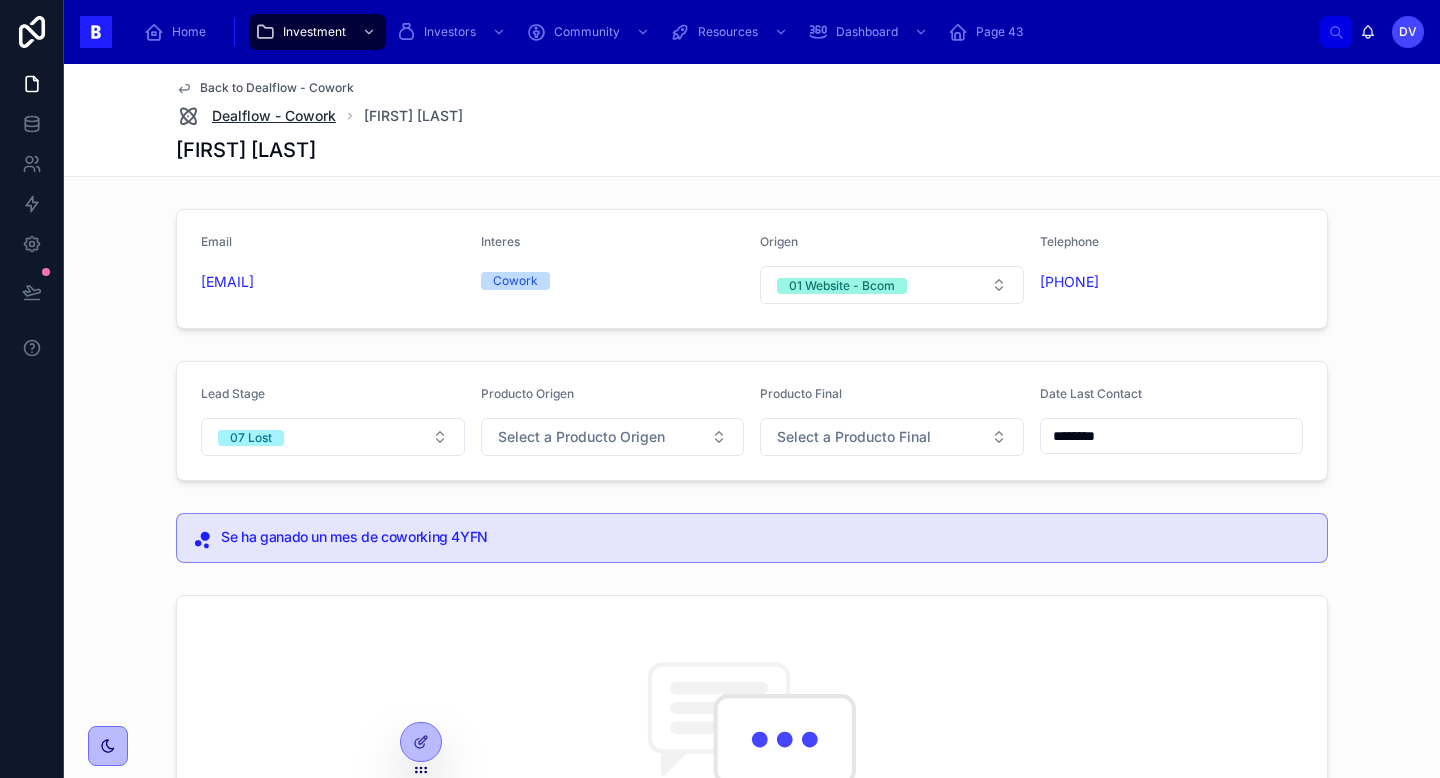 click on "Dealflow - Cowork" at bounding box center [274, 116] 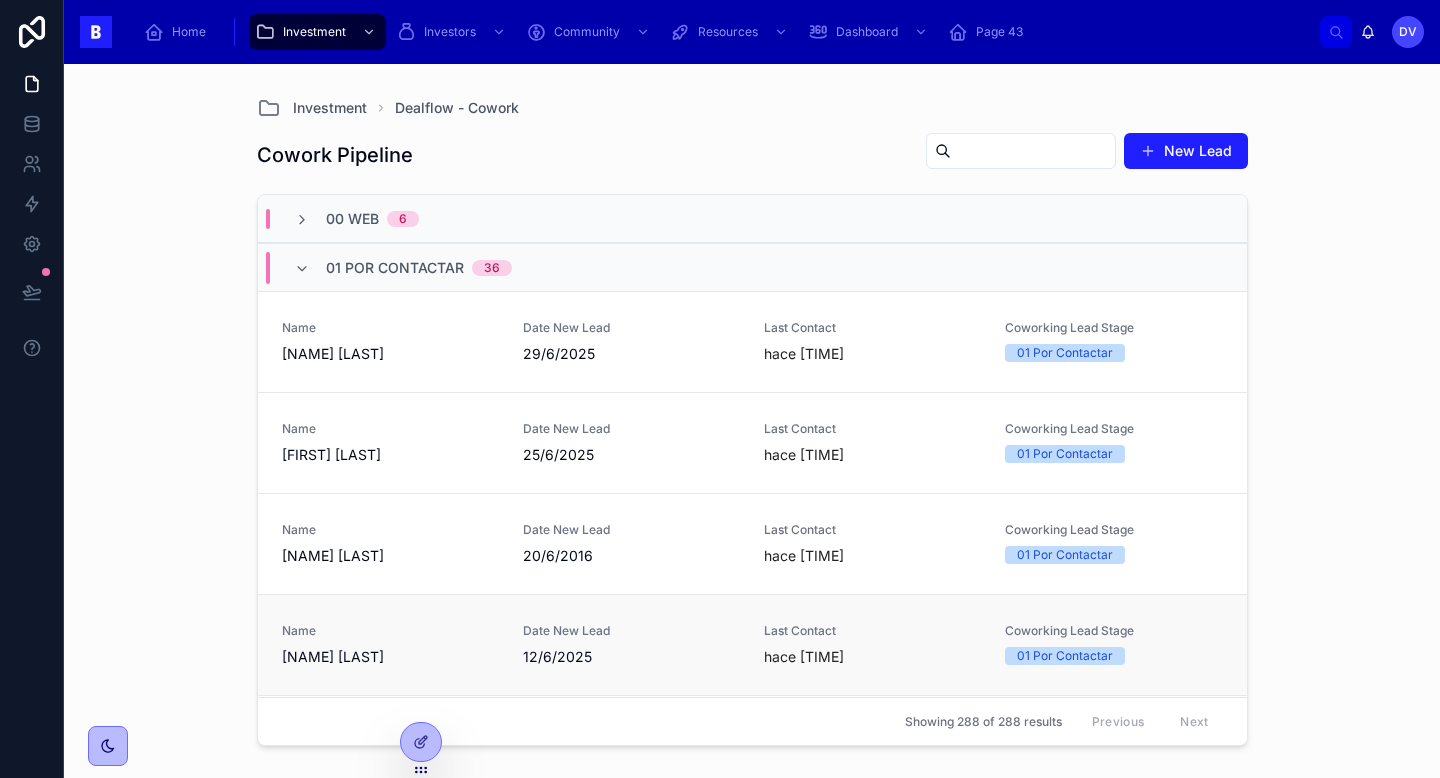click on "Name [FIRST] [LAST] Date New Lead [DATE] Last Contact hace [TIME] Coworking Lead Stage 01 Por Contactar" at bounding box center (752, 644) 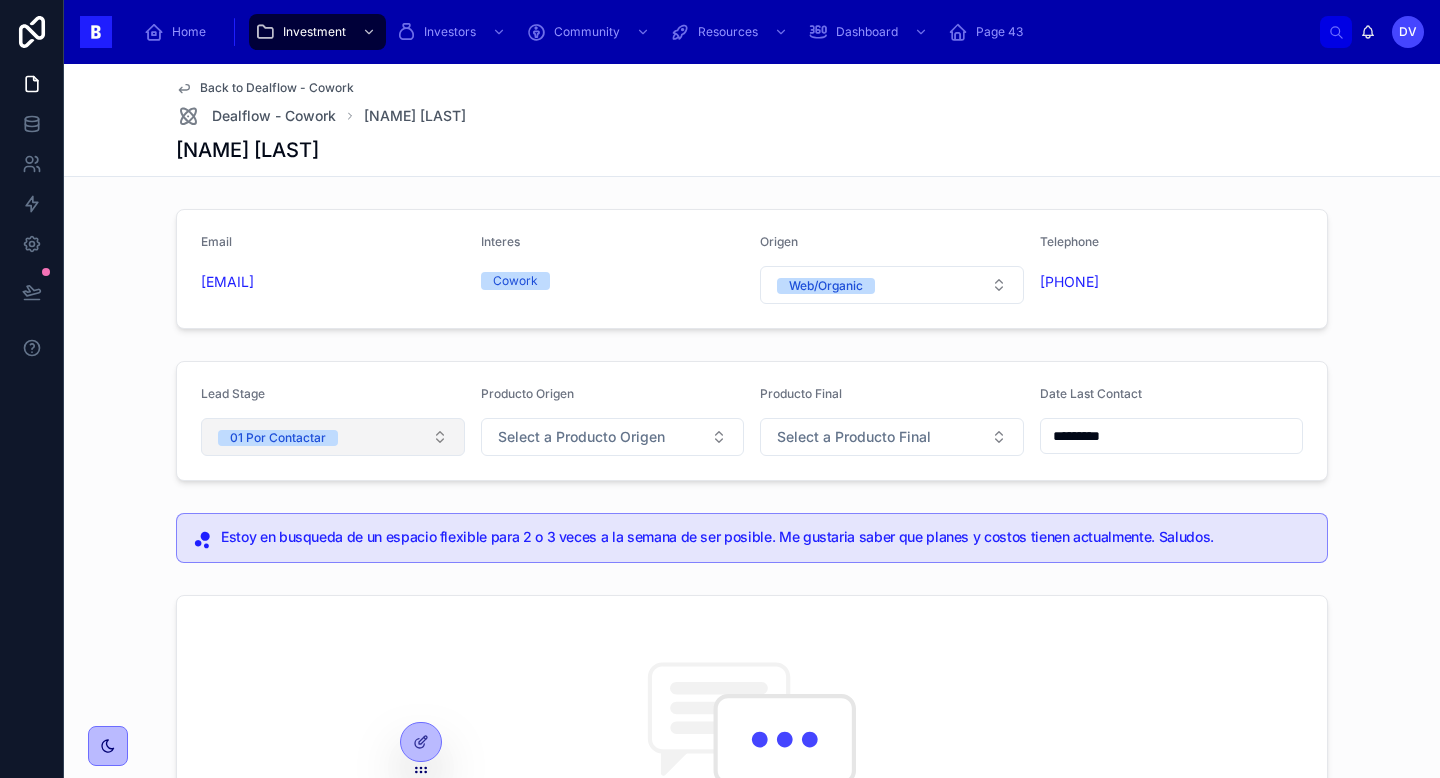 click on "01 Por Contactar" at bounding box center [333, 437] 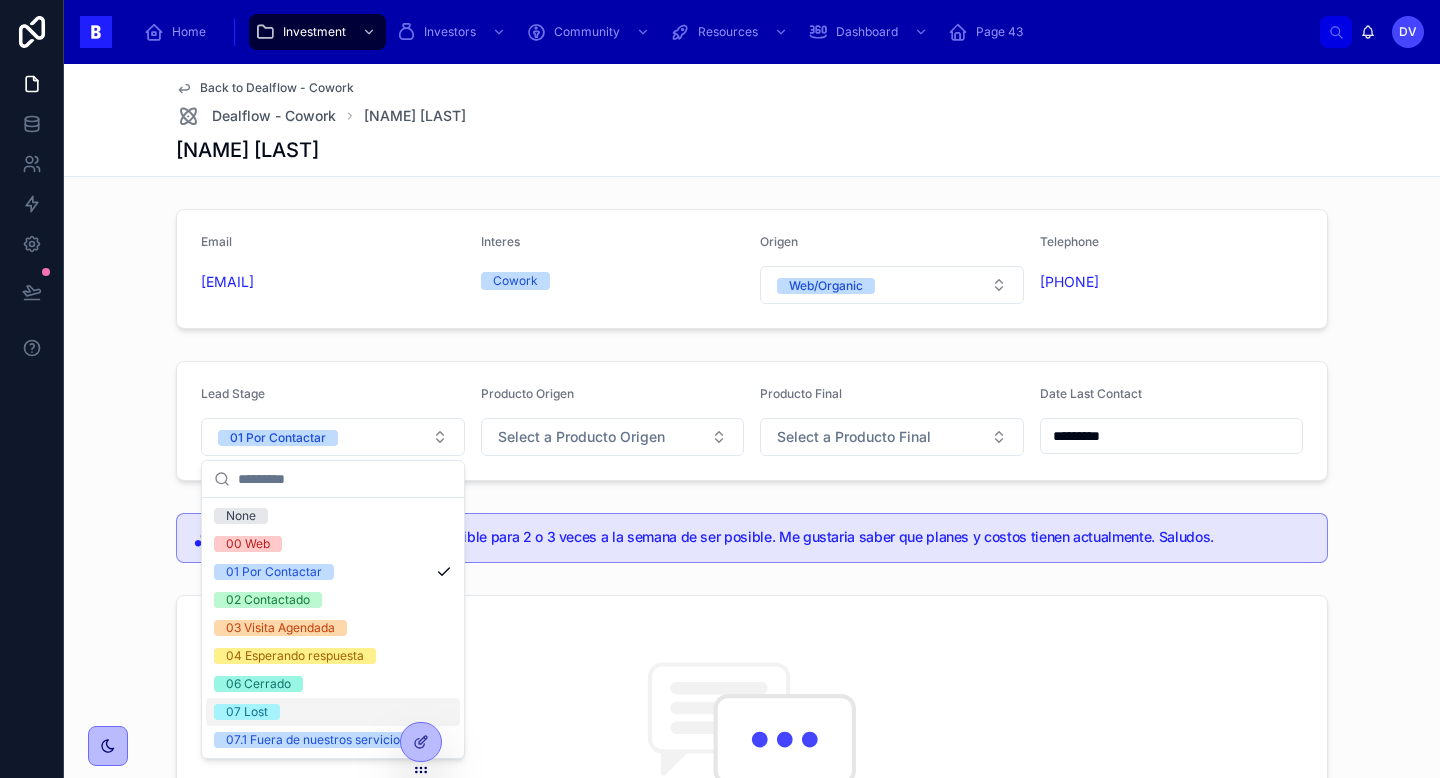 click on "07 Lost" at bounding box center (333, 712) 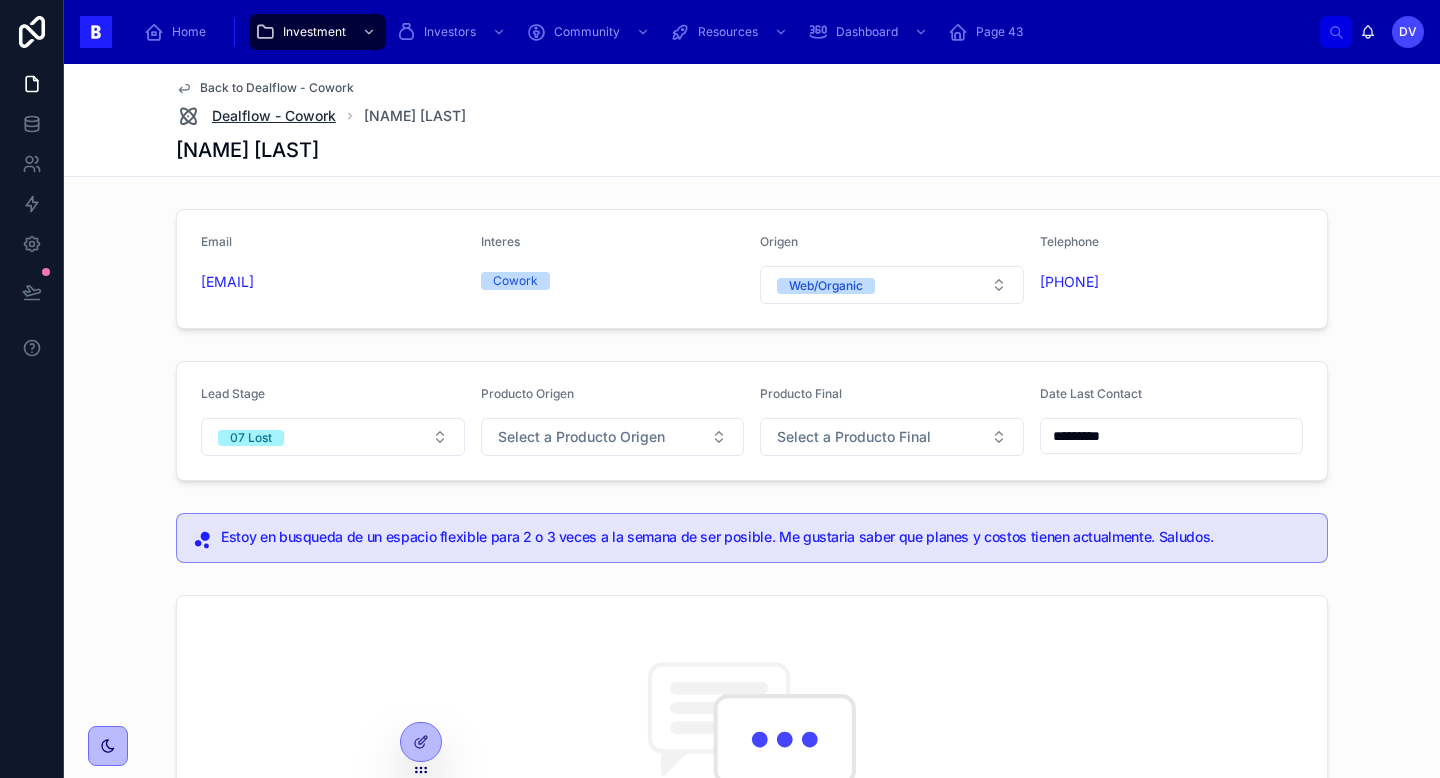 click on "Dealflow - Cowork" at bounding box center [274, 116] 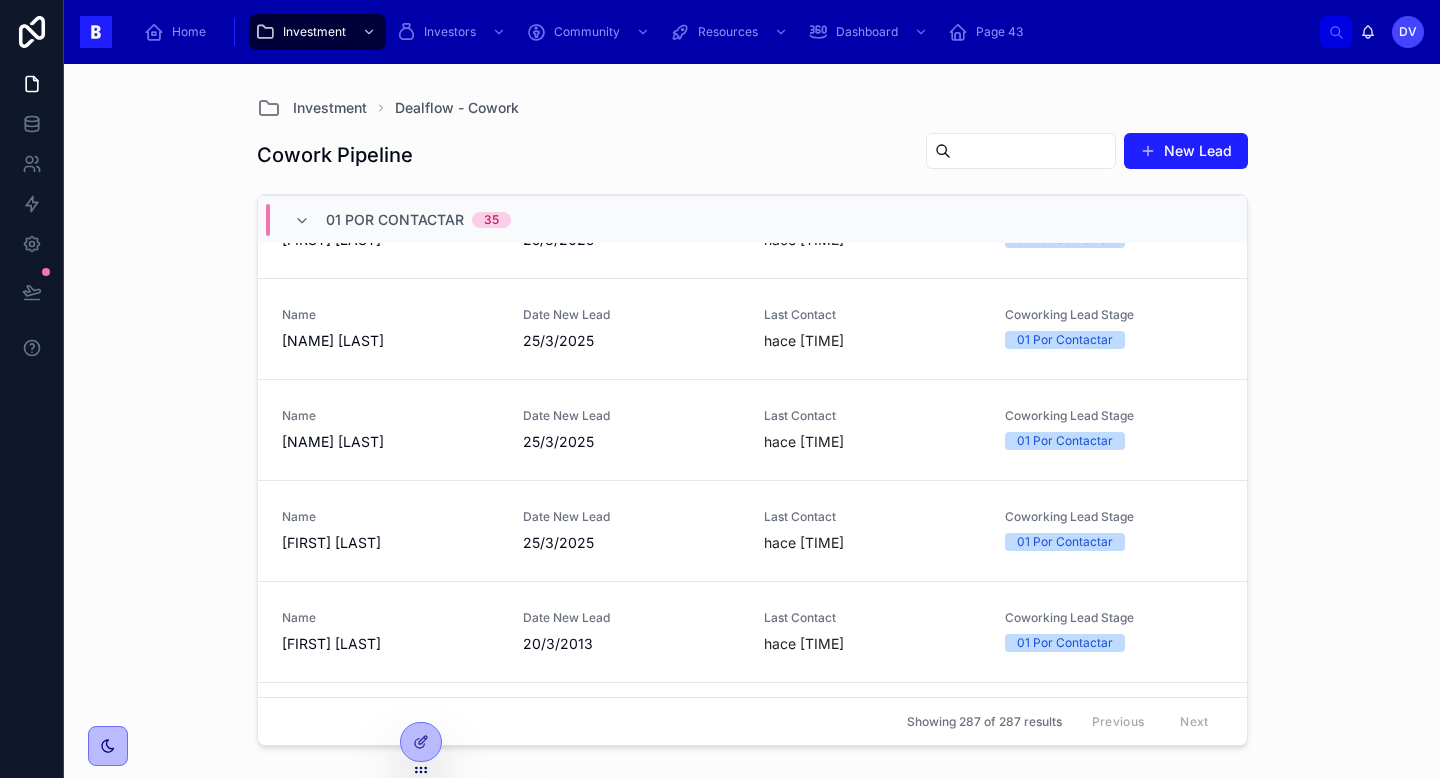 scroll, scrollTop: 3417, scrollLeft: 0, axis: vertical 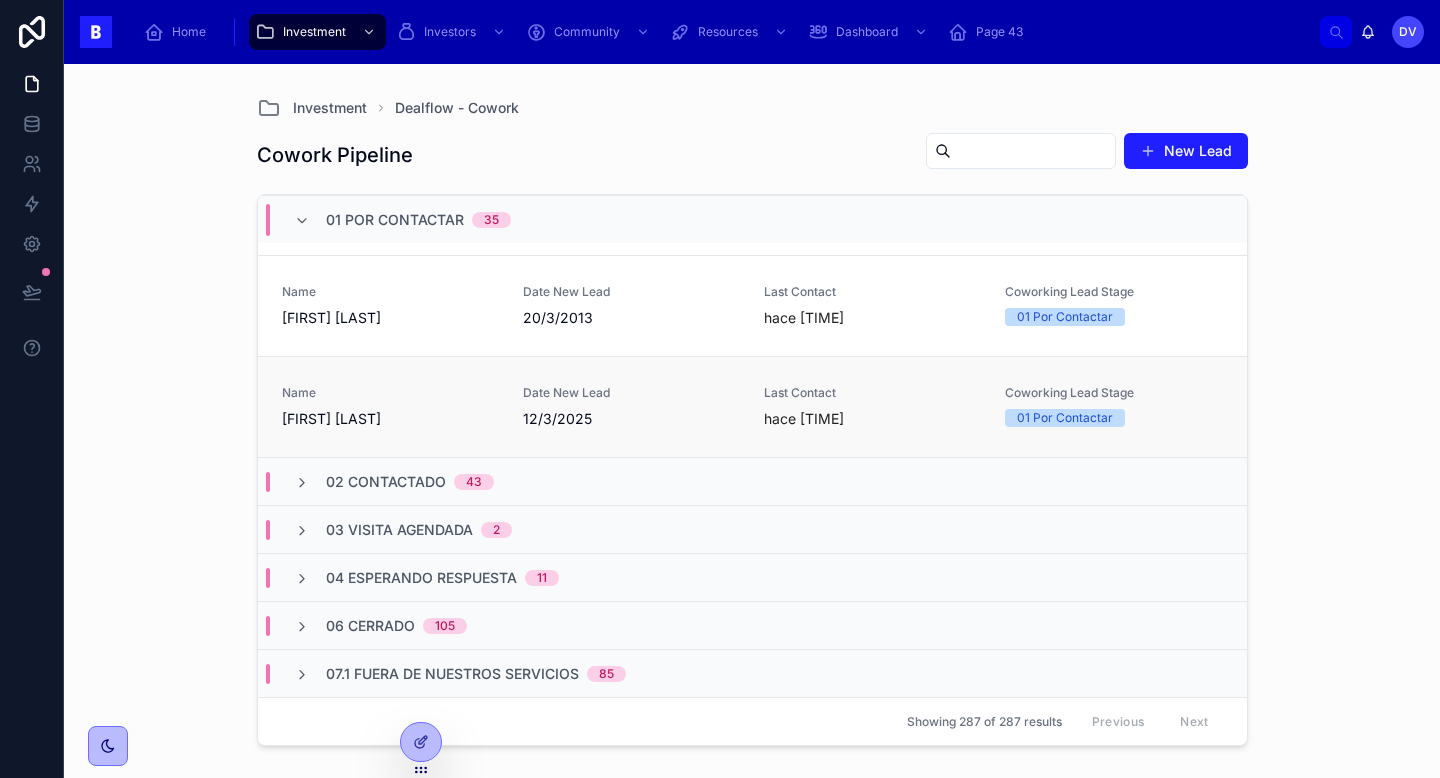 click on "Name" at bounding box center (390, 393) 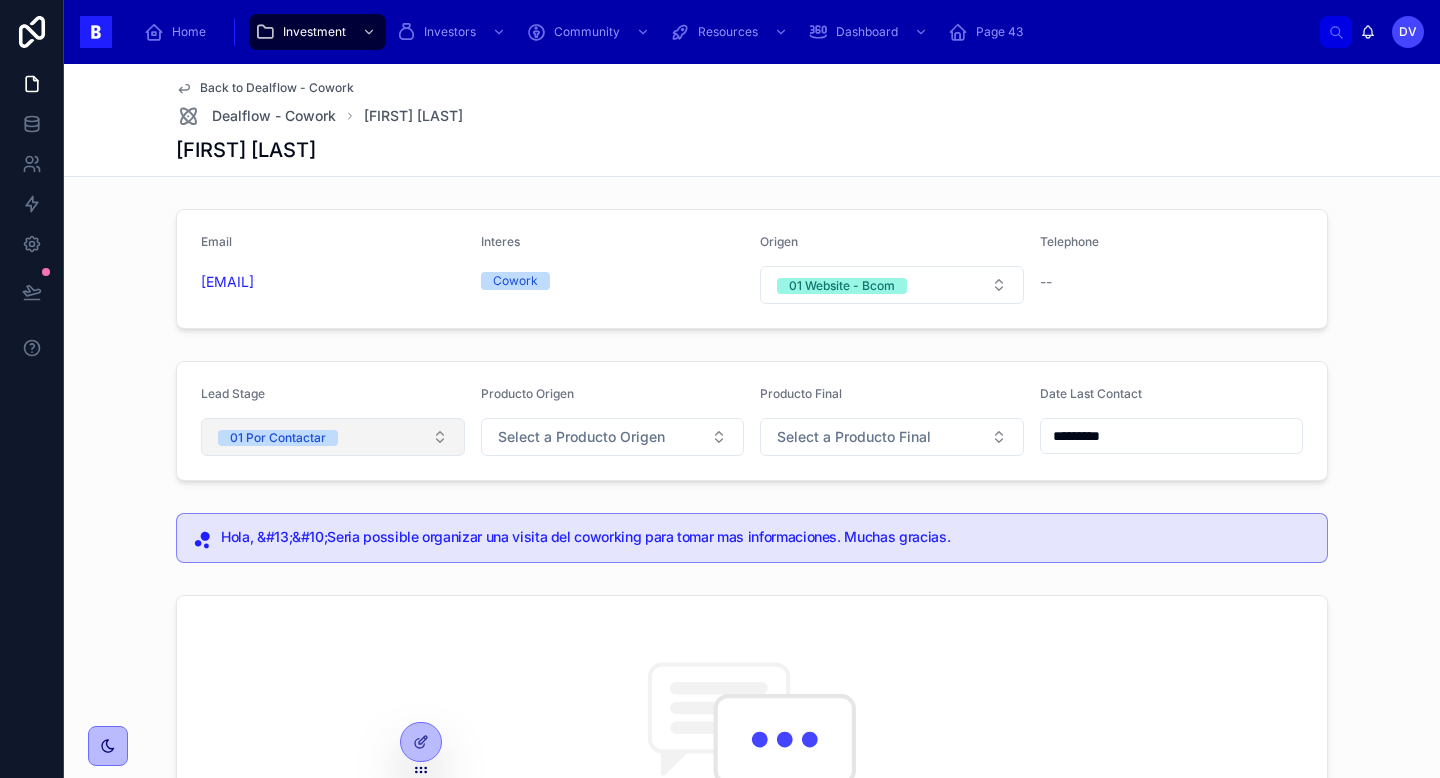 click on "01 Por Contactar" at bounding box center [333, 437] 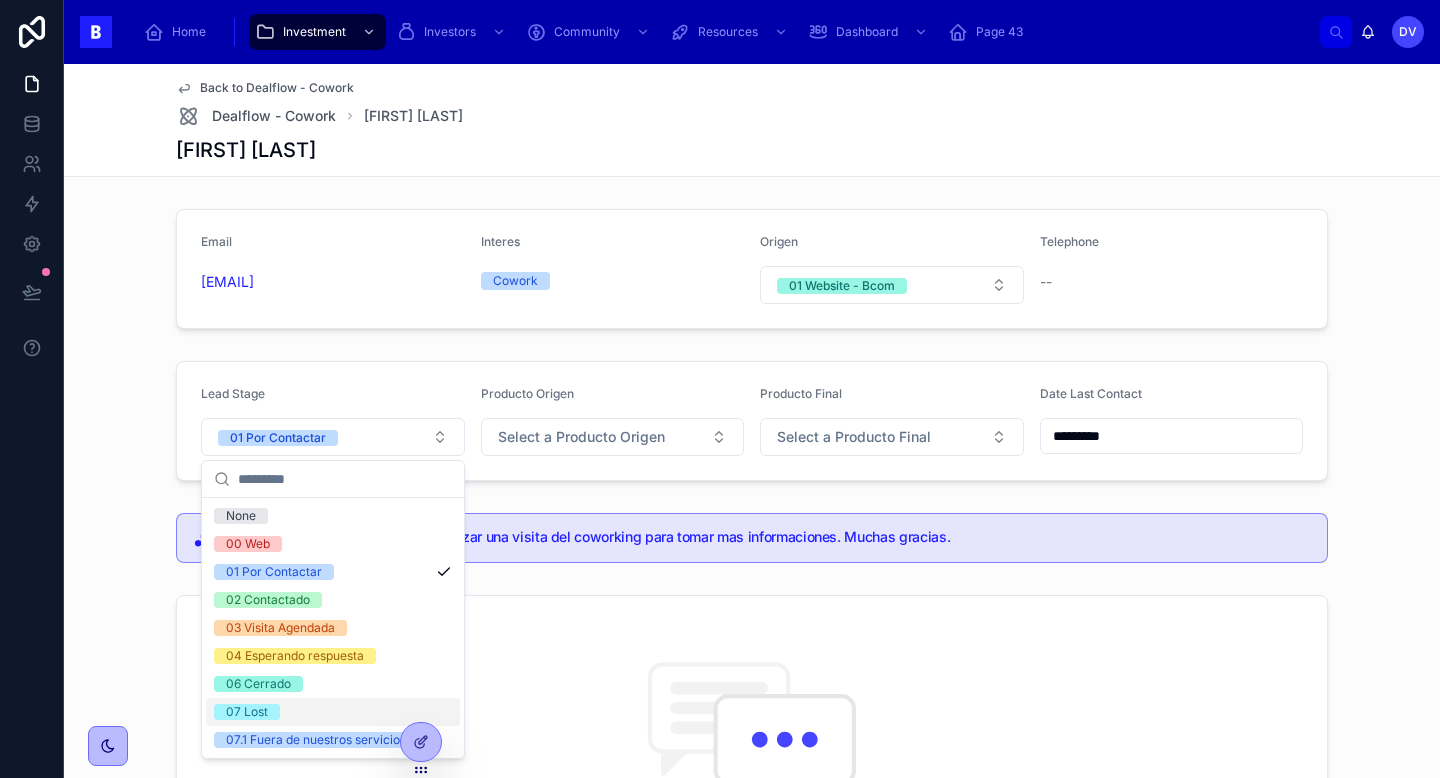 click on "07 Lost" at bounding box center (333, 712) 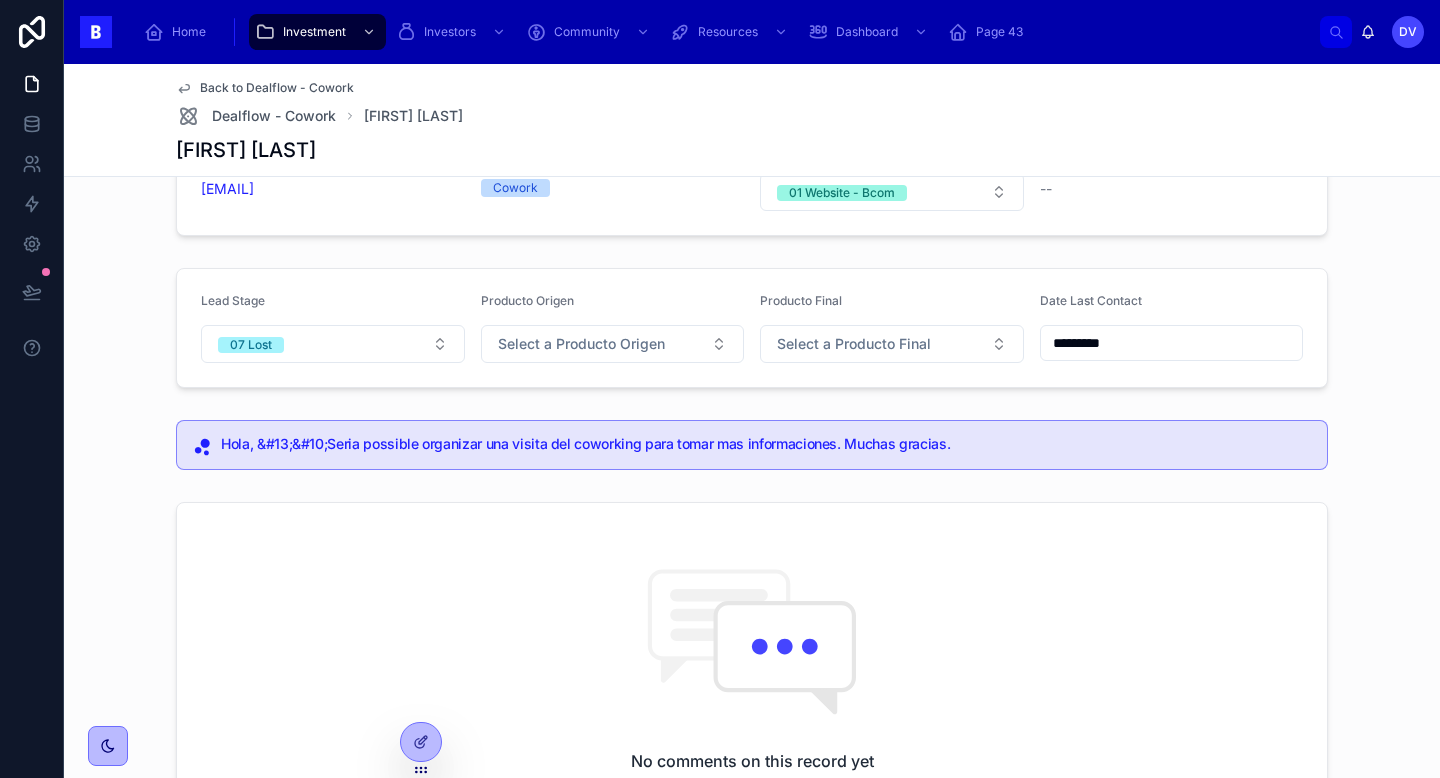 scroll, scrollTop: 94, scrollLeft: 0, axis: vertical 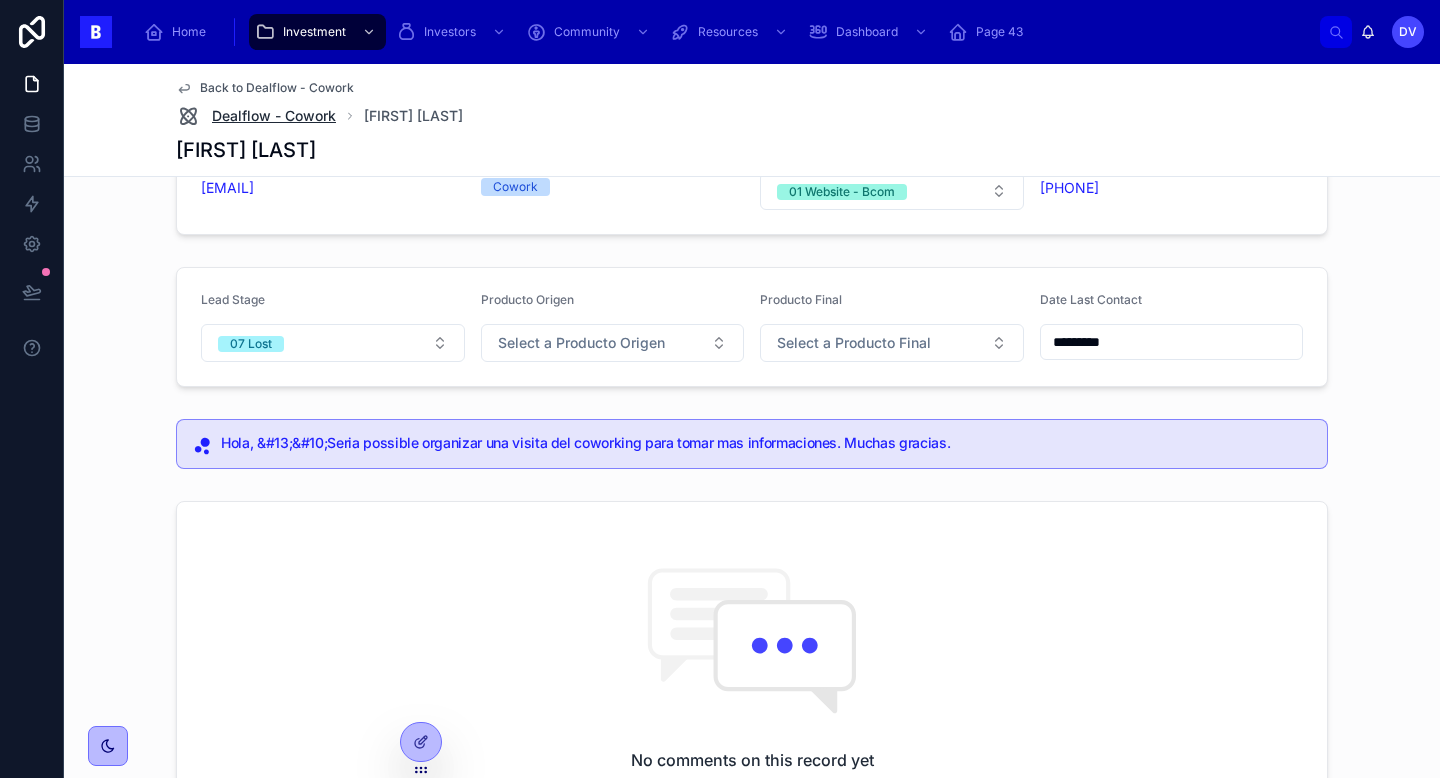 click on "Dealflow - Cowork" at bounding box center [274, 116] 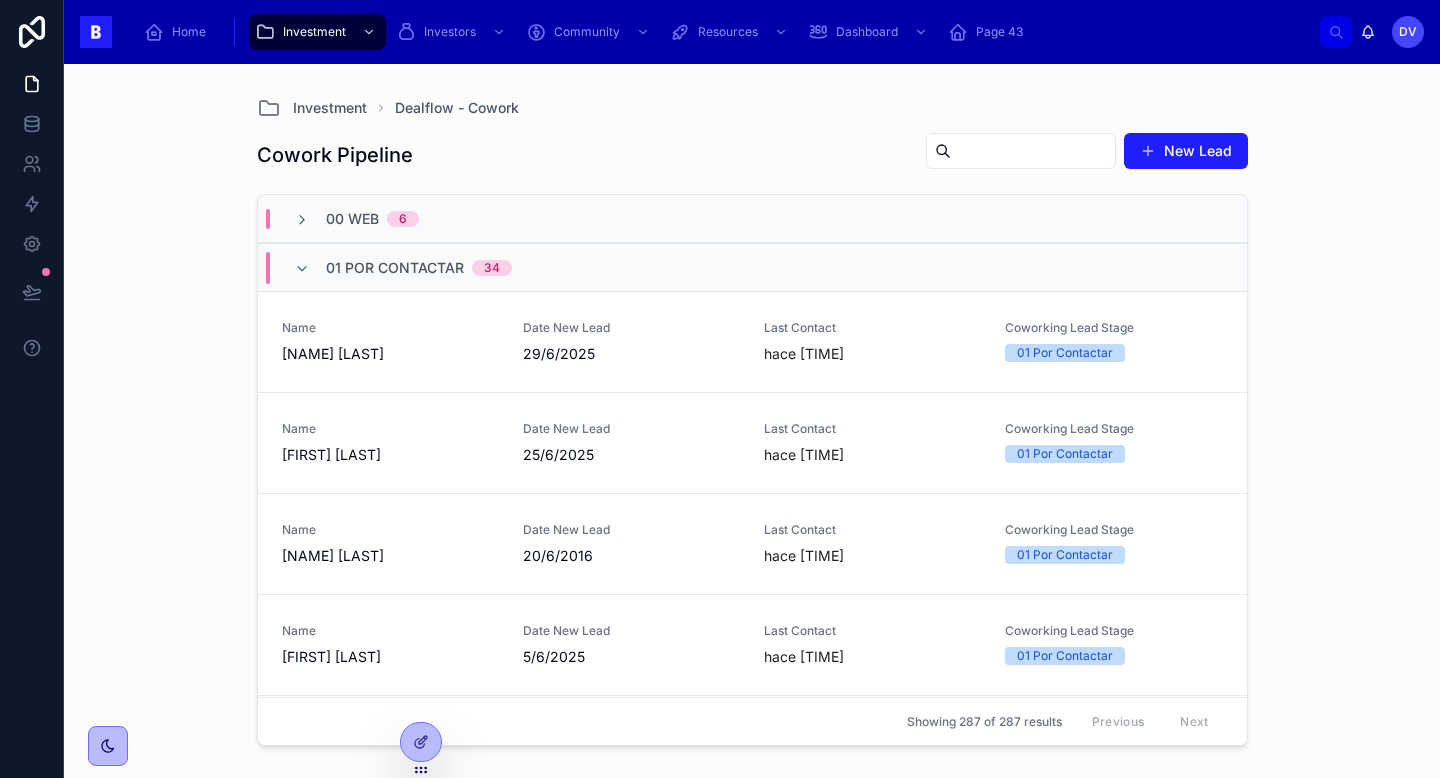 scroll, scrollTop: 0, scrollLeft: 0, axis: both 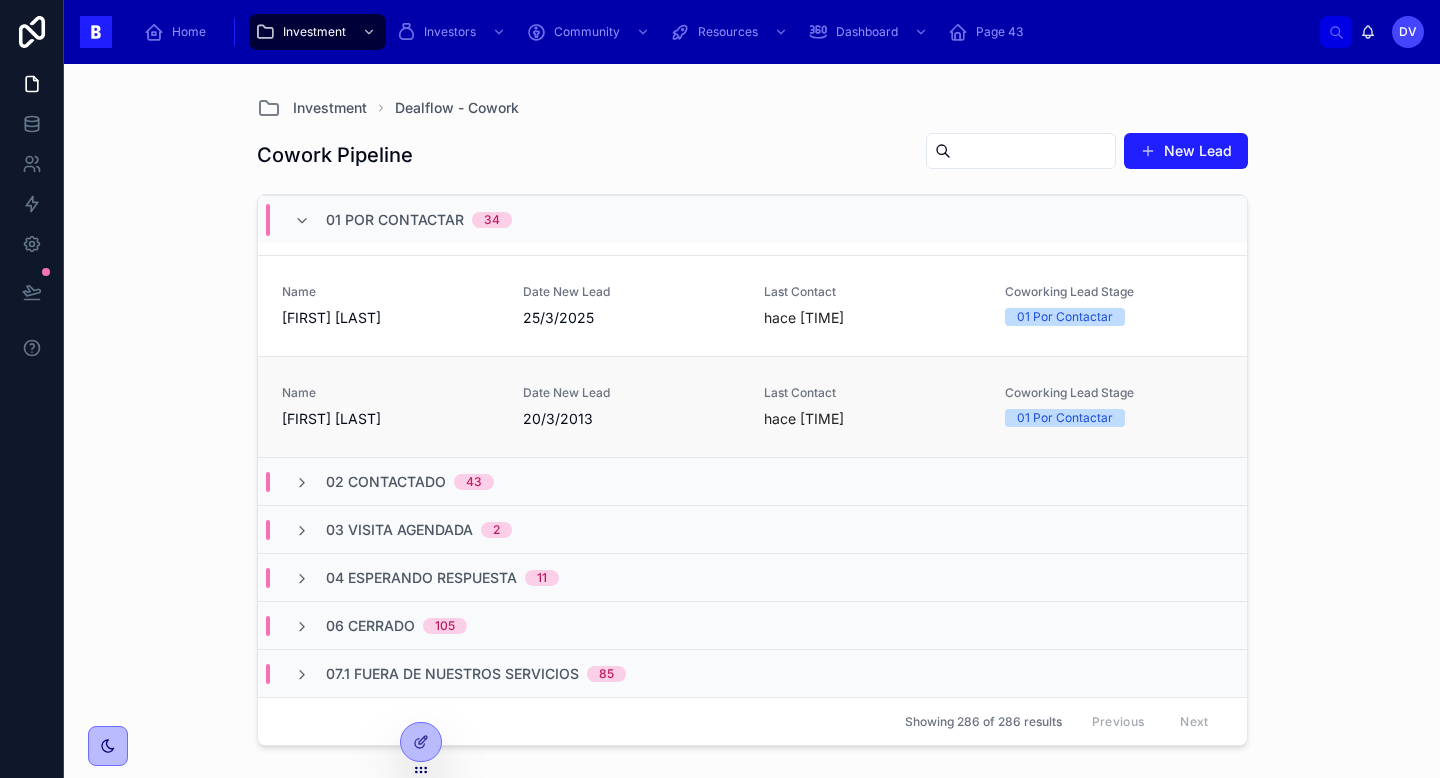 click on "Name [NAME] [LAST] Date New Lead [DATE] Last Contact hace [TIME] Coworking Lead Stage 01 Por Contactar" at bounding box center [752, 407] 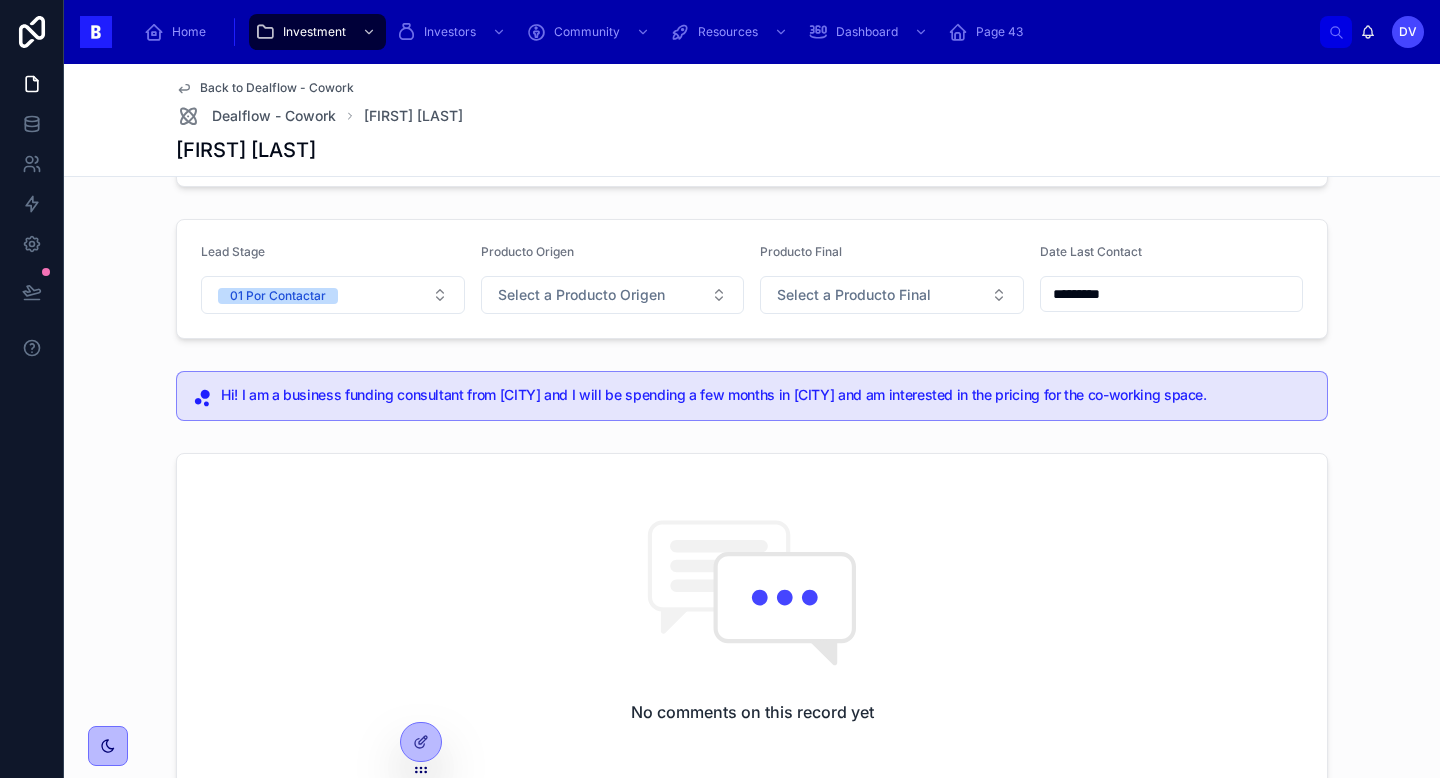 scroll, scrollTop: 143, scrollLeft: 0, axis: vertical 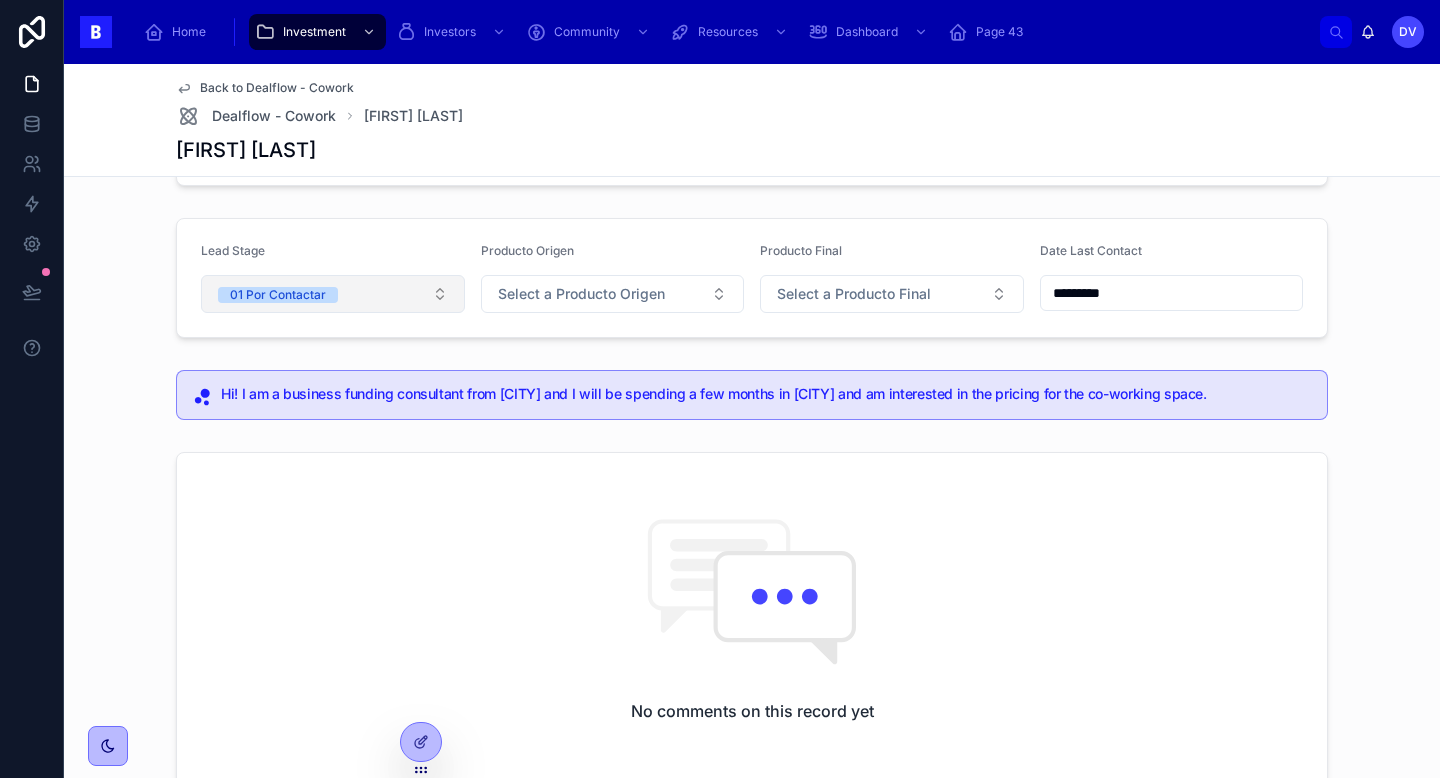 click on "01 Por Contactar" at bounding box center (333, 294) 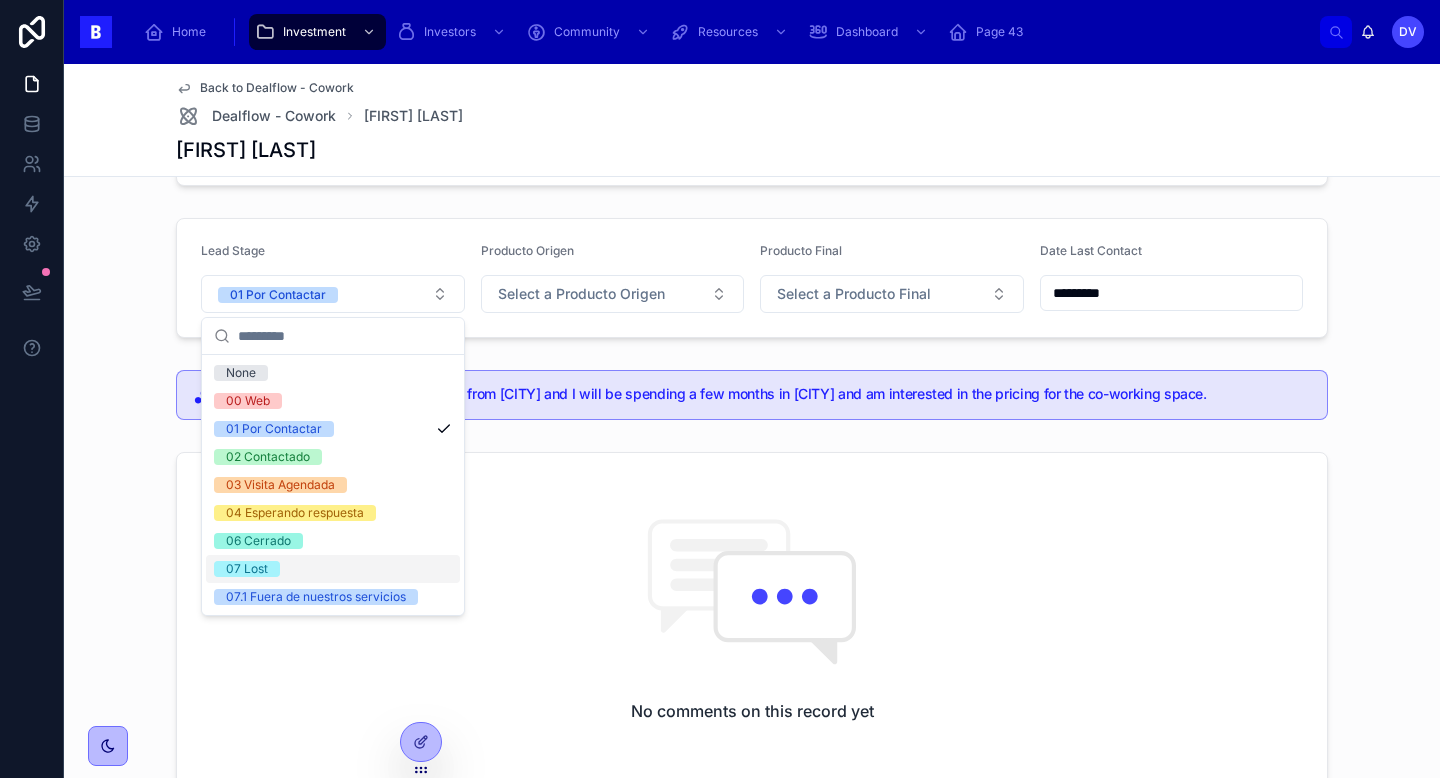click on "07 Lost" at bounding box center (333, 569) 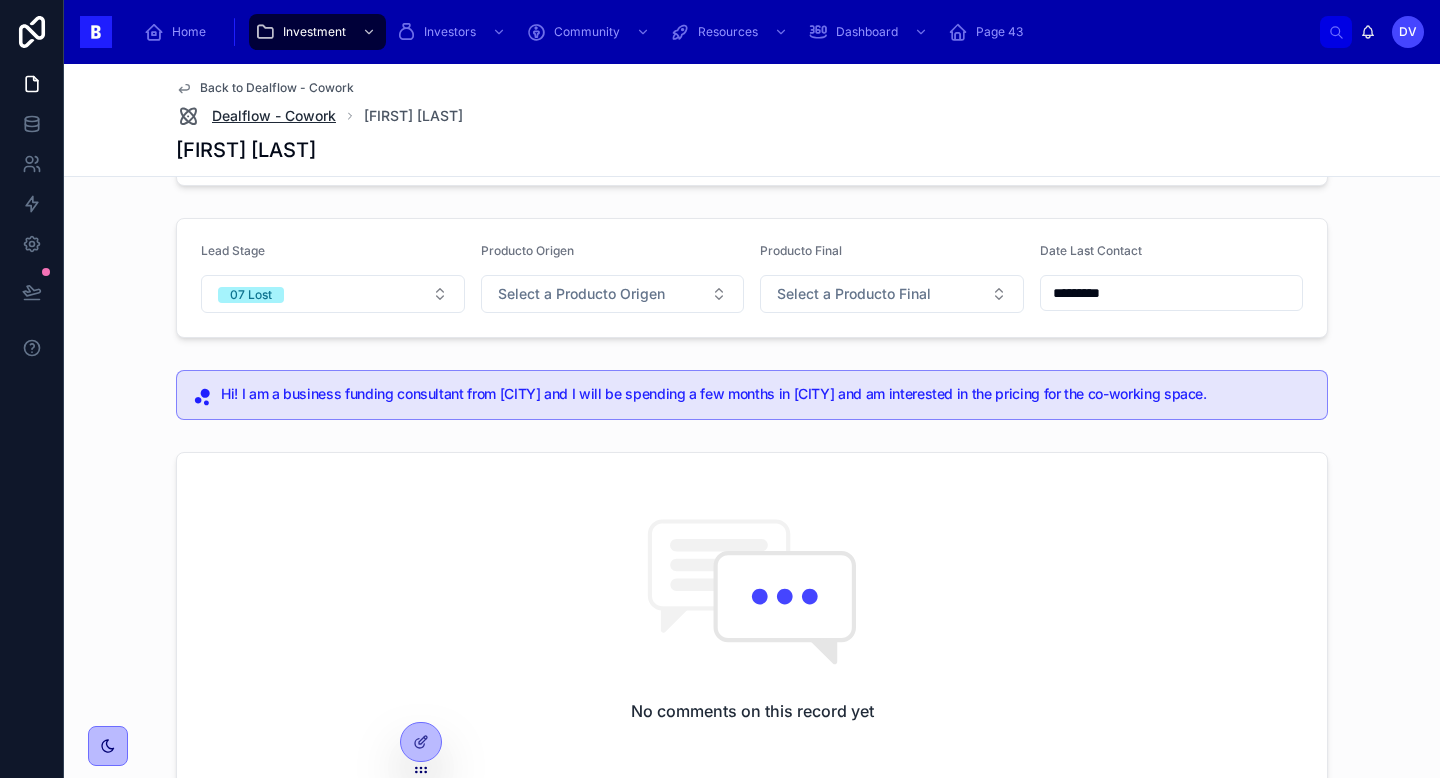 click on "Dealflow - Cowork" at bounding box center [274, 116] 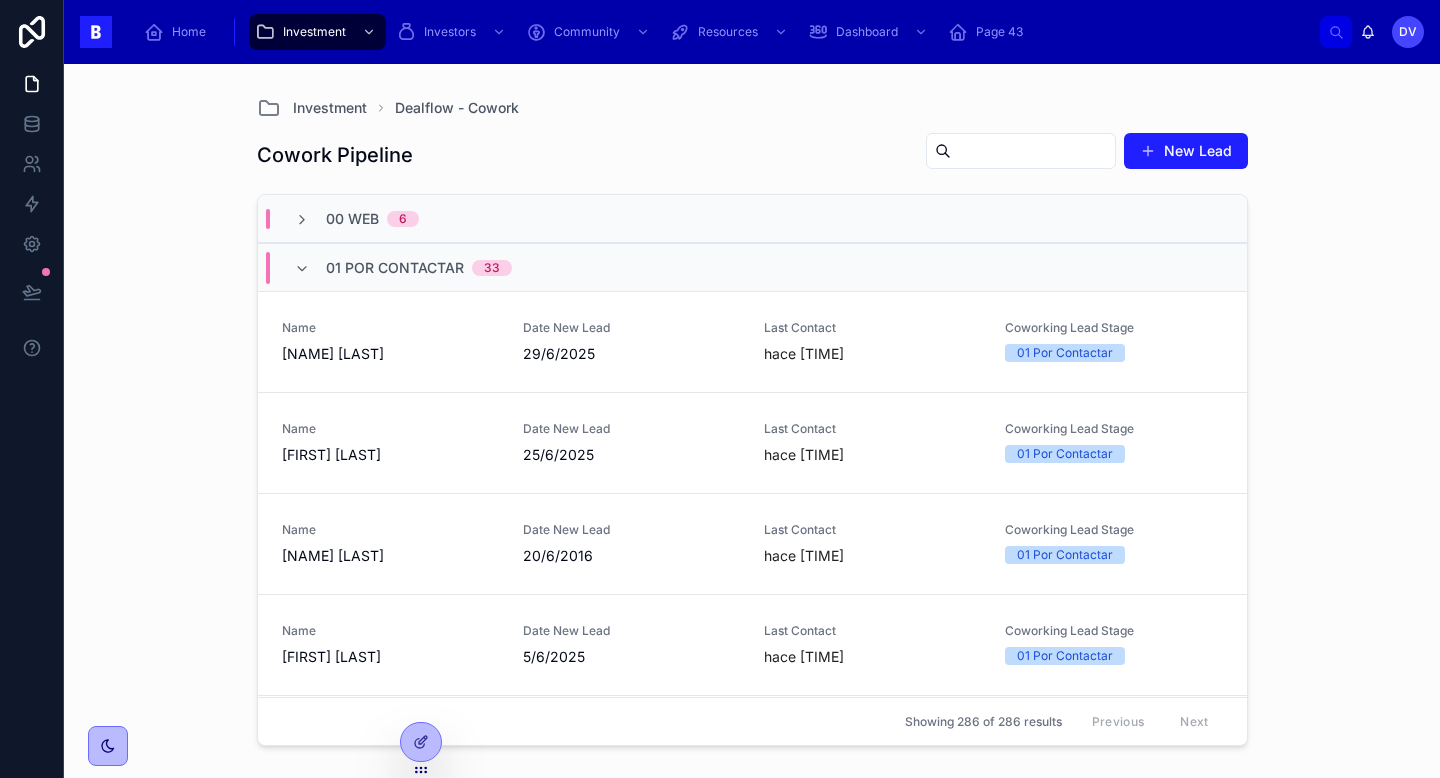 scroll, scrollTop: 0, scrollLeft: 0, axis: both 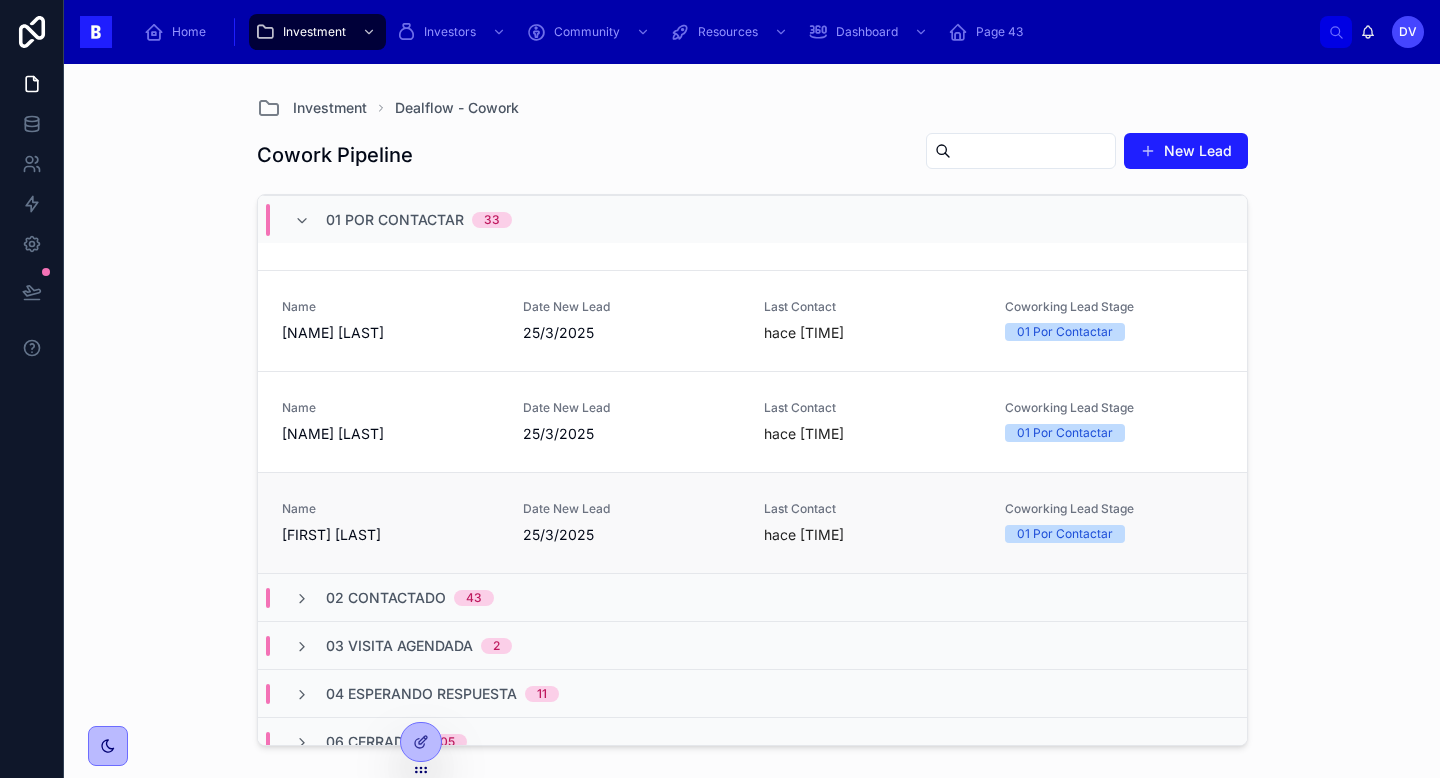 click on "Name [FIRST] [LAST]" at bounding box center [390, 523] 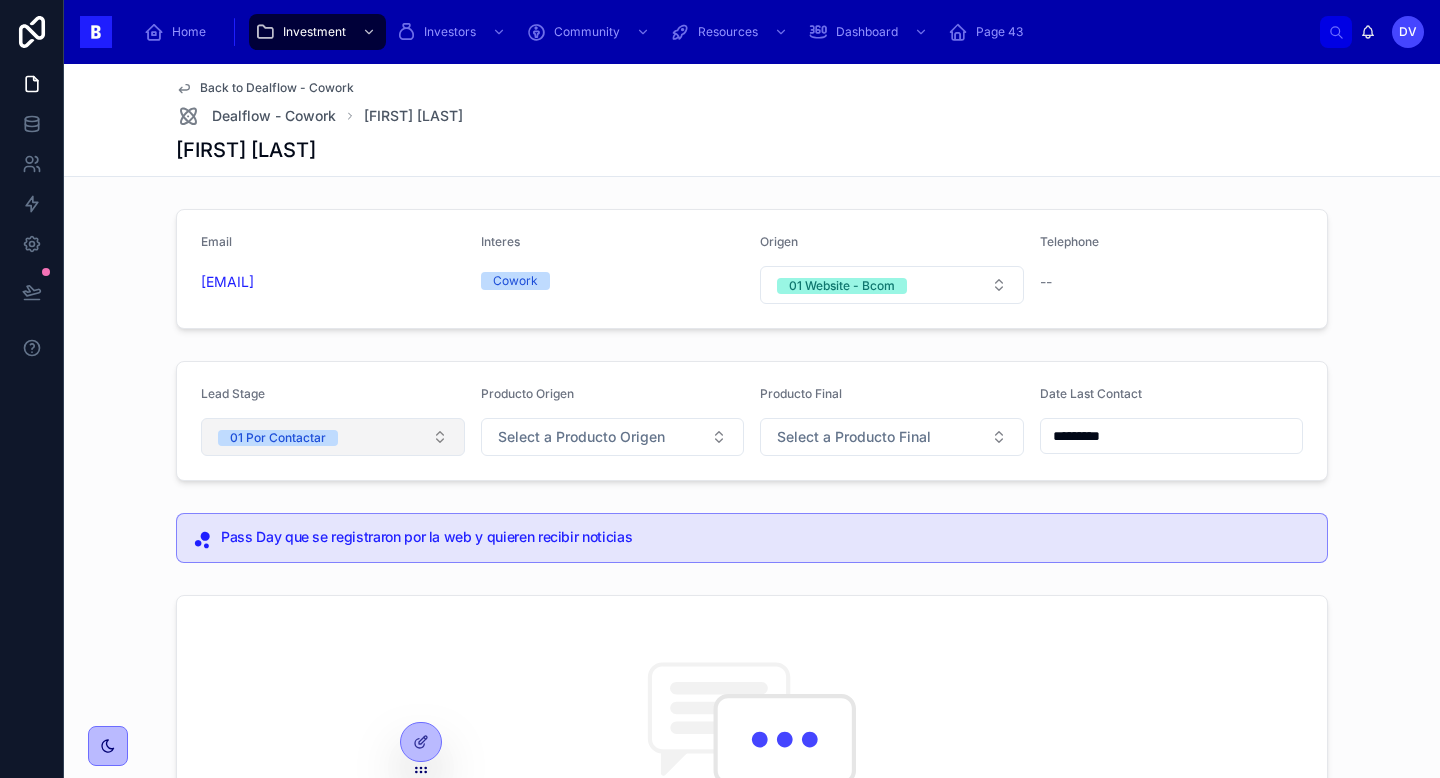 click on "01 Por Contactar" at bounding box center [333, 437] 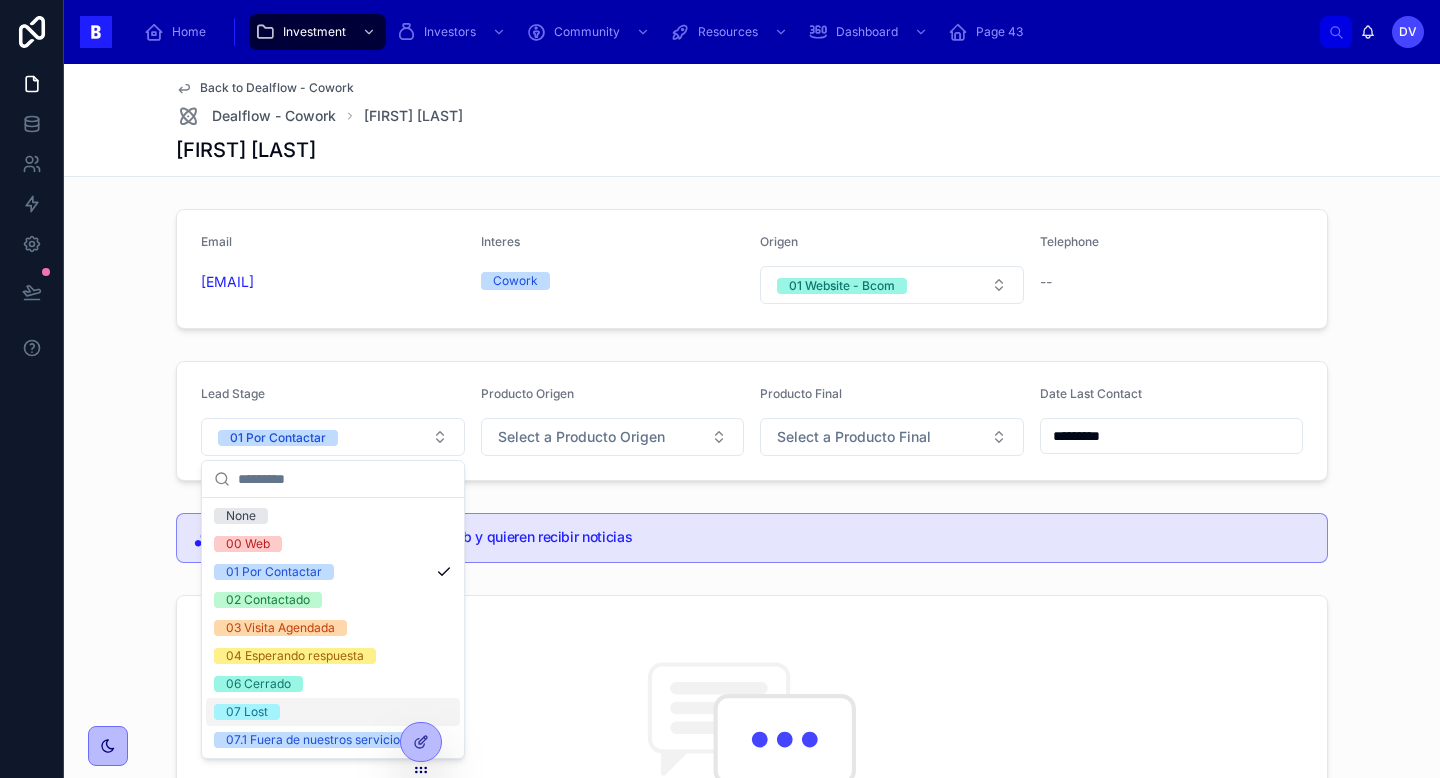 click on "07 Lost" at bounding box center [333, 712] 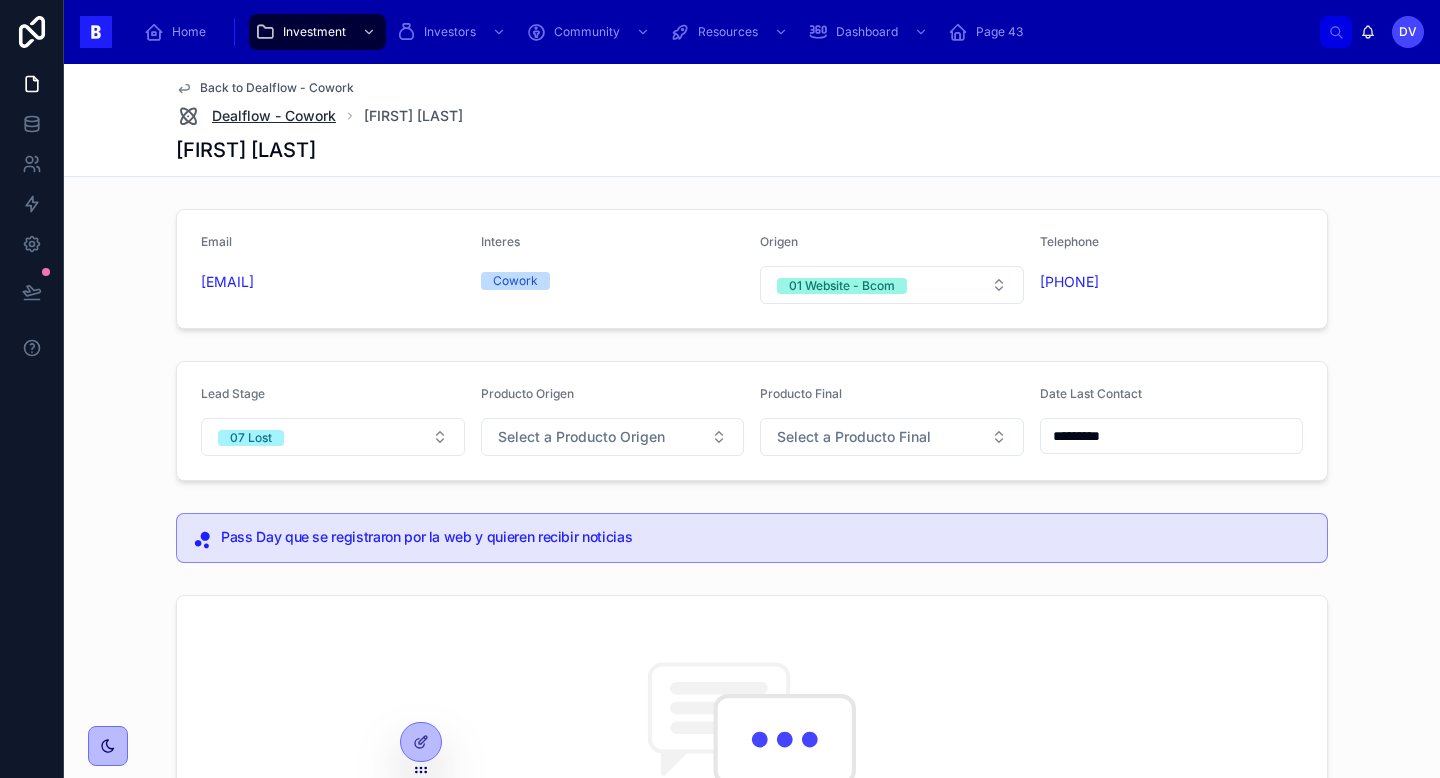 click on "Dealflow - Cowork" at bounding box center [274, 116] 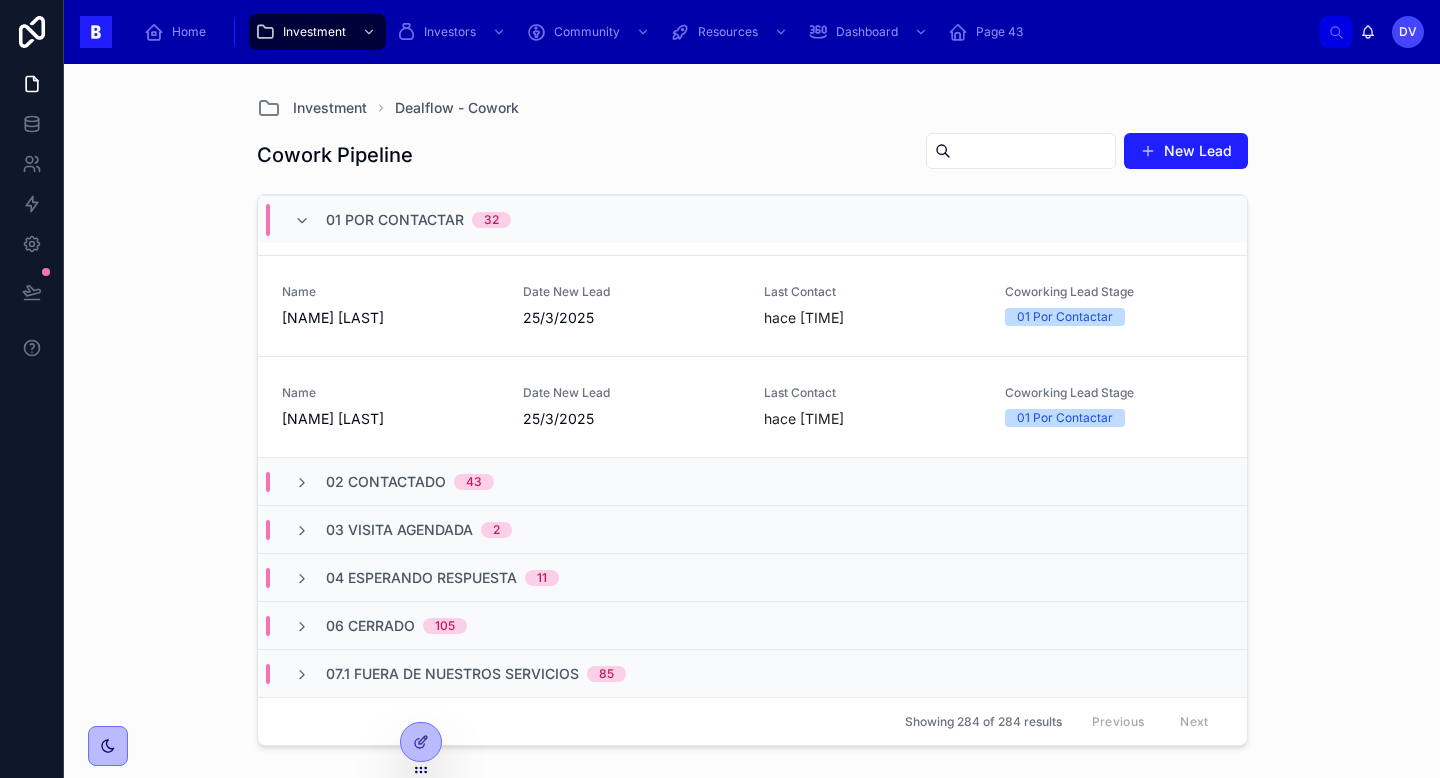 scroll, scrollTop: 3111, scrollLeft: 0, axis: vertical 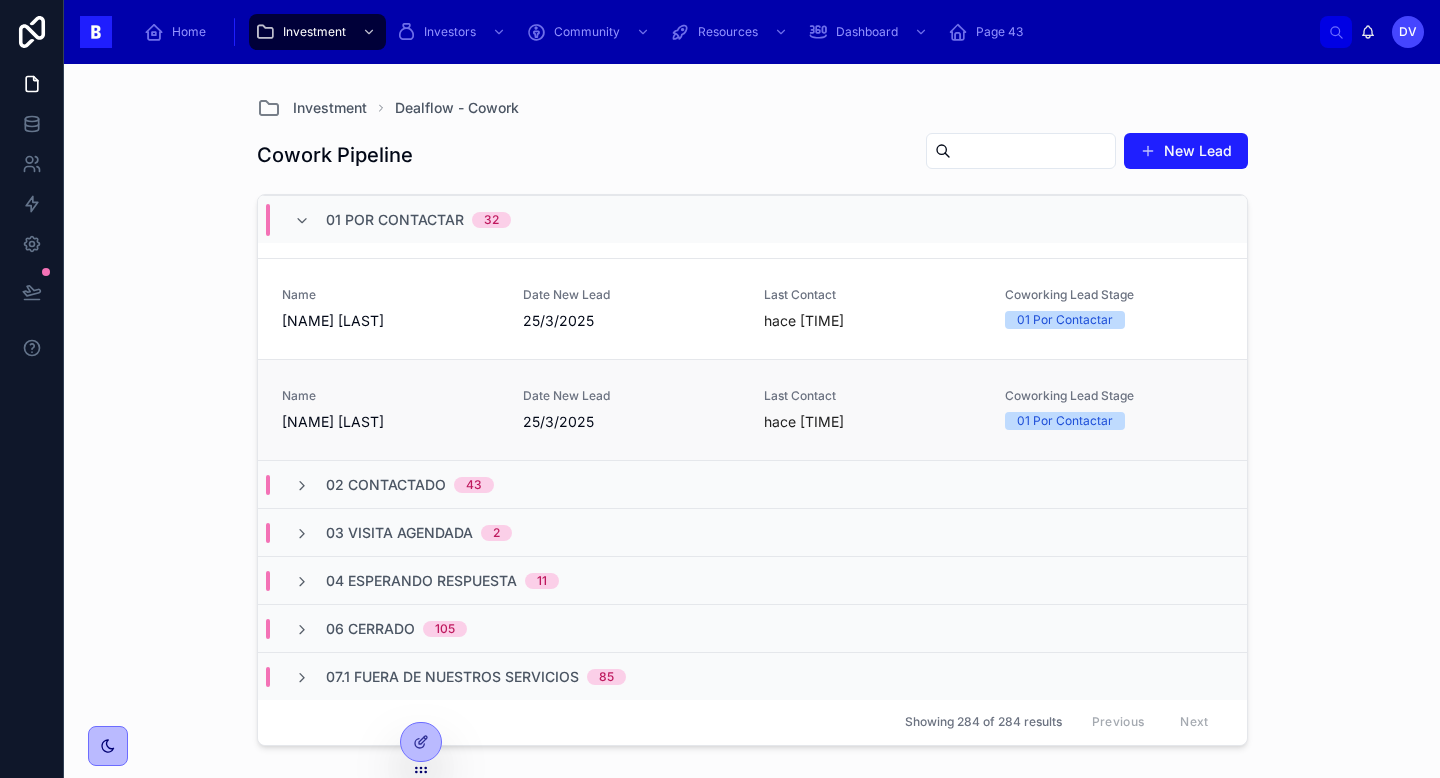 click on "Name [FIRST] [LAST] Date New Lead [DATE] Last Contact hace [TIME] Coworking Lead Stage 01 Por Contactar" at bounding box center [752, 409] 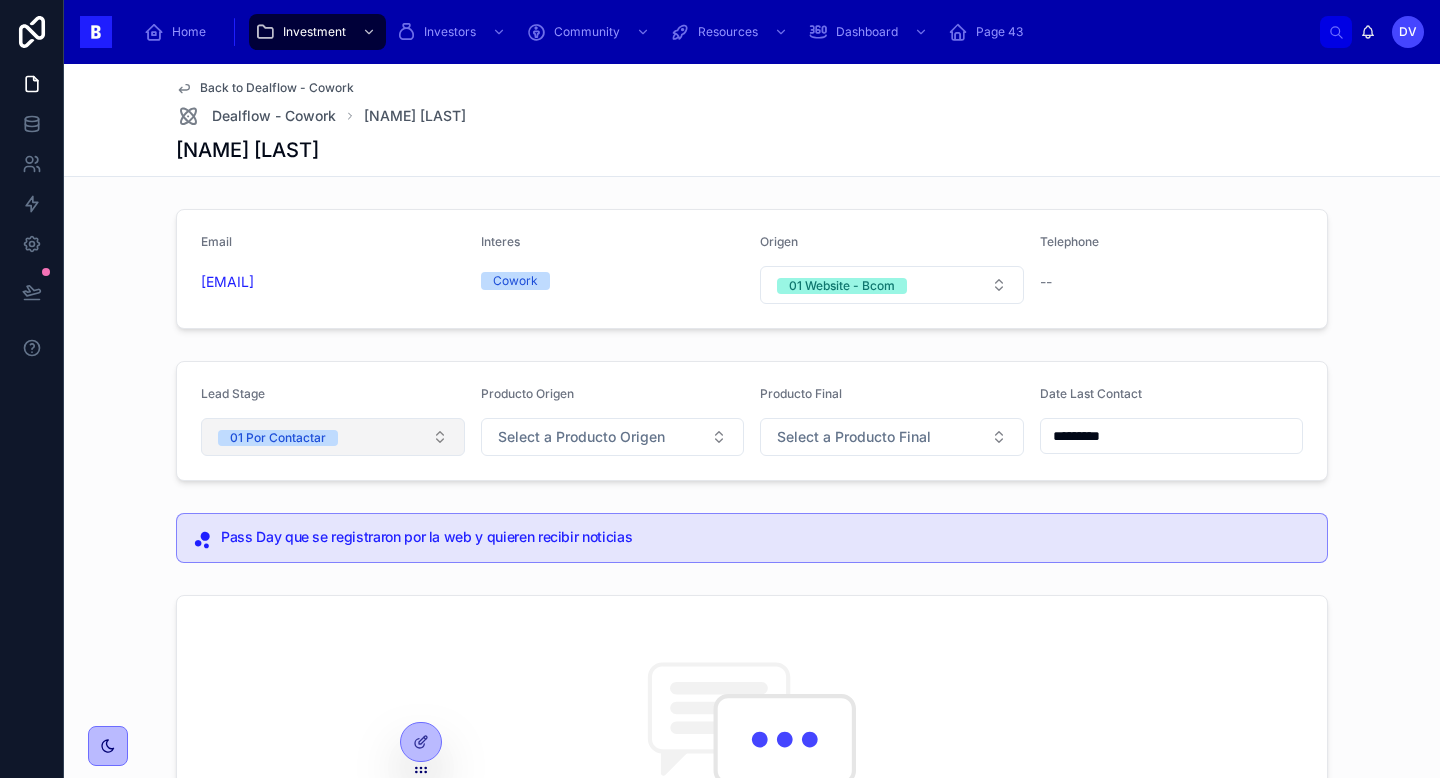 click on "01 Por Contactar" at bounding box center (333, 437) 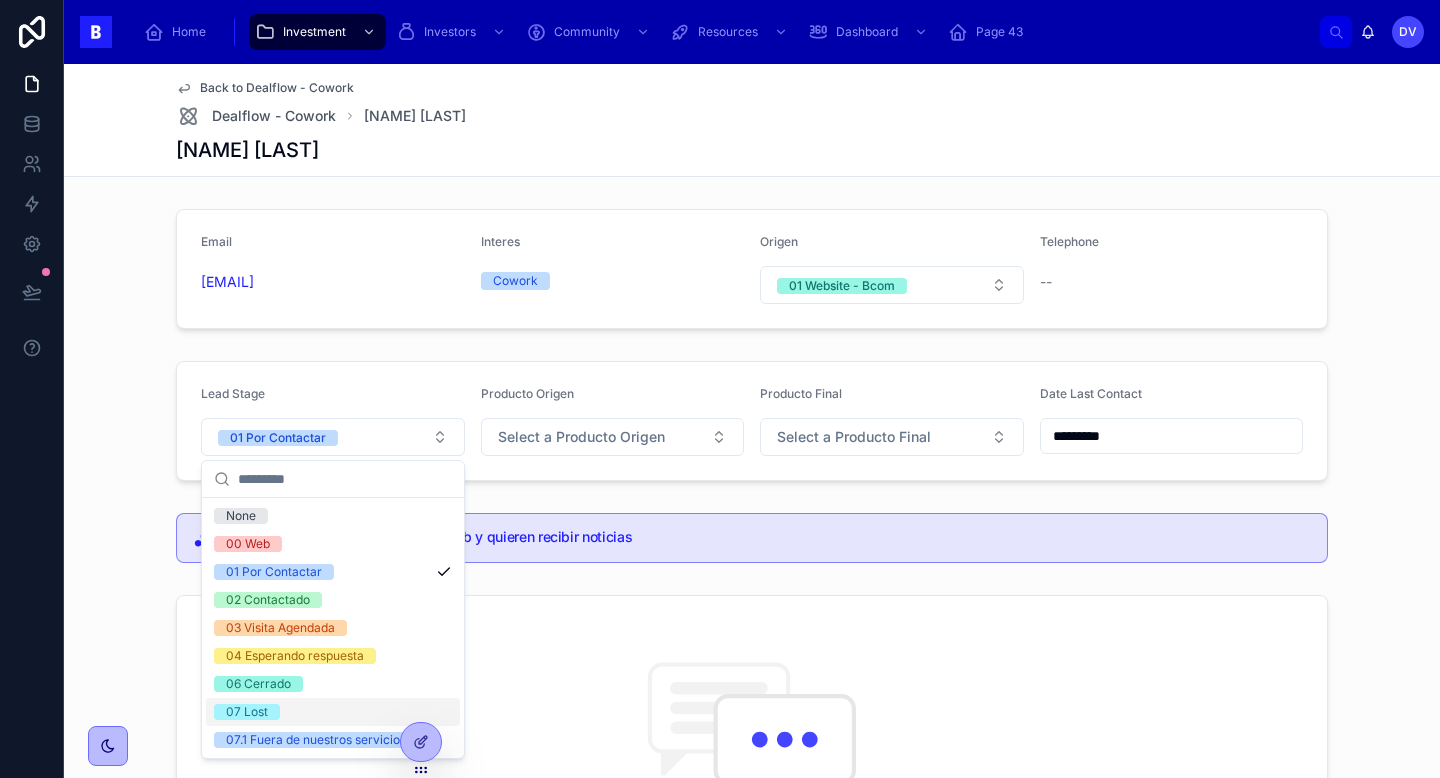 click on "07 Lost" at bounding box center [247, 712] 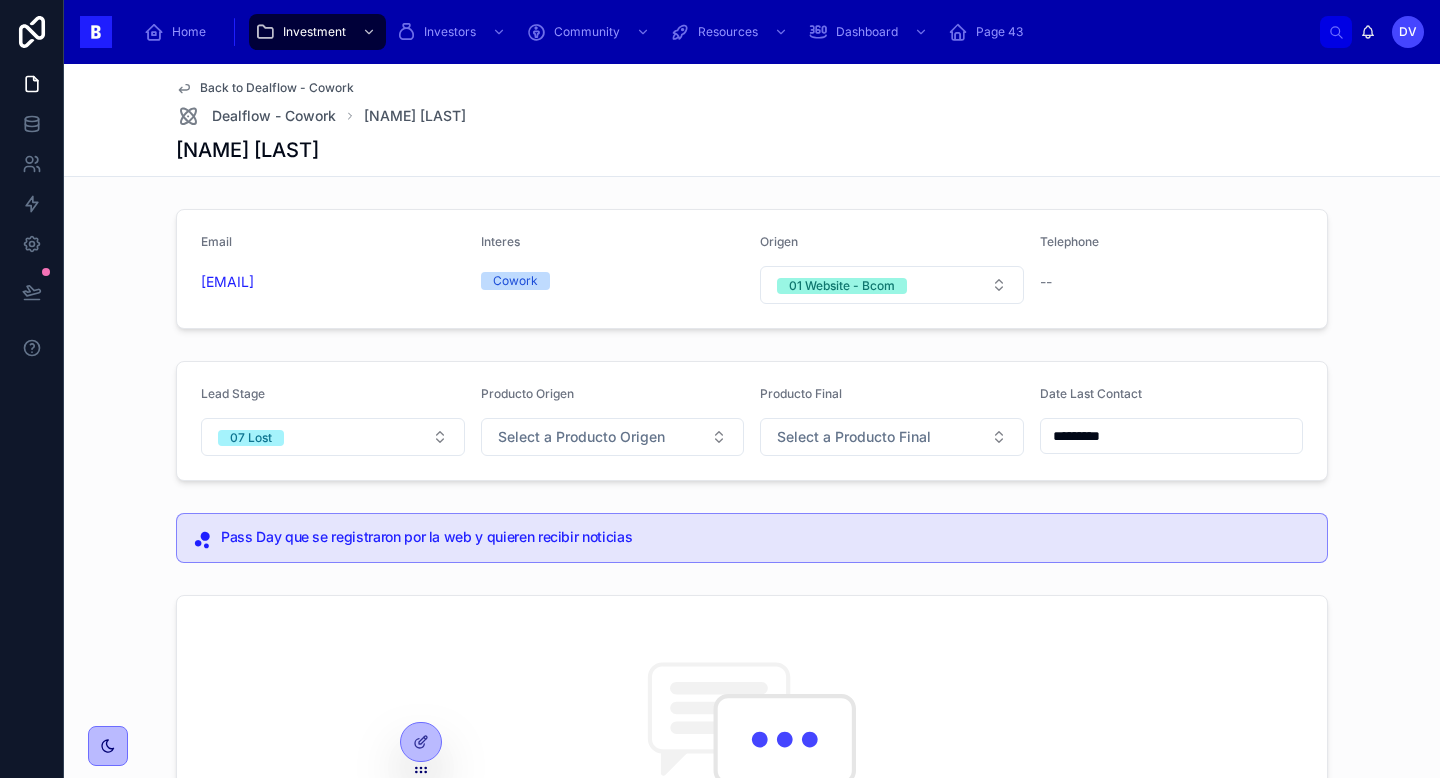 scroll, scrollTop: 95, scrollLeft: 0, axis: vertical 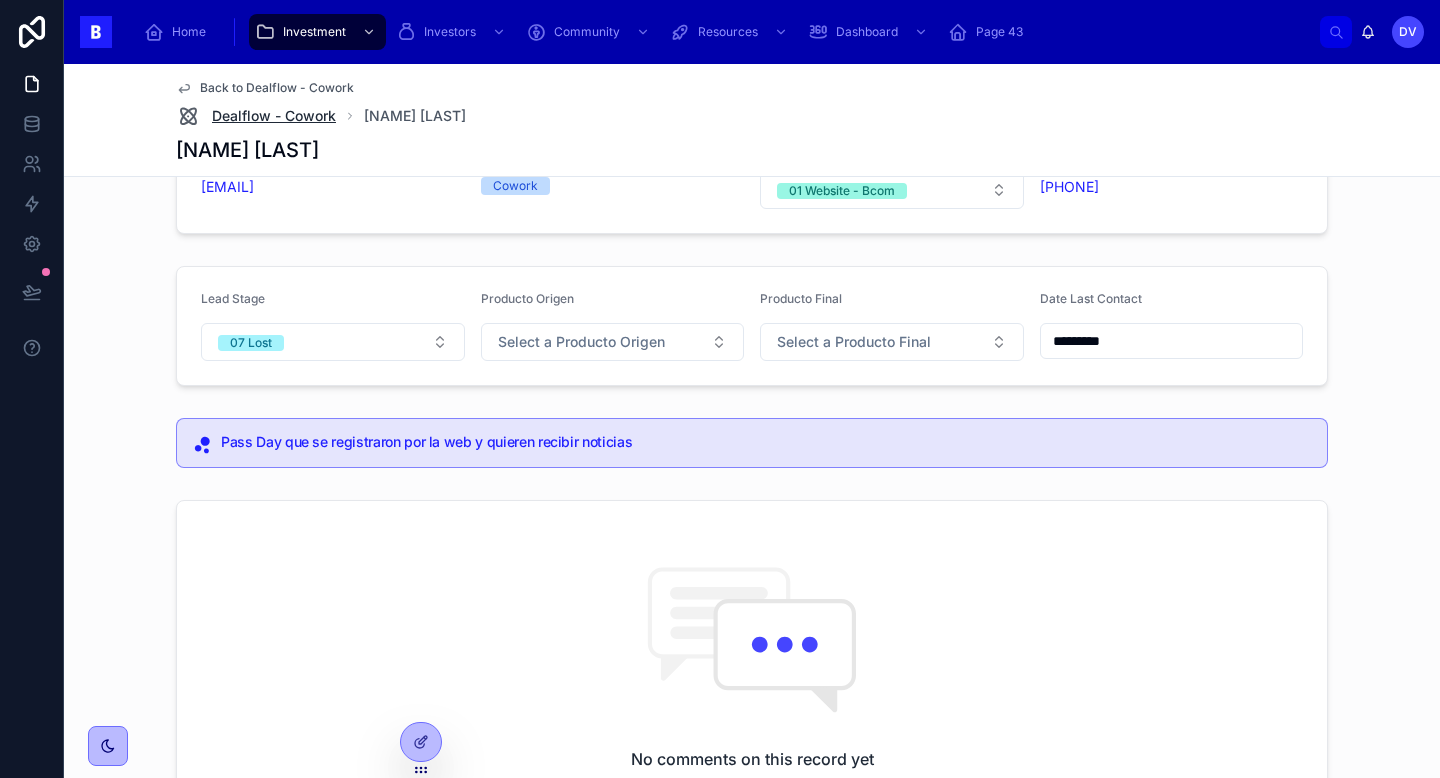 click on "Dealflow - Cowork" at bounding box center (274, 116) 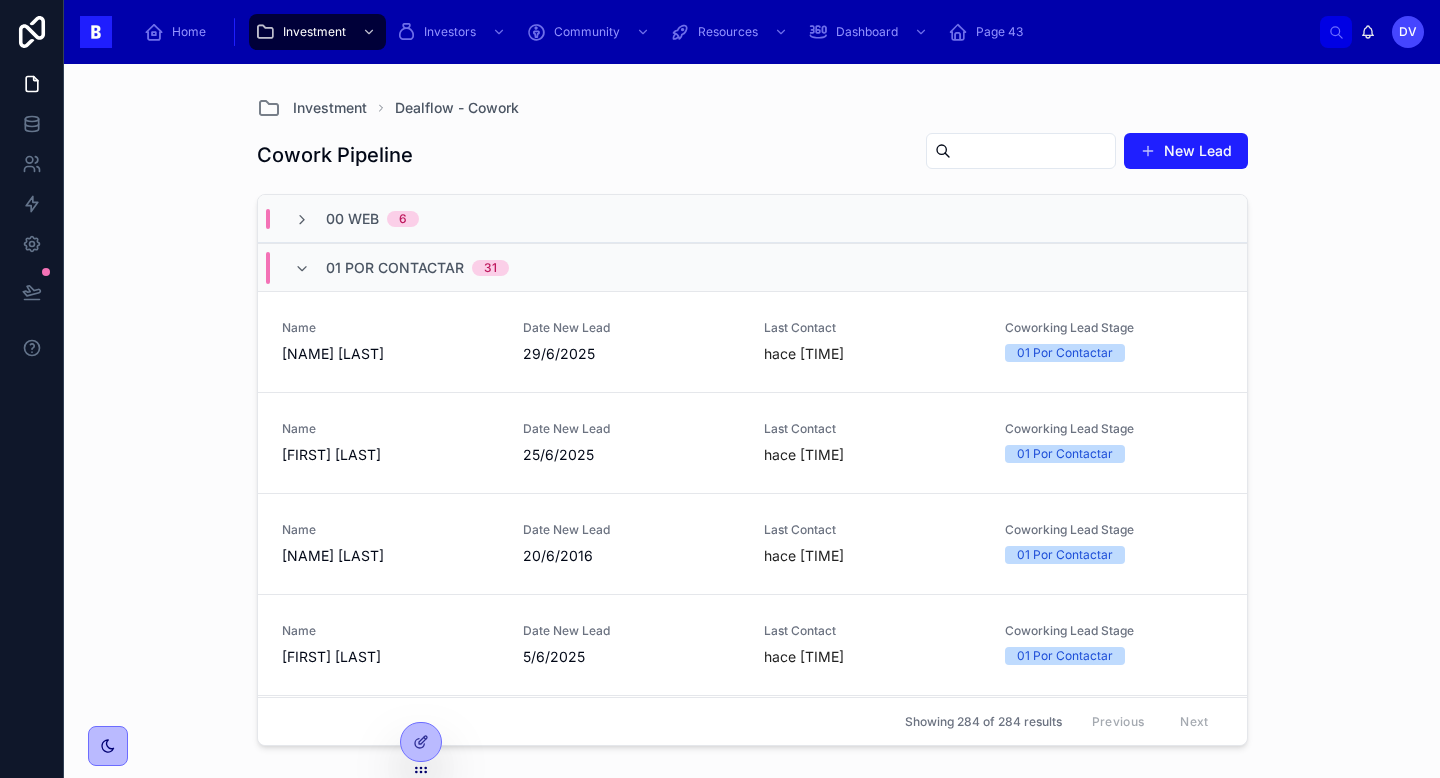 scroll, scrollTop: 0, scrollLeft: 0, axis: both 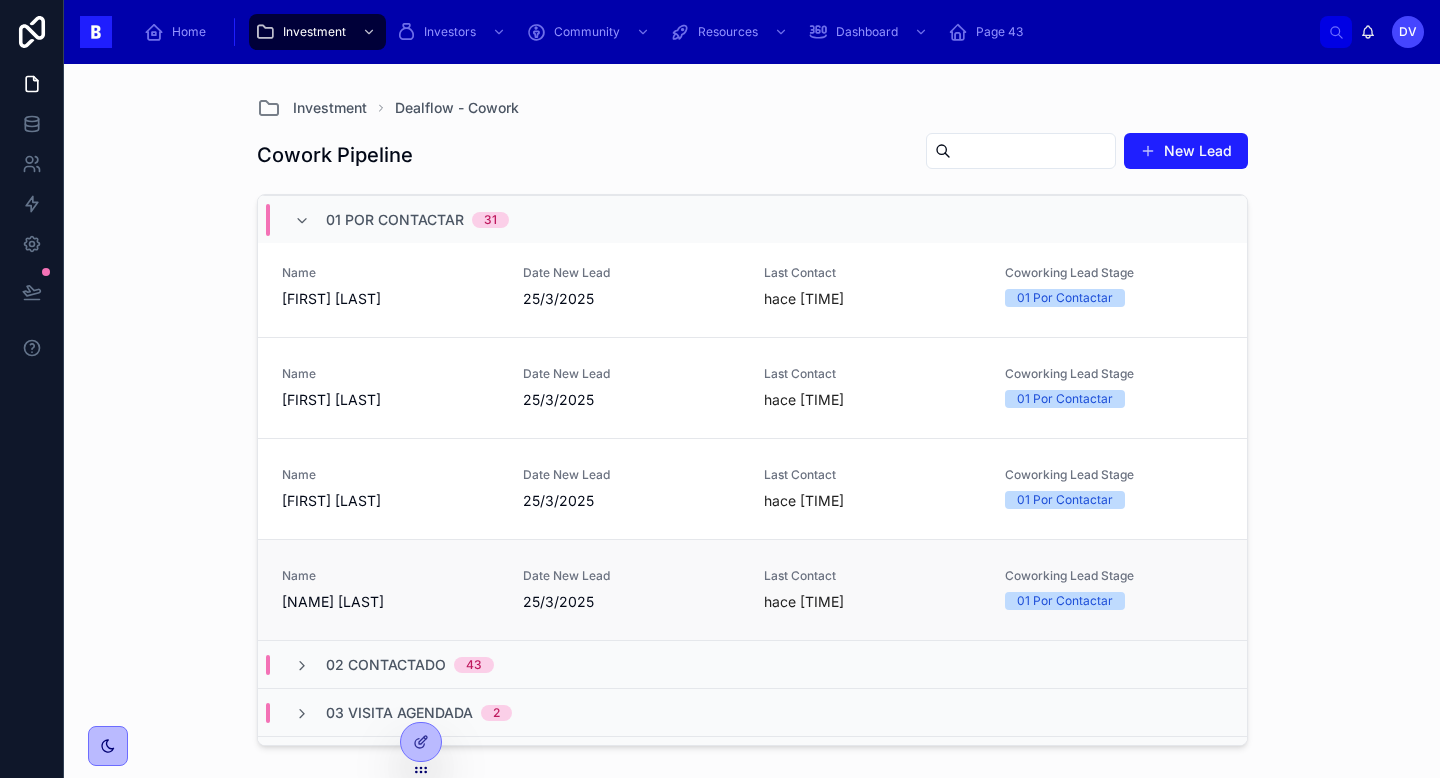 click on "Name" at bounding box center [390, 576] 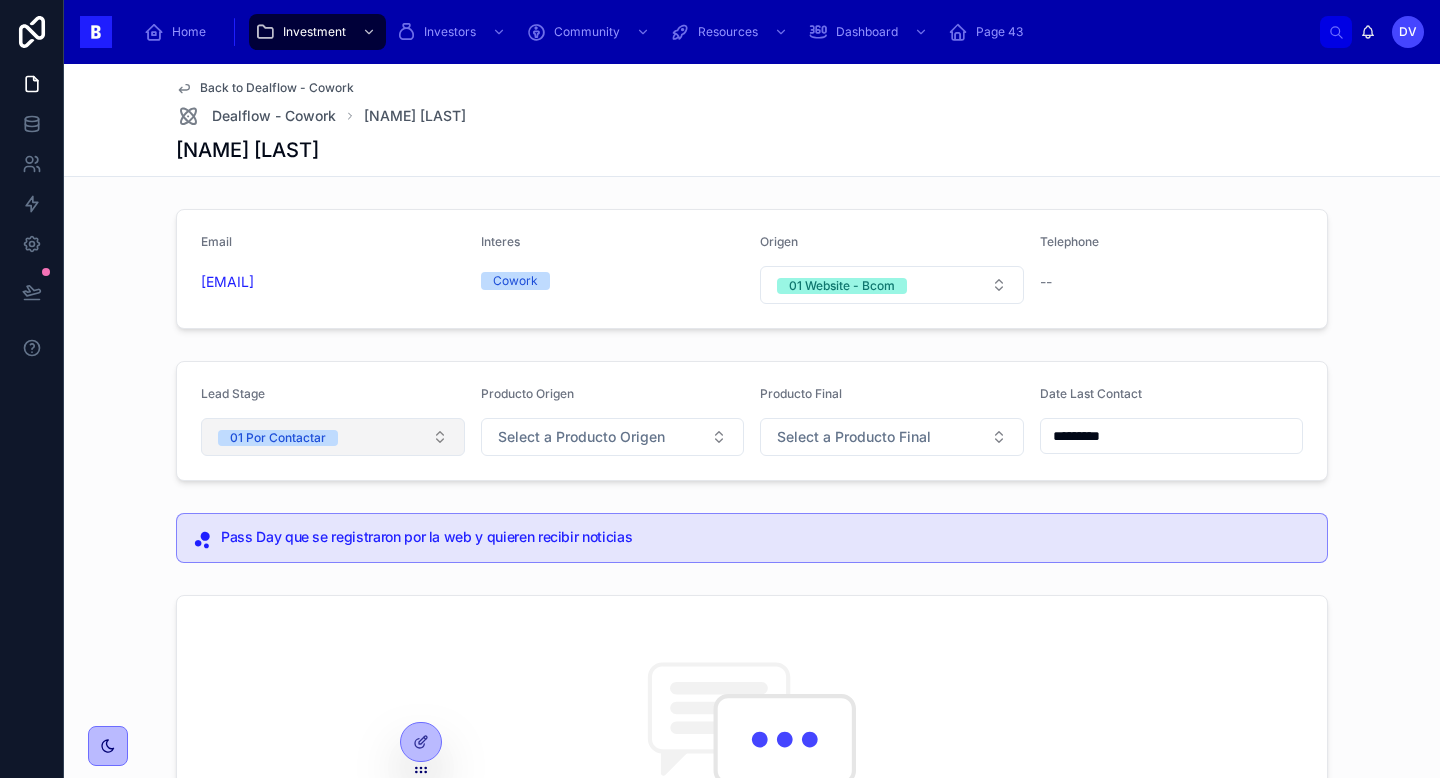 click on "01 Por Contactar" at bounding box center (333, 437) 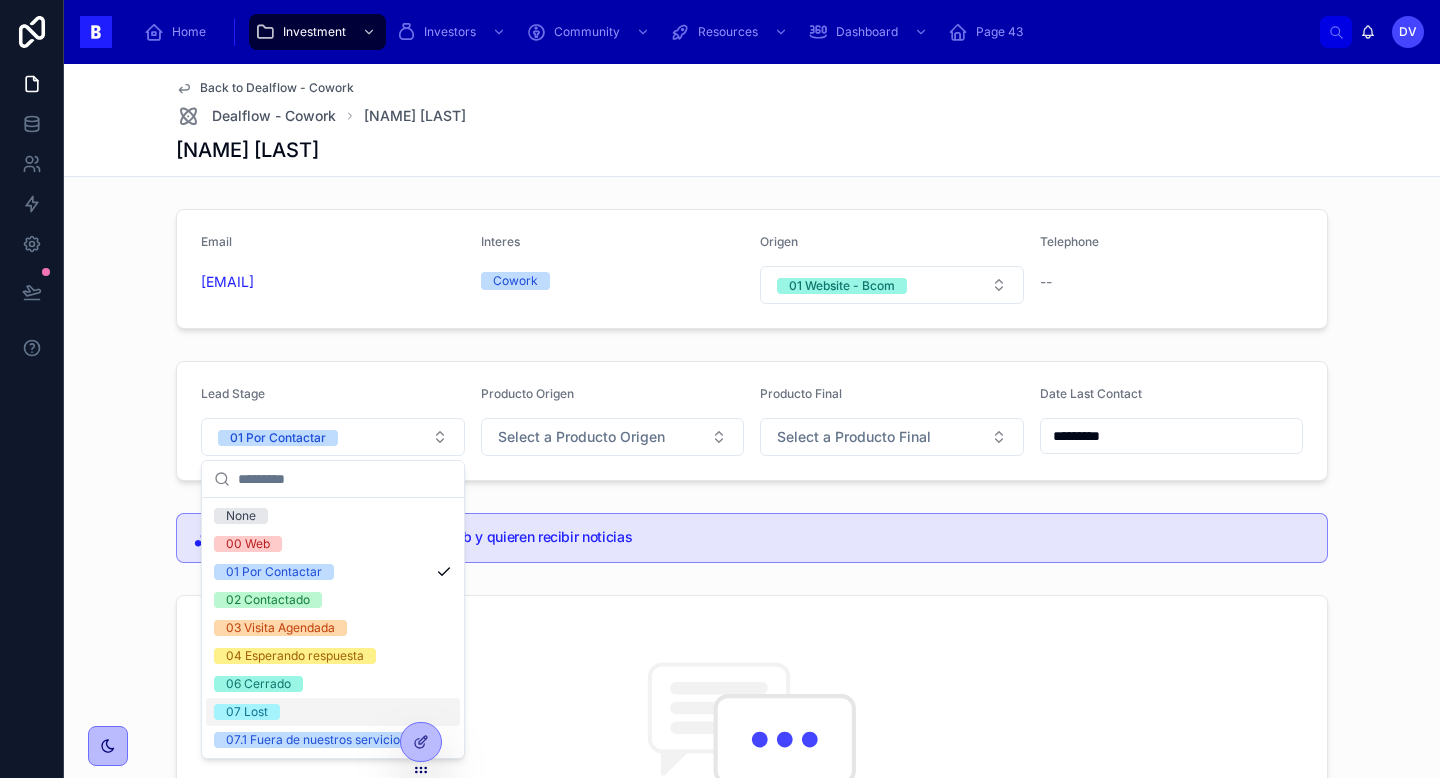 click on "07 Lost" at bounding box center [333, 712] 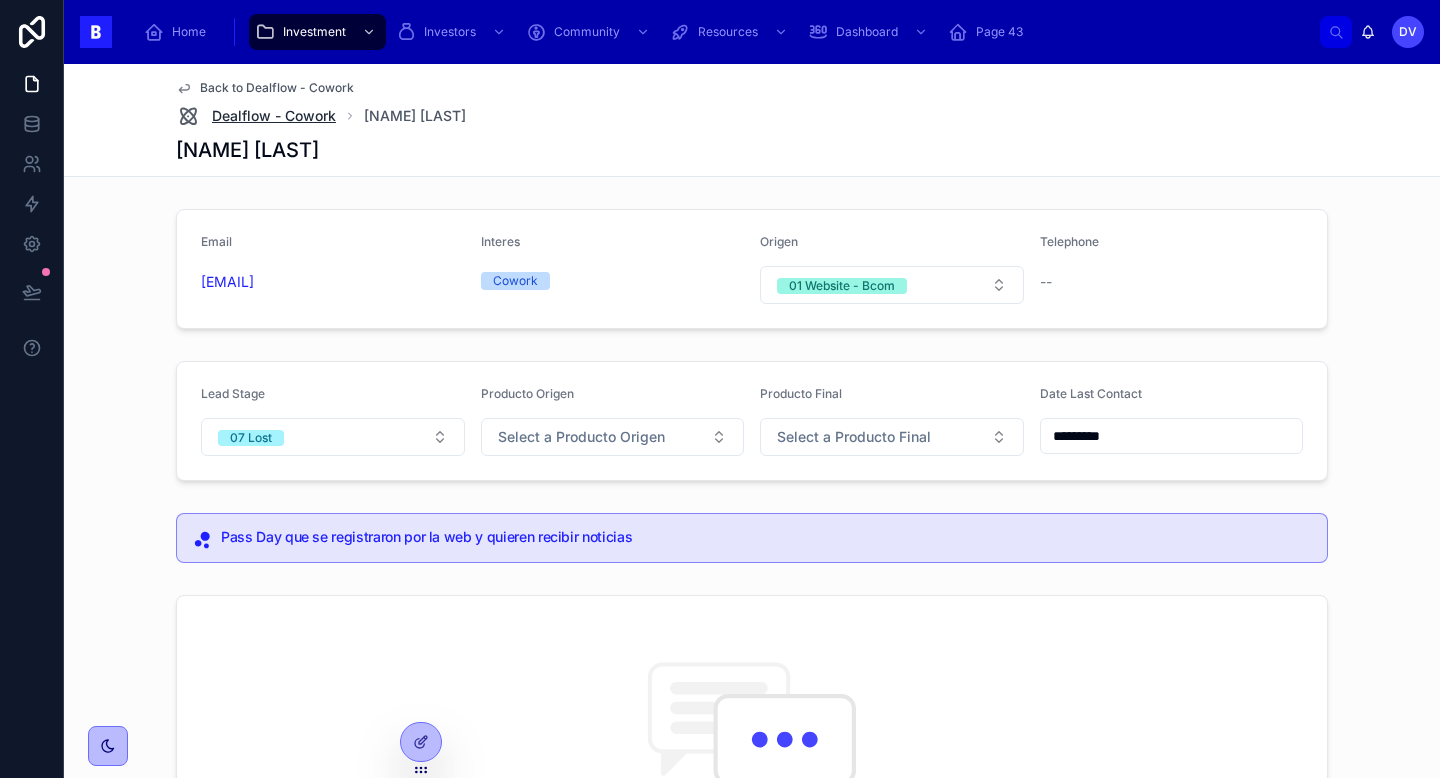 click on "Dealflow - Cowork" at bounding box center [274, 116] 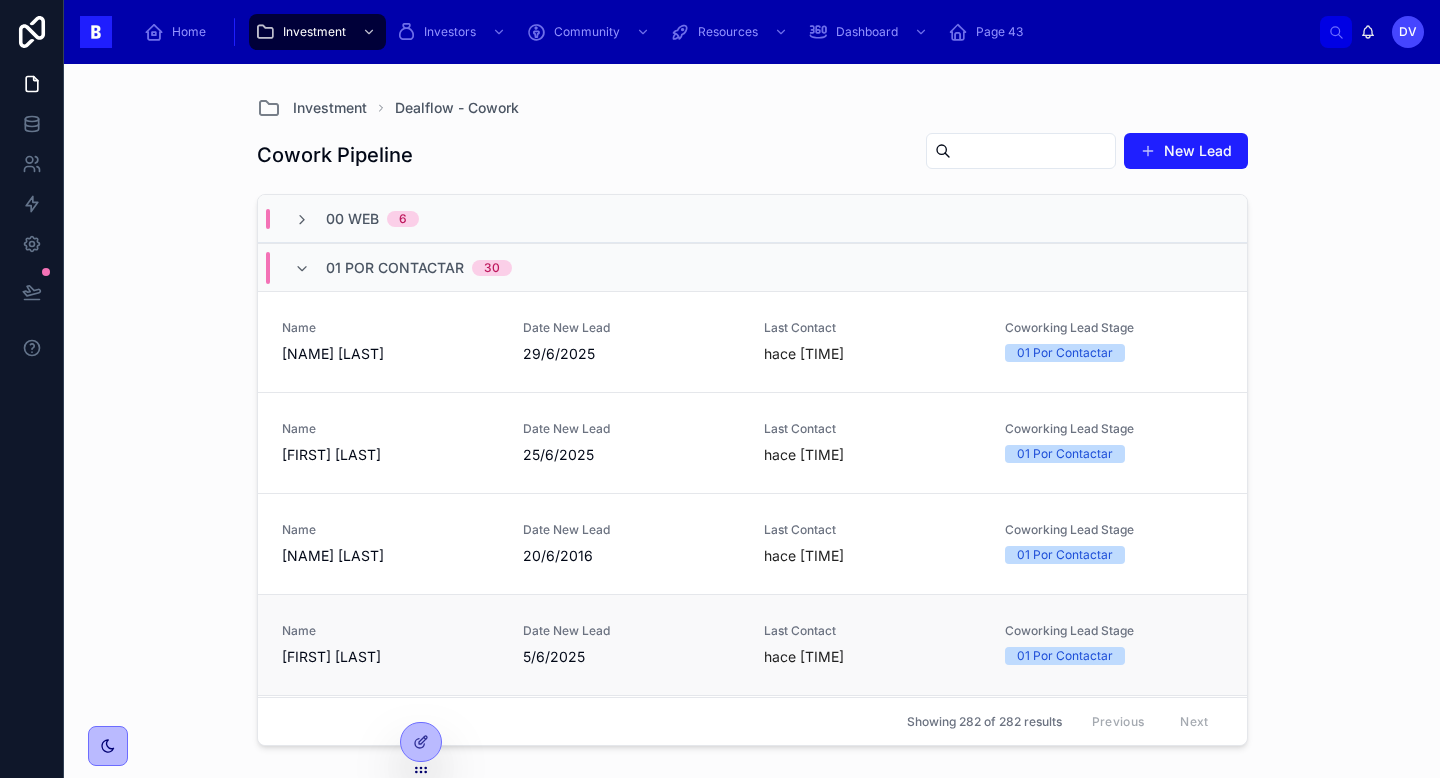 click on "[FIRST] [LAST]" at bounding box center (390, 657) 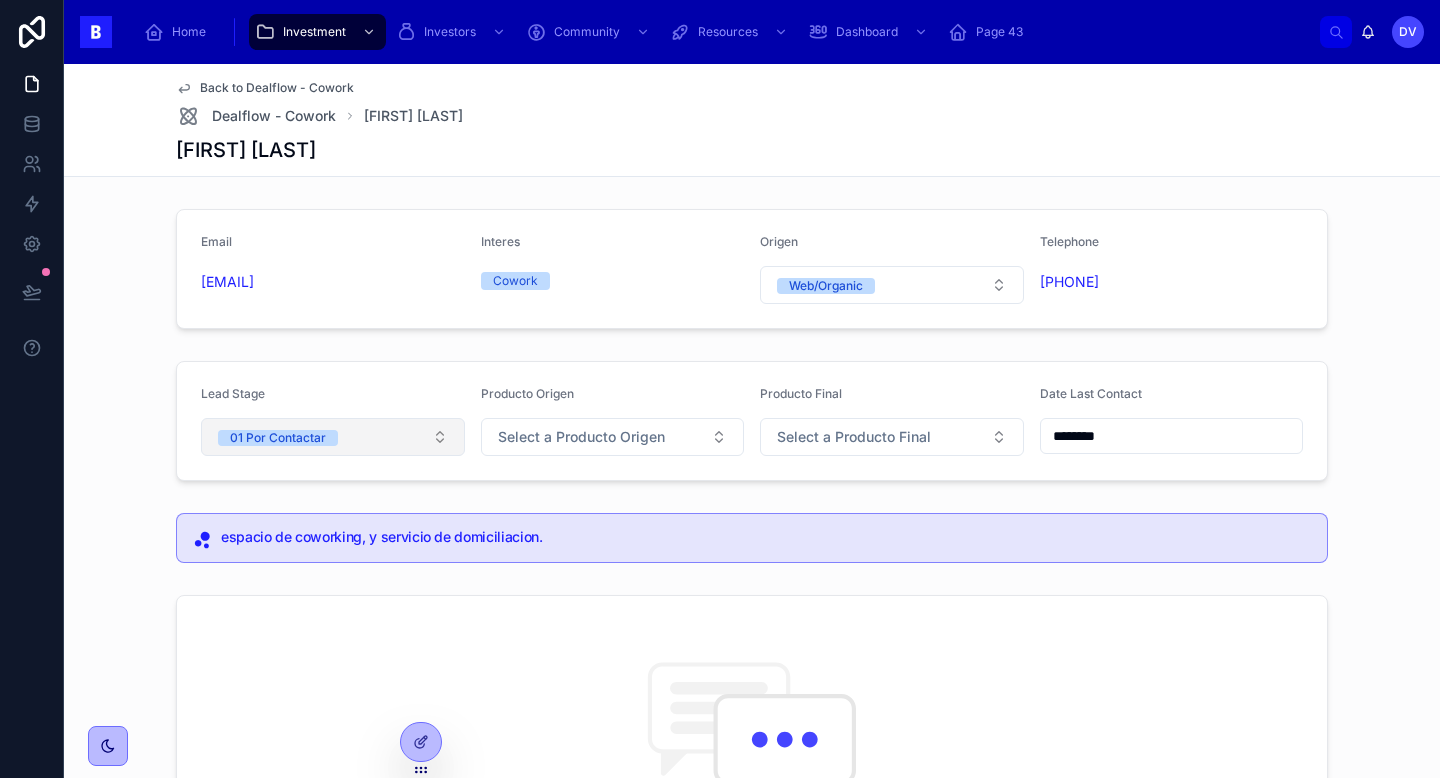 click on "01 Por Contactar" at bounding box center [333, 437] 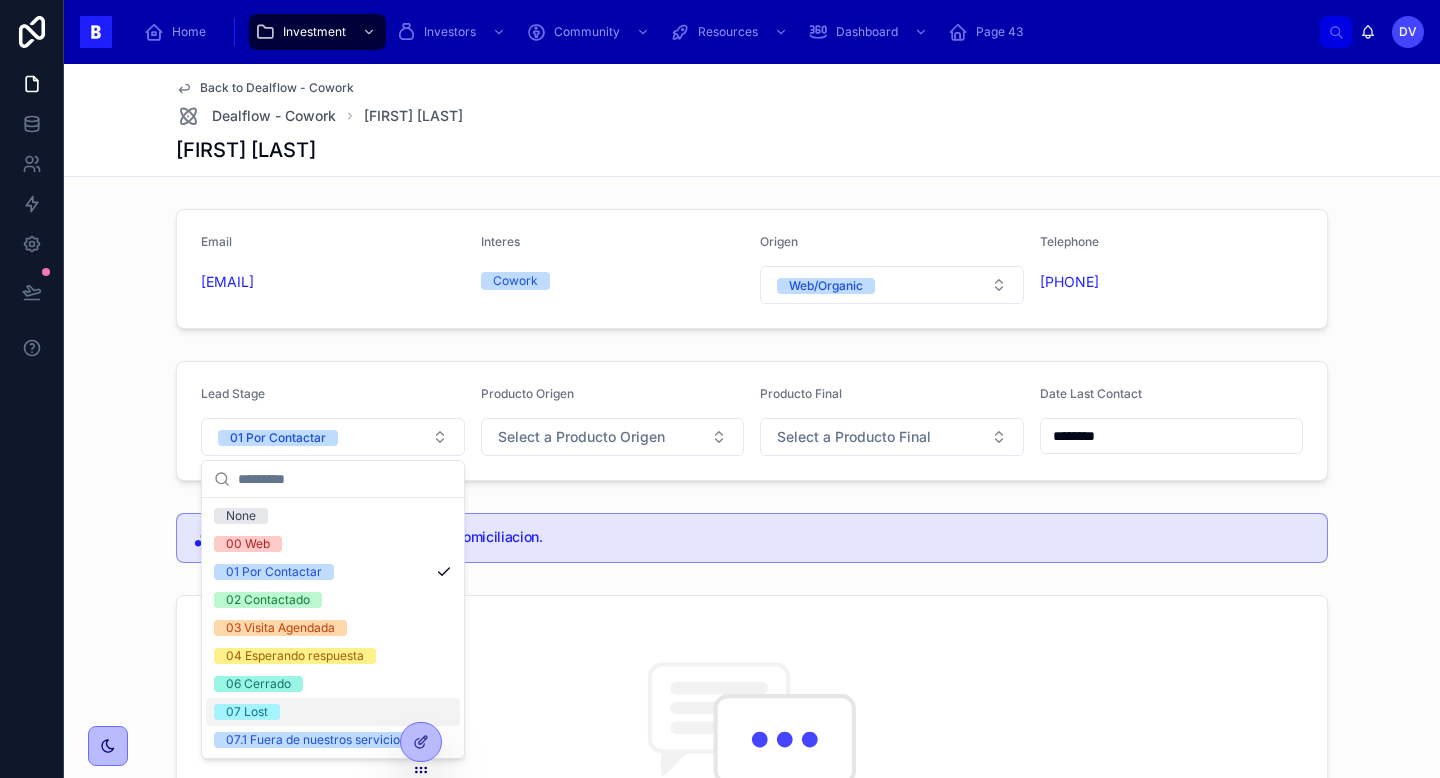 click on "07 Lost" at bounding box center [333, 712] 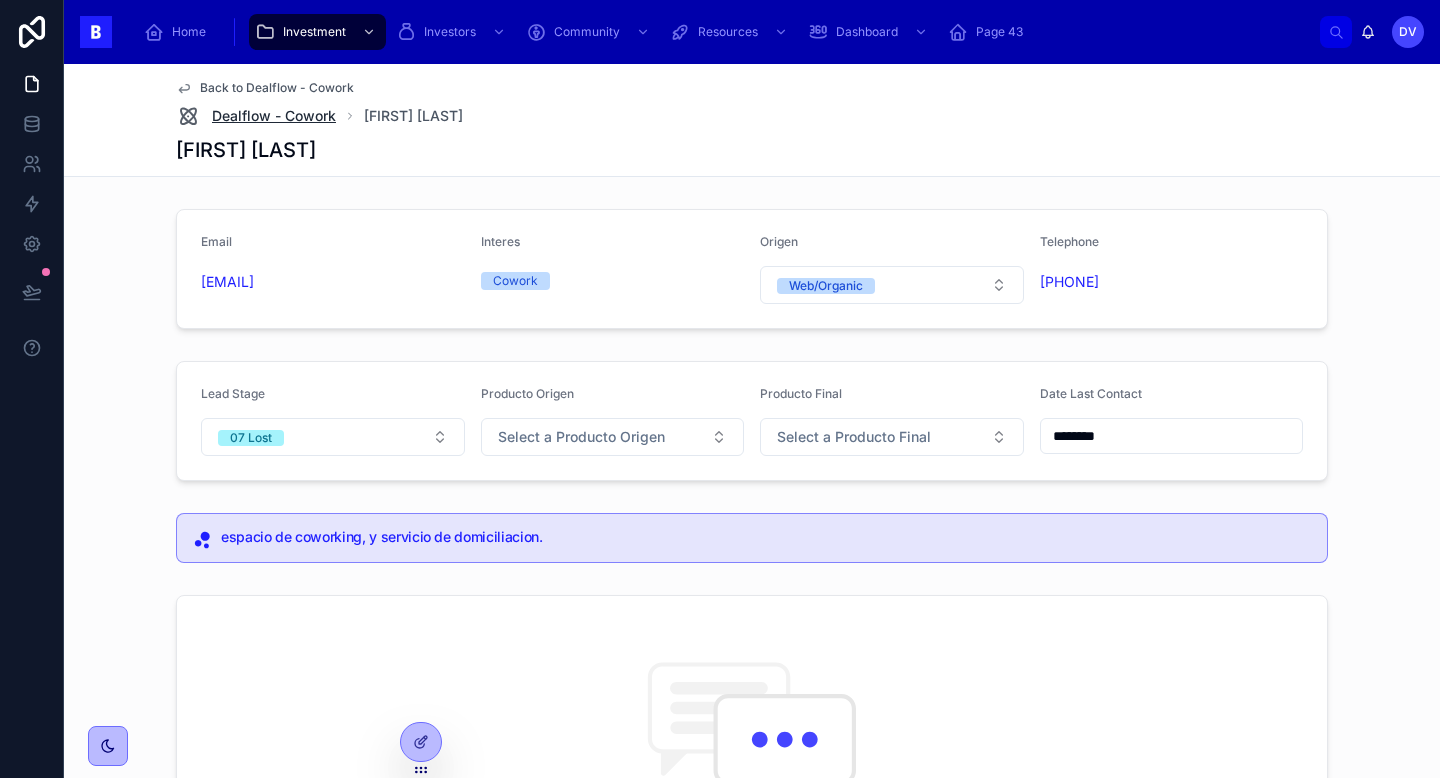 click on "Dealflow - Cowork" at bounding box center [274, 116] 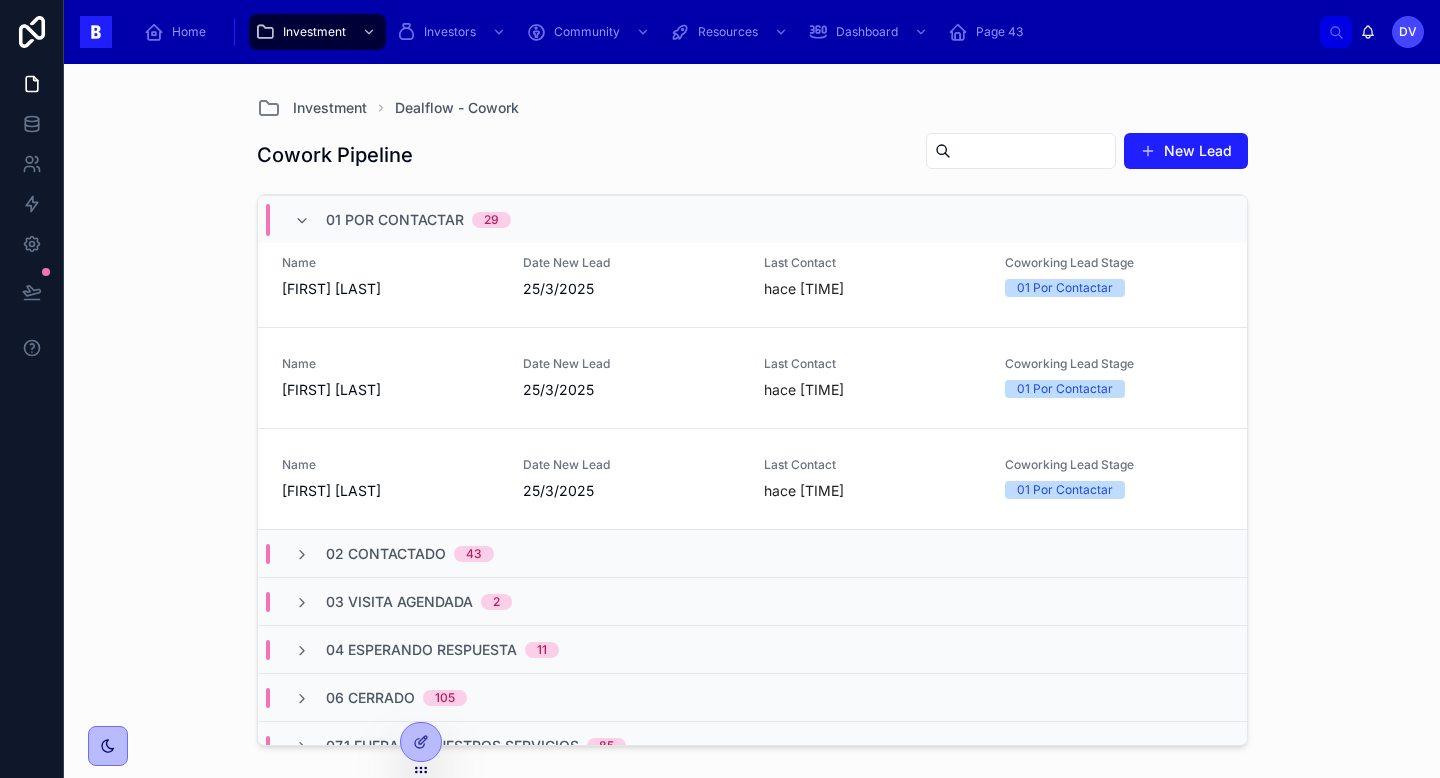 scroll, scrollTop: 2742, scrollLeft: 0, axis: vertical 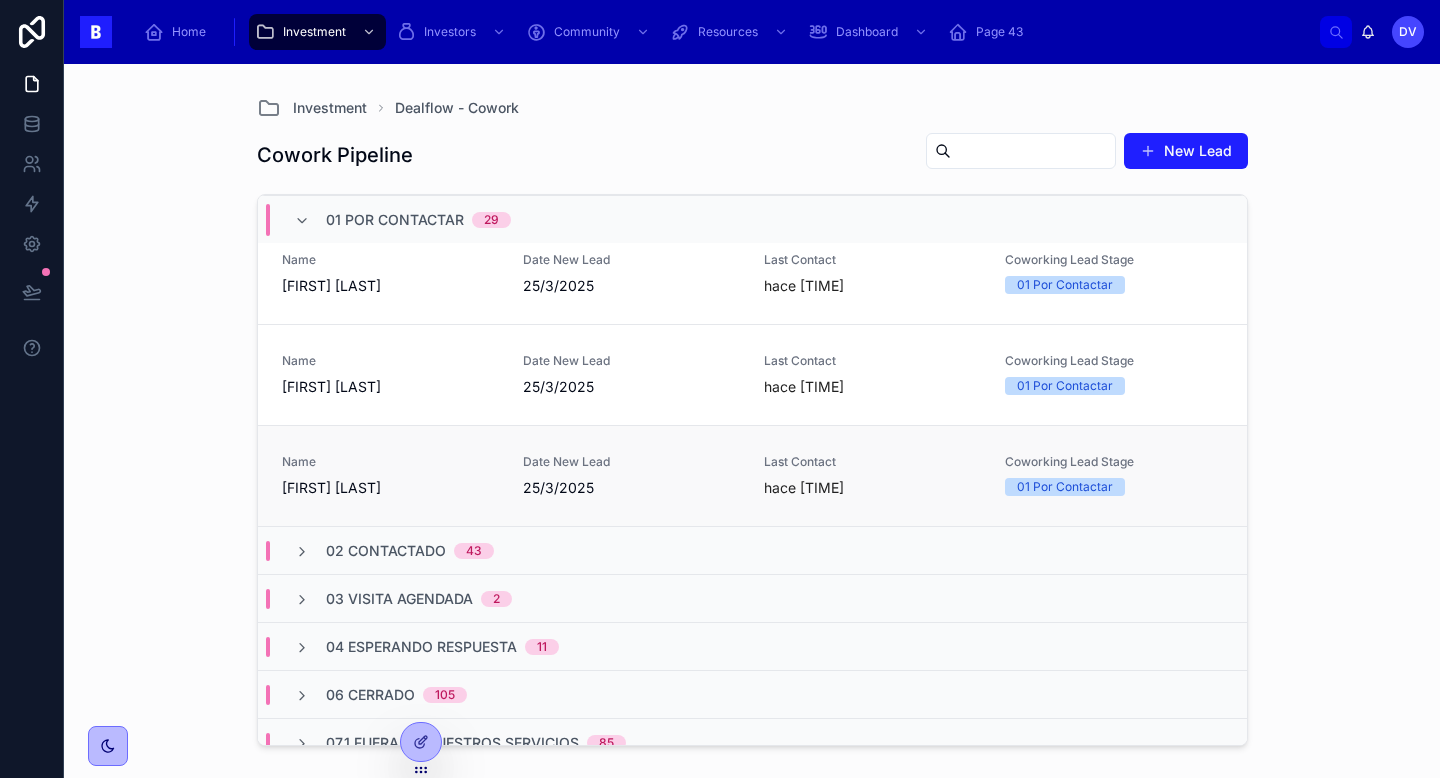 click on "Name [FIRST] [LAST] Date New Lead [DATE] Last Contact hace [TIME] Coworking Lead Stage 01 Por Contactar" at bounding box center [752, 475] 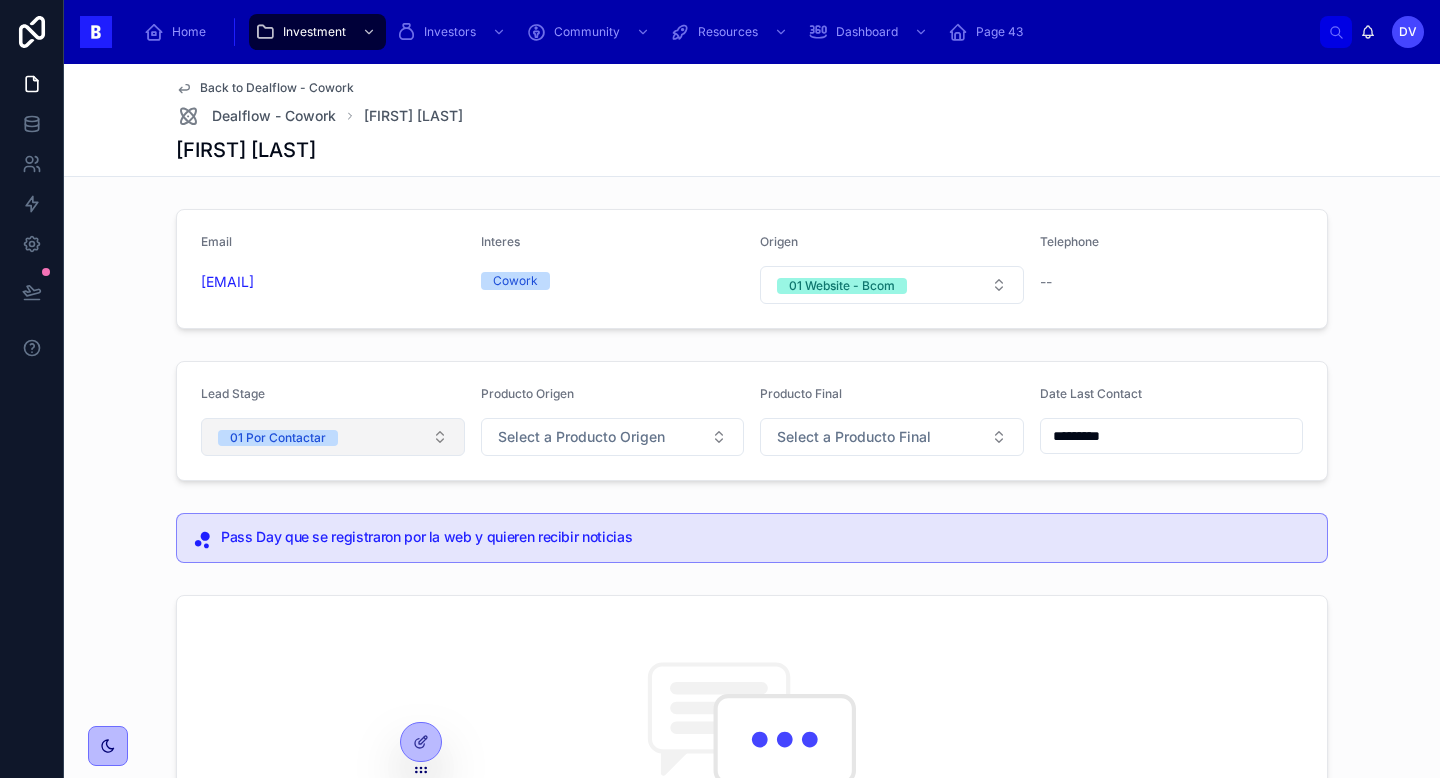 click on "01 Por Contactar" at bounding box center (333, 437) 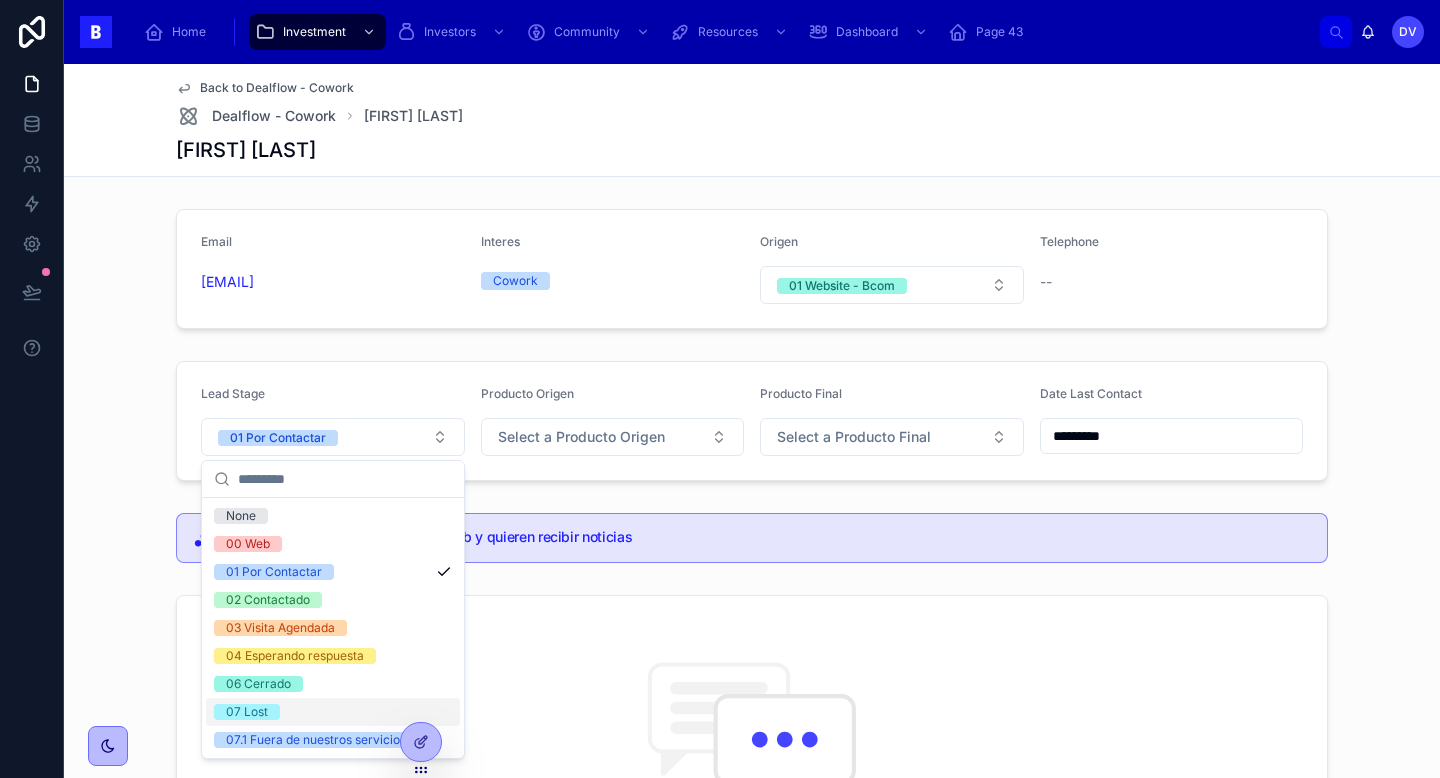 click on "07 Lost" at bounding box center (333, 712) 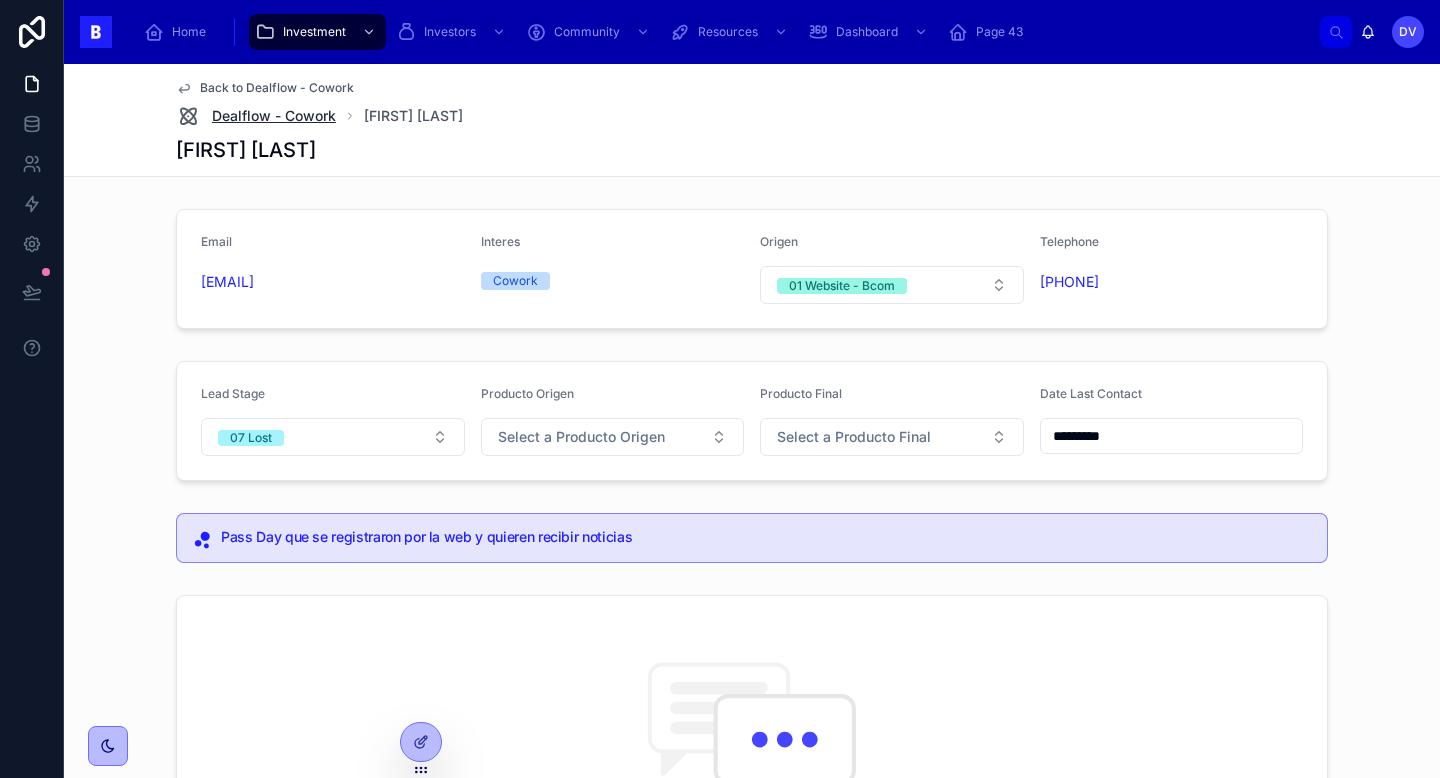 click on "Dealflow - Cowork" at bounding box center (274, 116) 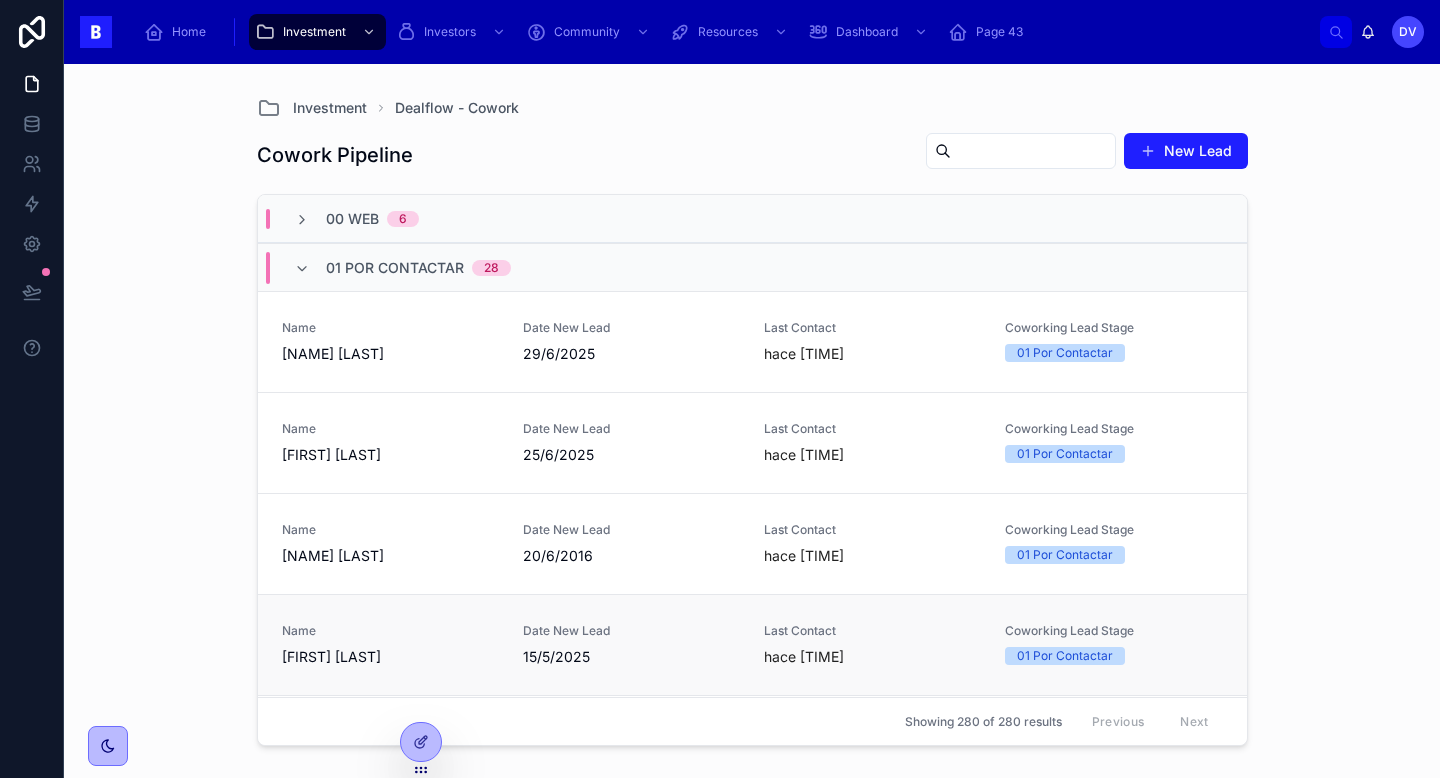 click on "Name [FIRST] [LAST]" at bounding box center (390, 645) 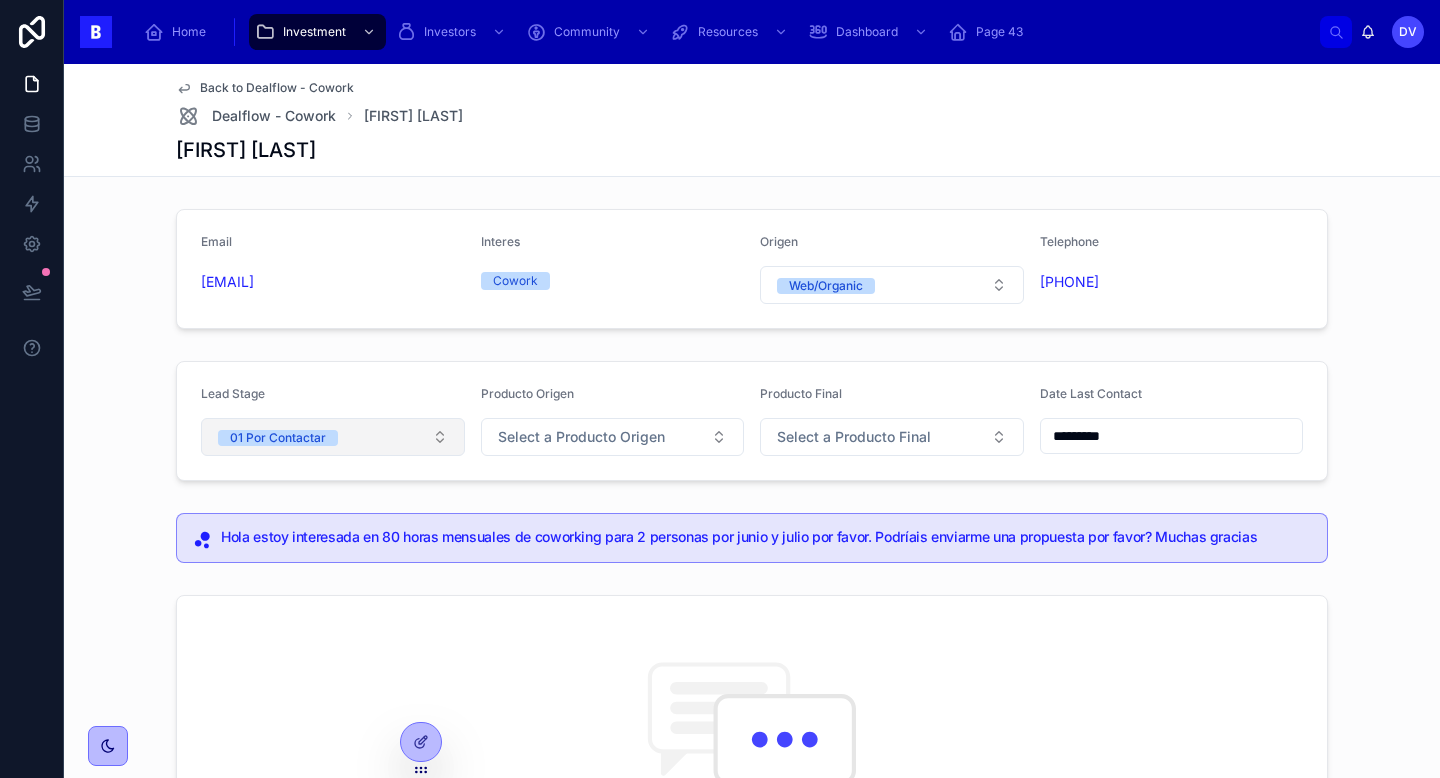 click on "01 Por Contactar" at bounding box center (333, 437) 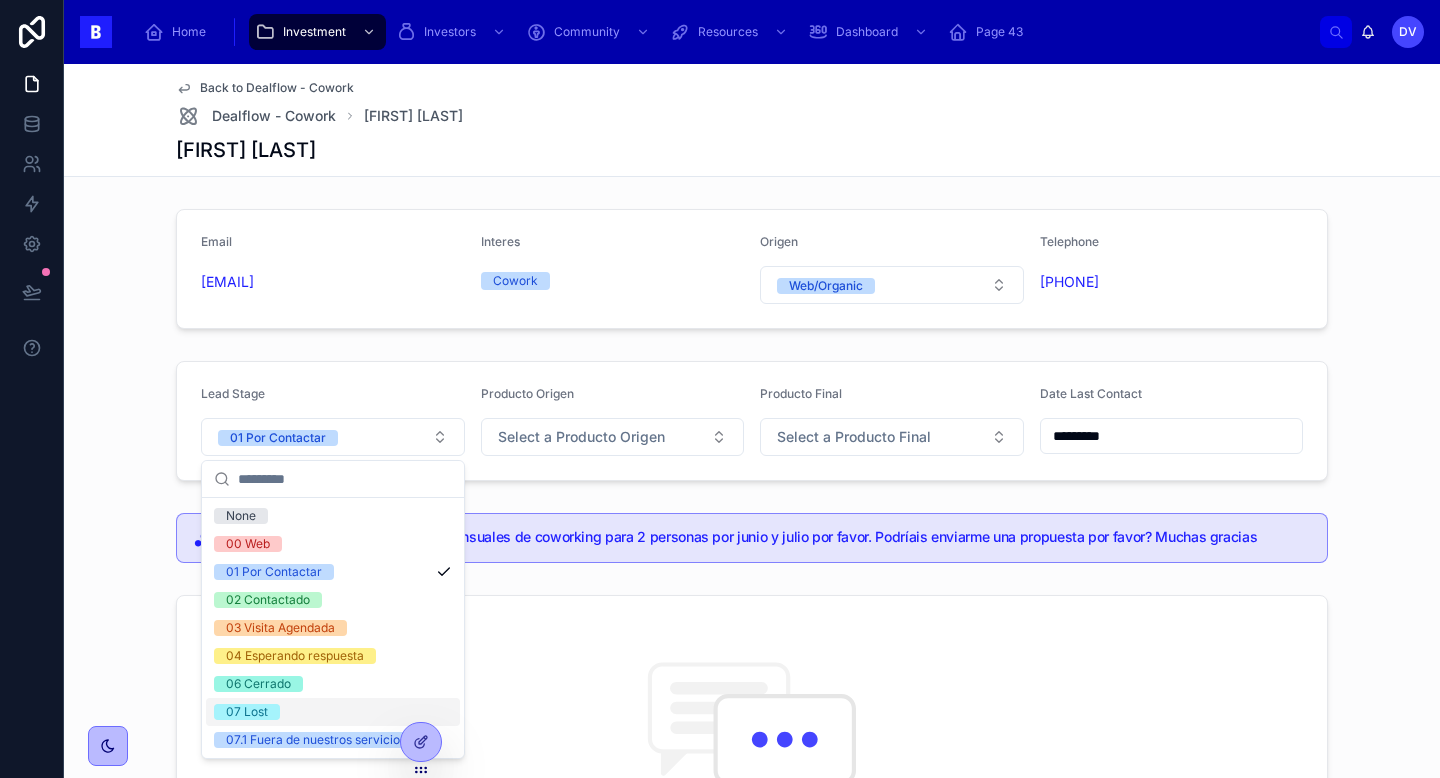 click on "07 Lost" at bounding box center [333, 712] 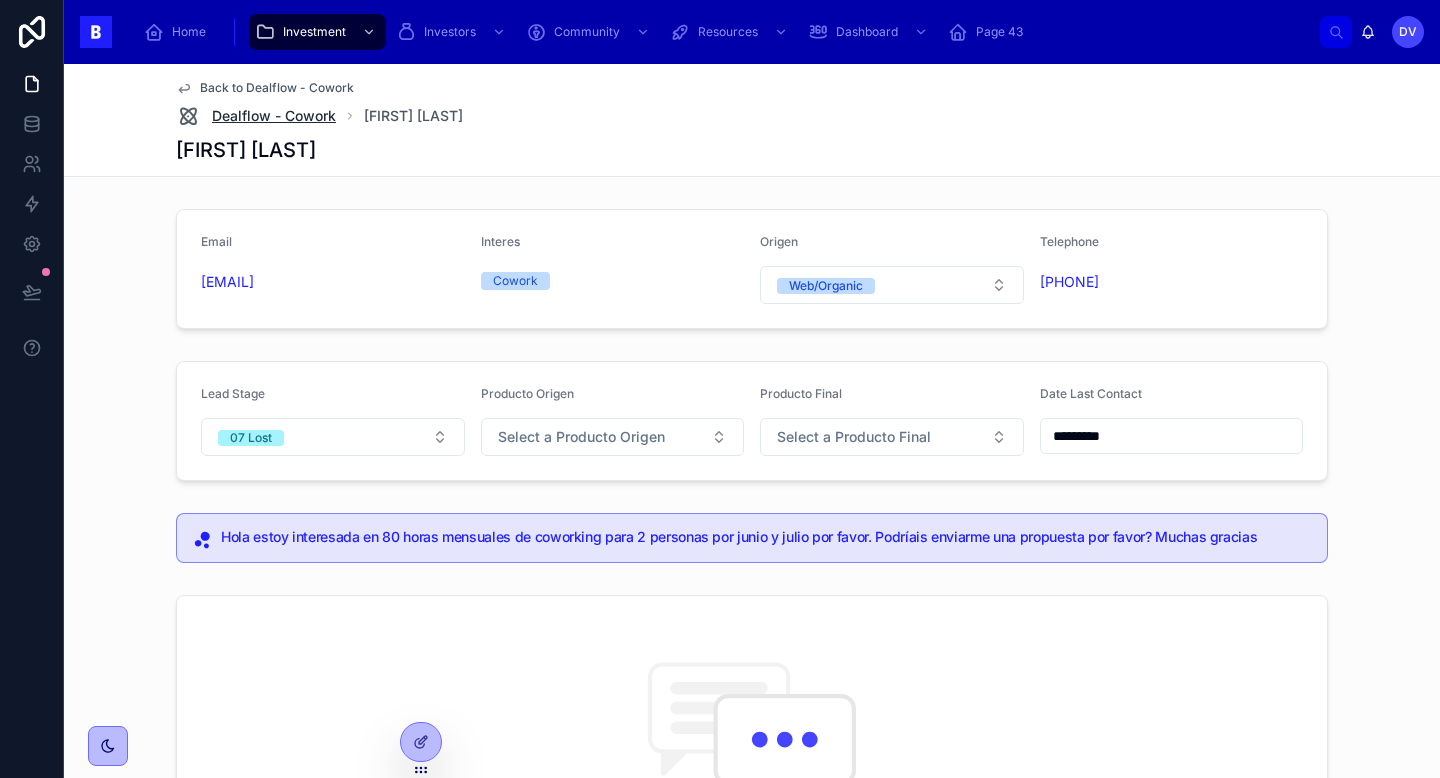 click on "Dealflow - Cowork" at bounding box center (274, 116) 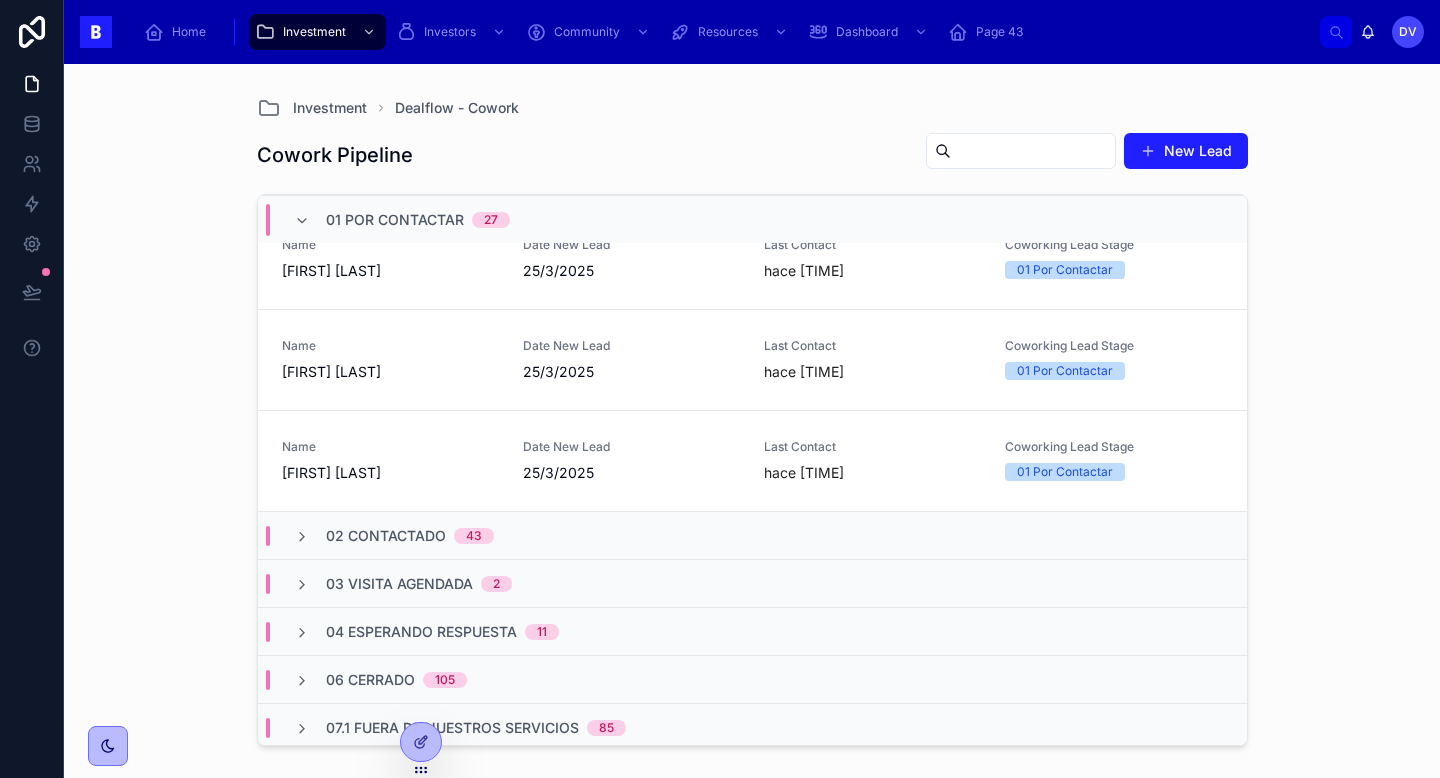 scroll, scrollTop: 2609, scrollLeft: 0, axis: vertical 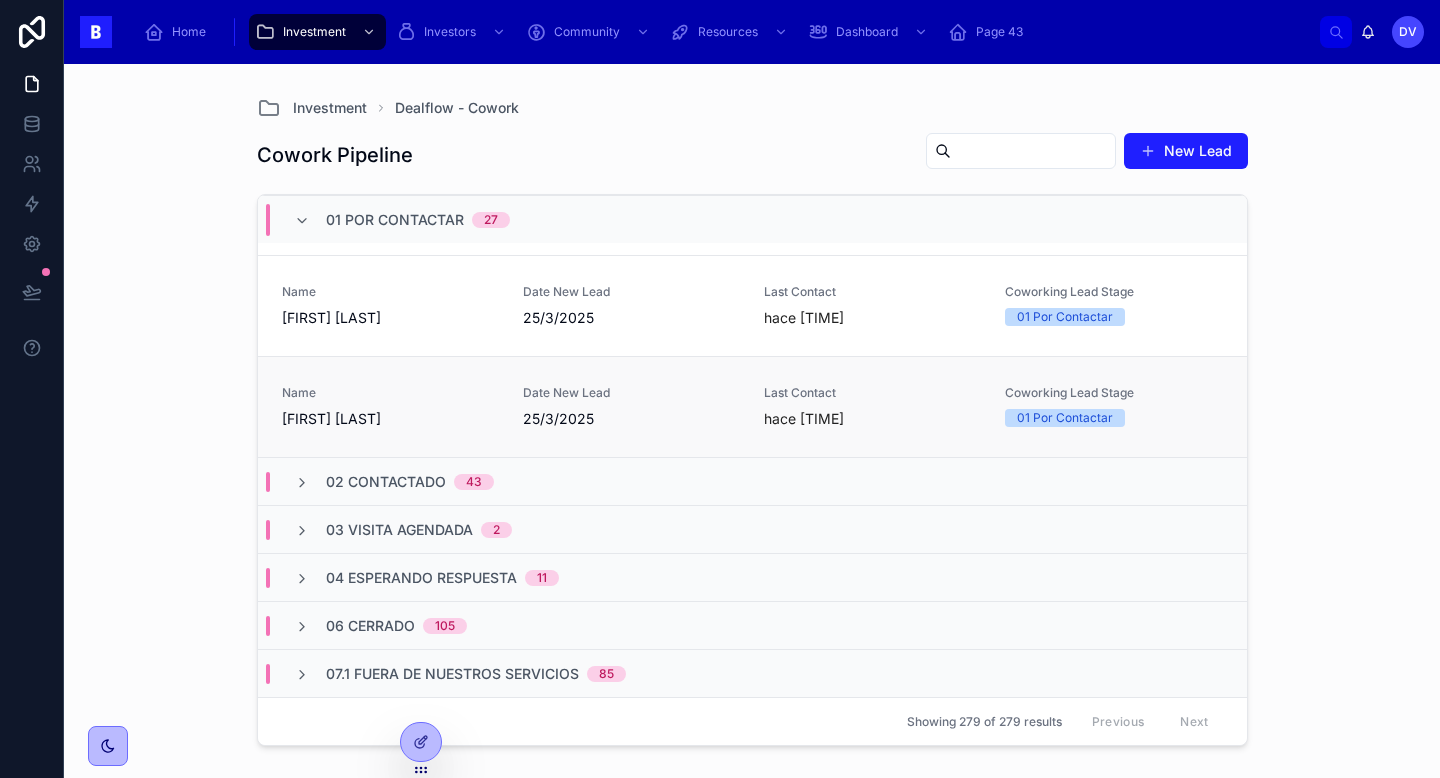 click on "[FIRST] [LAST]" at bounding box center [390, 419] 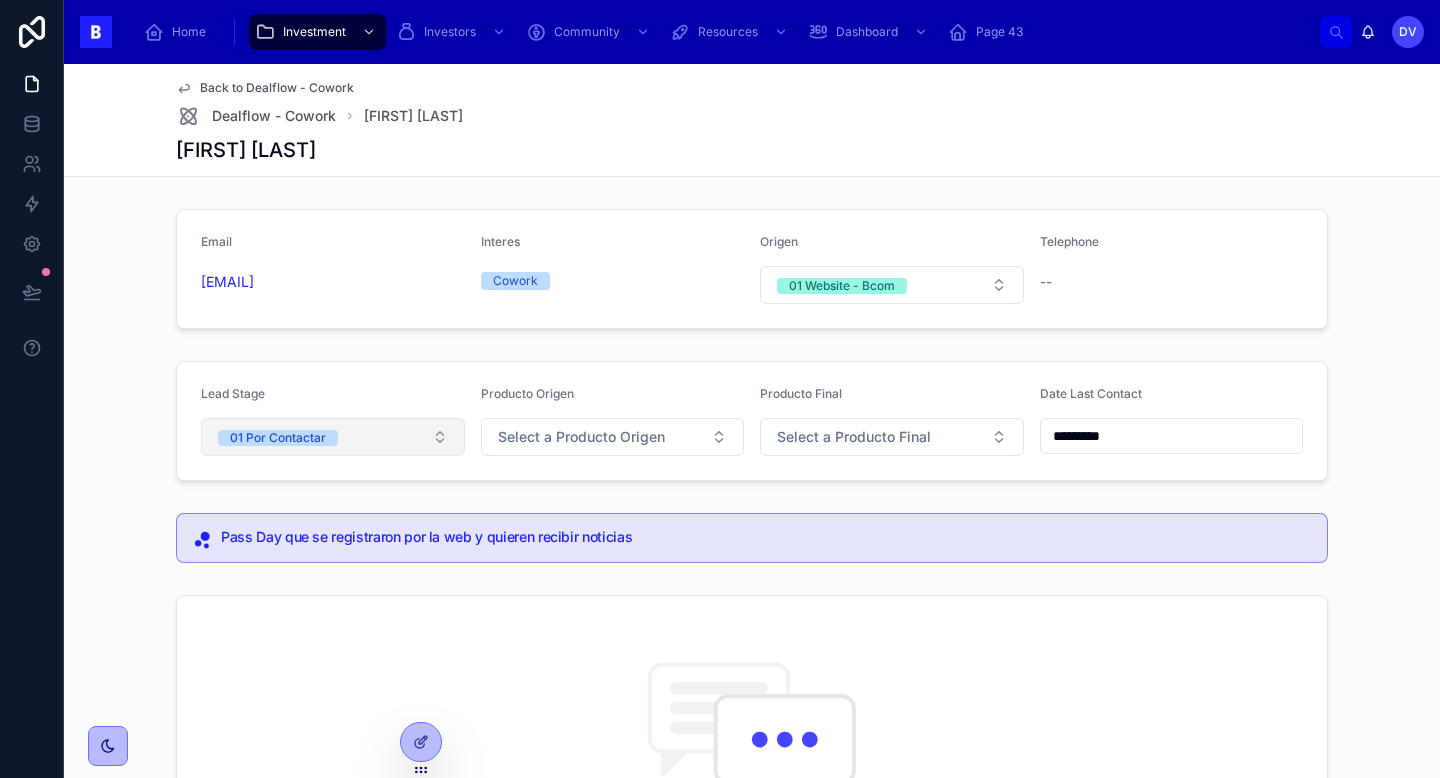 click on "01 Por Contactar" at bounding box center (333, 437) 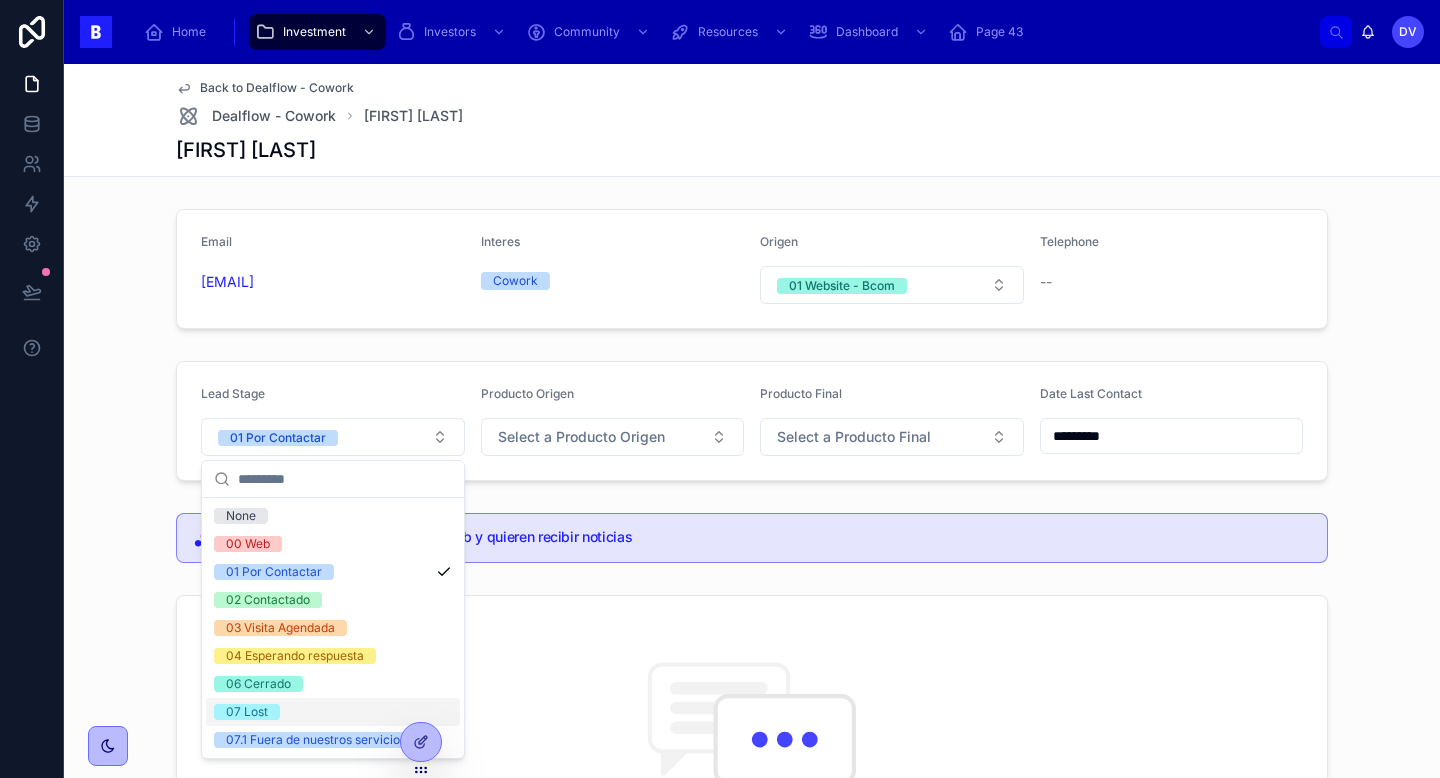 click on "07 Lost" at bounding box center [333, 712] 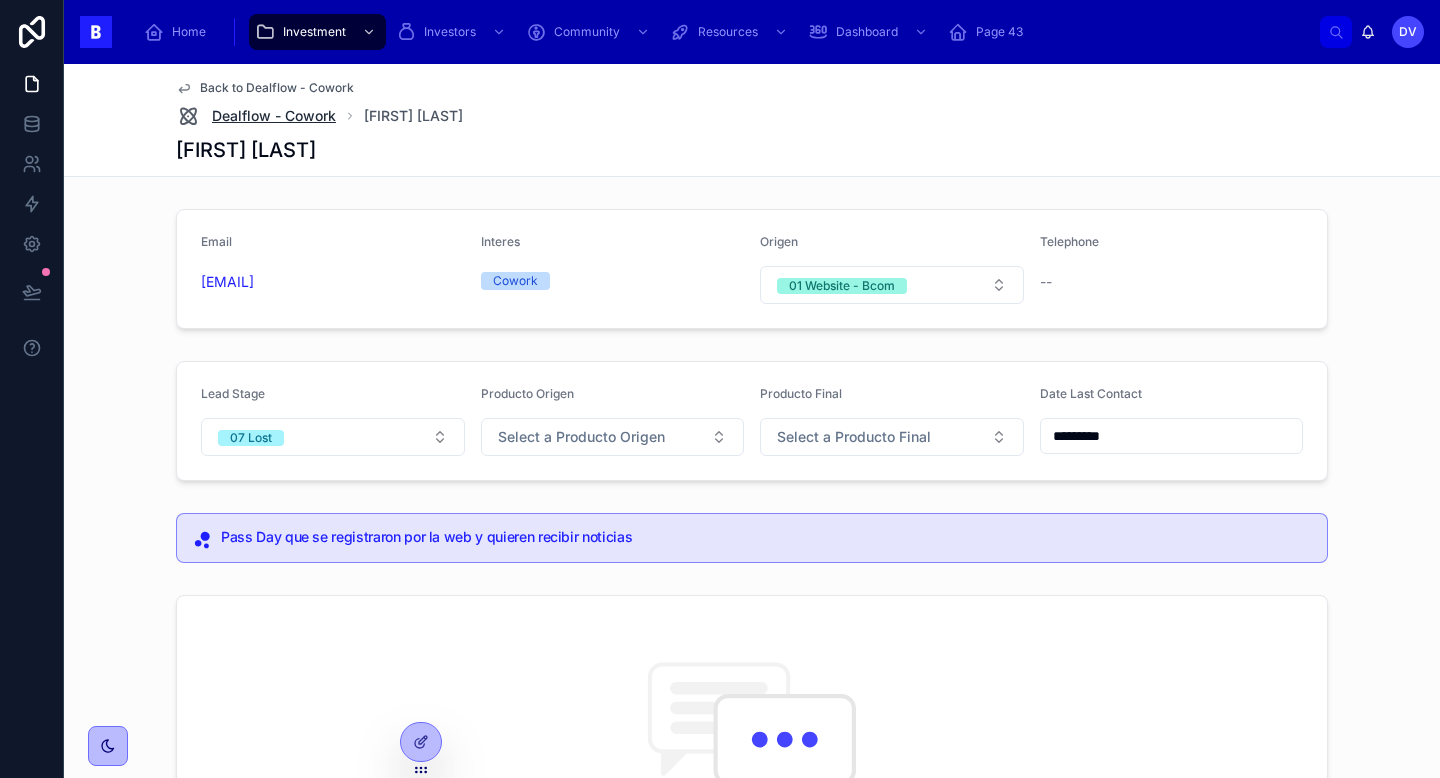click on "Dealflow - Cowork" at bounding box center [274, 116] 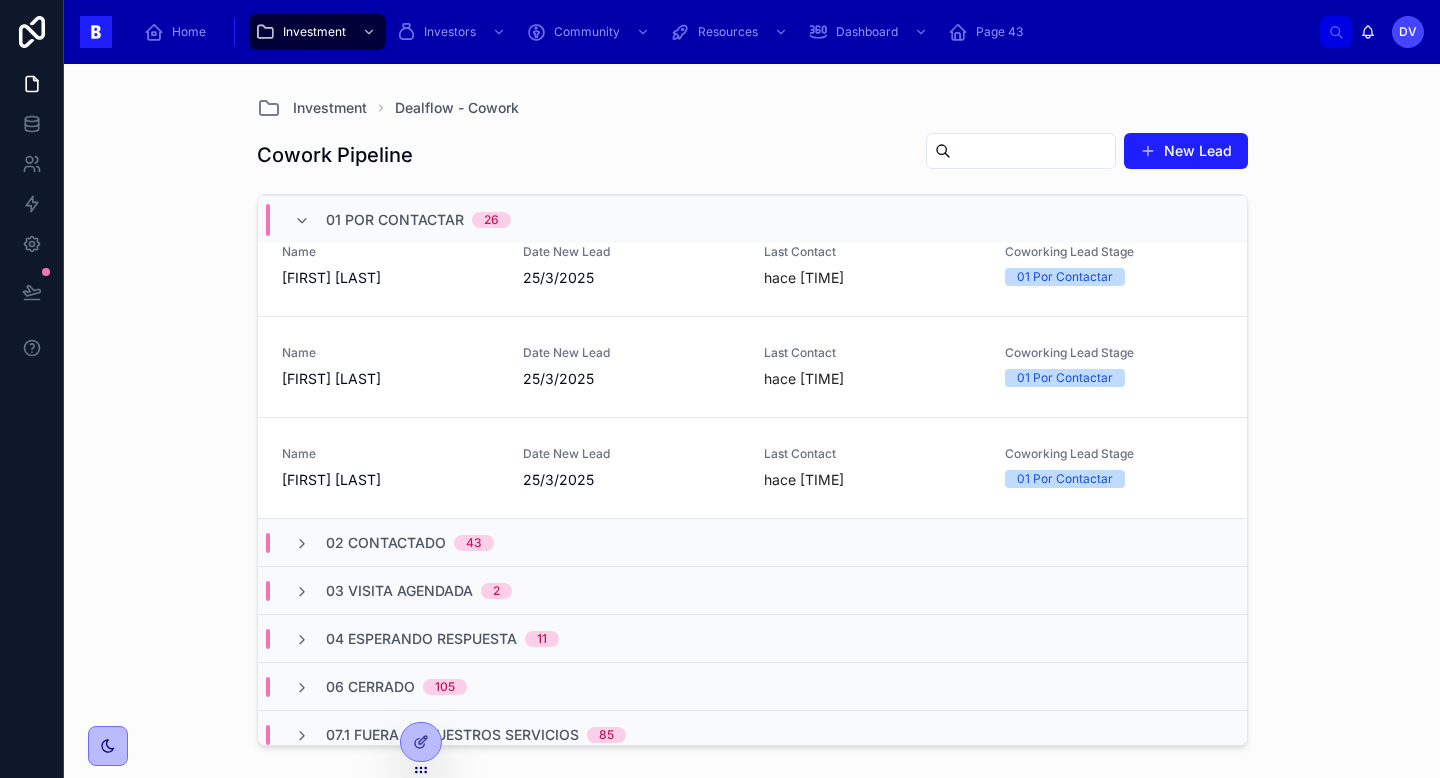 scroll, scrollTop: 2446, scrollLeft: 0, axis: vertical 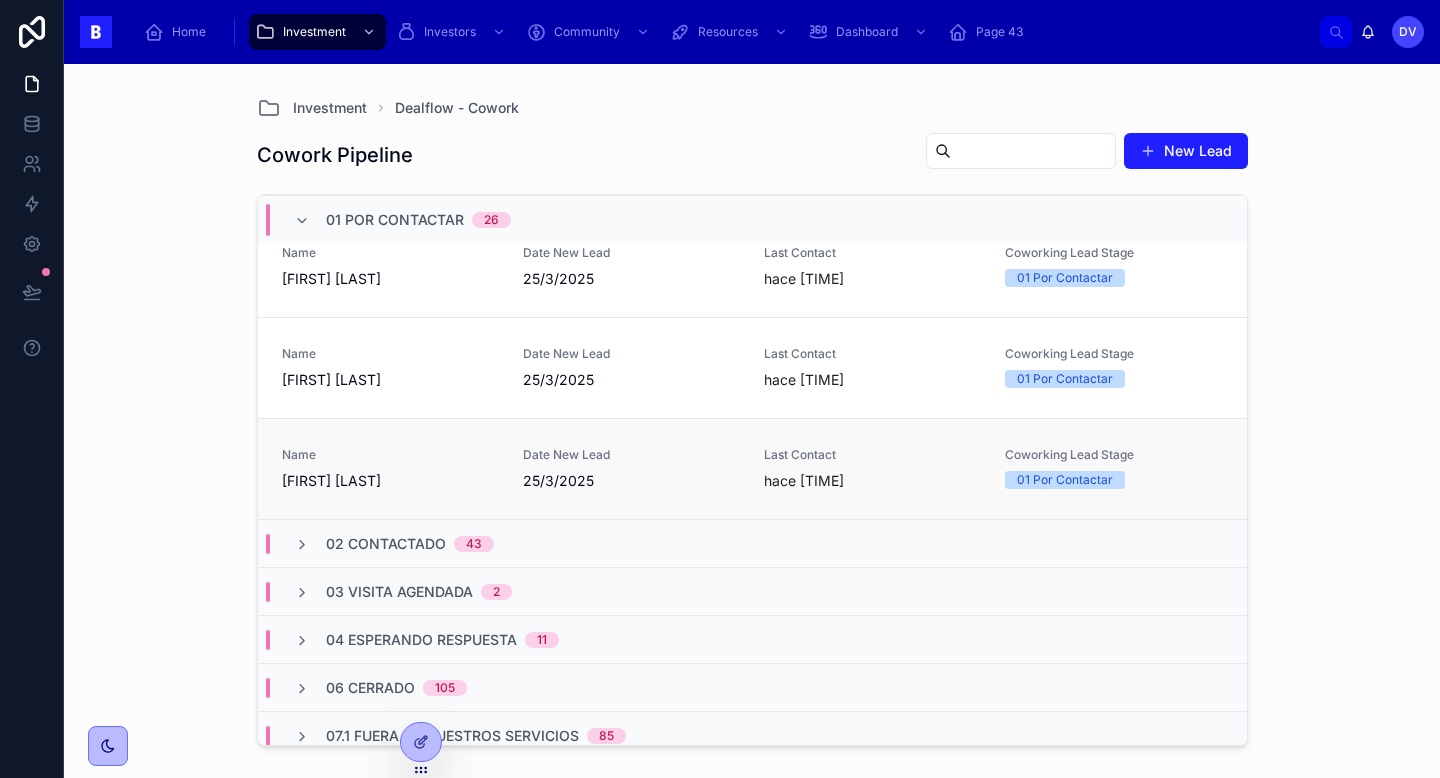 click on "Name" at bounding box center [390, 455] 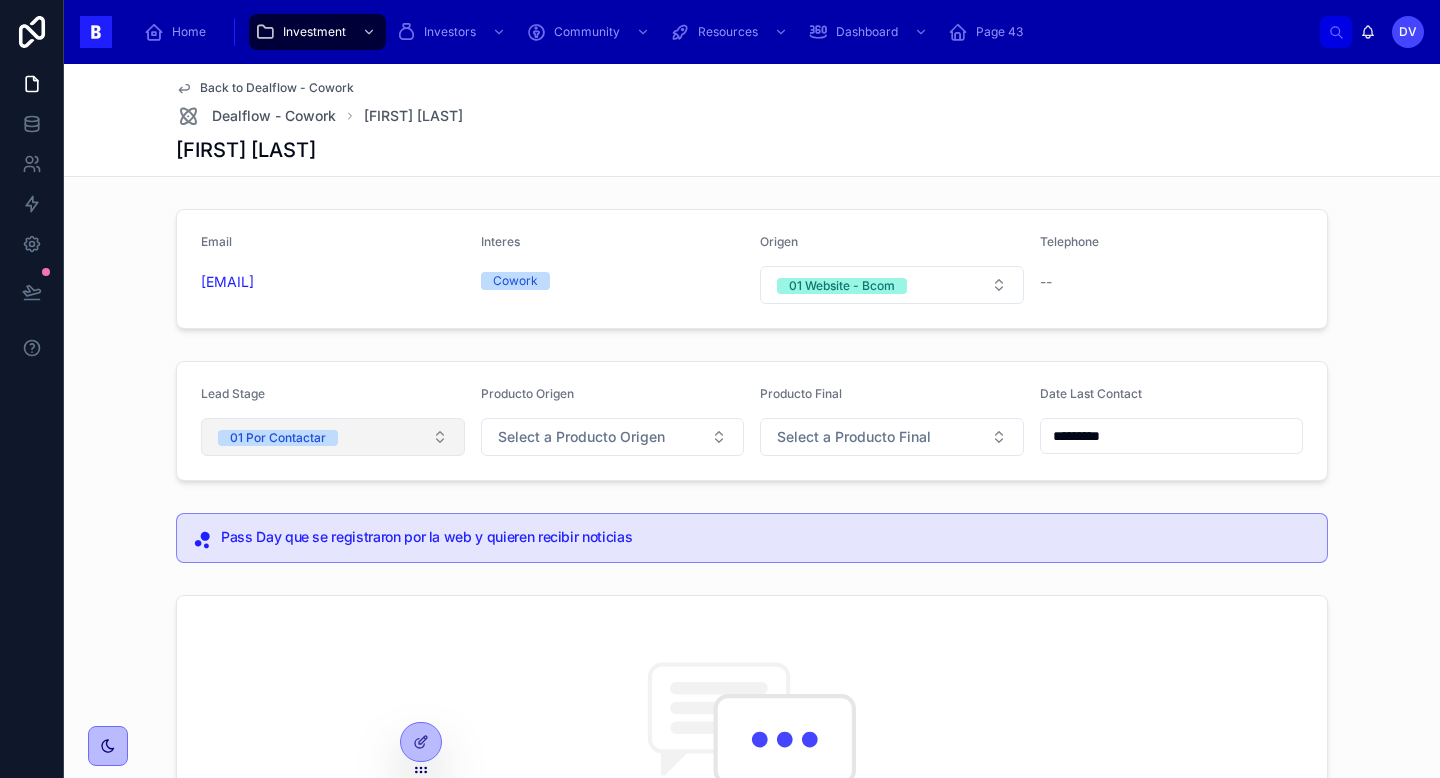 click on "01 Por Contactar" at bounding box center [333, 437] 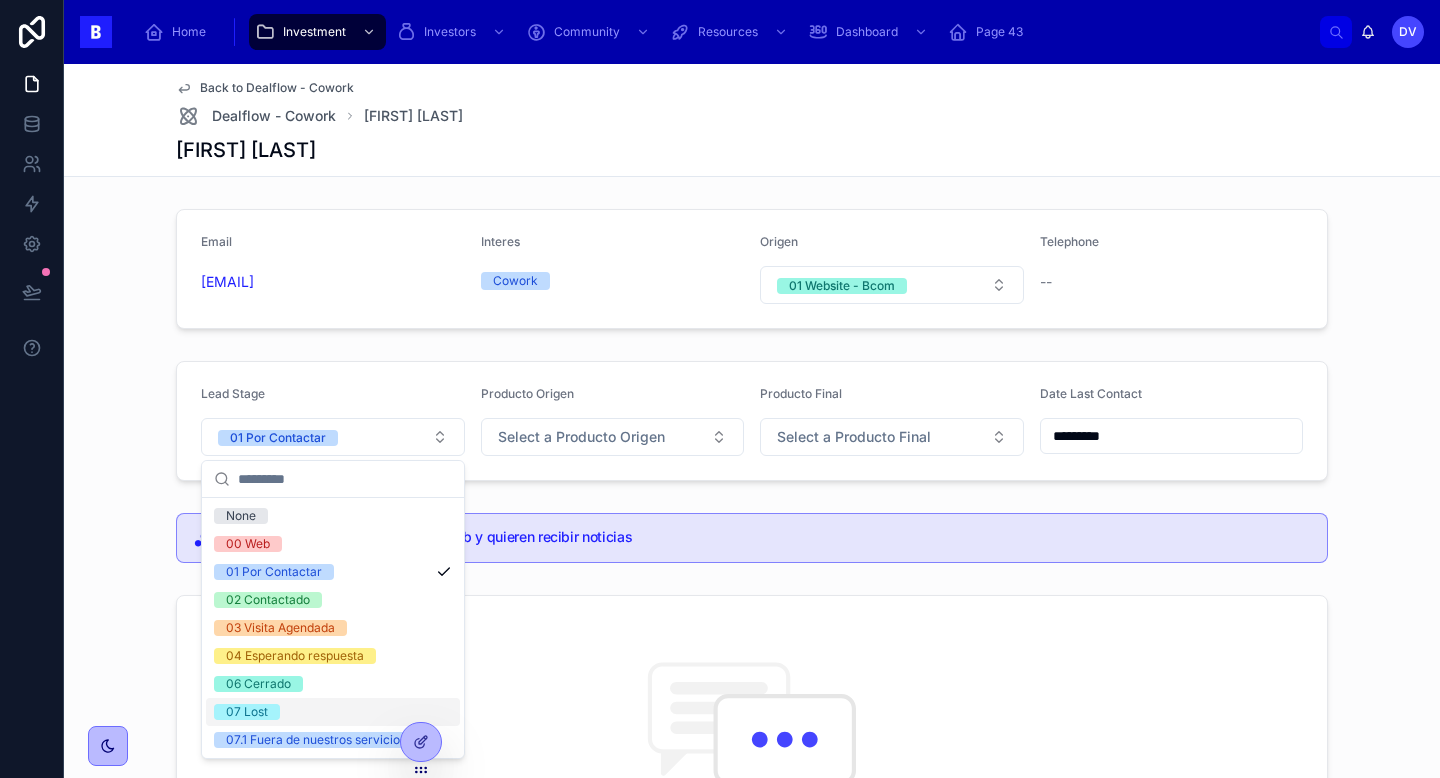 click on "07 Lost" at bounding box center (333, 712) 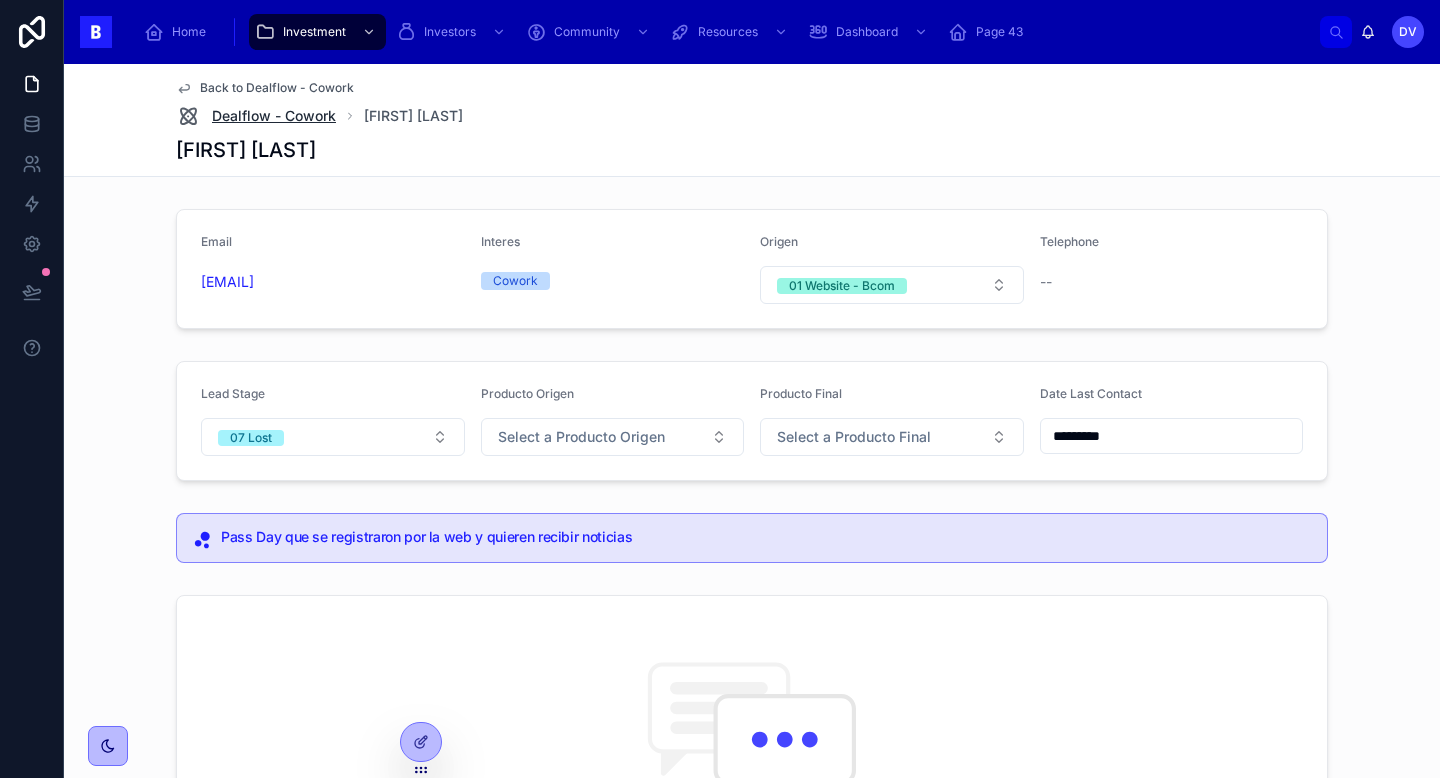 click on "Dealflow - Cowork" at bounding box center [274, 116] 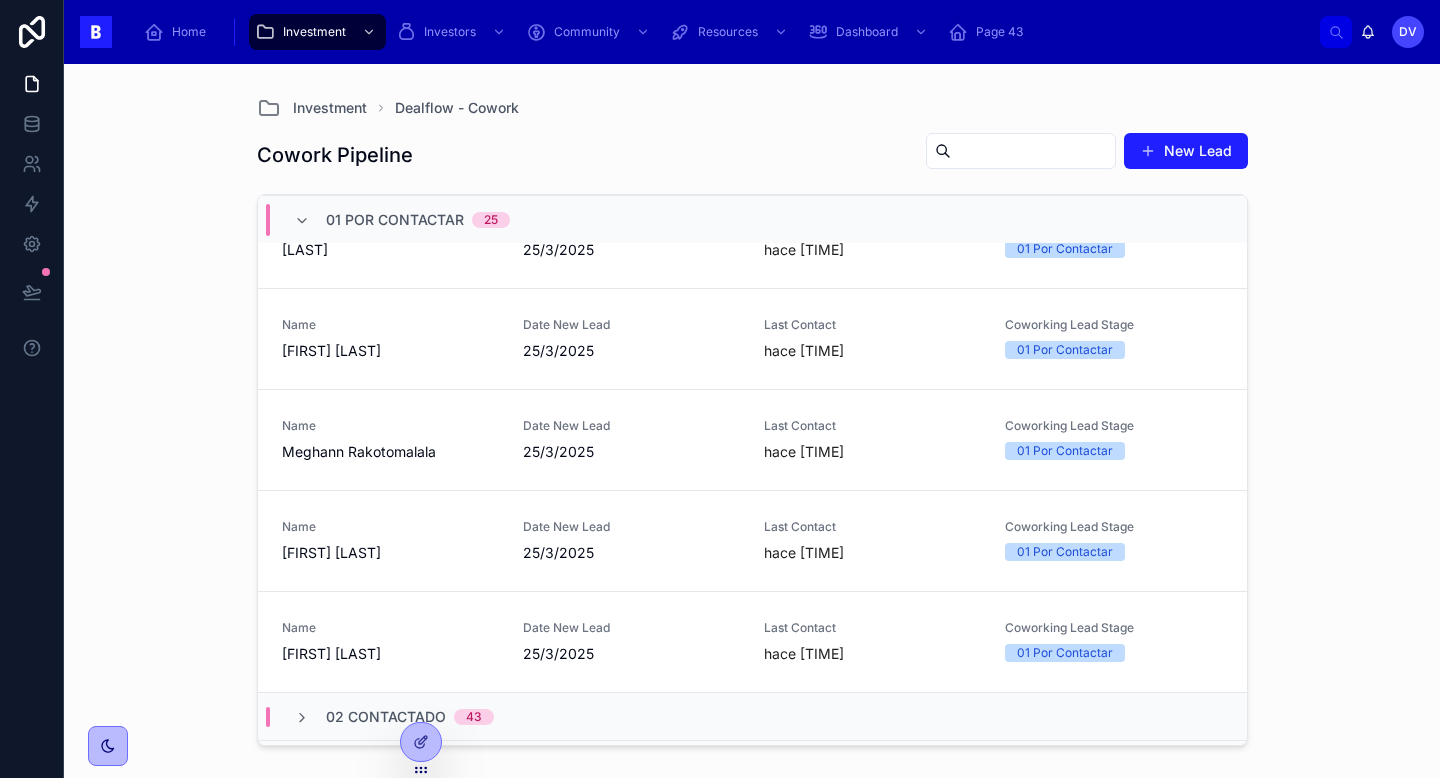 scroll, scrollTop: 2407, scrollLeft: 0, axis: vertical 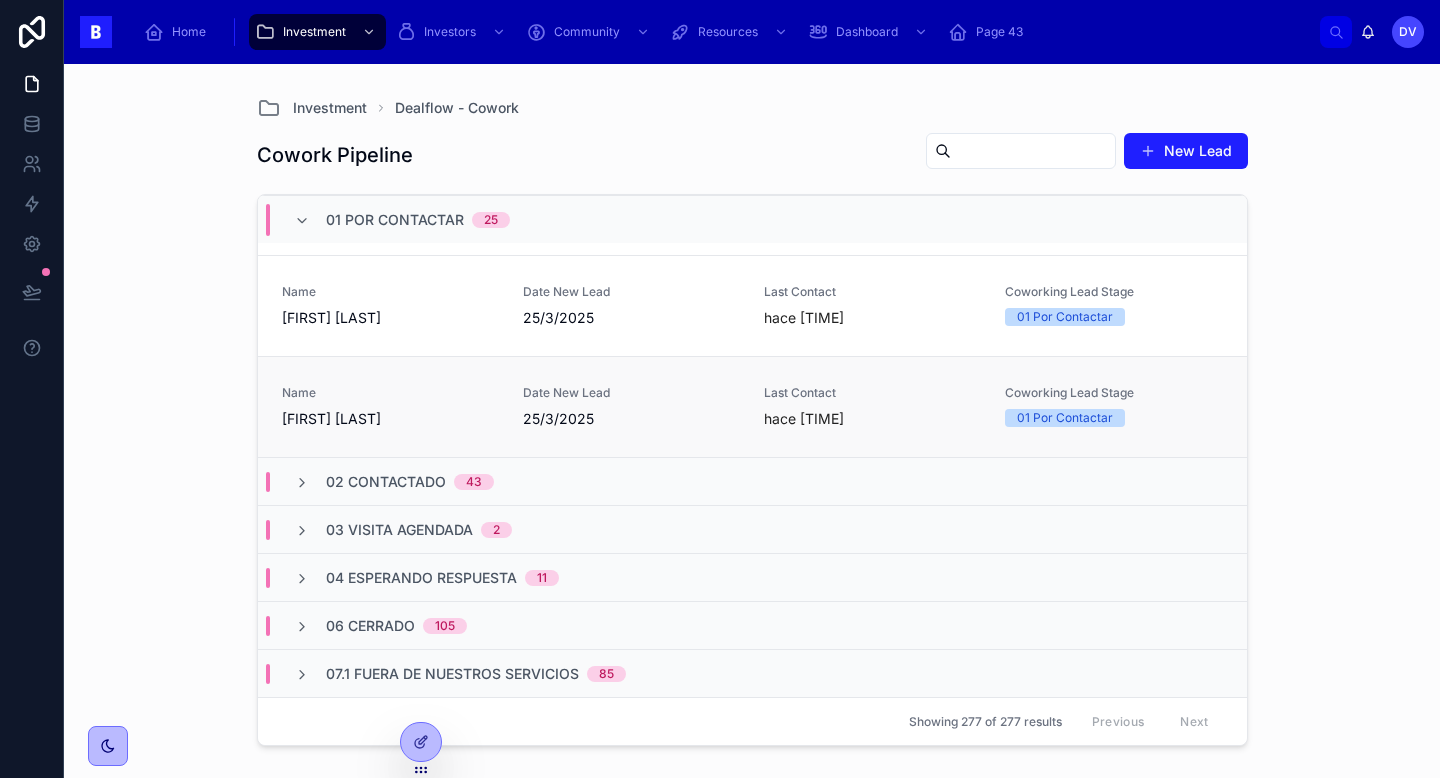 click on "[FIRST] [LAST]" at bounding box center (390, 419) 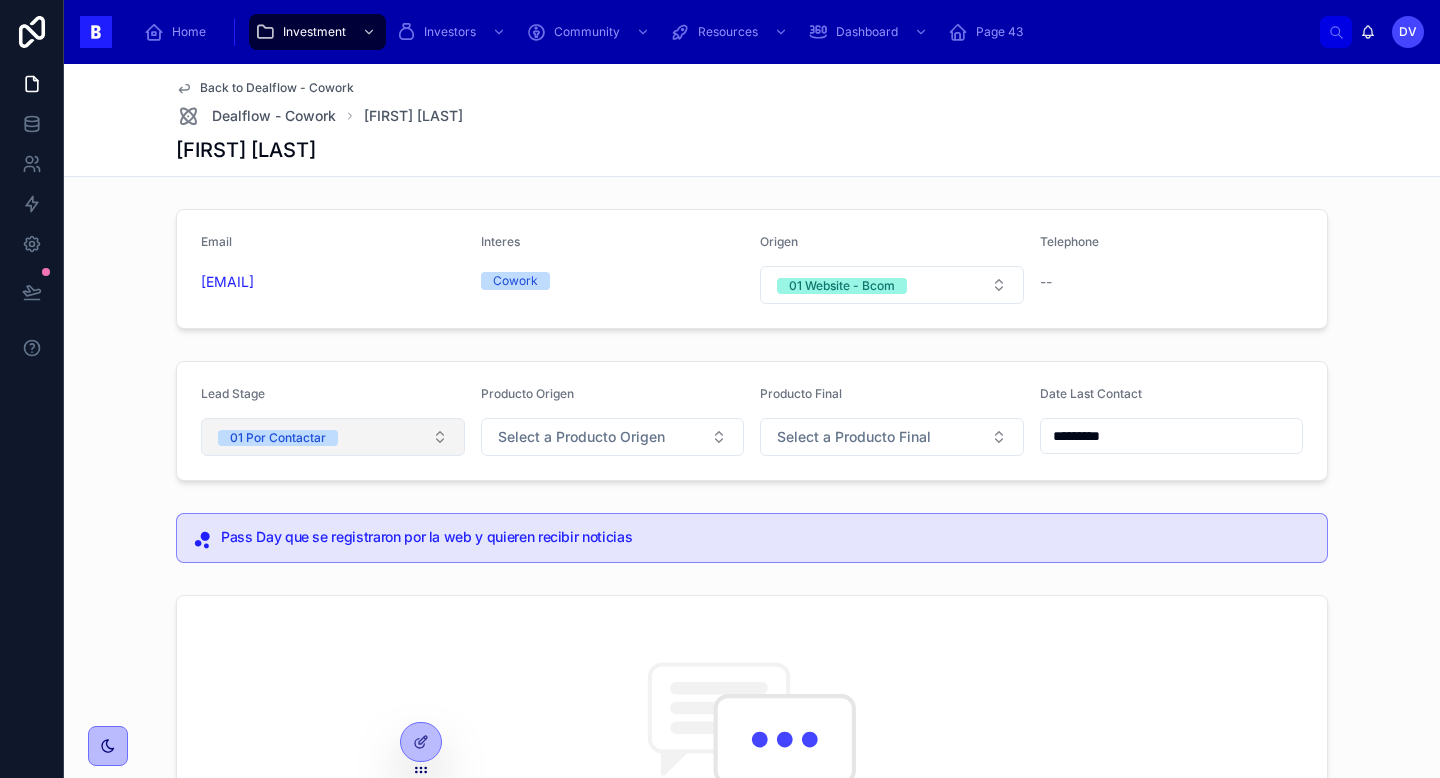 click on "01 Por Contactar" at bounding box center (333, 437) 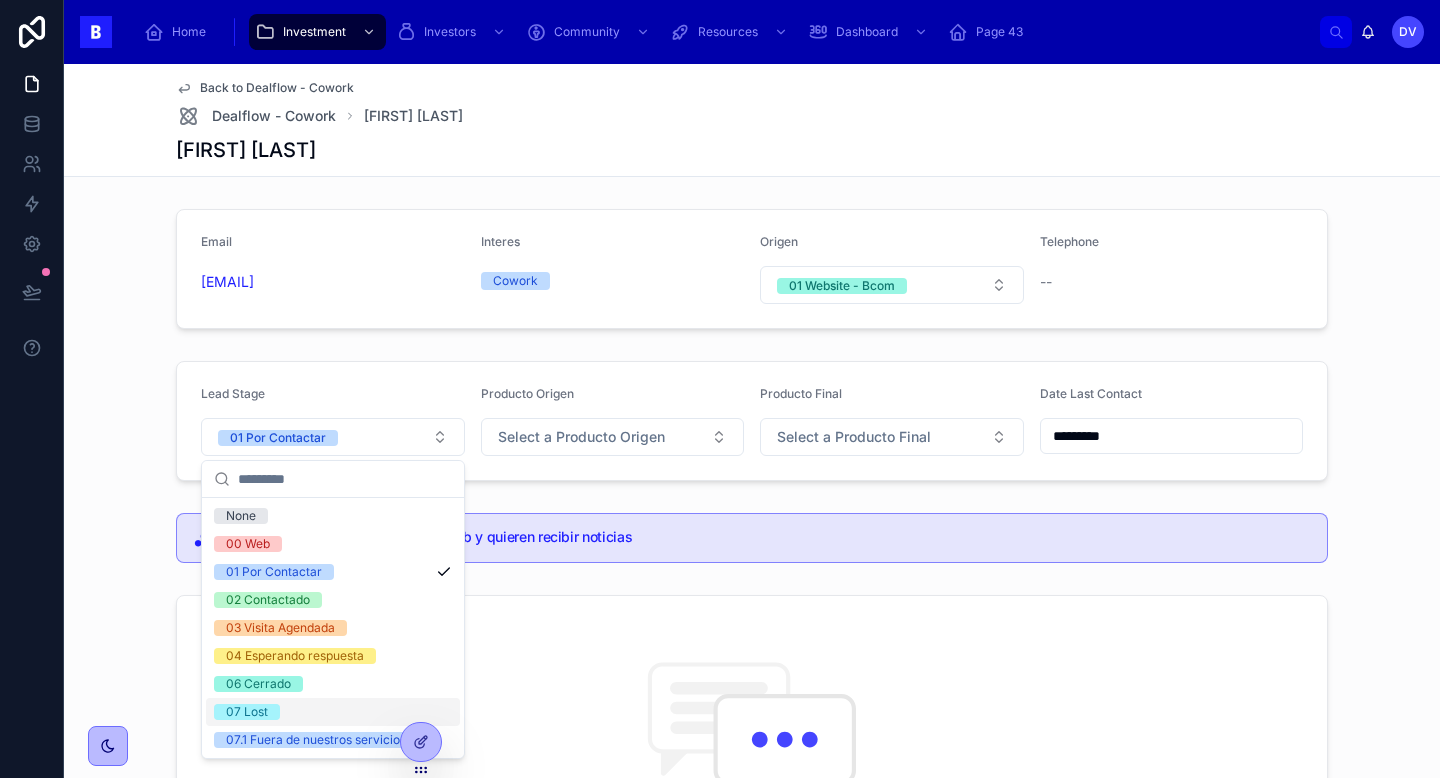 click on "07 Lost" at bounding box center (333, 712) 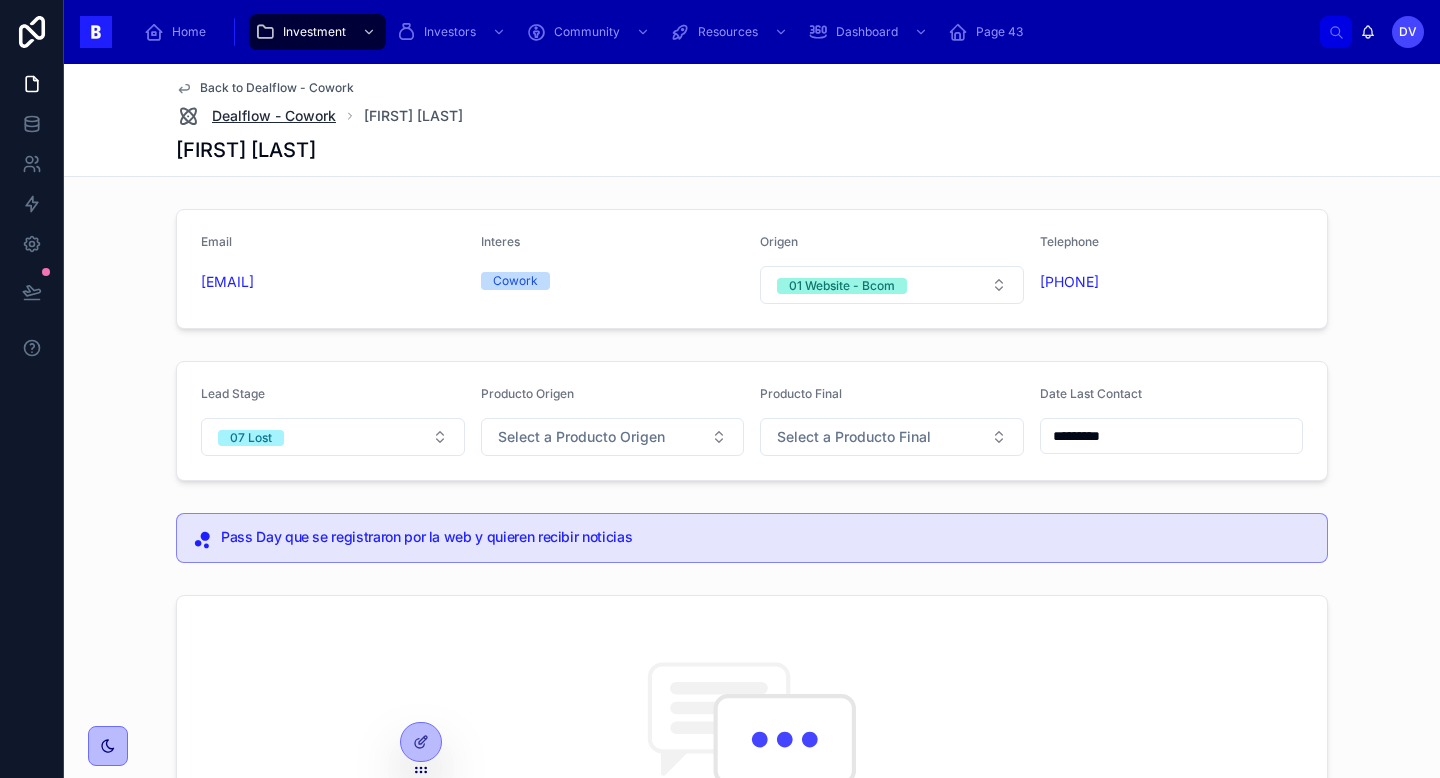 click on "Dealflow - Cowork" at bounding box center (274, 116) 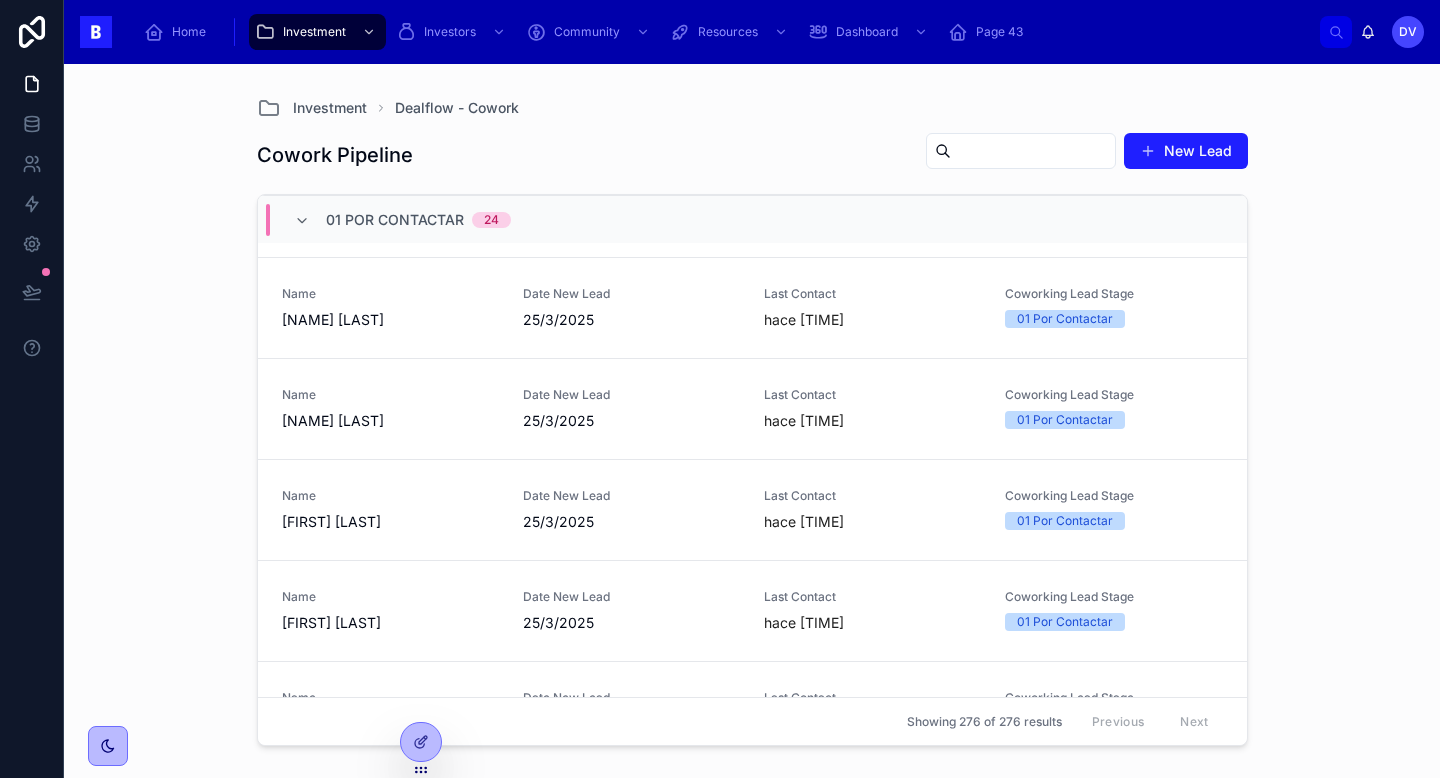 scroll, scrollTop: 2306, scrollLeft: 0, axis: vertical 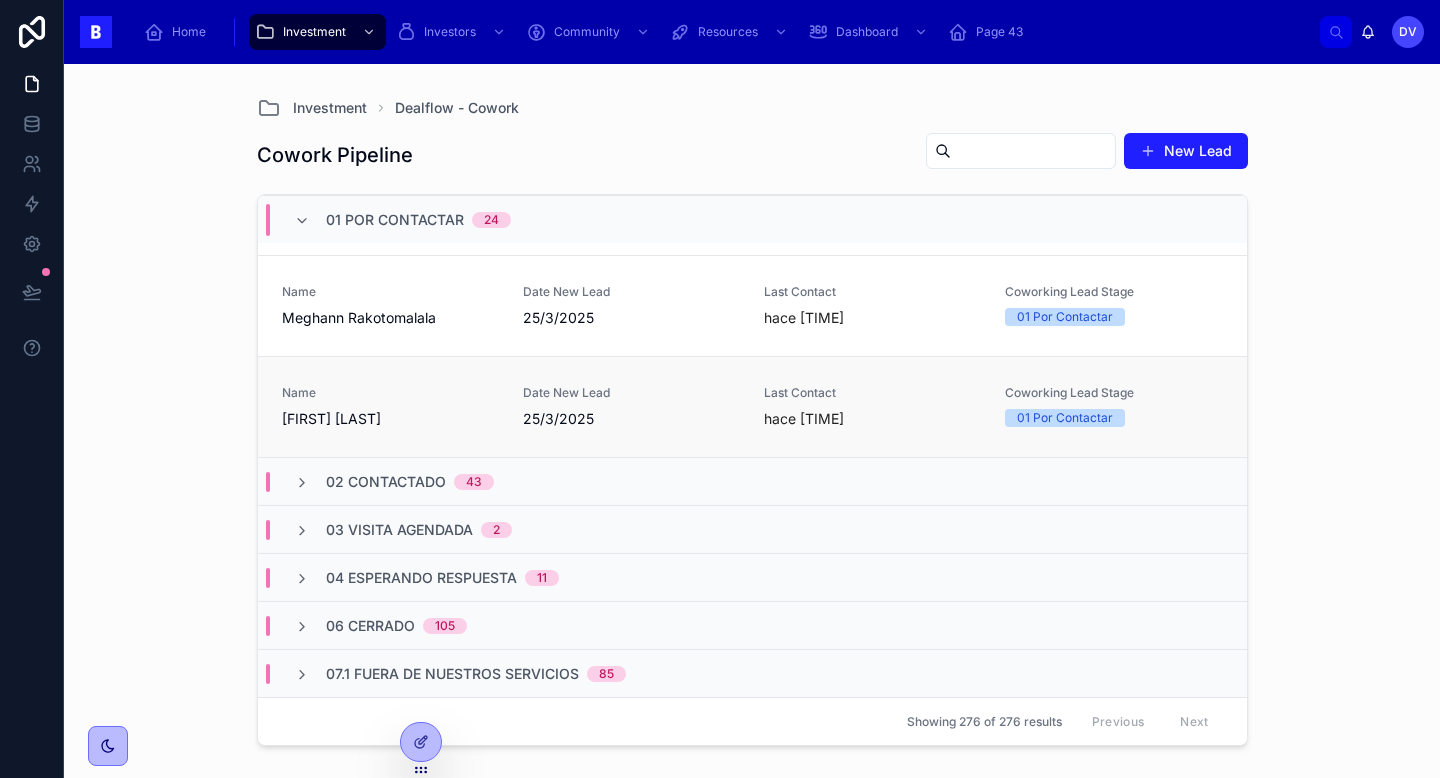 click on "[FIRST] [LAST]" at bounding box center (390, 419) 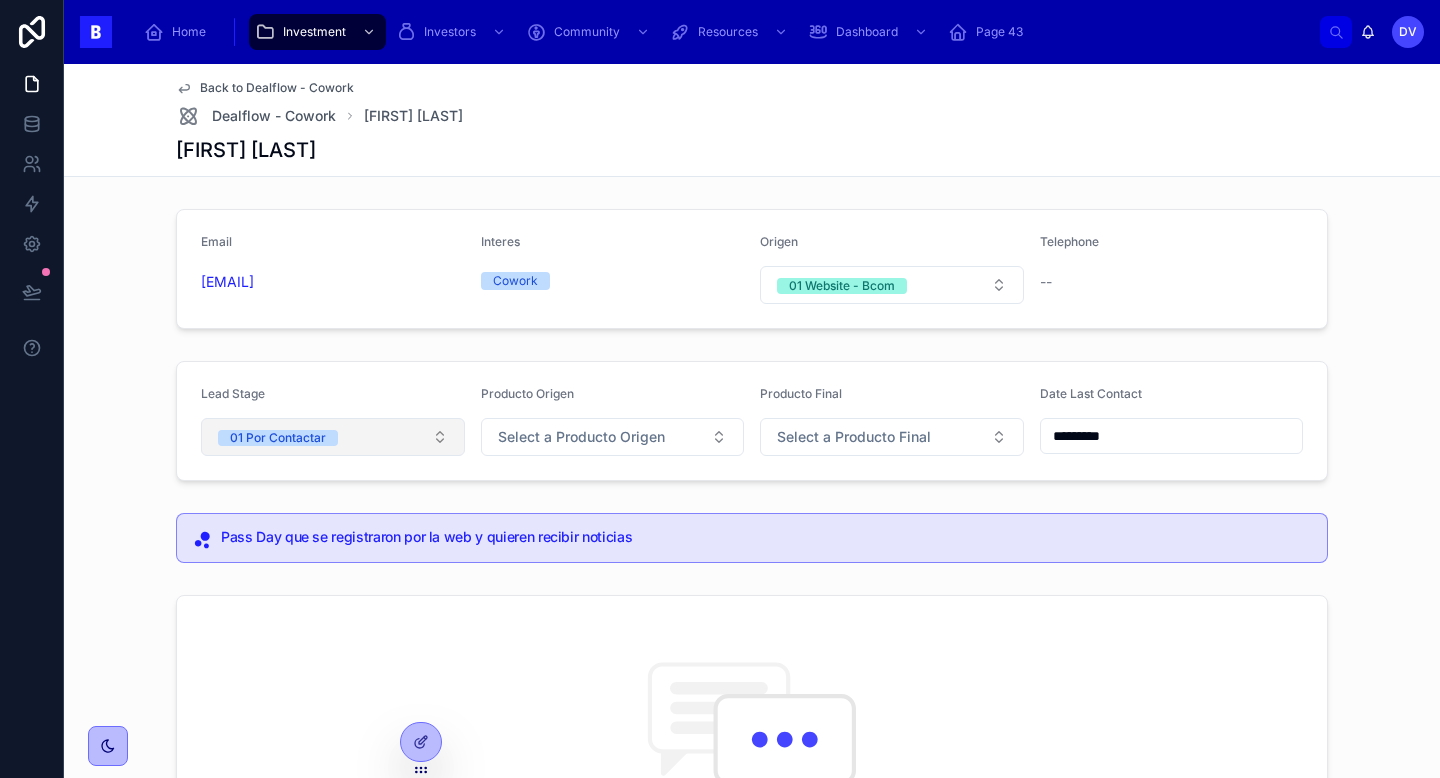 click on "01 Por Contactar" at bounding box center (333, 437) 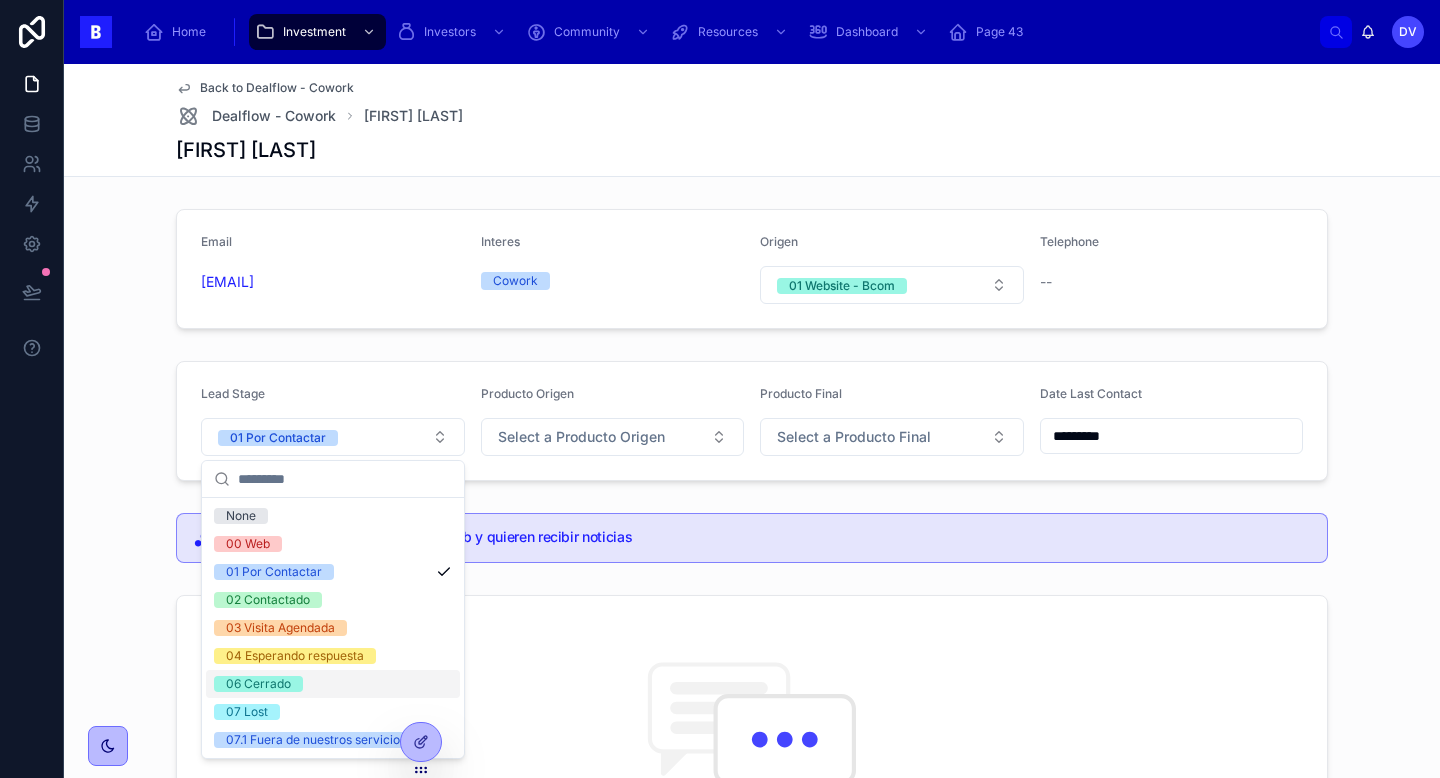 click on "06 Cerrado" at bounding box center [333, 684] 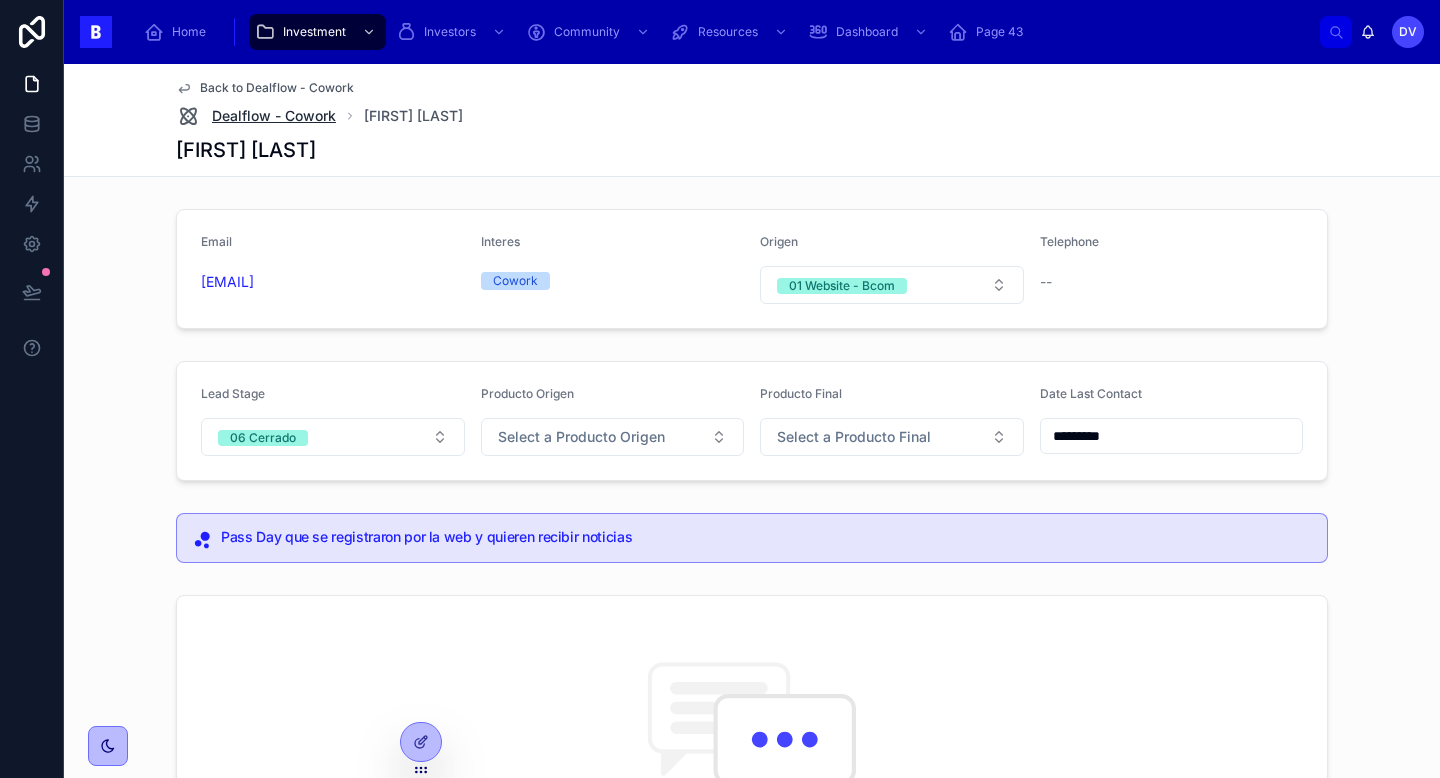 click on "Dealflow - Cowork" at bounding box center (274, 116) 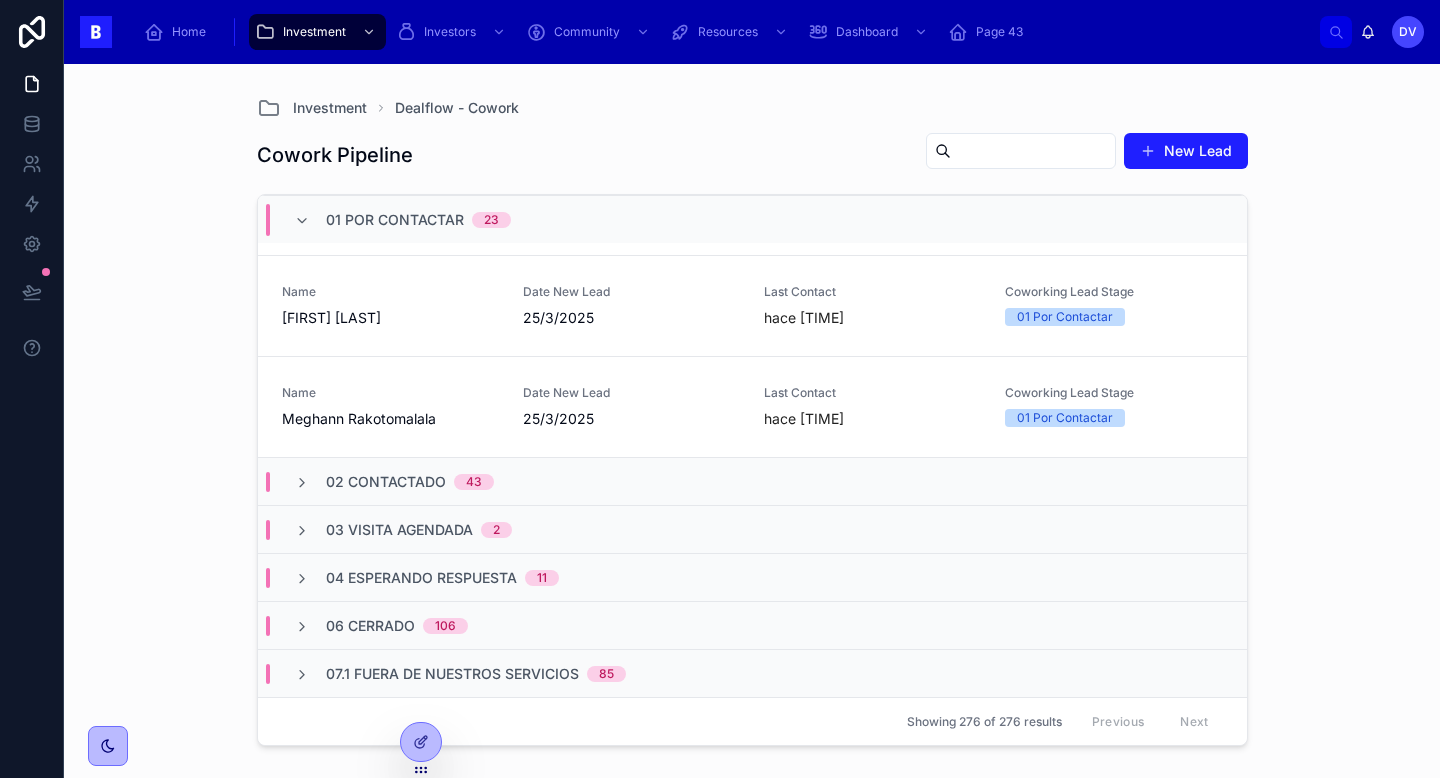 scroll, scrollTop: 2171, scrollLeft: 0, axis: vertical 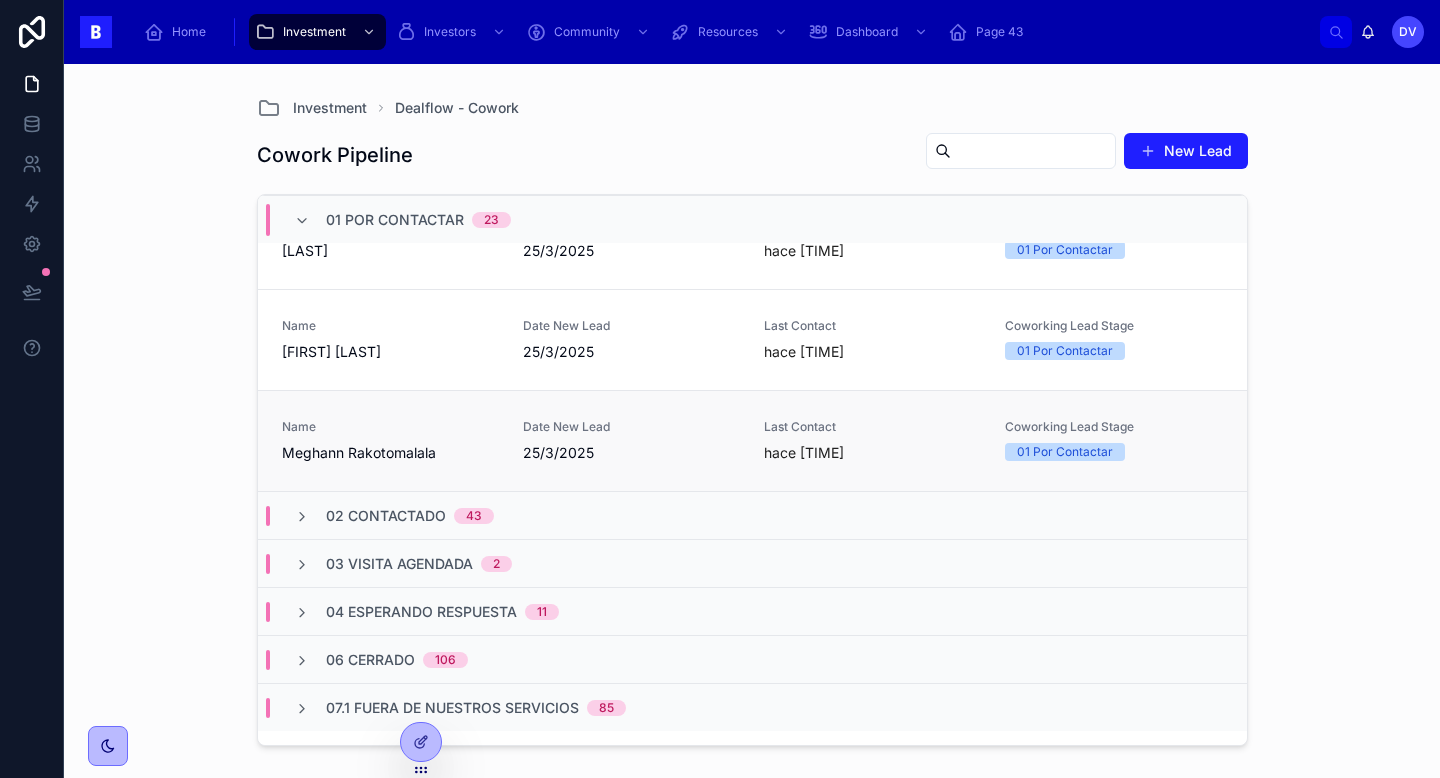 click on "Meghann Rakotomalala" at bounding box center (390, 453) 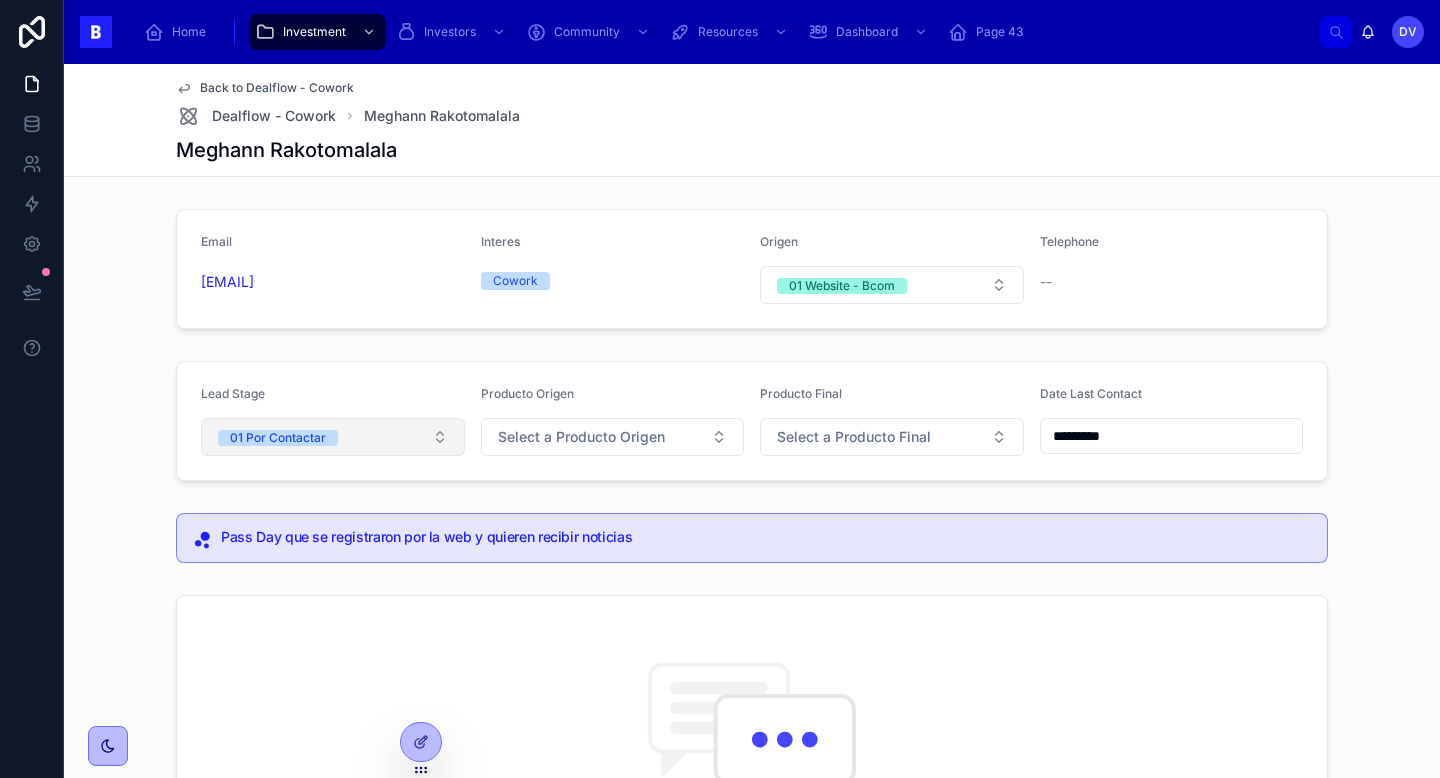 click on "01 Por Contactar" at bounding box center (333, 437) 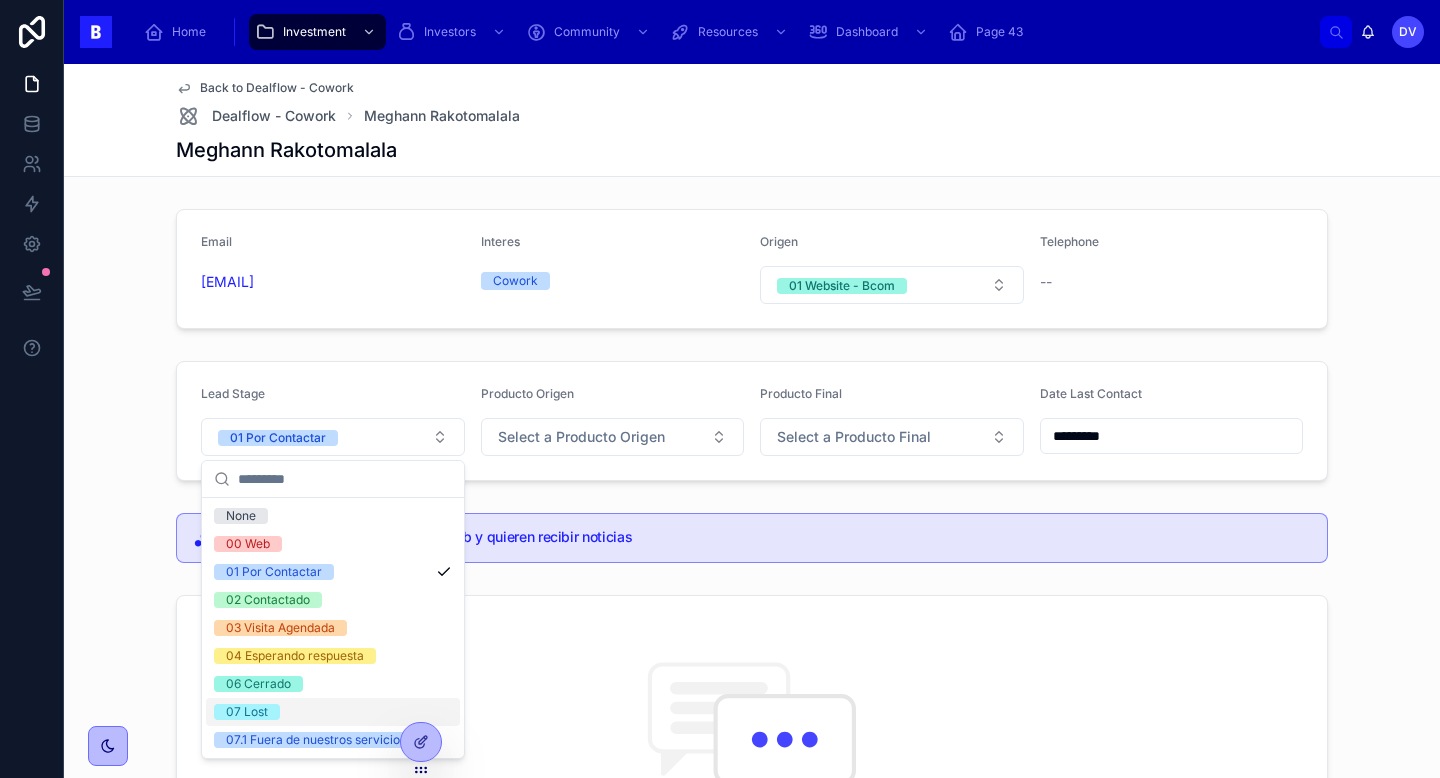 click on "07 Lost" at bounding box center [333, 712] 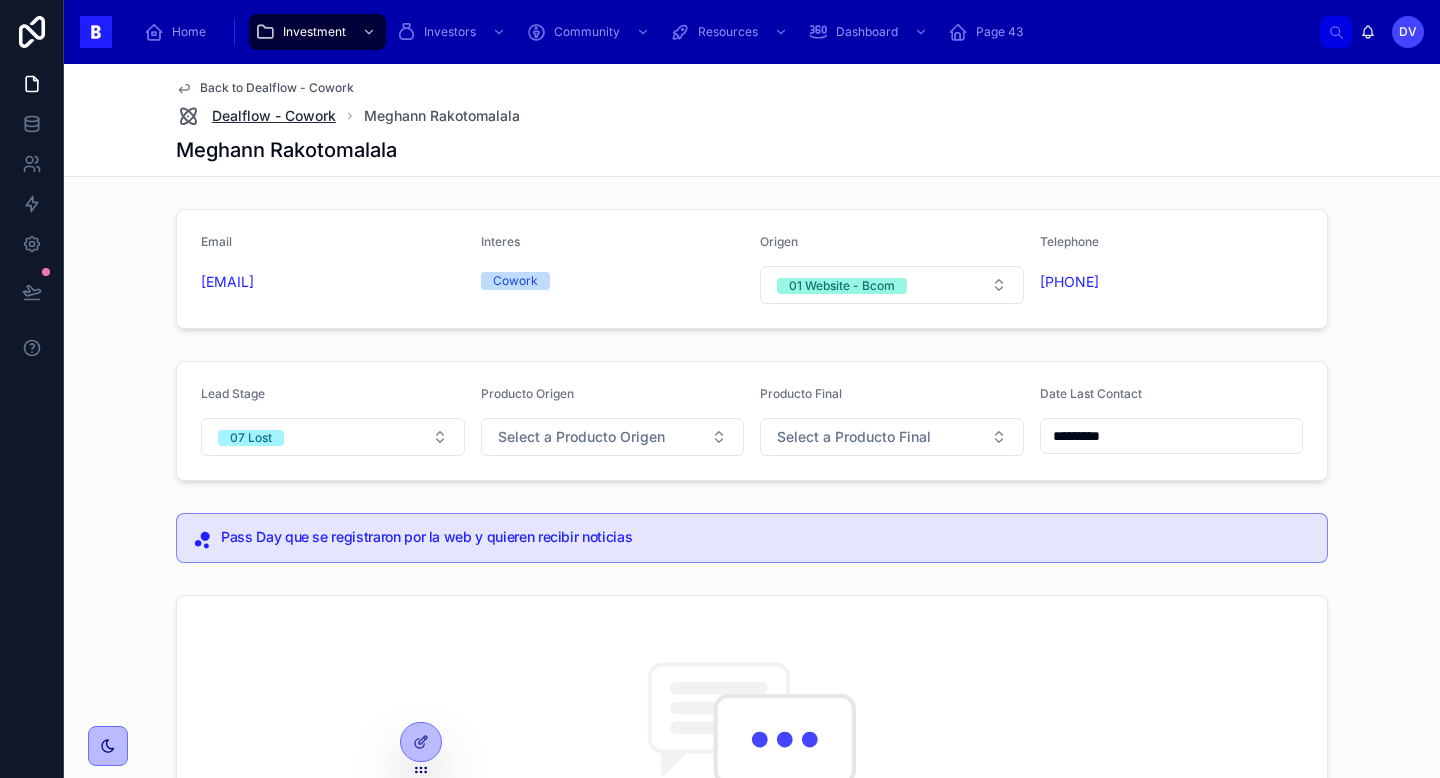 click on "Dealflow - Cowork" at bounding box center (274, 116) 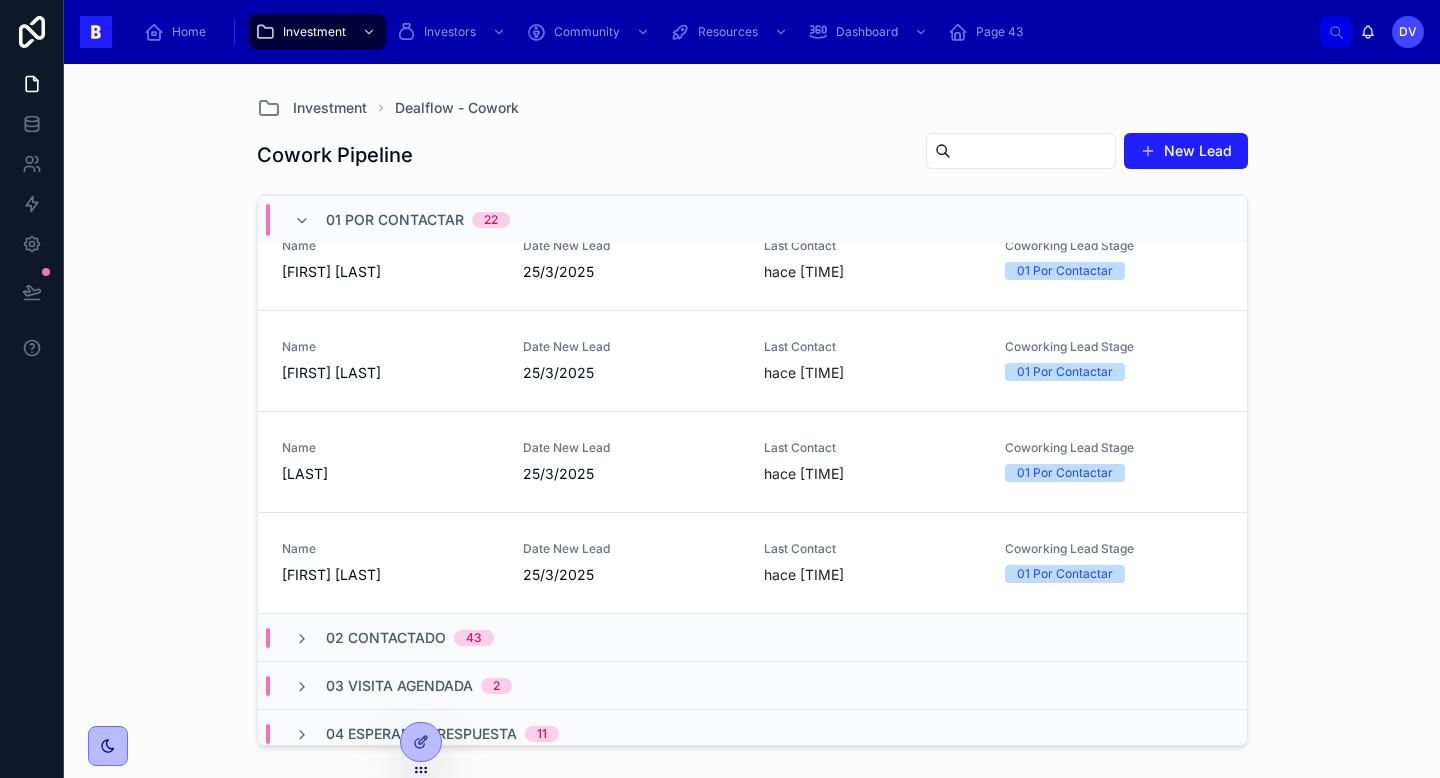 scroll, scrollTop: 2104, scrollLeft: 0, axis: vertical 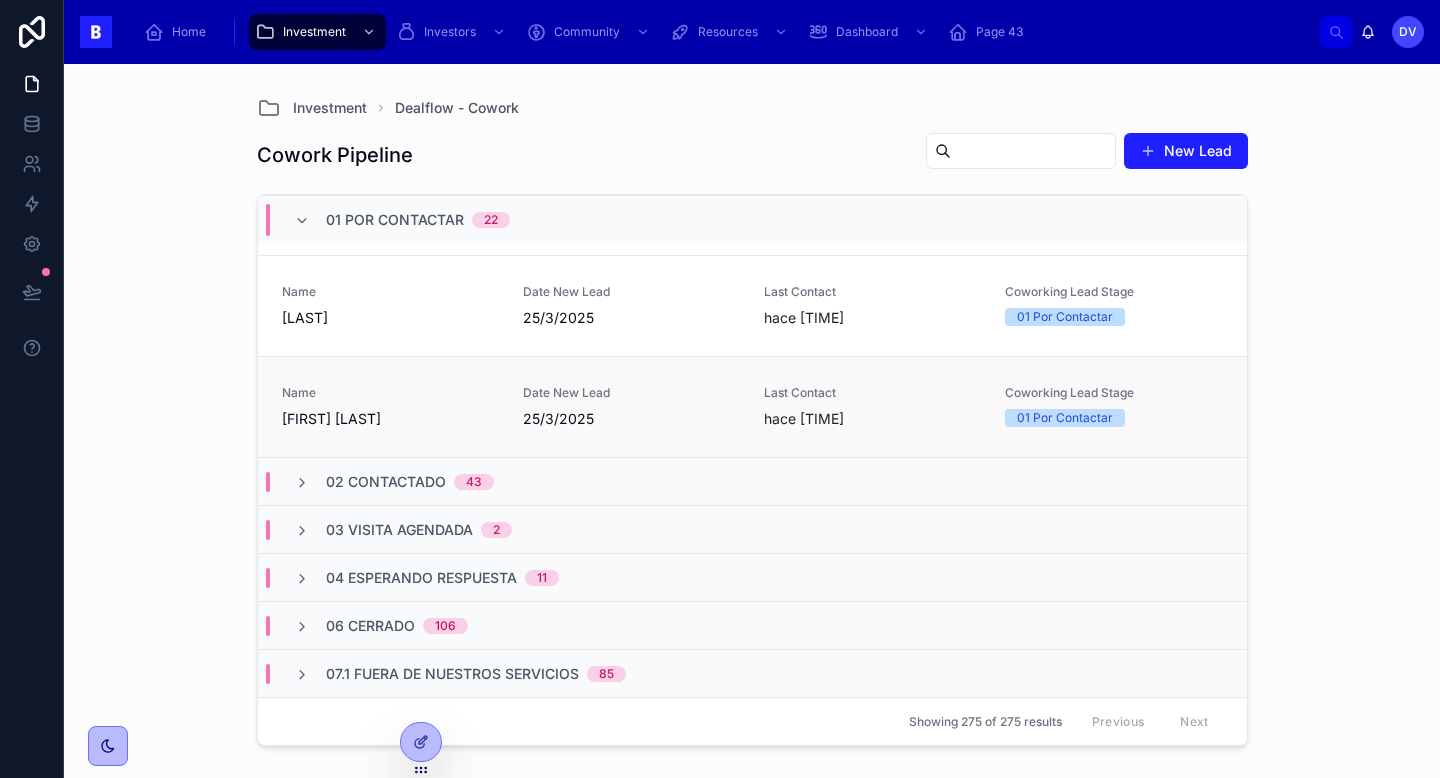 click on "[FIRST] [LAST]" at bounding box center (390, 419) 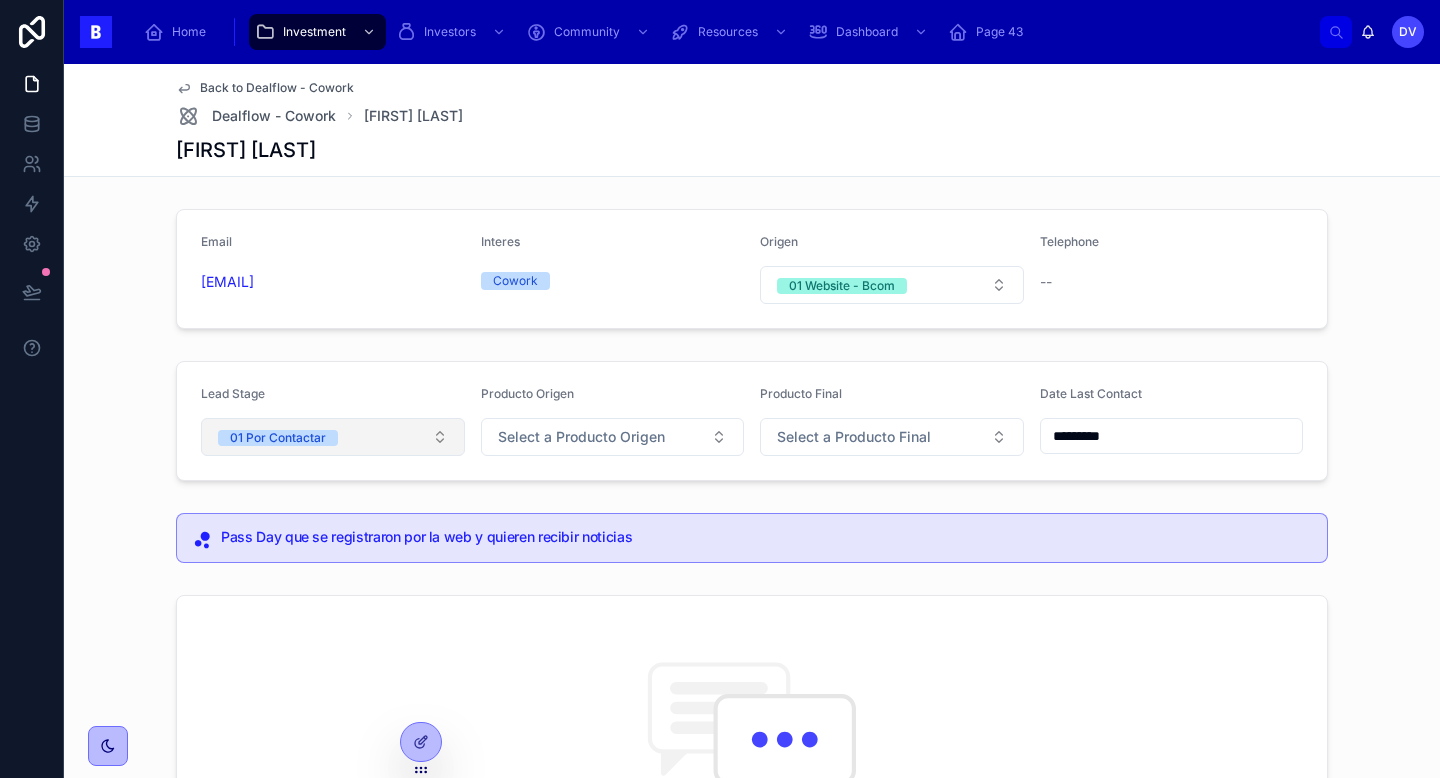 click on "01 Por Contactar" at bounding box center (333, 437) 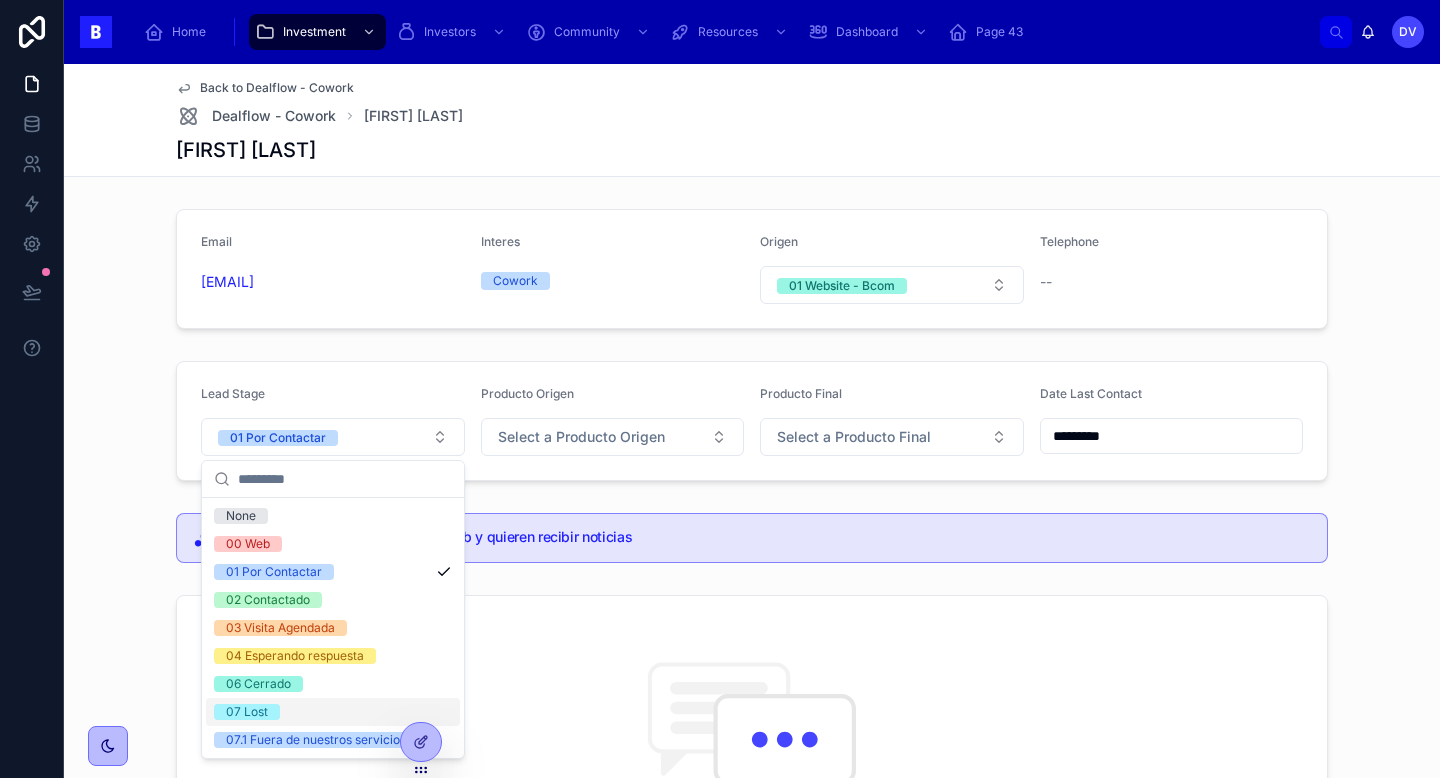 click on "07 Lost" at bounding box center [333, 712] 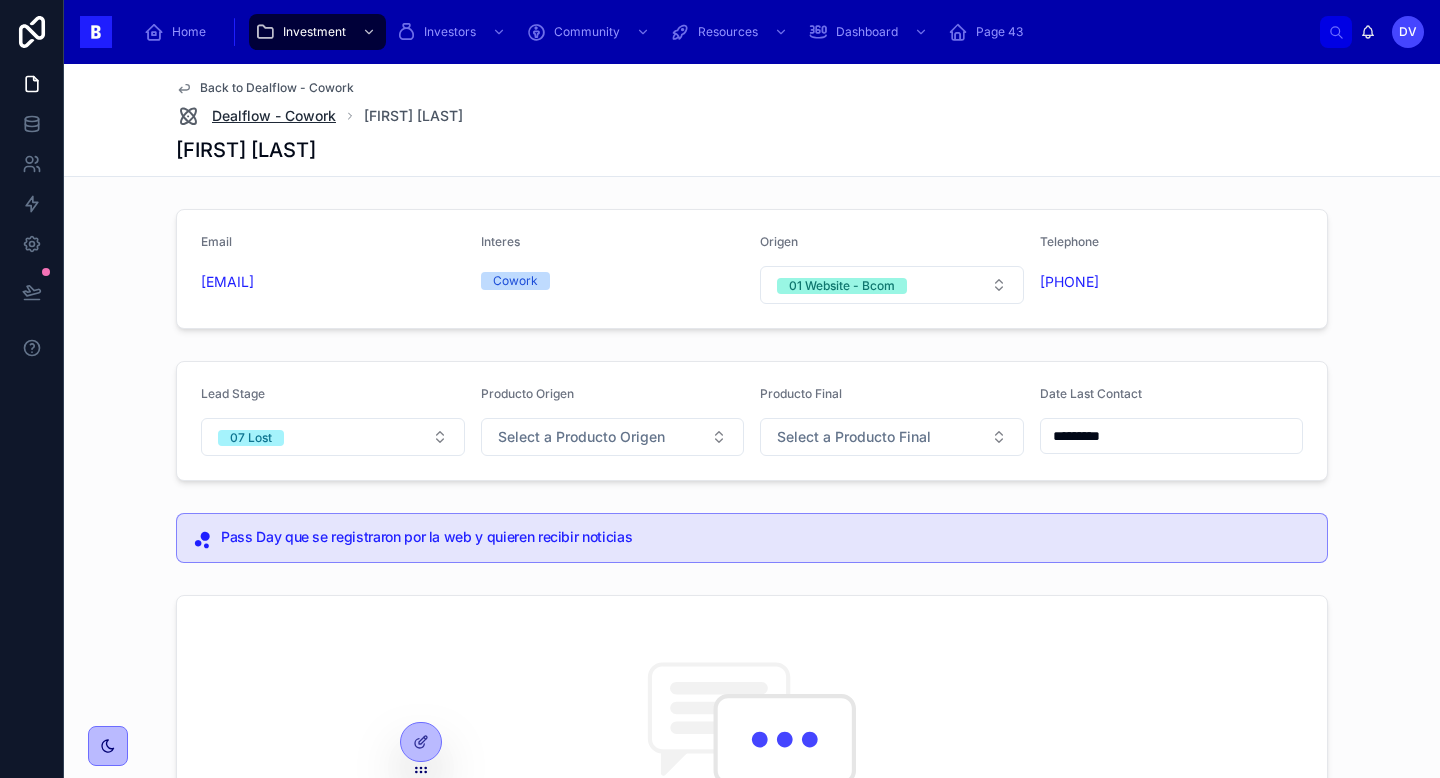 click on "Dealflow - Cowork" at bounding box center [274, 116] 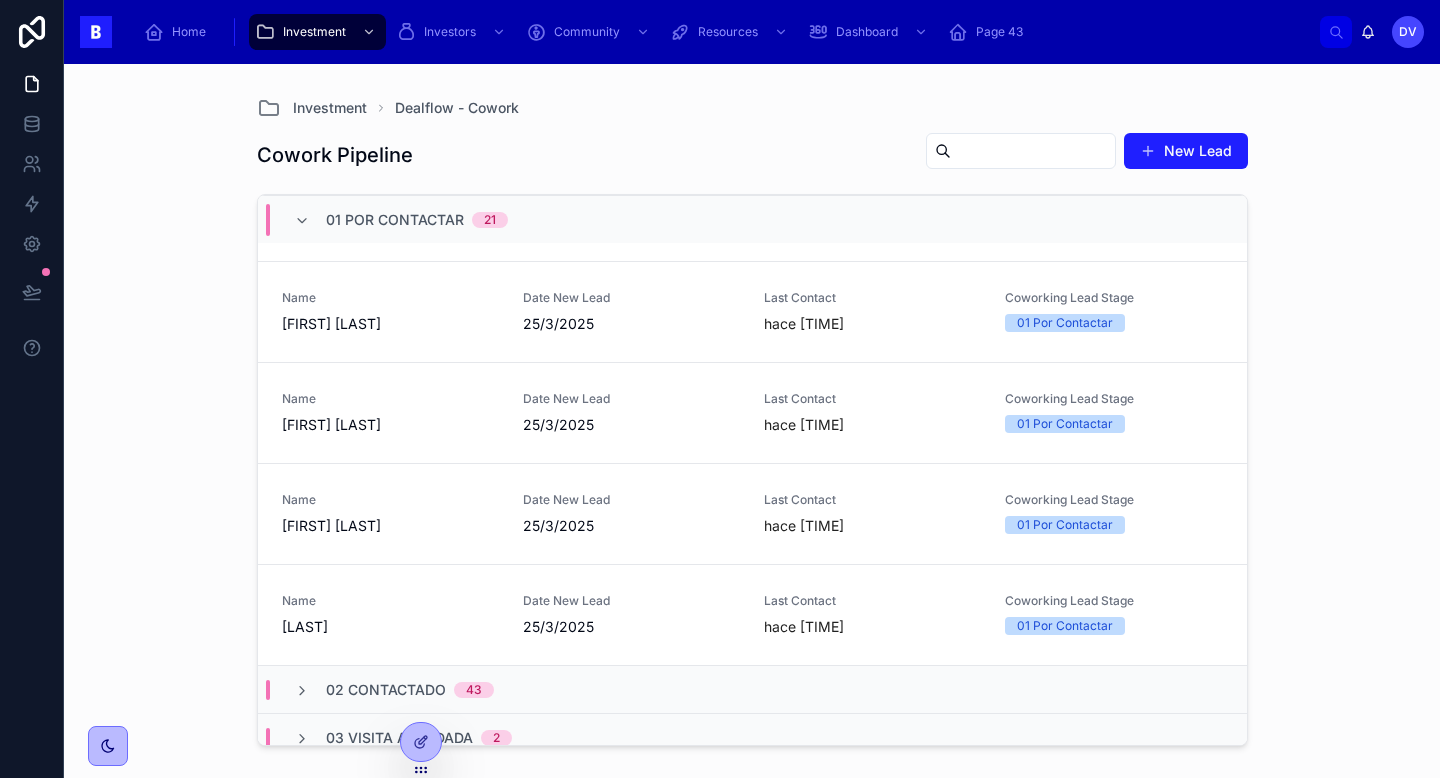 scroll, scrollTop: 2003, scrollLeft: 0, axis: vertical 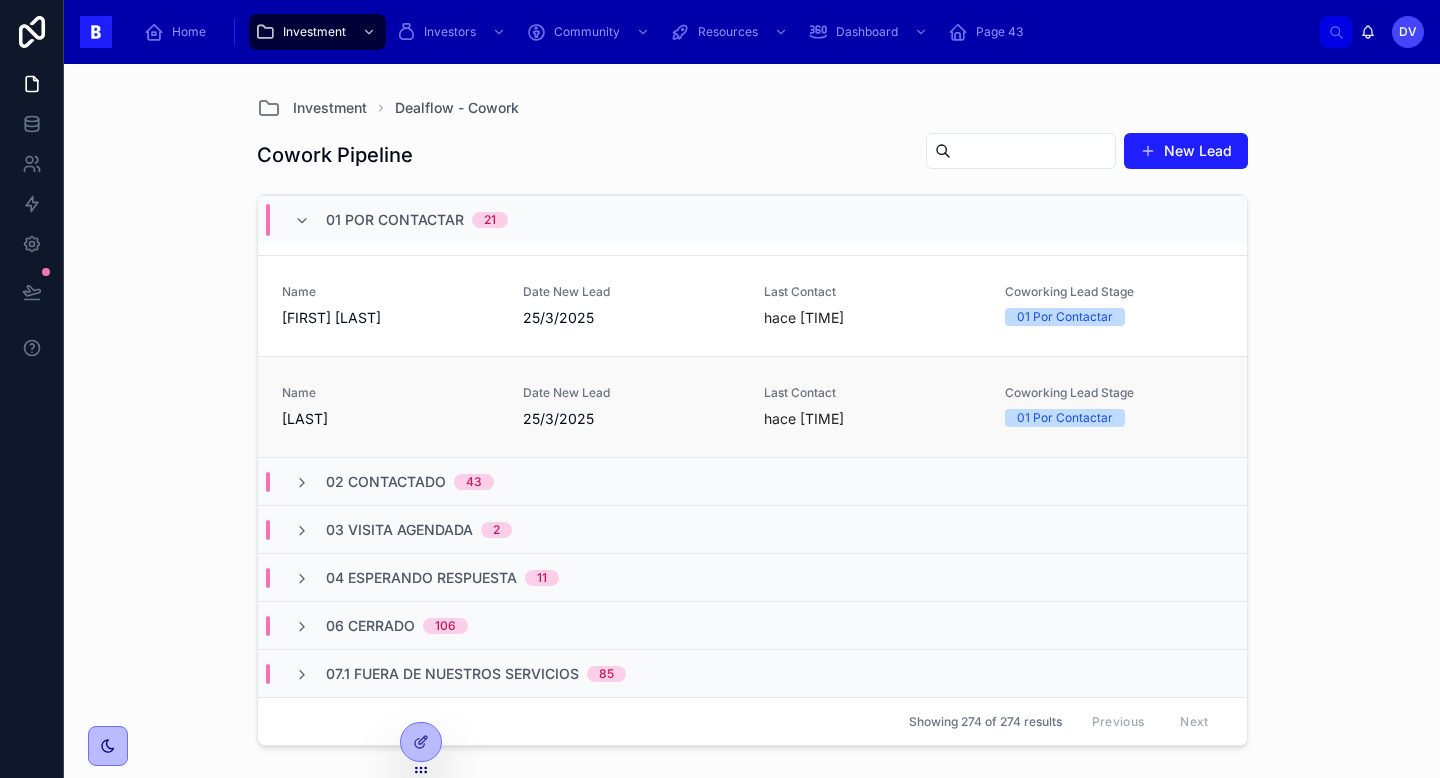 click on "[LAST]" at bounding box center [390, 419] 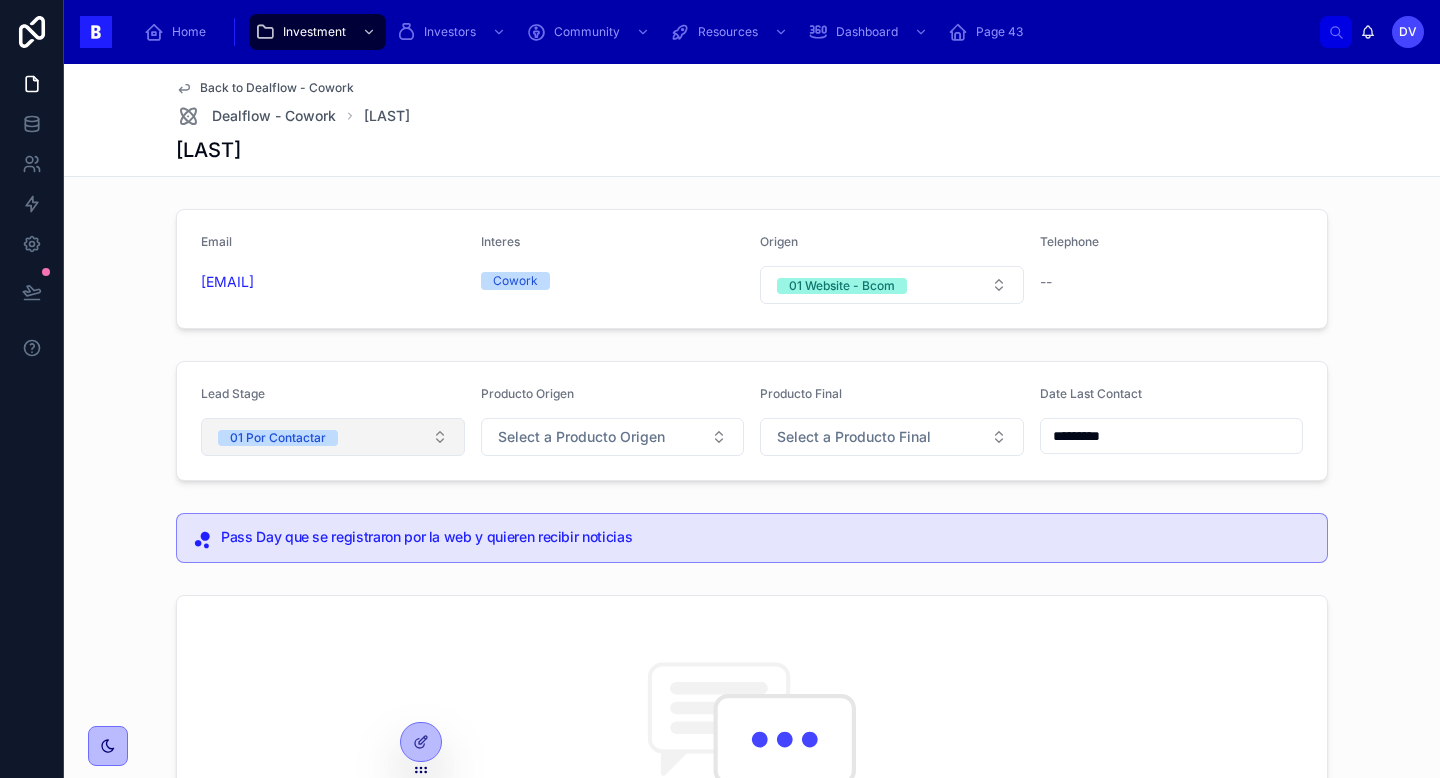 click on "01 Por Contactar" at bounding box center (333, 437) 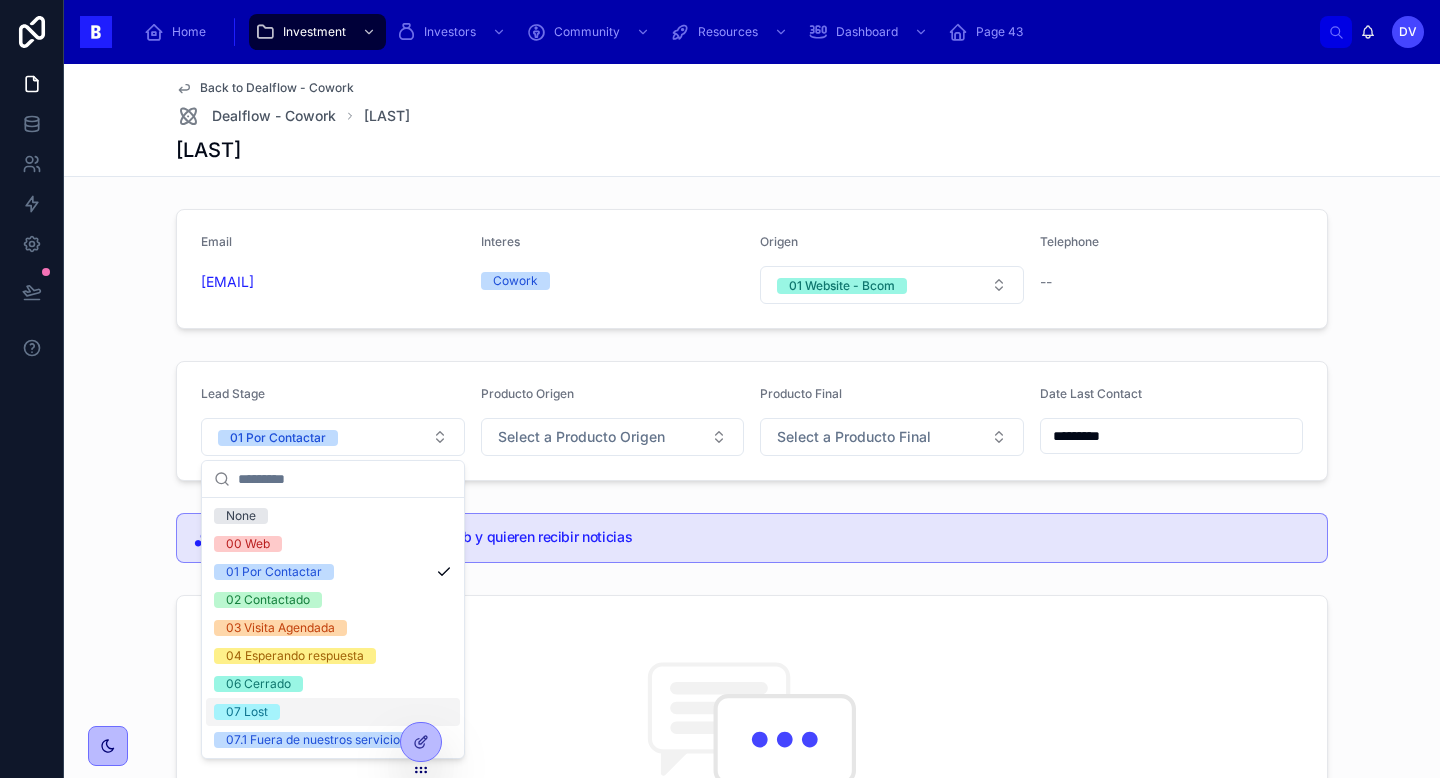 click on "07 Lost" at bounding box center [333, 712] 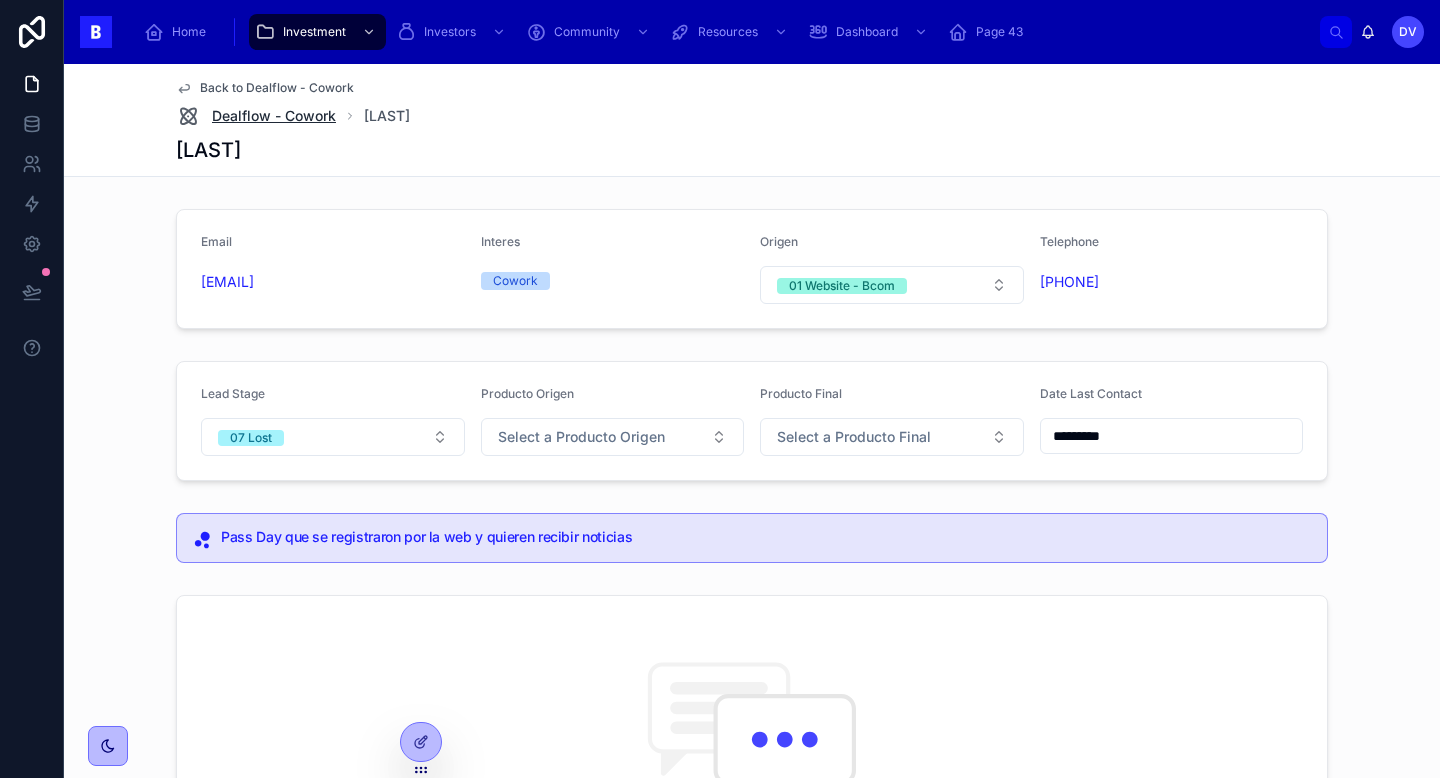 click on "Dealflow - Cowork" at bounding box center [274, 116] 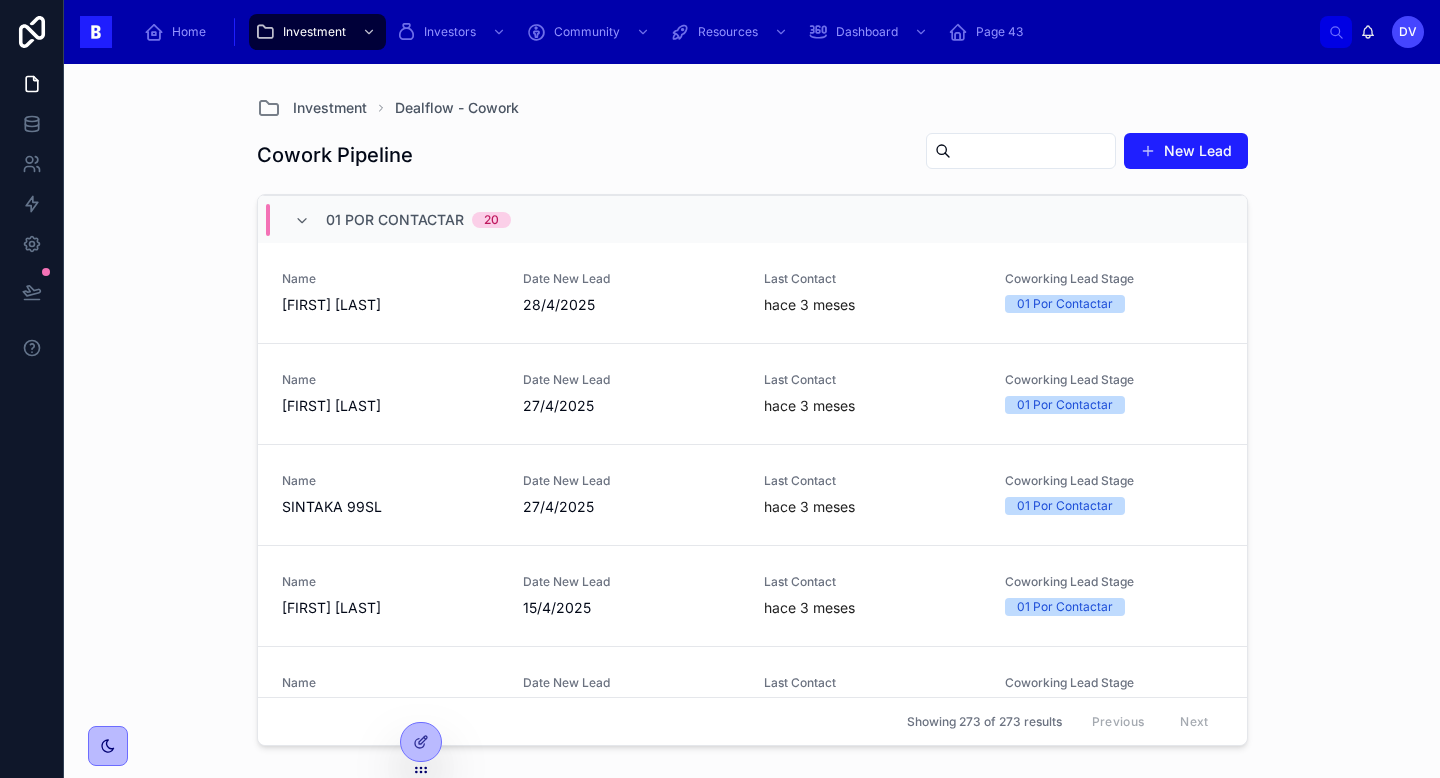 scroll, scrollTop: 1902, scrollLeft: 0, axis: vertical 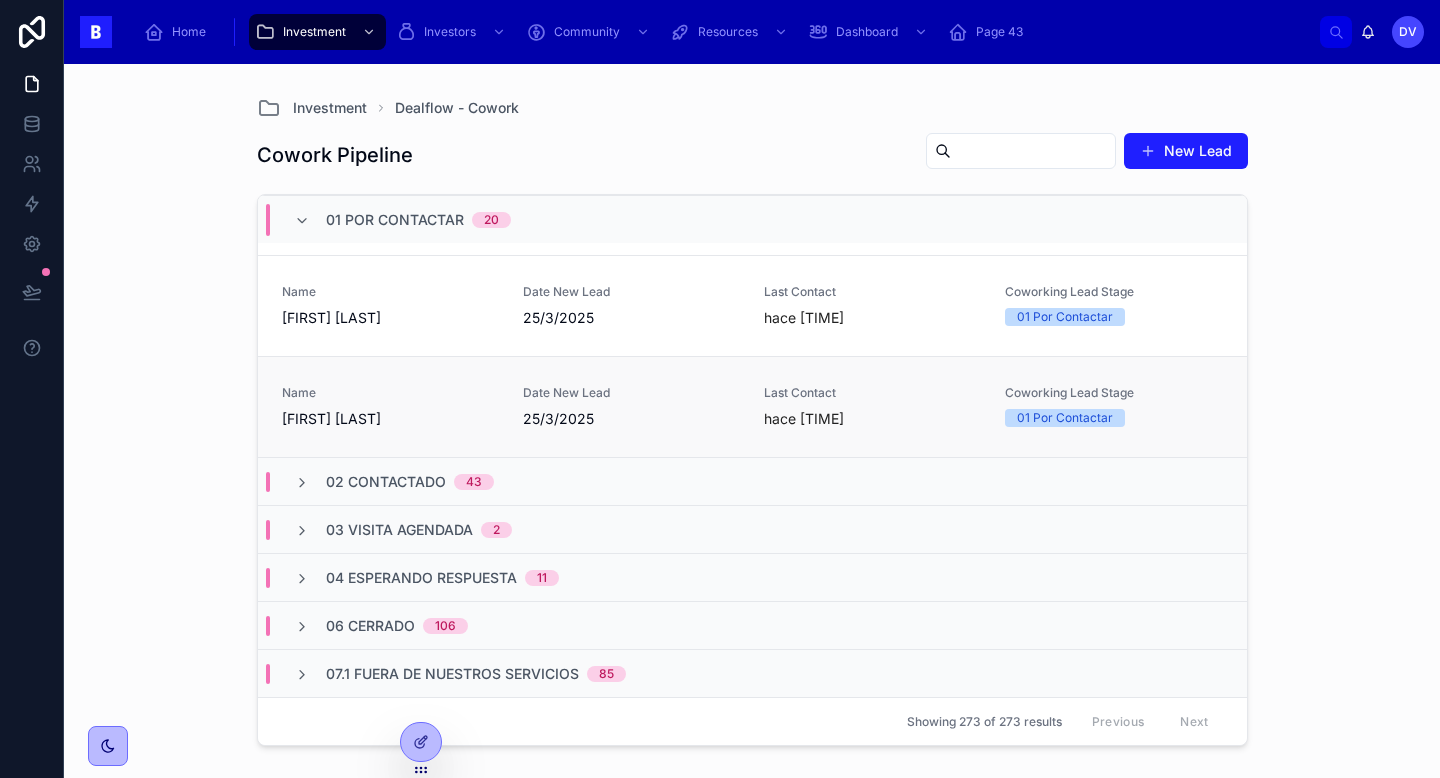 click on "[FIRST] [LAST]" at bounding box center (390, 419) 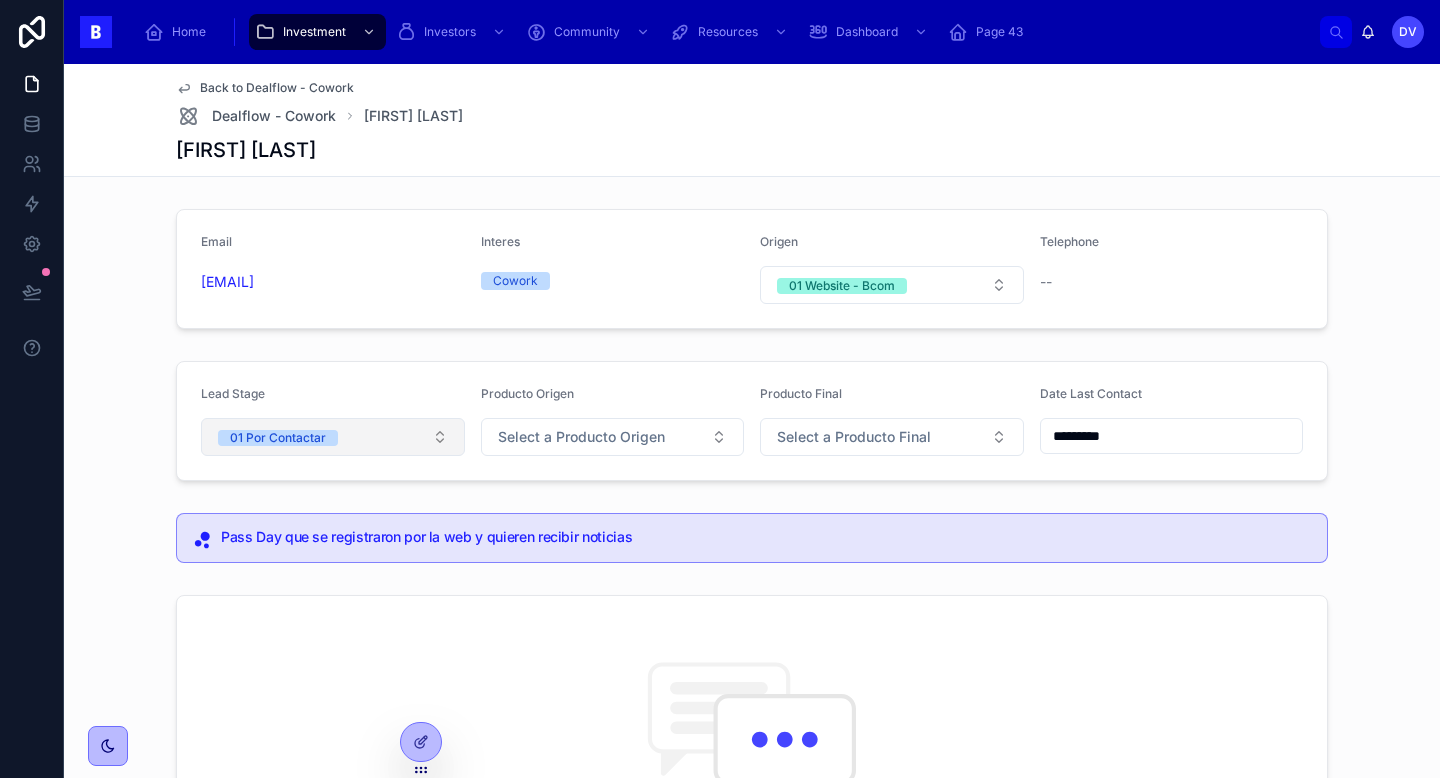 click on "01 Por Contactar" at bounding box center [333, 437] 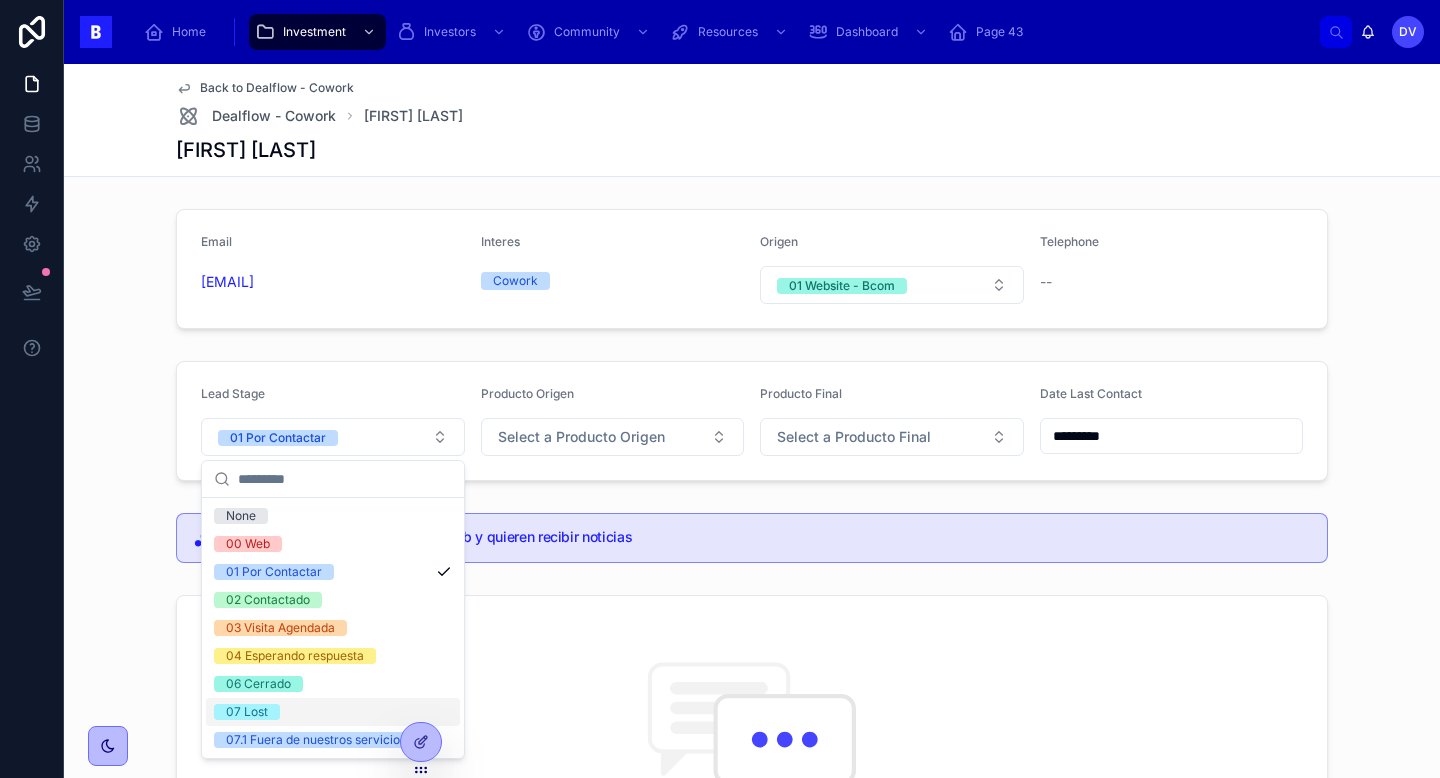 click on "07 Lost" at bounding box center [333, 712] 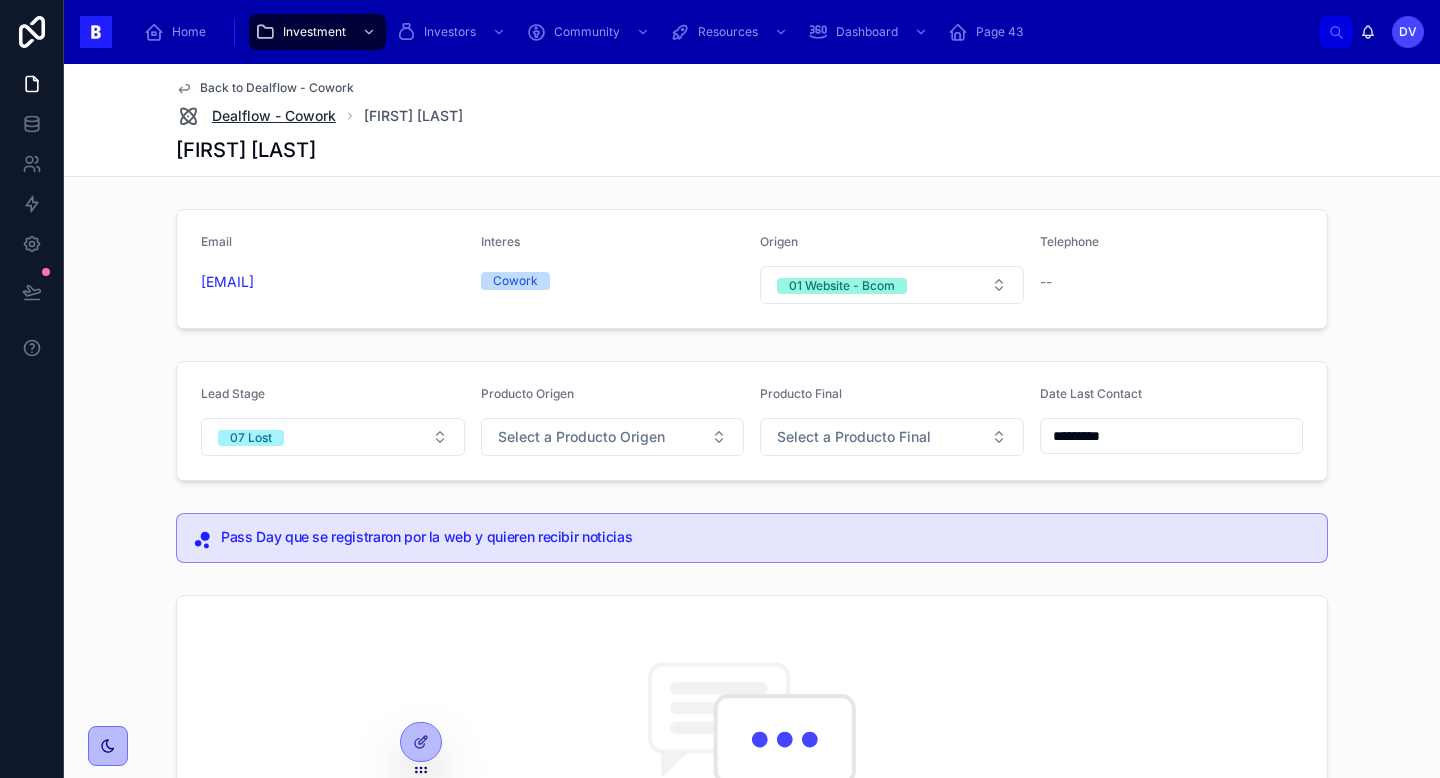click on "Dealflow - Cowork" at bounding box center (274, 116) 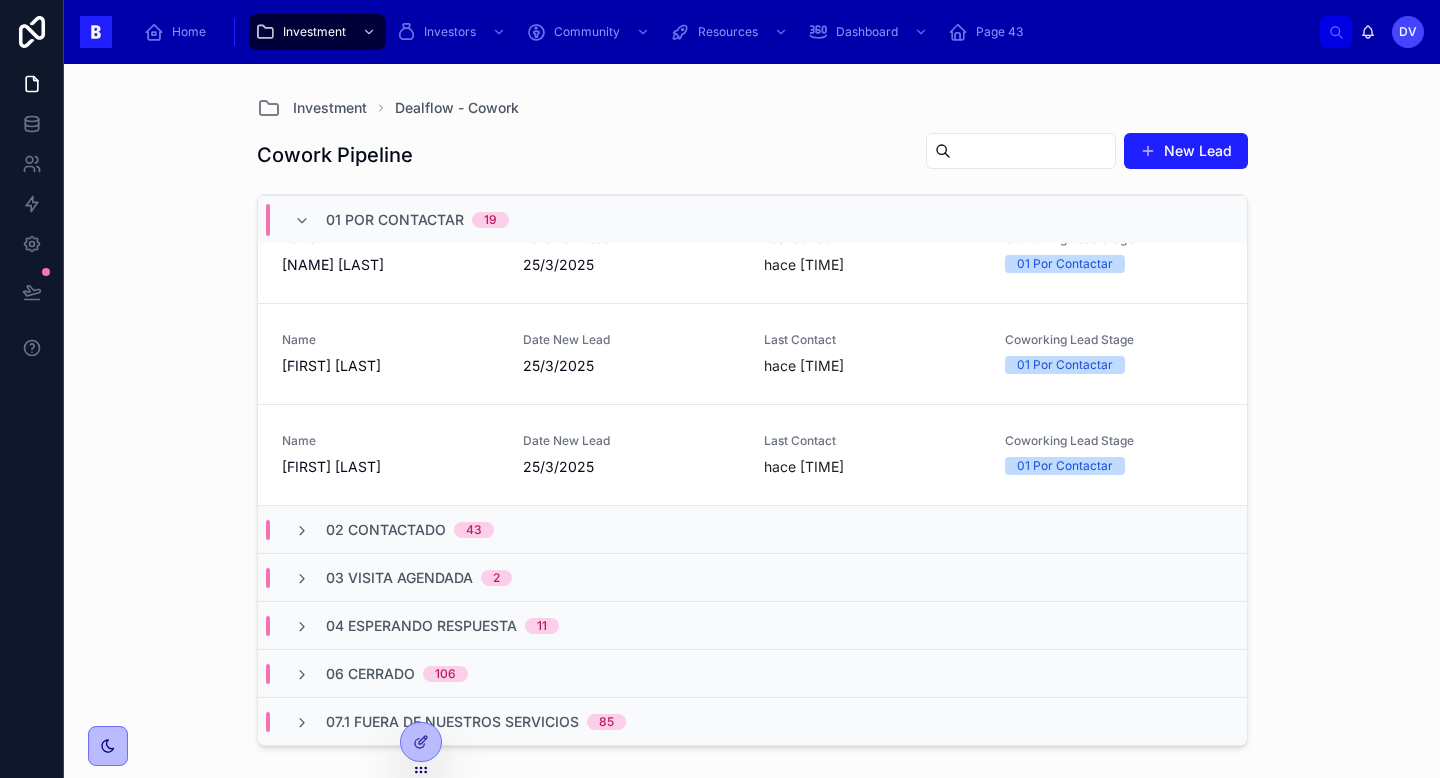 scroll, scrollTop: 1801, scrollLeft: 0, axis: vertical 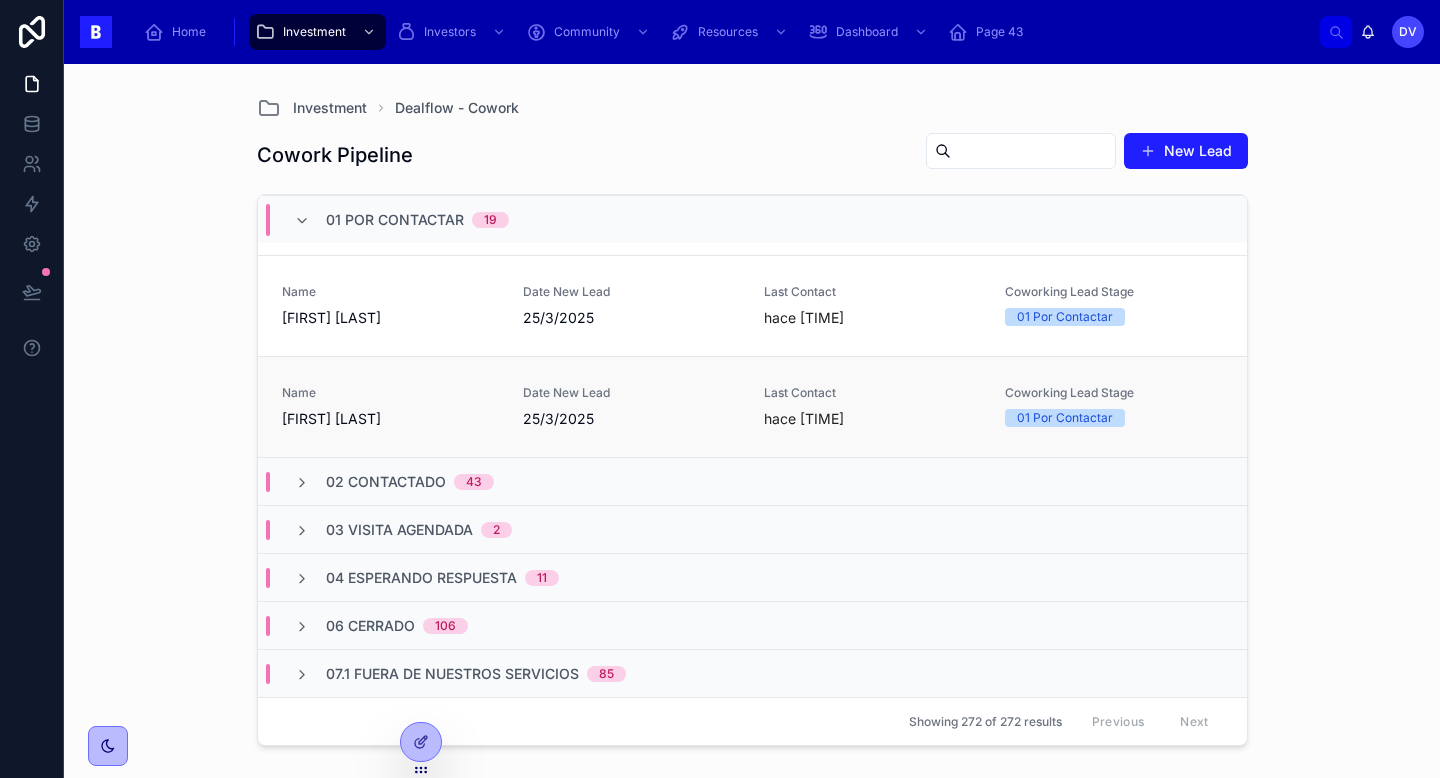 click on "[FIRST] [LAST]" at bounding box center [390, 419] 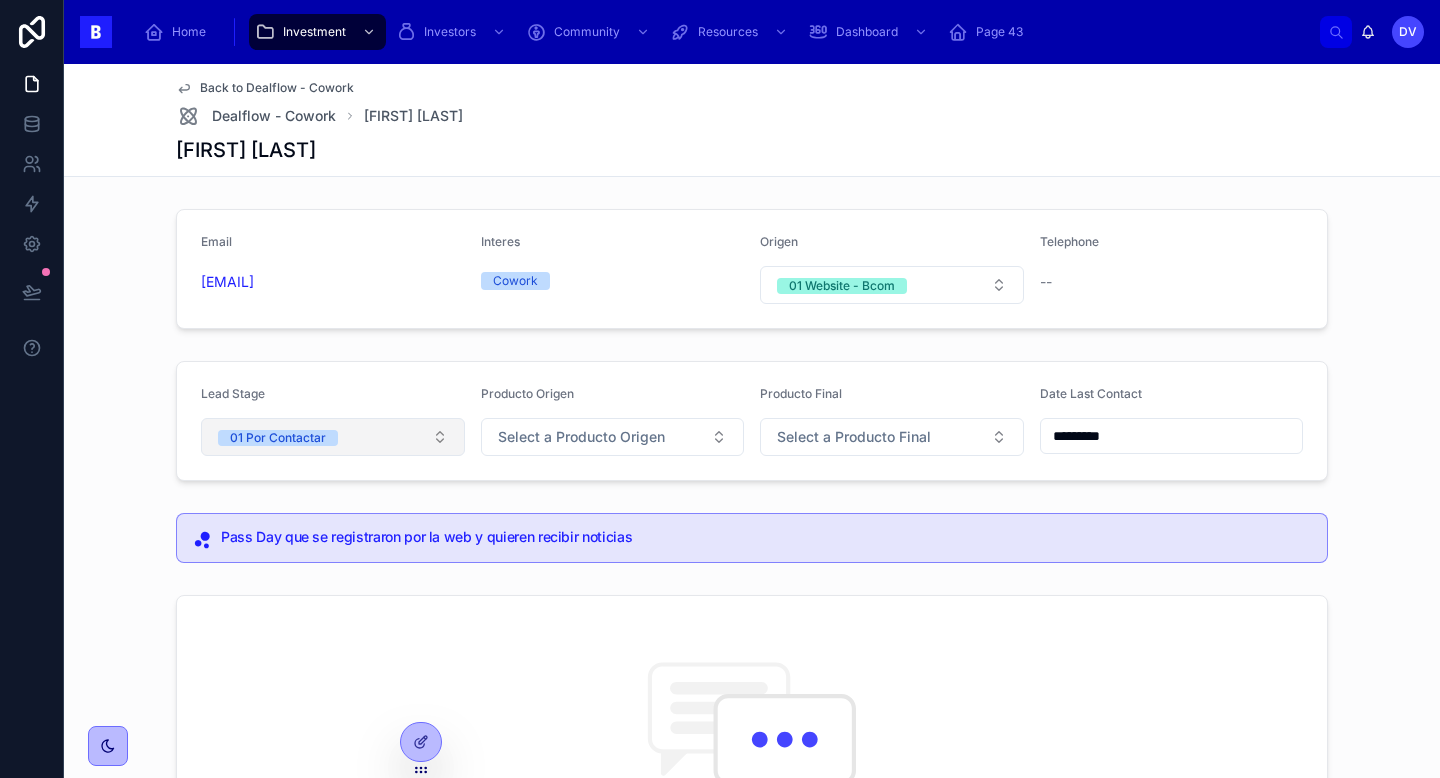 click on "01 Por Contactar" at bounding box center (333, 437) 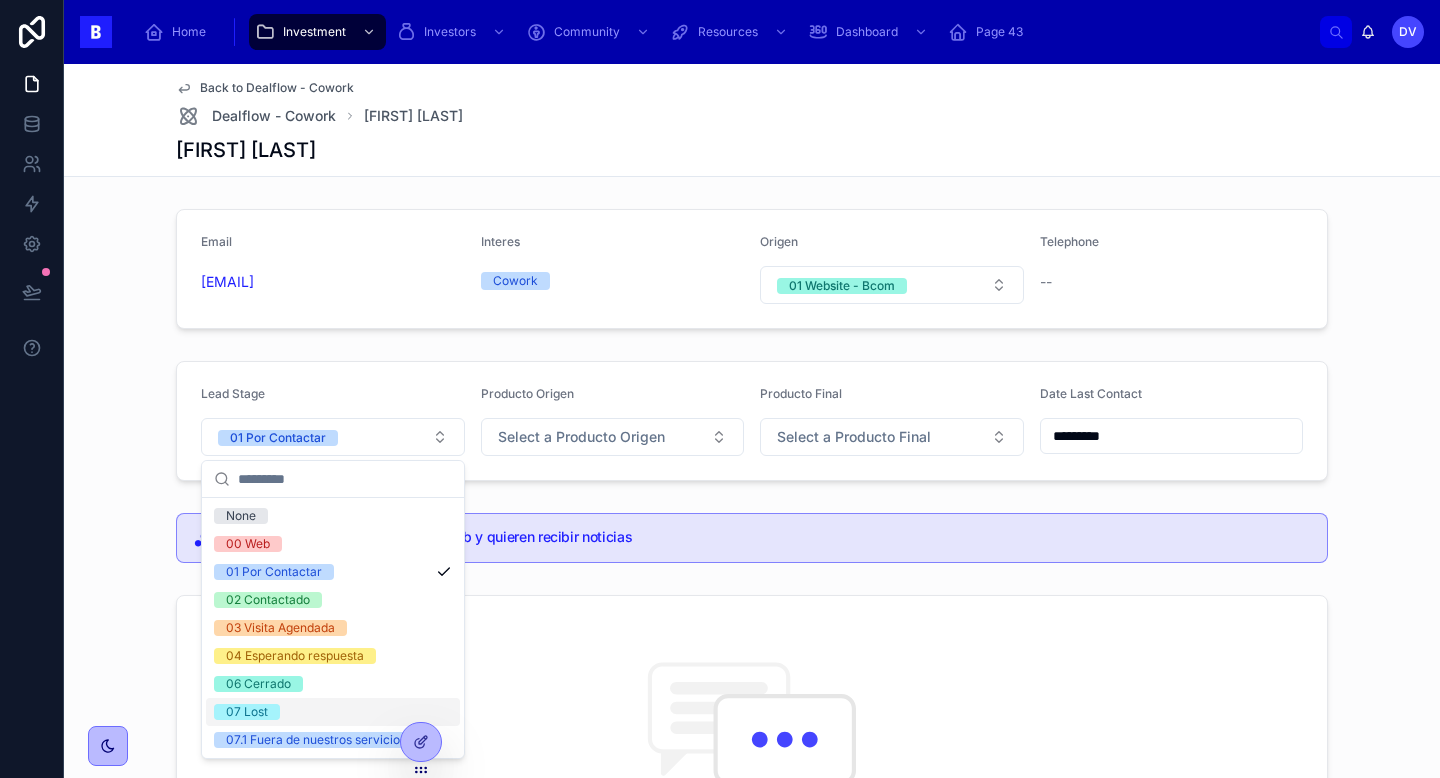 click on "07 Lost" at bounding box center [247, 712] 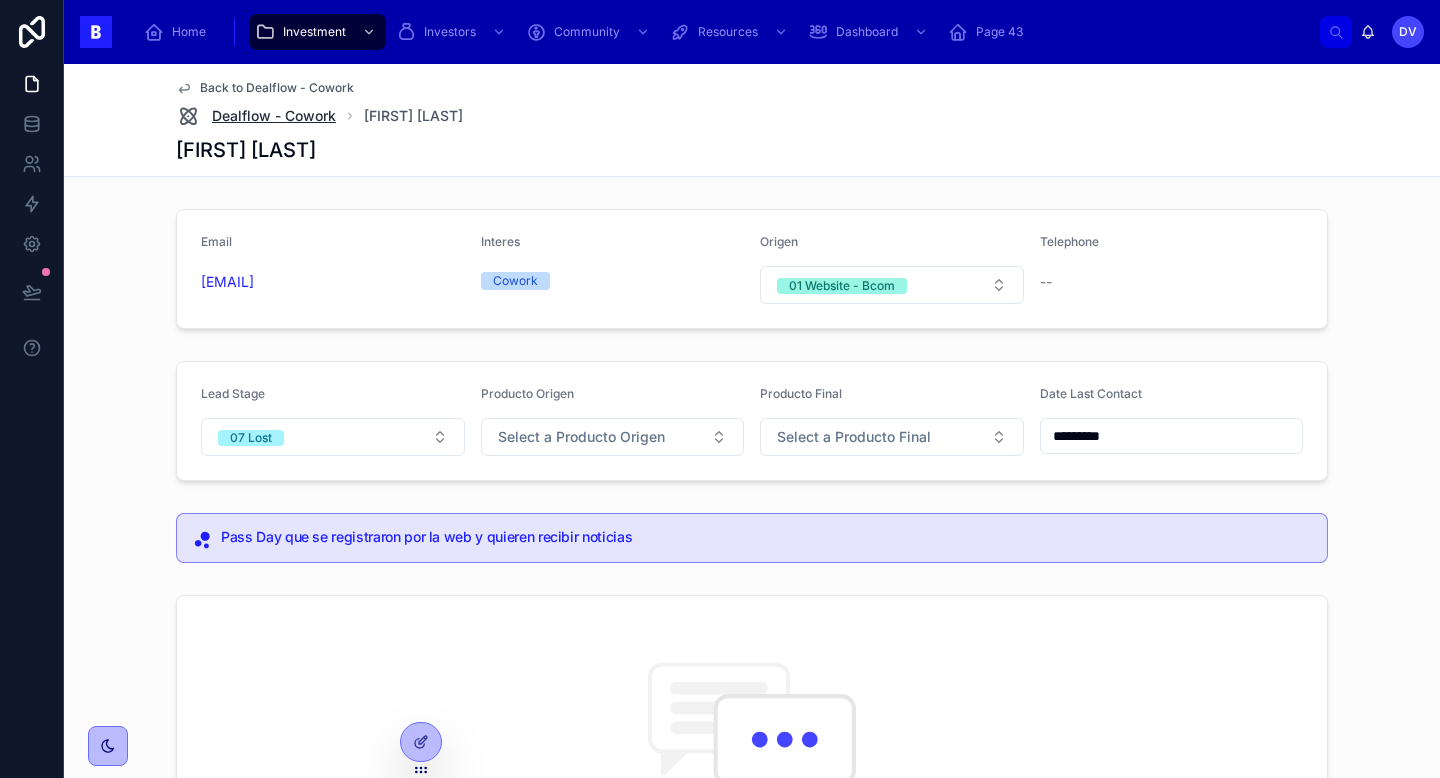 click on "Dealflow - Cowork" at bounding box center [274, 116] 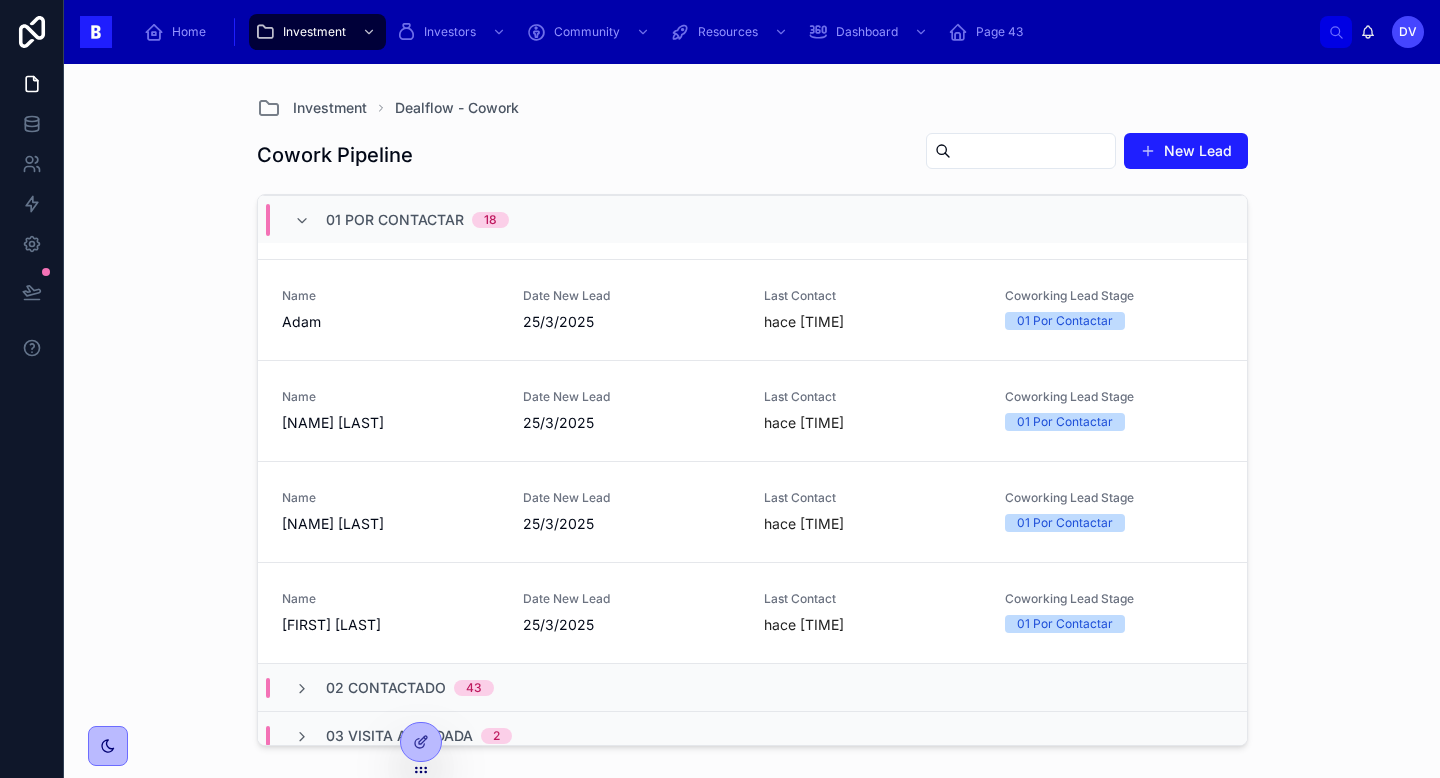 scroll, scrollTop: 1496, scrollLeft: 0, axis: vertical 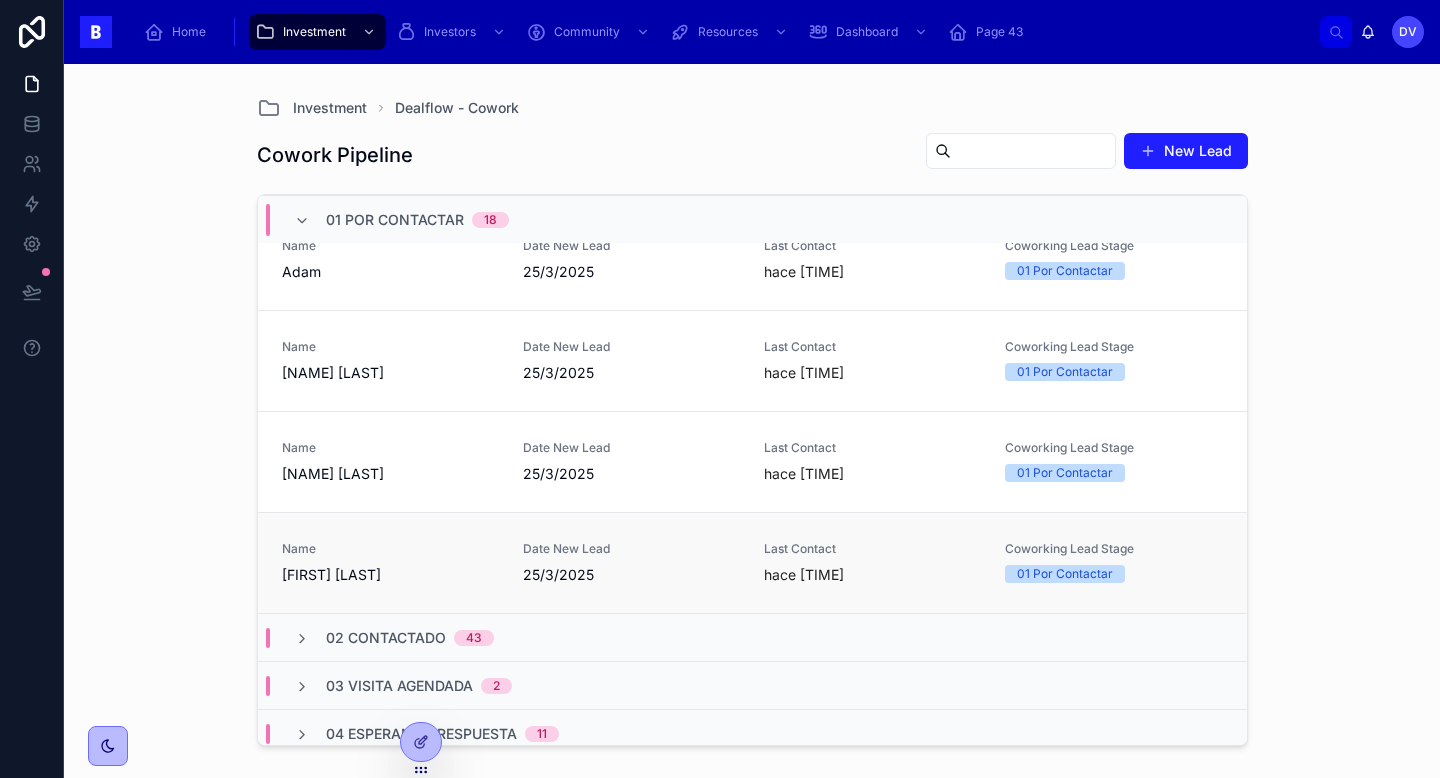 click on "[FIRST] [LAST]" at bounding box center (390, 575) 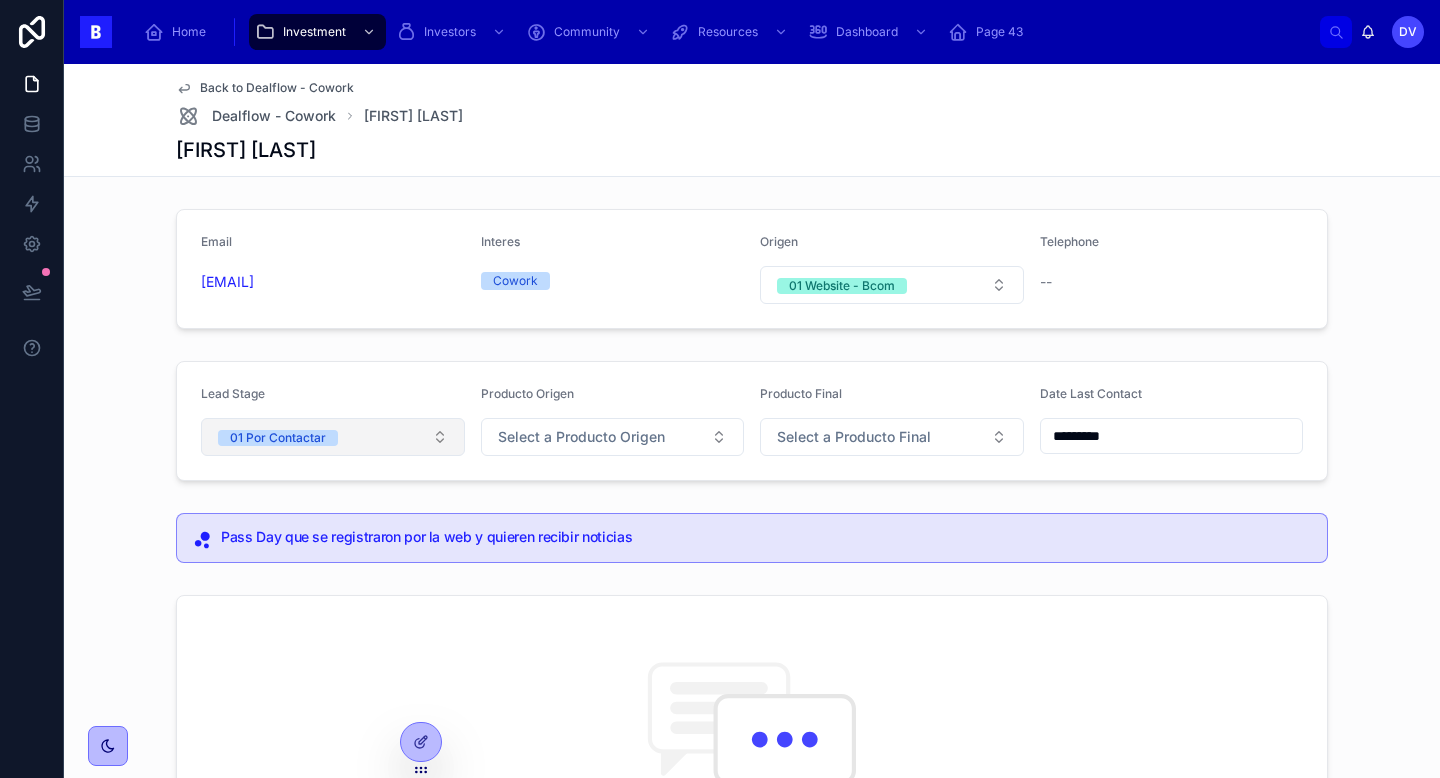 click on "01 Por Contactar" at bounding box center [333, 437] 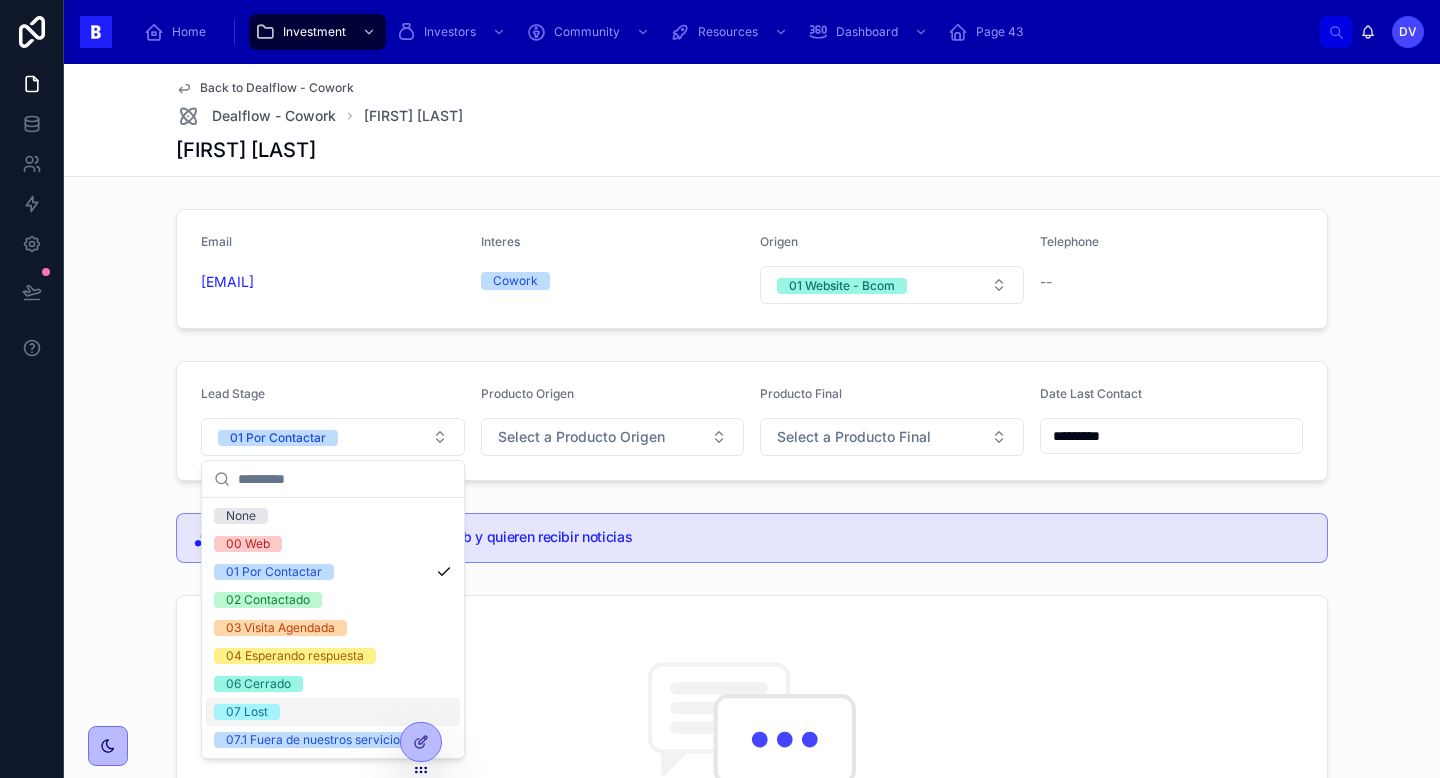 click on "07 Lost" at bounding box center [333, 712] 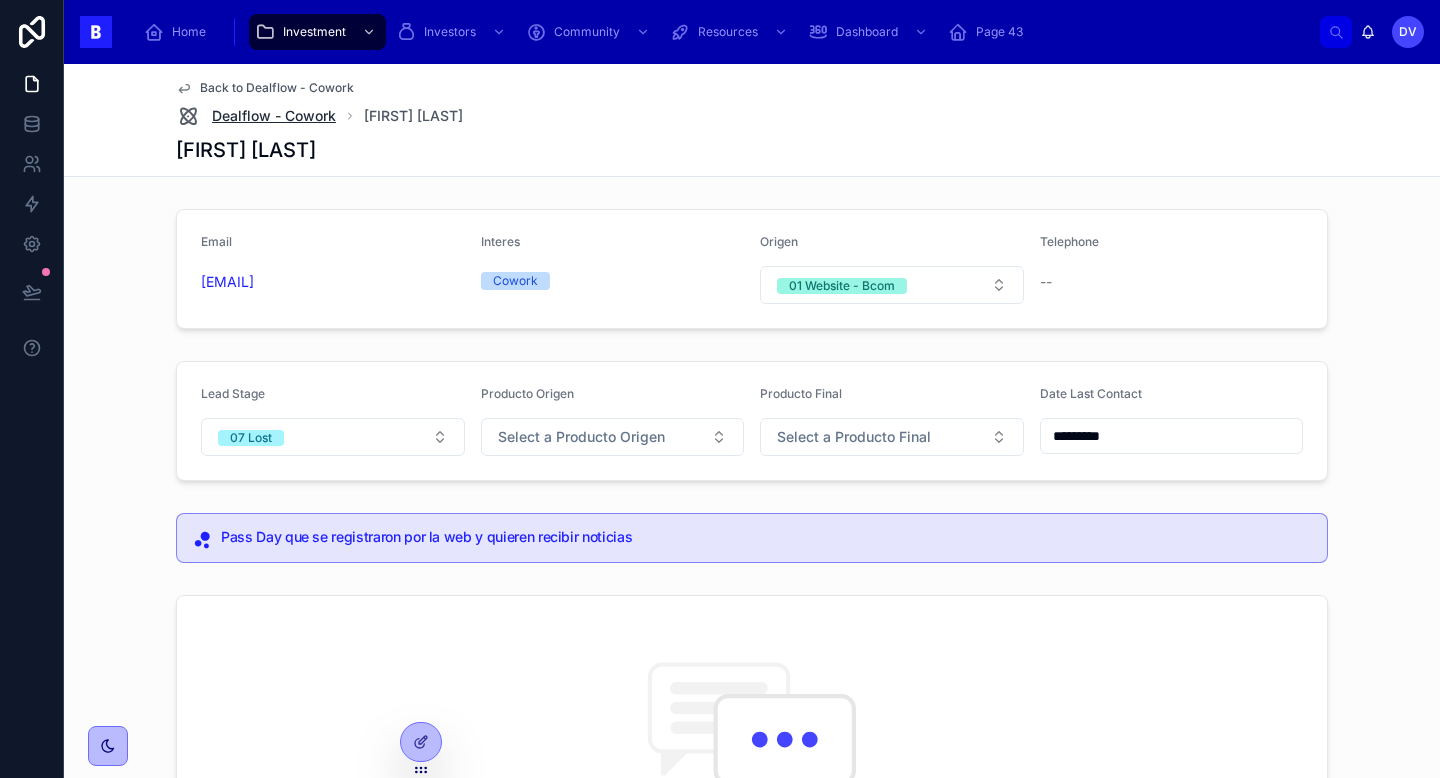click on "Dealflow - Cowork" at bounding box center [274, 116] 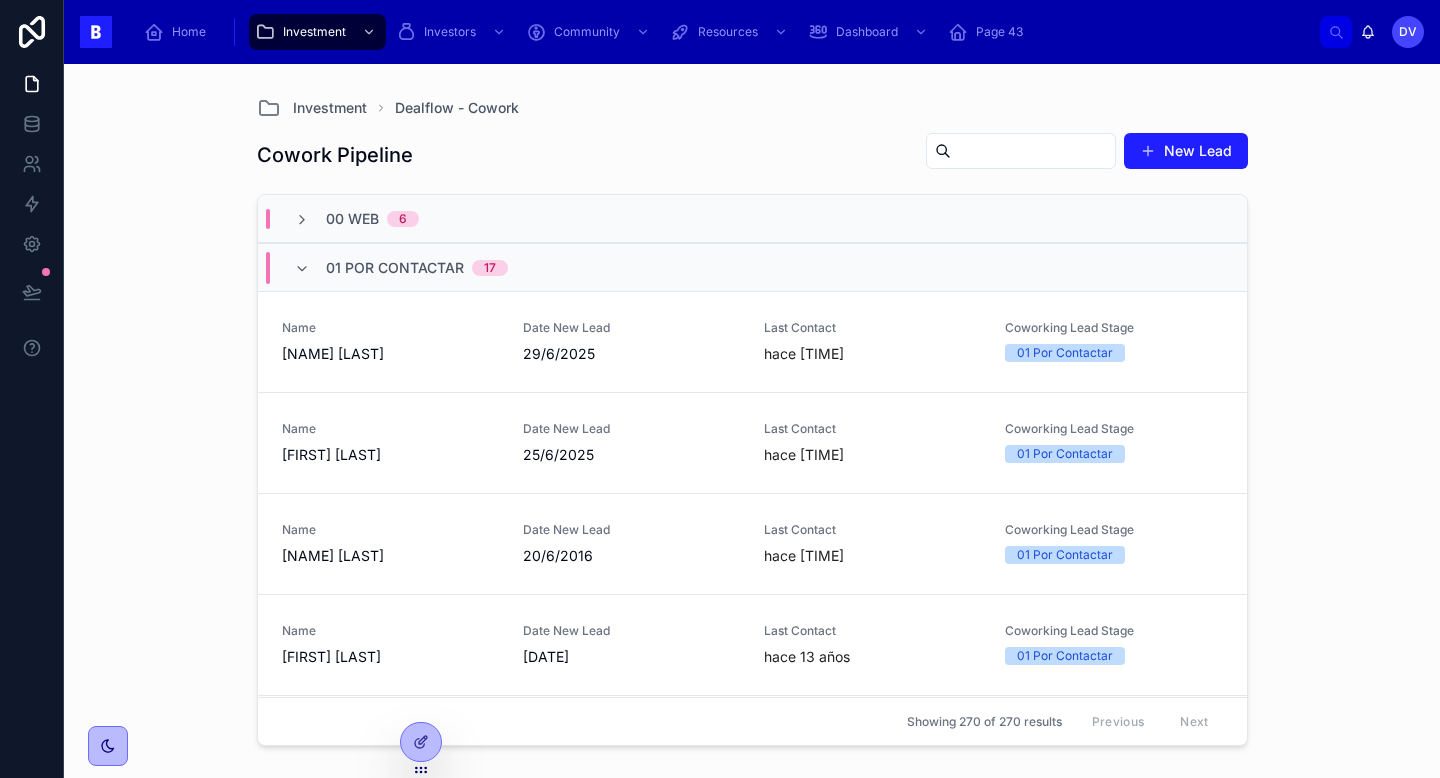 scroll, scrollTop: 1551, scrollLeft: 0, axis: vertical 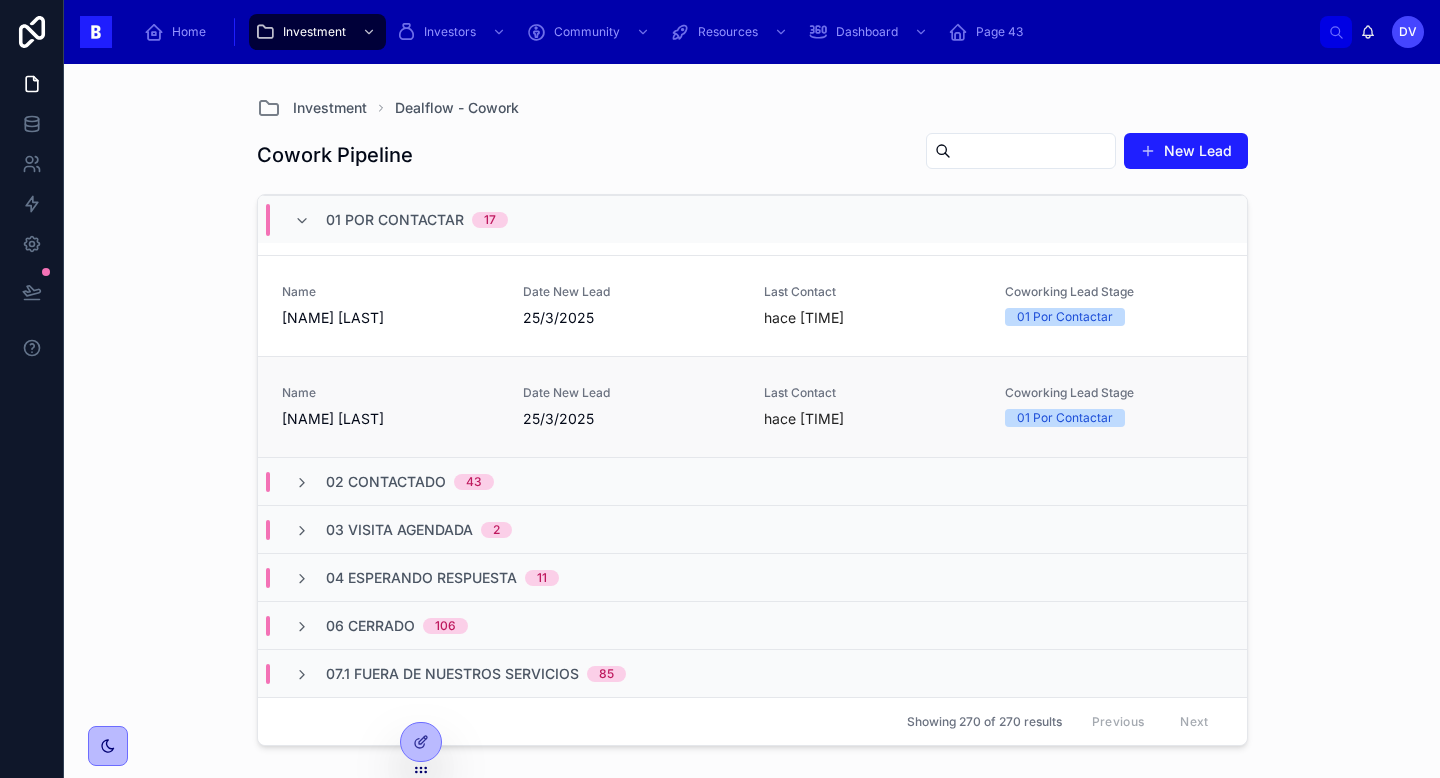 click on "Name" at bounding box center [390, 393] 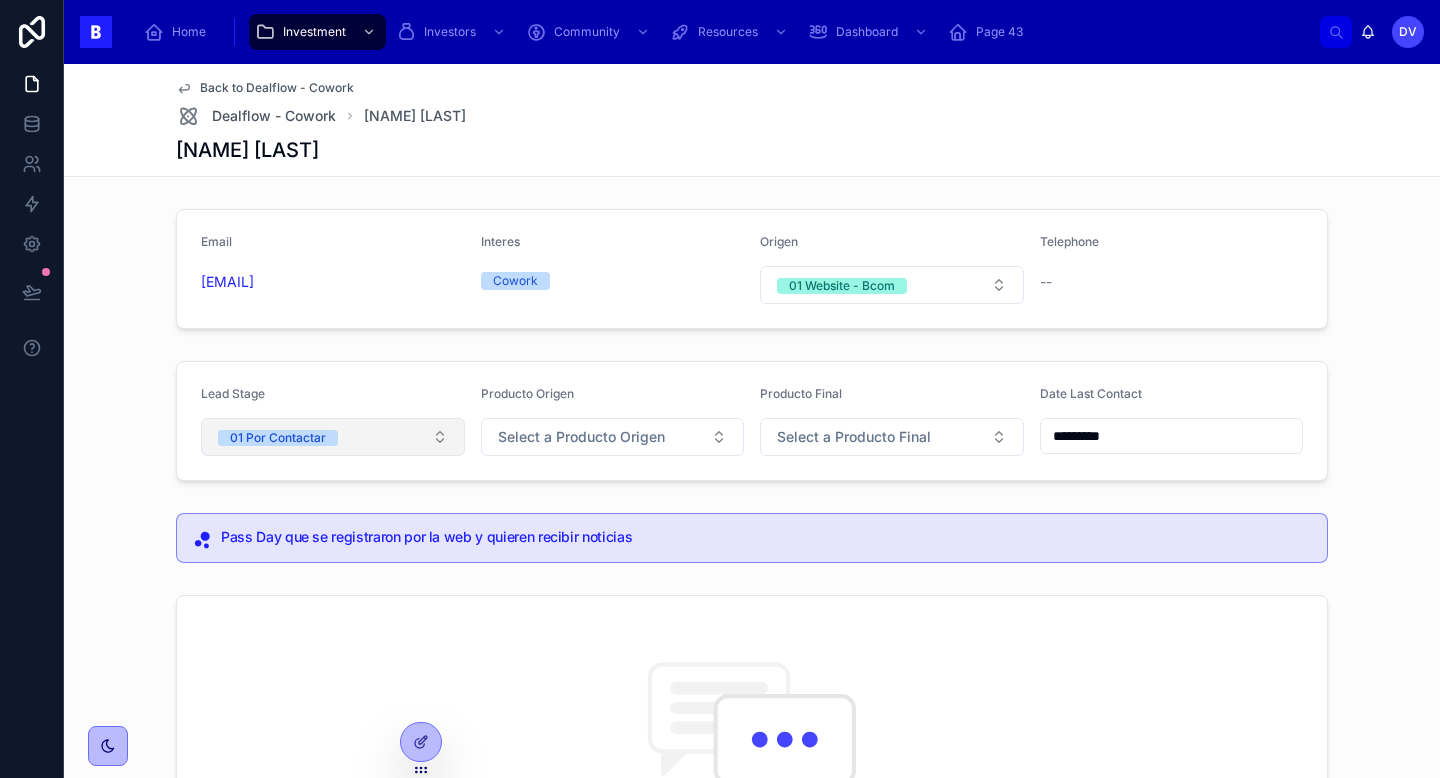 click on "01 Por Contactar" at bounding box center [333, 437] 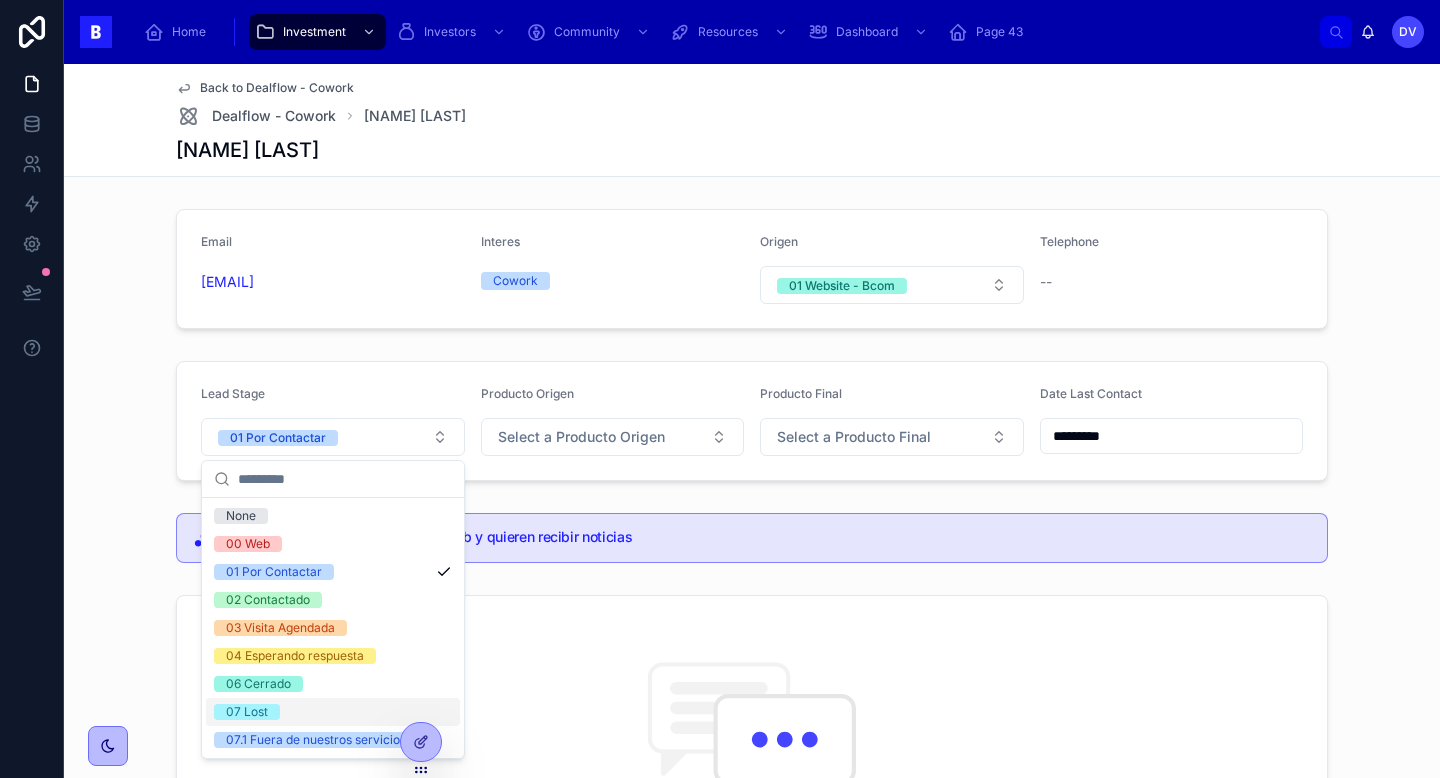 click on "07 Lost" at bounding box center (333, 712) 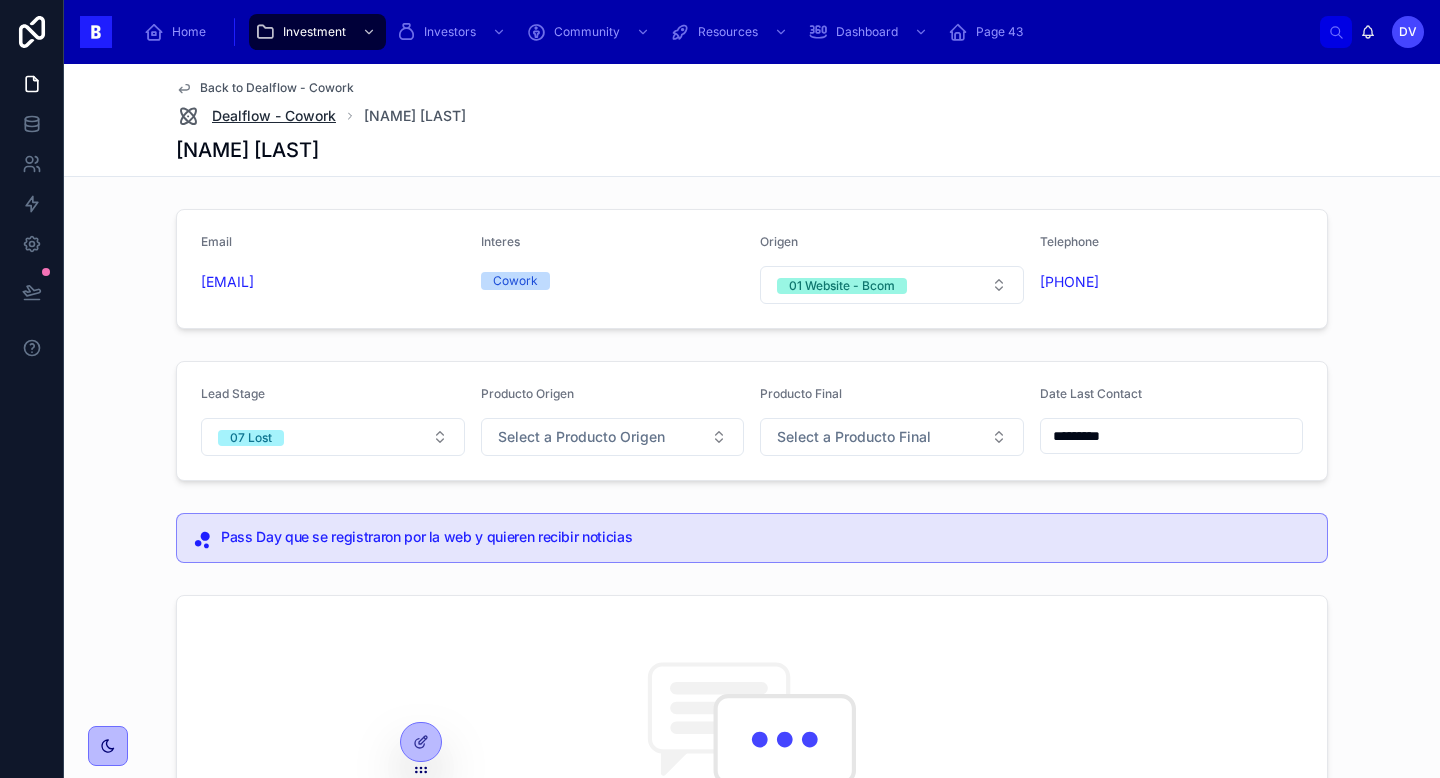 click on "Dealflow - Cowork" at bounding box center (274, 116) 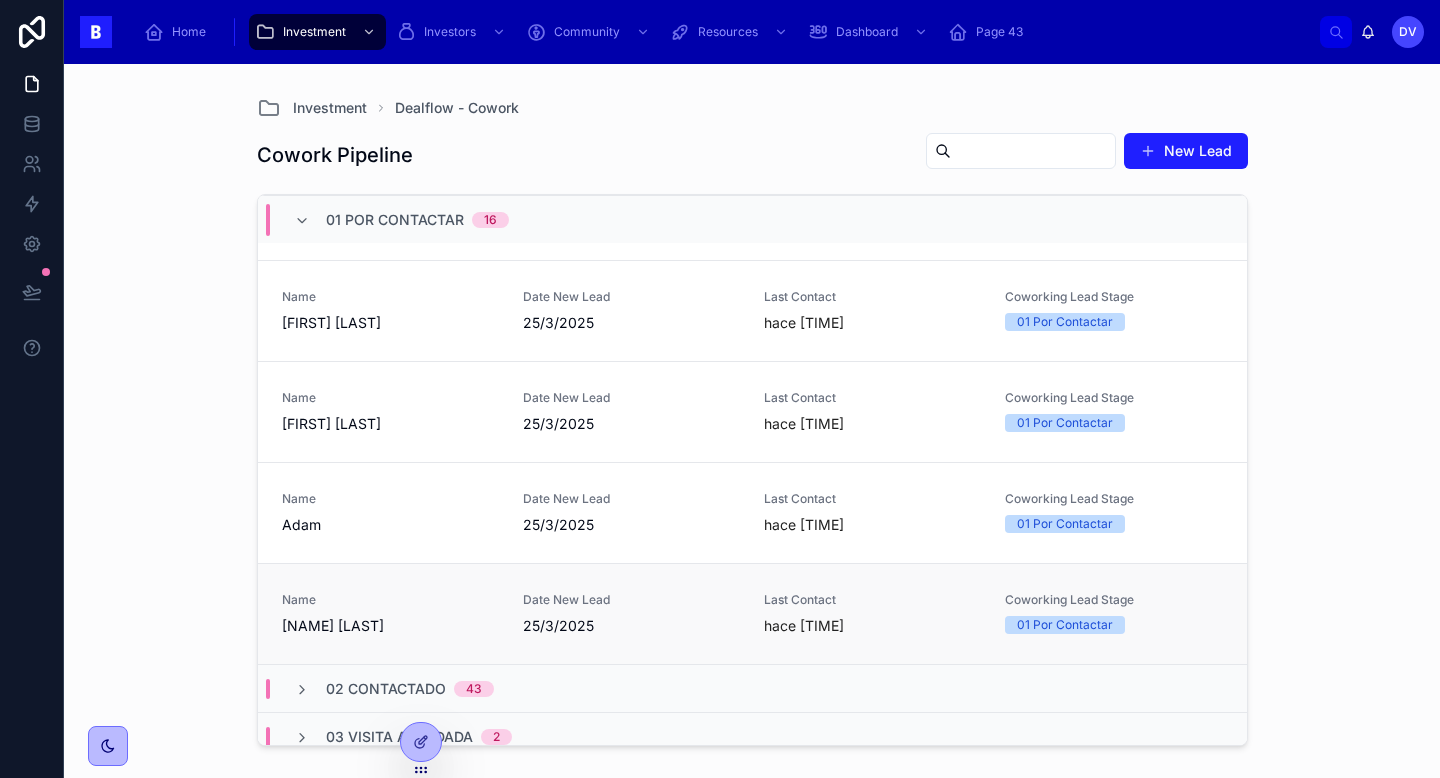 scroll, scrollTop: 1118, scrollLeft: 0, axis: vertical 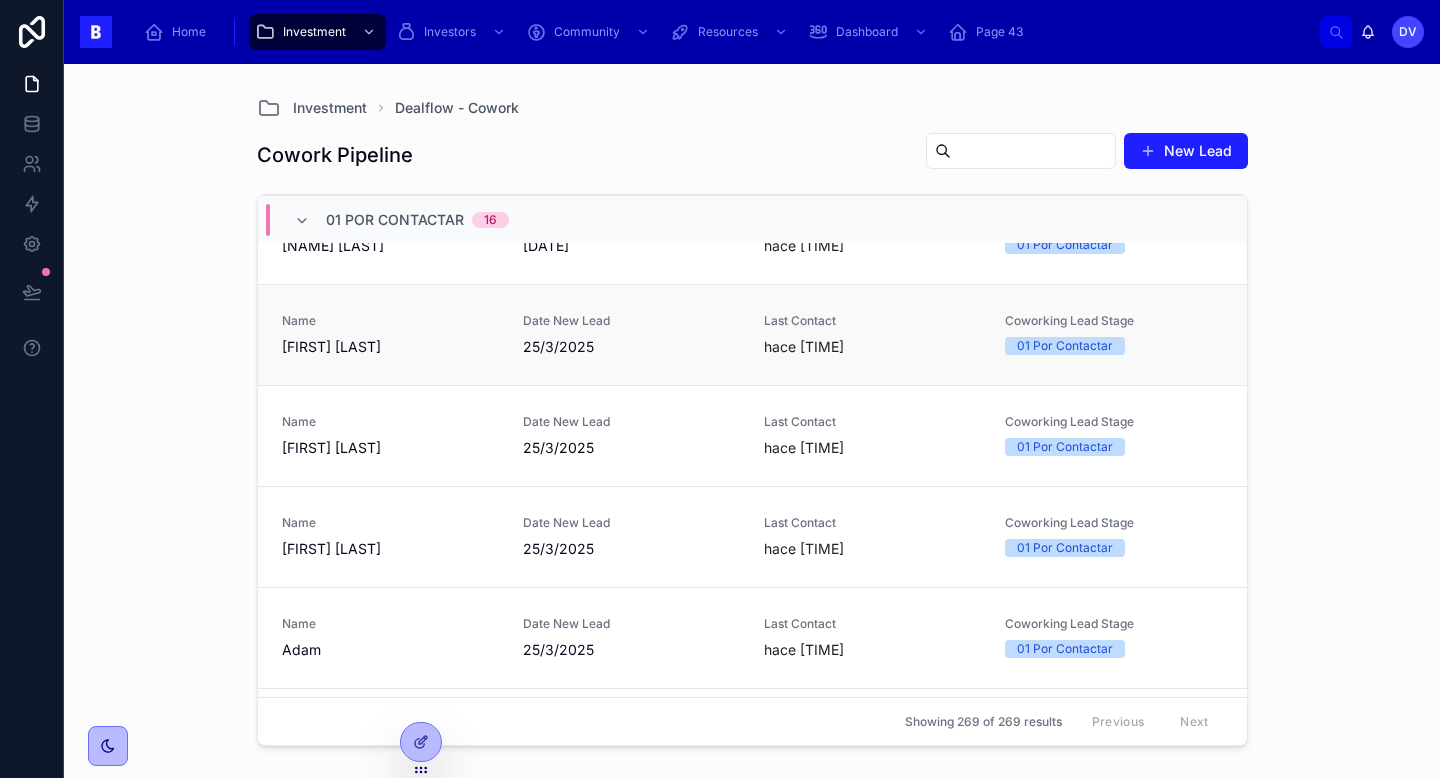 click on "Name [FIRST] [LAST] Date New Lead [DATE] Last Contact hace [TIME] Coworking Lead Stage 01 Por Contactar" at bounding box center [752, 334] 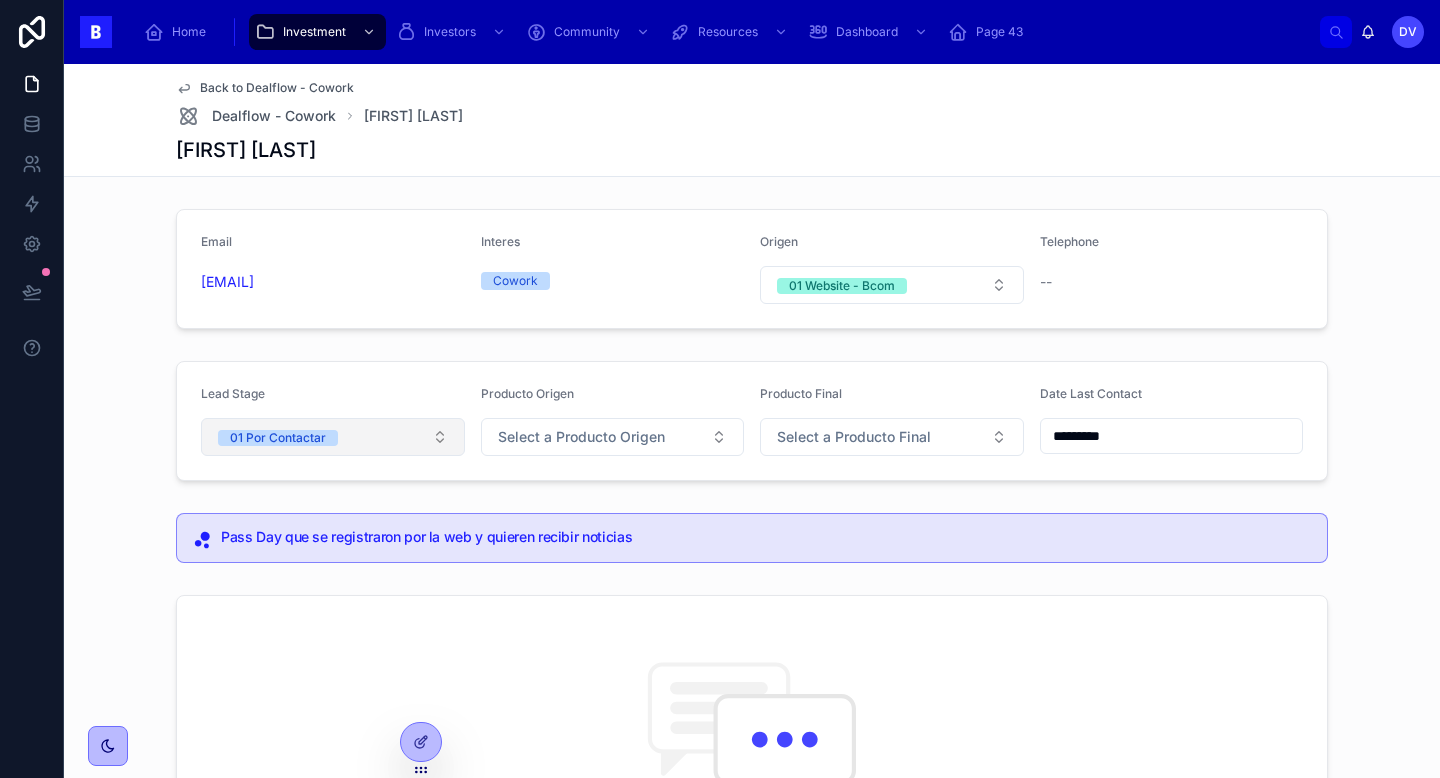 click on "01 Por Contactar" at bounding box center (333, 437) 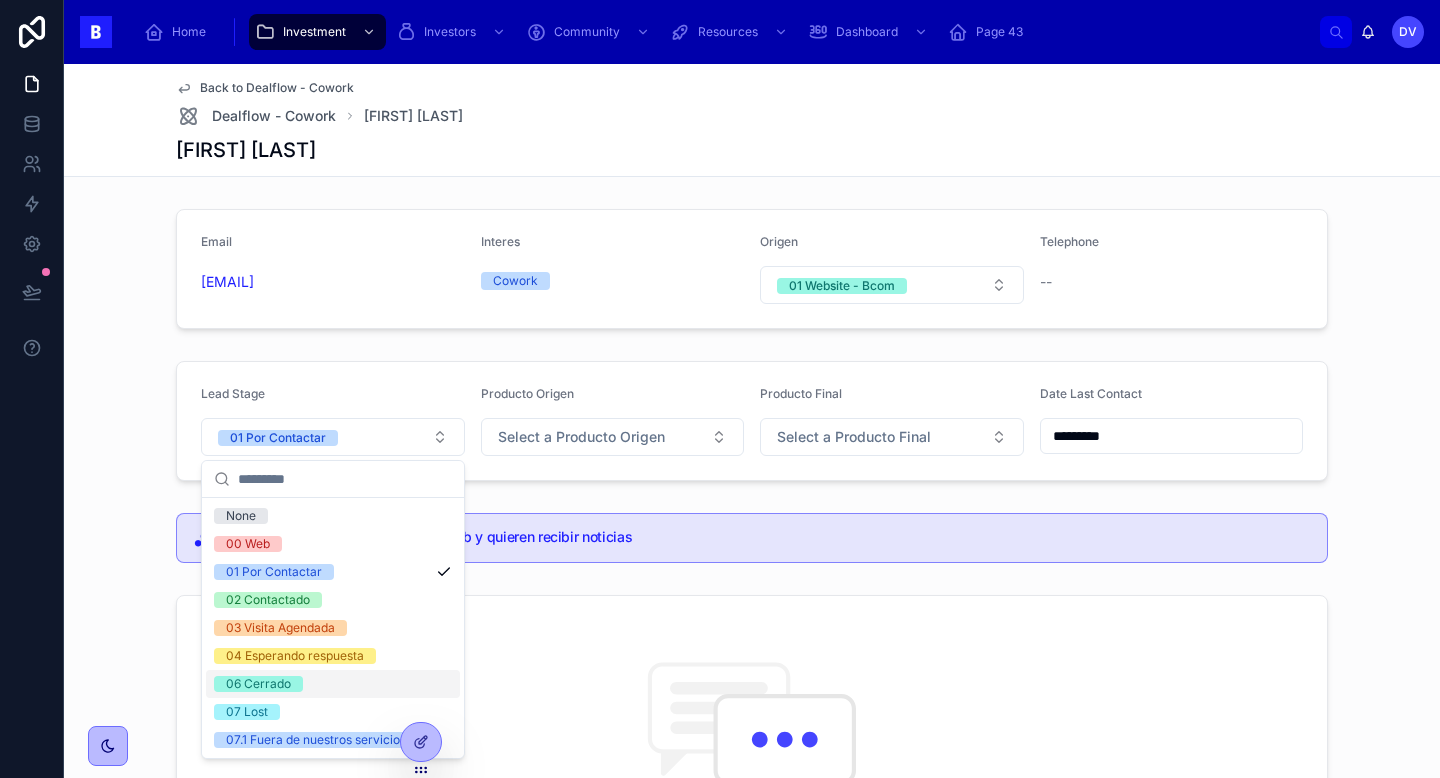 click on "06 Cerrado" at bounding box center [333, 684] 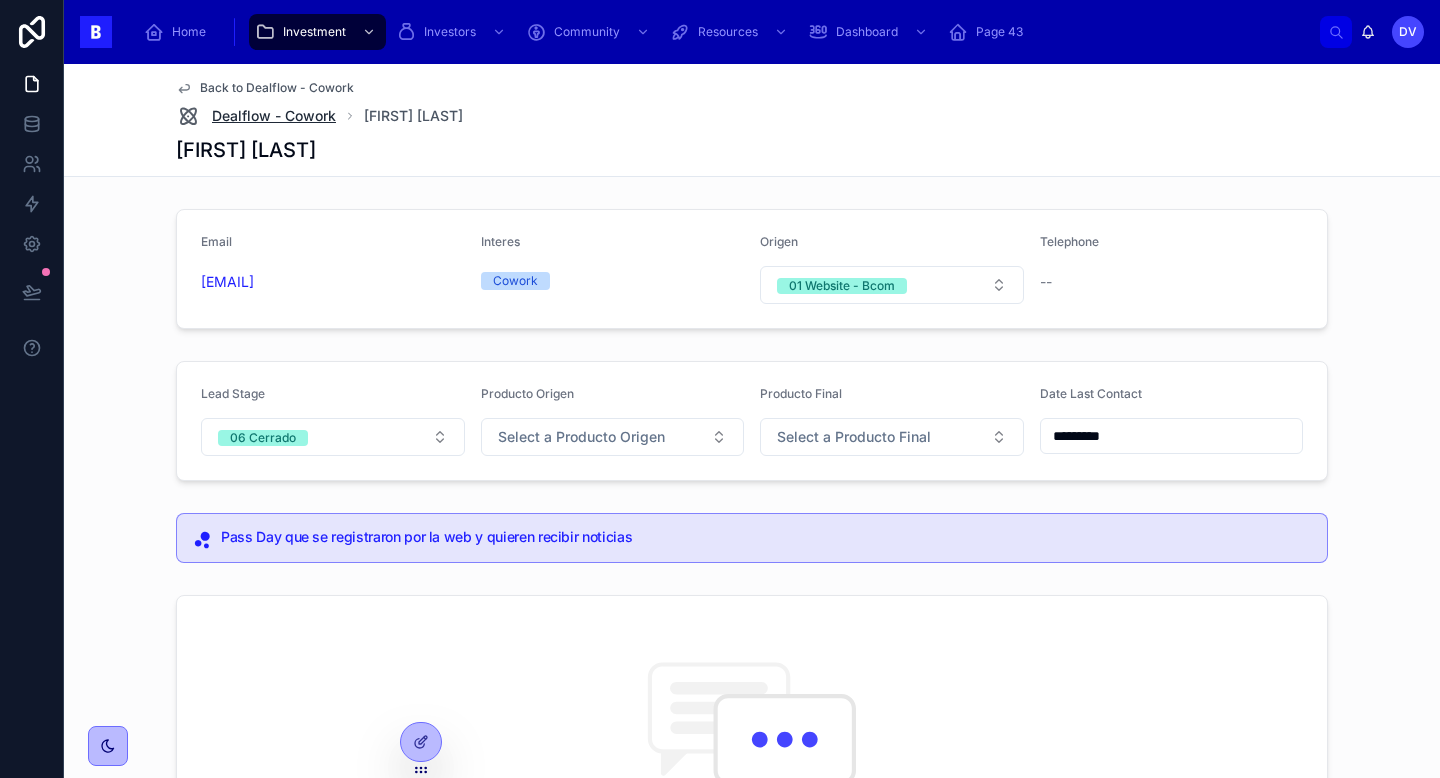 click on "Dealflow - Cowork" at bounding box center [256, 116] 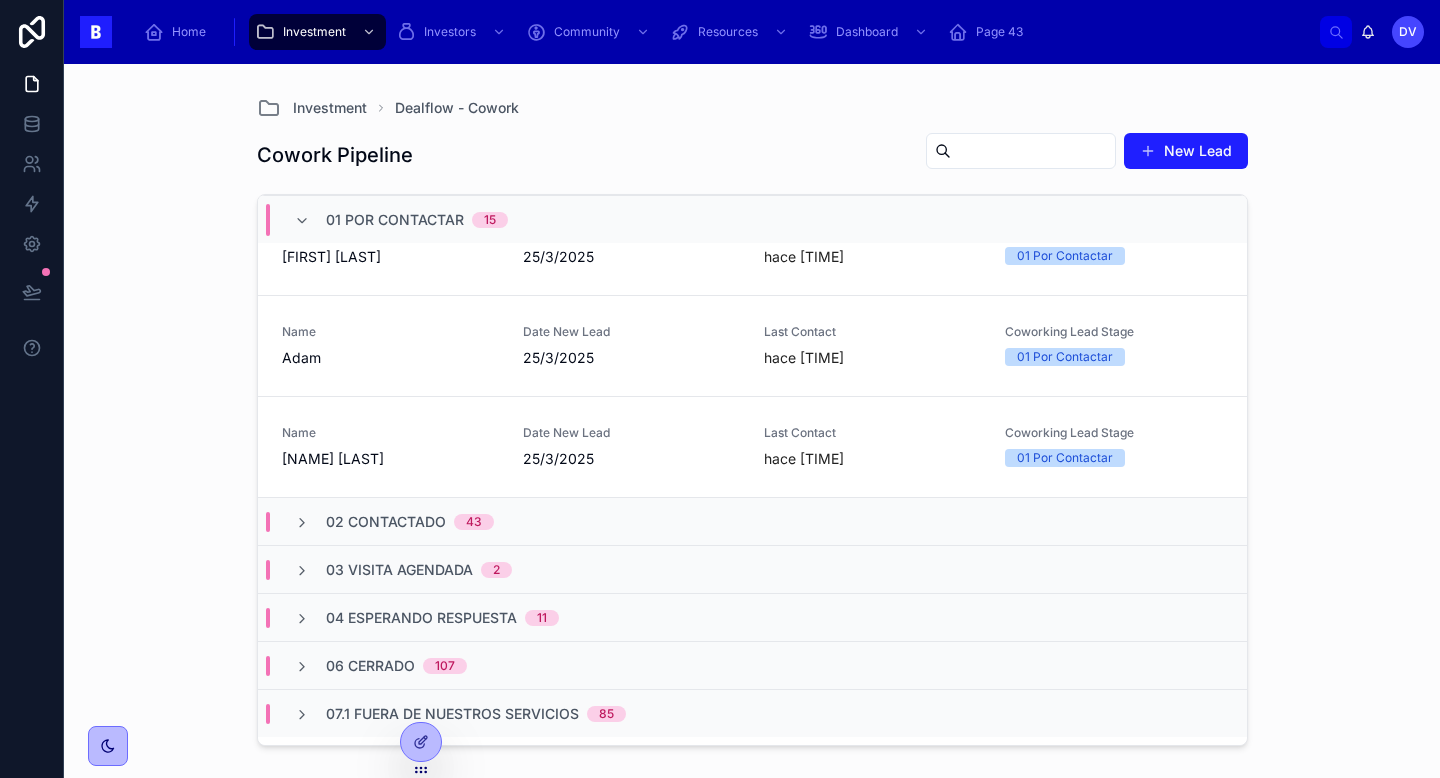 scroll, scrollTop: 1349, scrollLeft: 0, axis: vertical 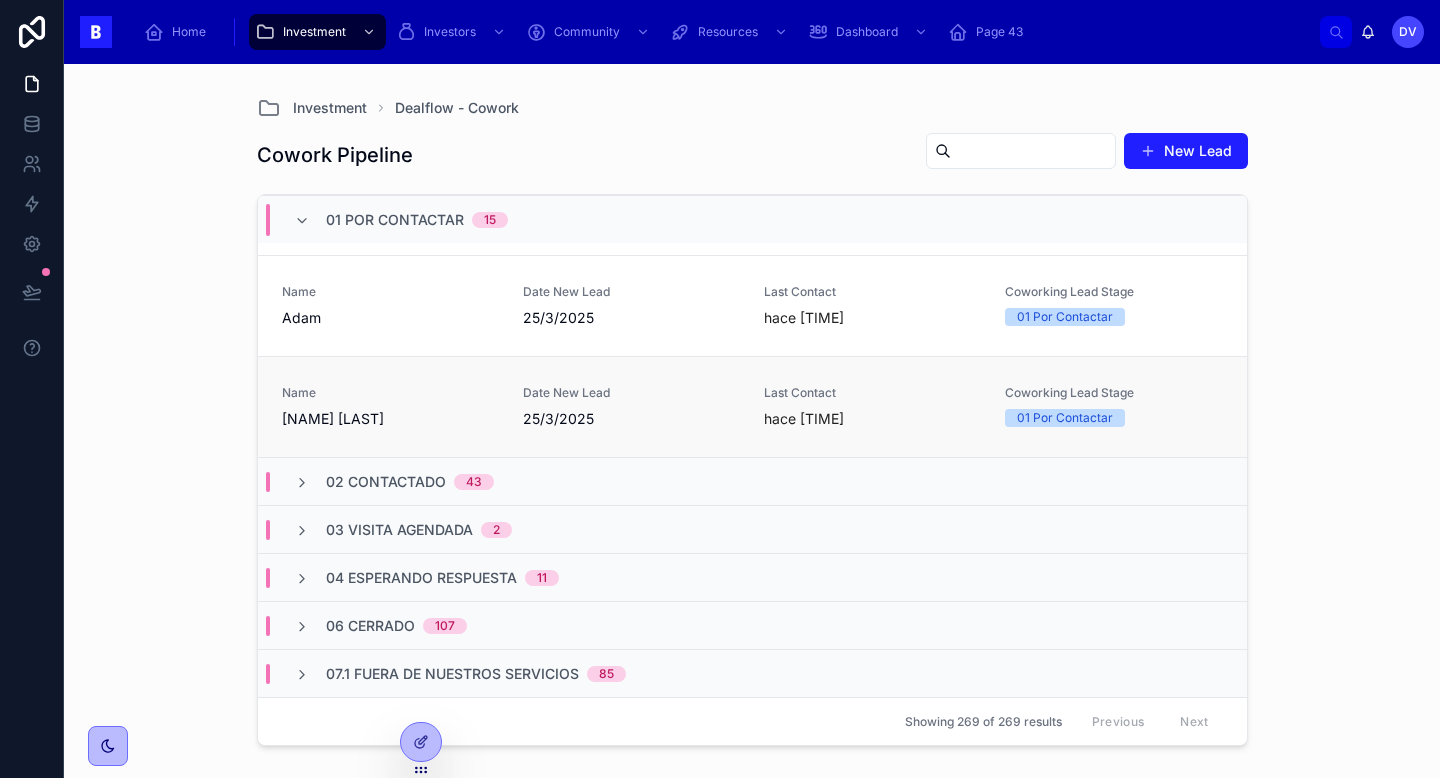 click on "[NAME] [LAST]" at bounding box center [390, 419] 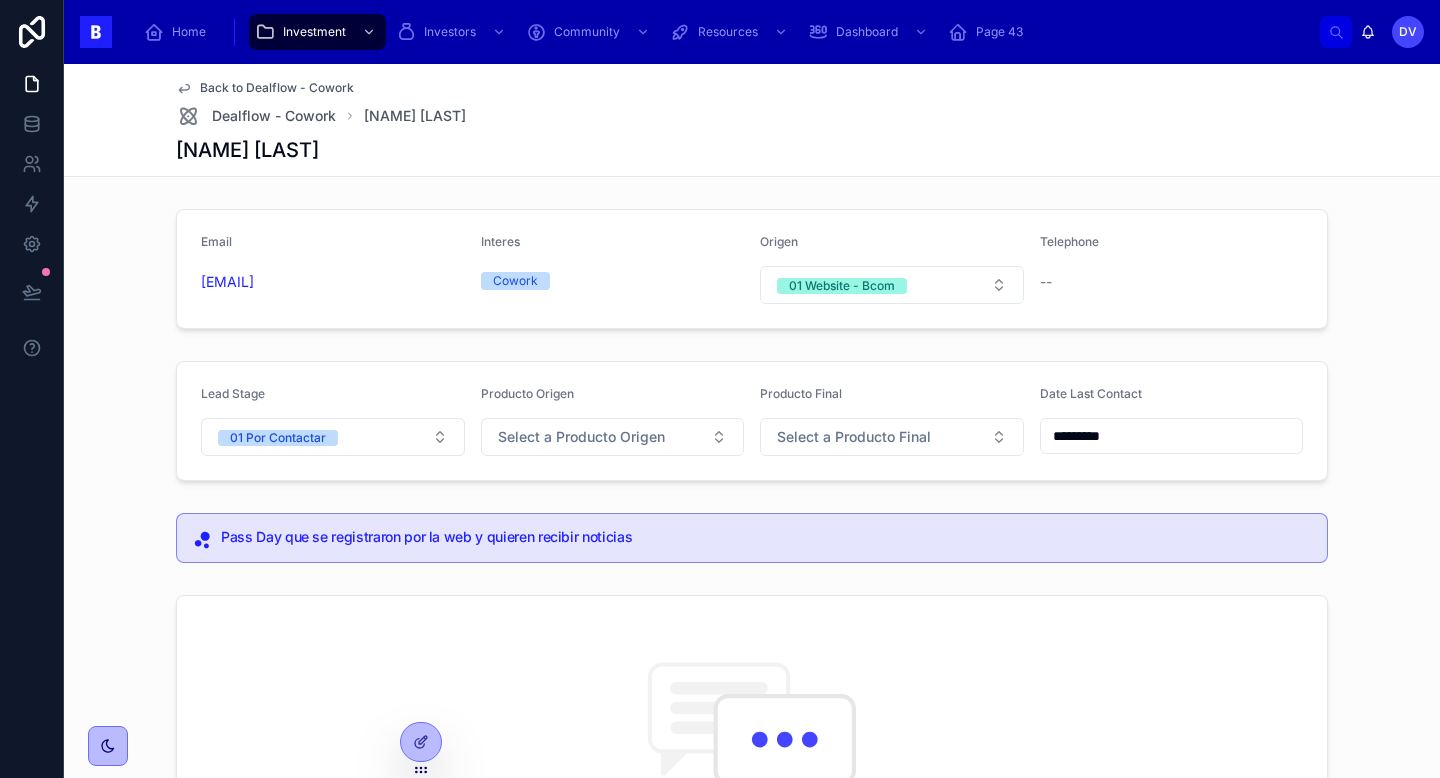 scroll, scrollTop: 11, scrollLeft: 0, axis: vertical 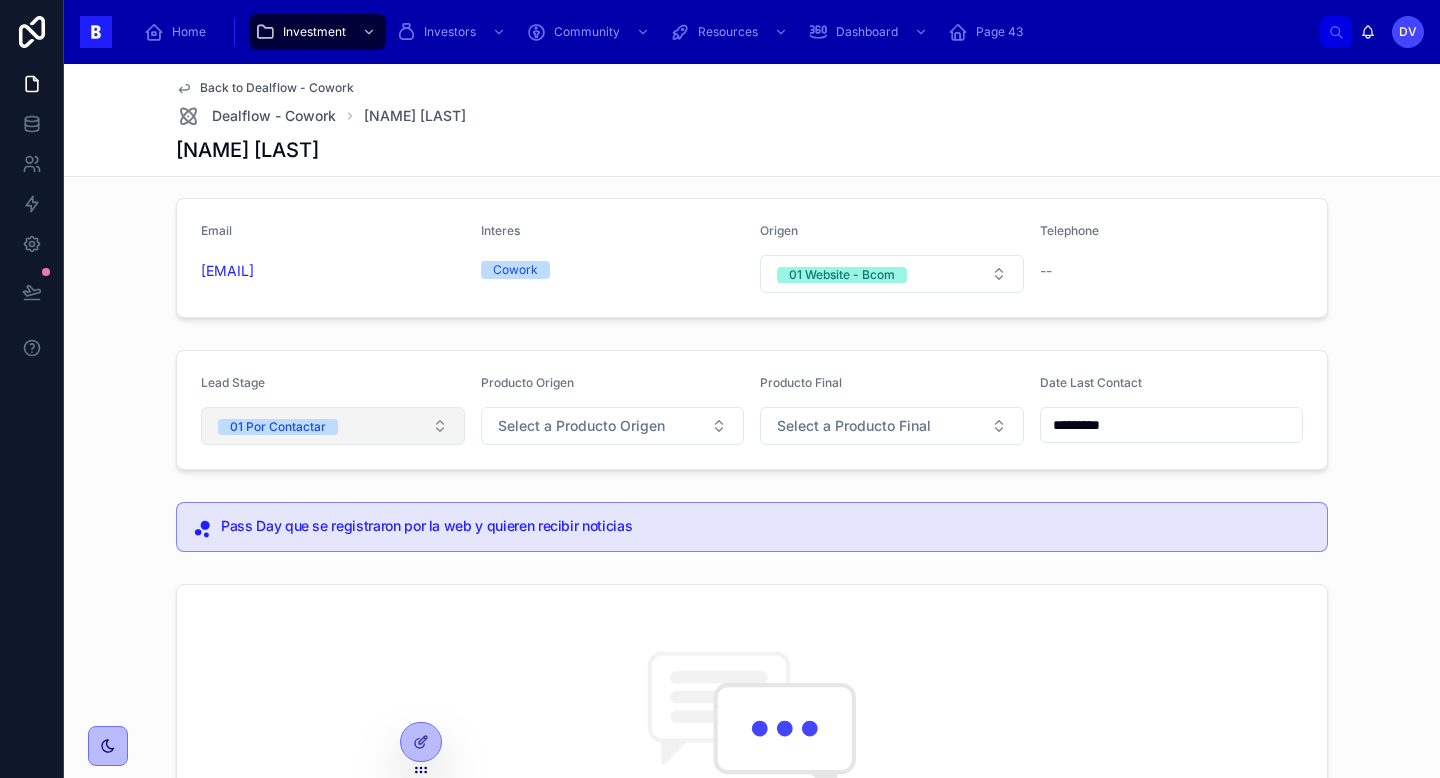 click on "01 Por Contactar" at bounding box center [333, 426] 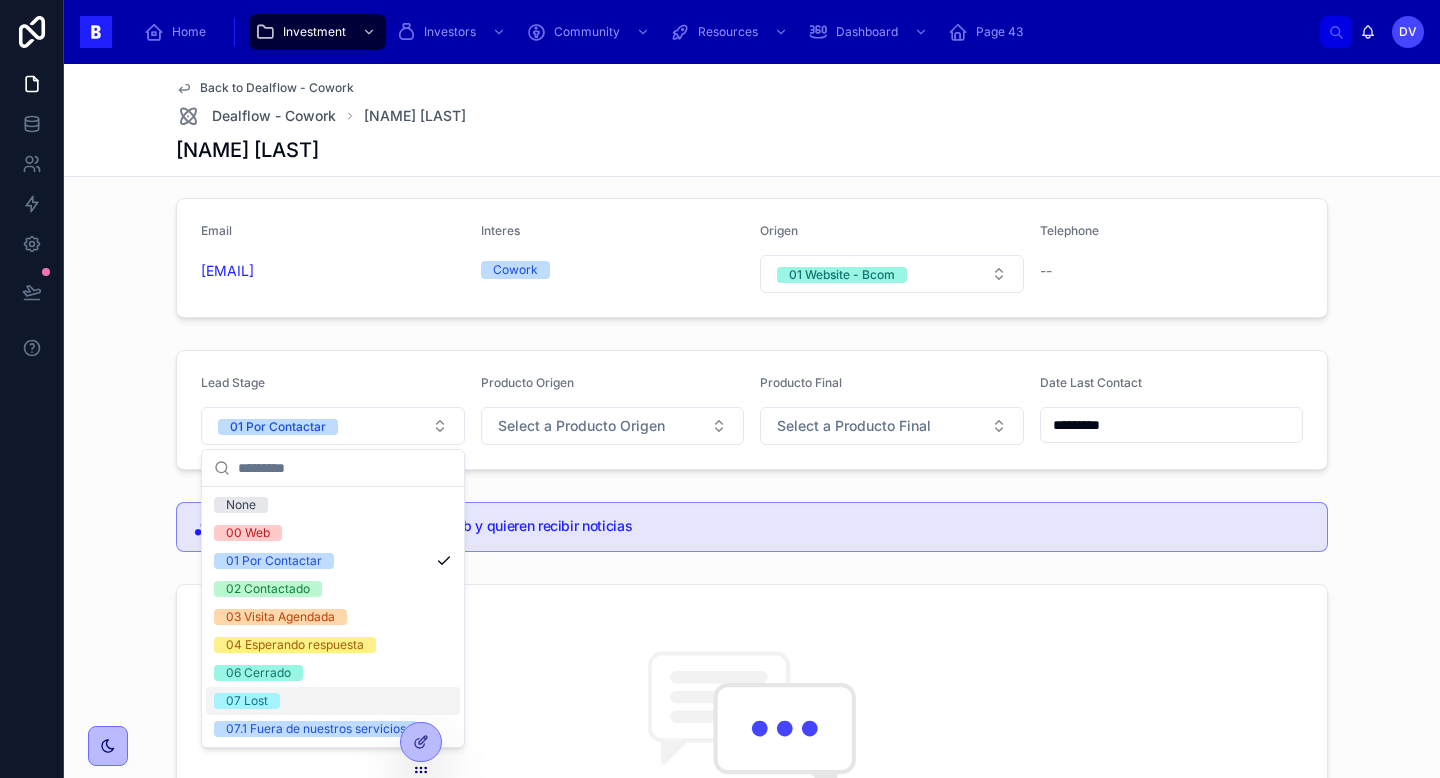 click on "07 Lost" at bounding box center [333, 701] 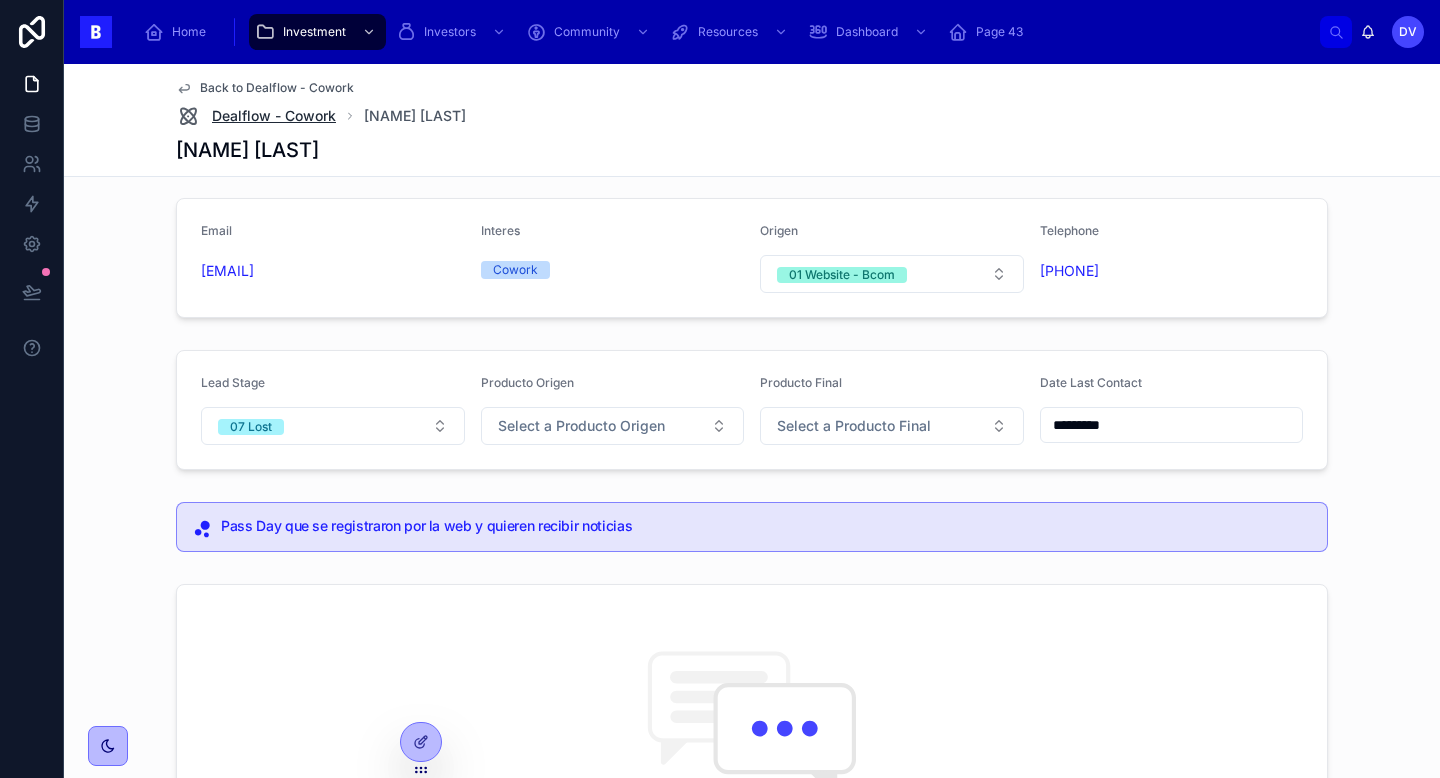 click on "Dealflow - Cowork" at bounding box center (274, 116) 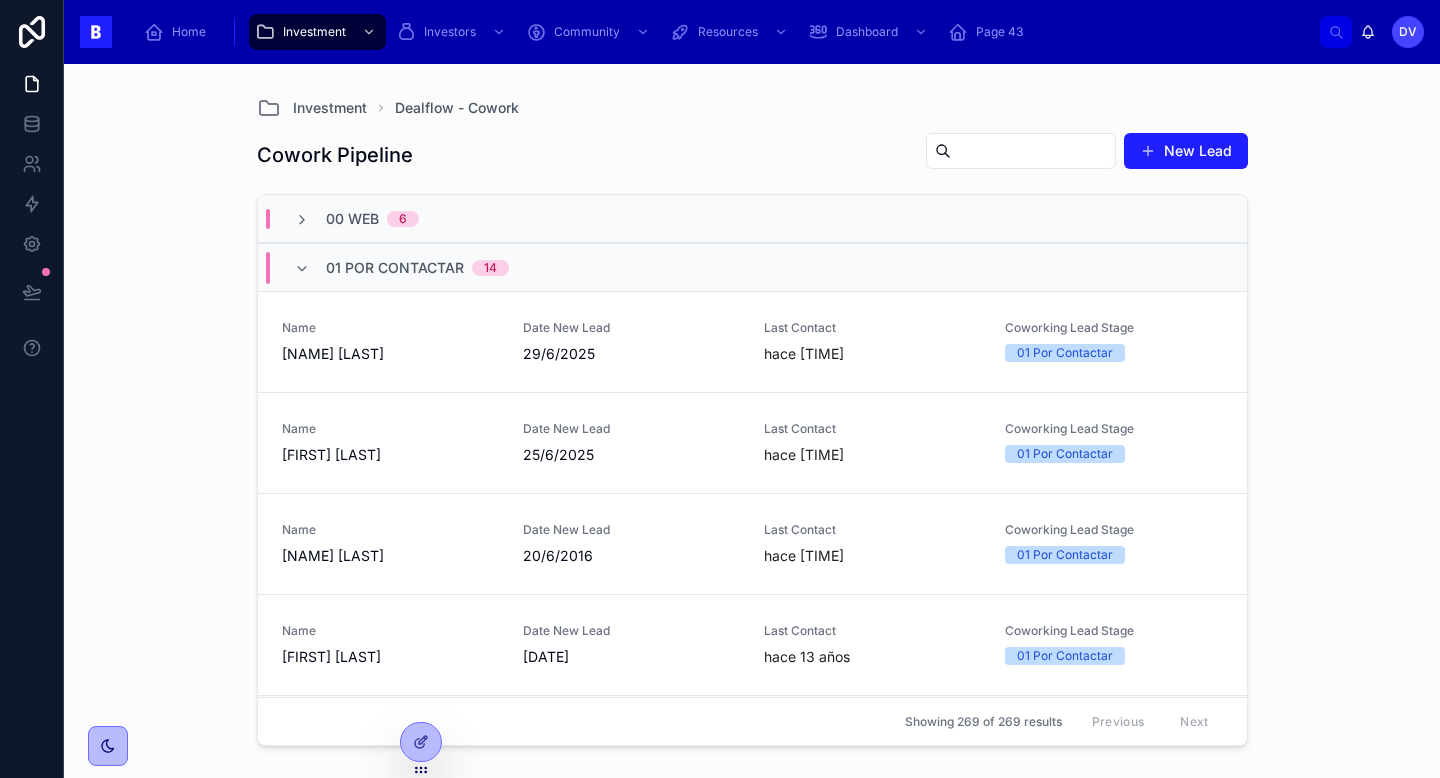 scroll, scrollTop: 0, scrollLeft: 0, axis: both 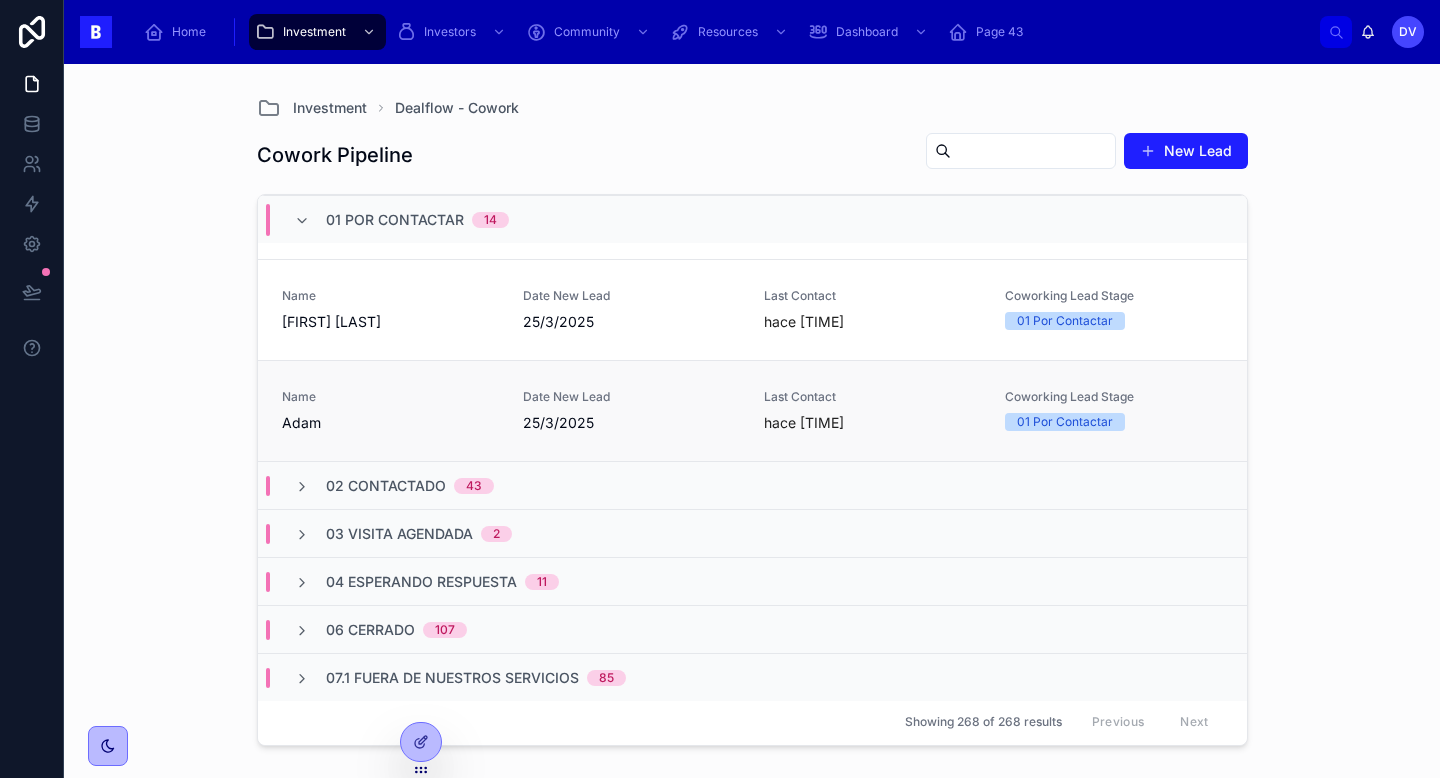 click on "Name [NAME]" at bounding box center [390, 411] 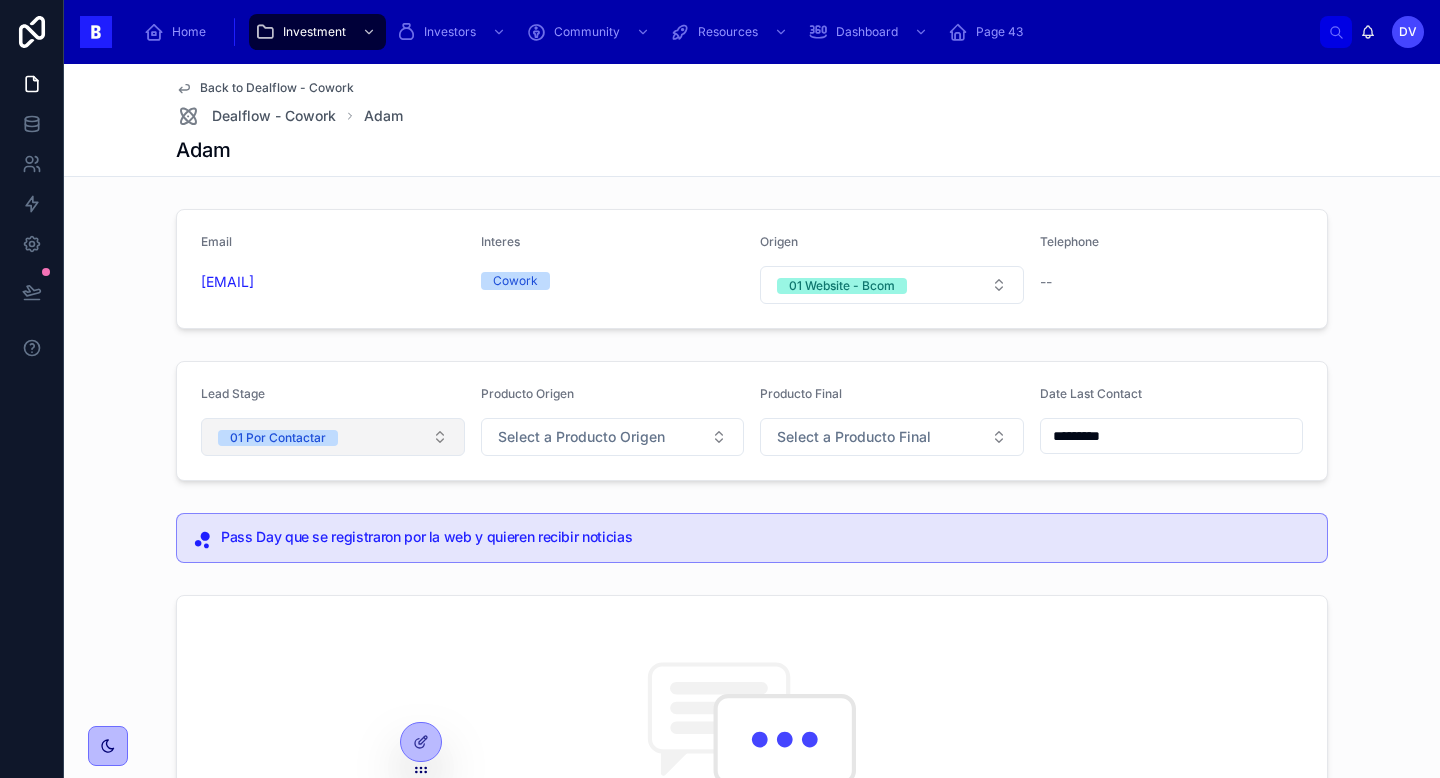 click on "01 Por Contactar" at bounding box center (333, 437) 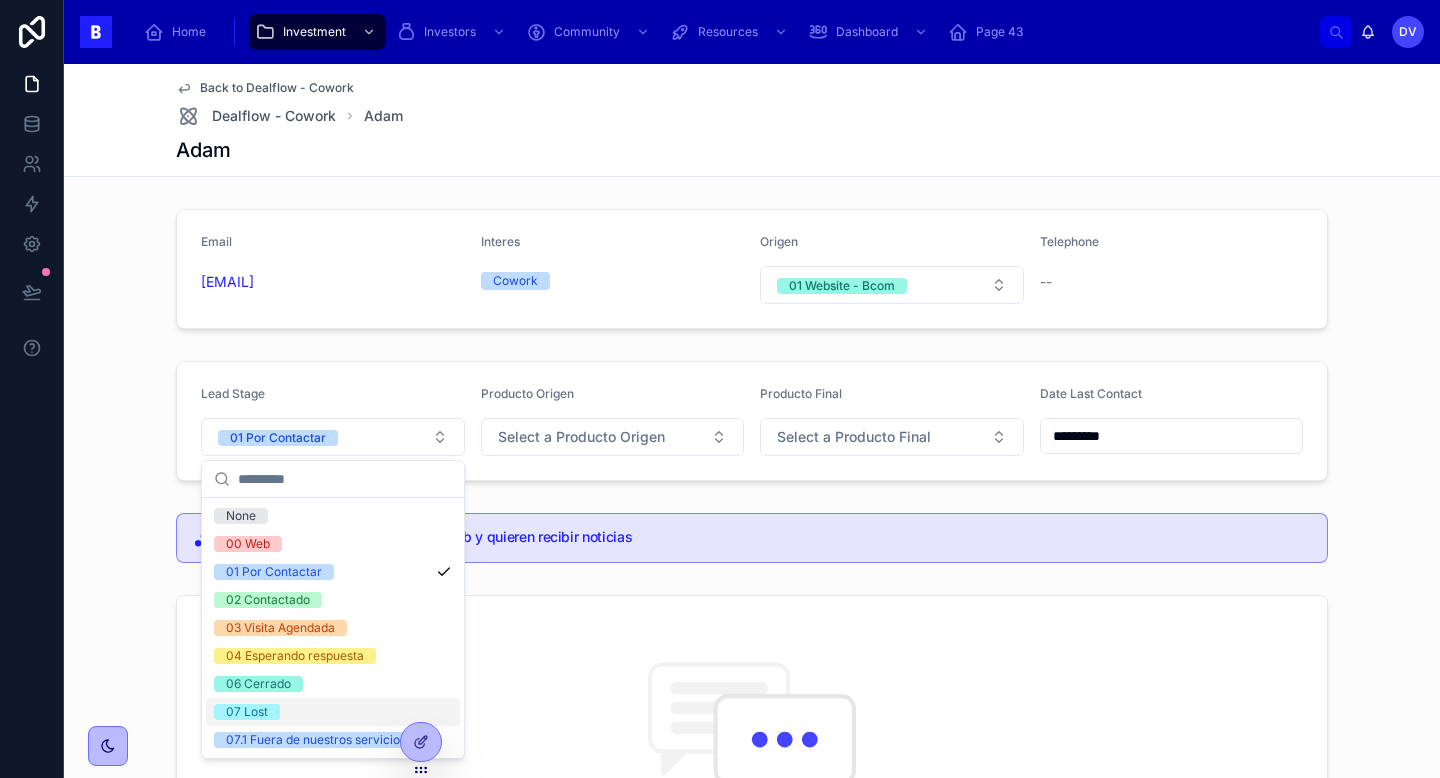 click on "07 Lost" at bounding box center [333, 712] 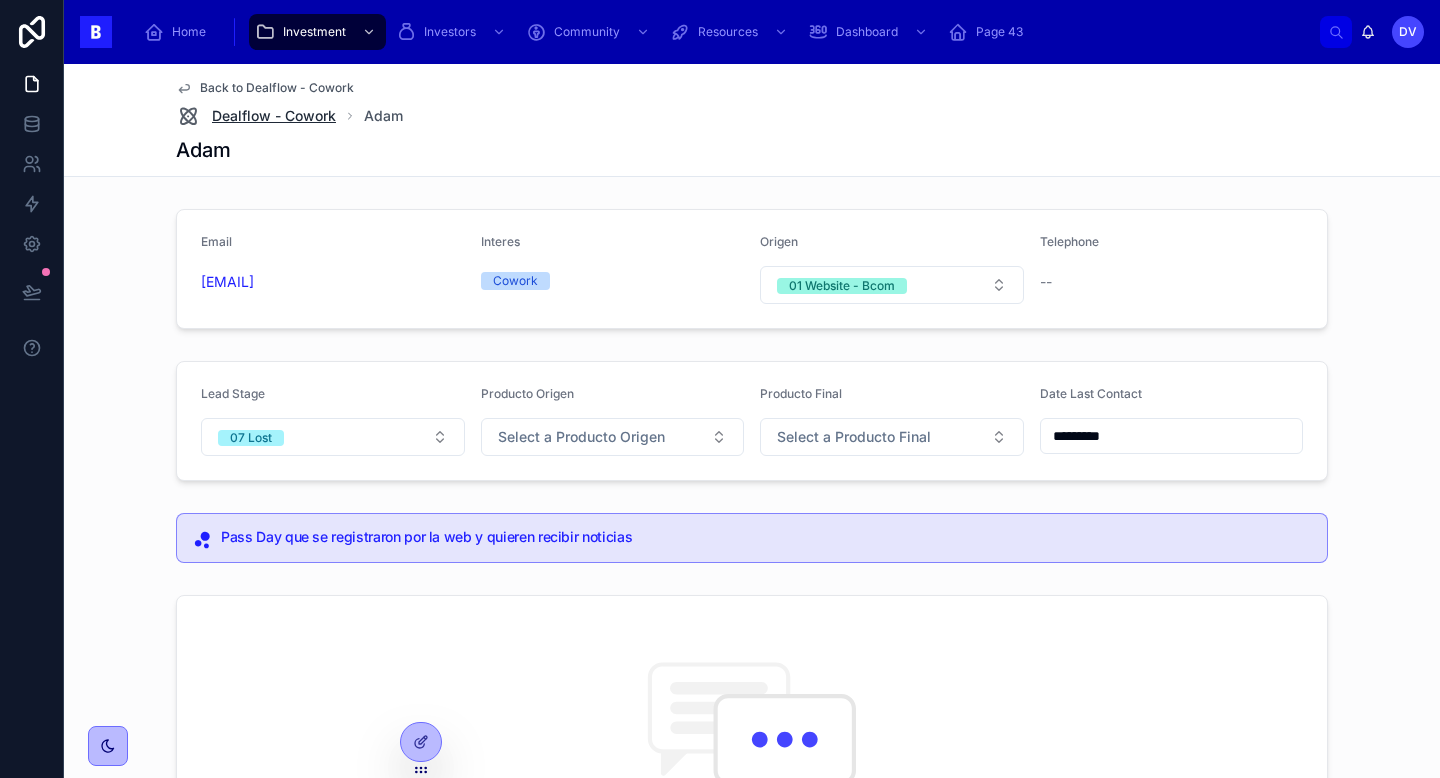 click on "Dealflow - Cowork" at bounding box center [274, 116] 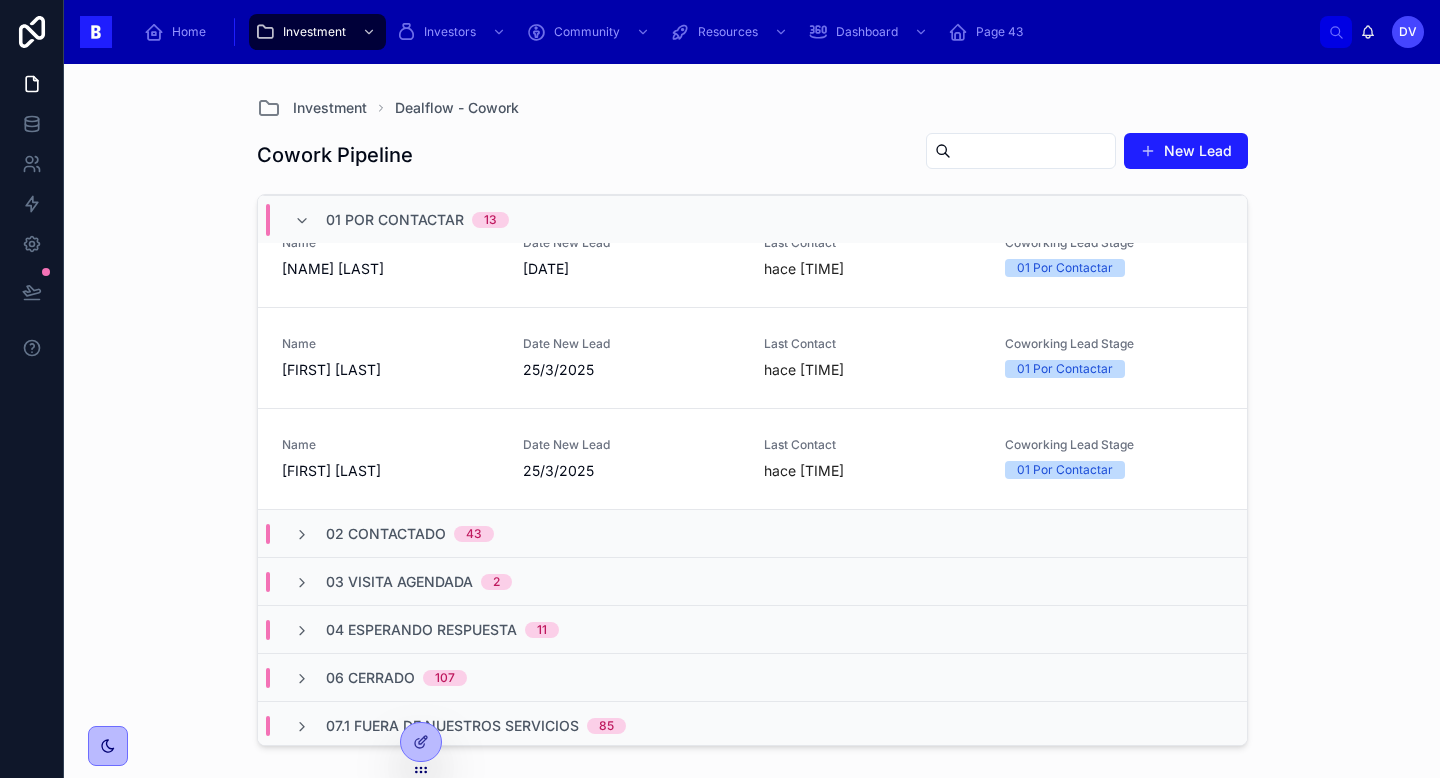 scroll, scrollTop: 1096, scrollLeft: 0, axis: vertical 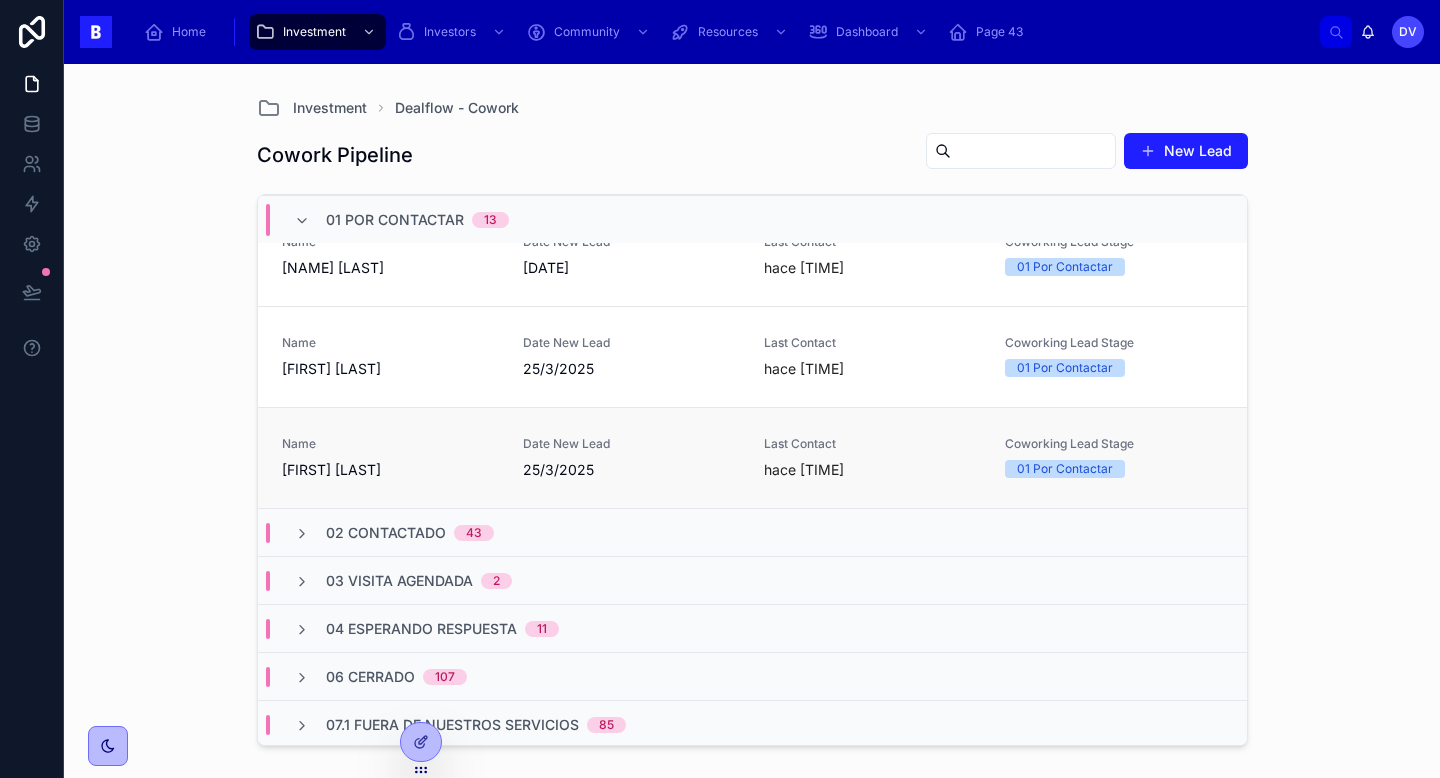click on "[FIRST] [LAST]" at bounding box center [390, 470] 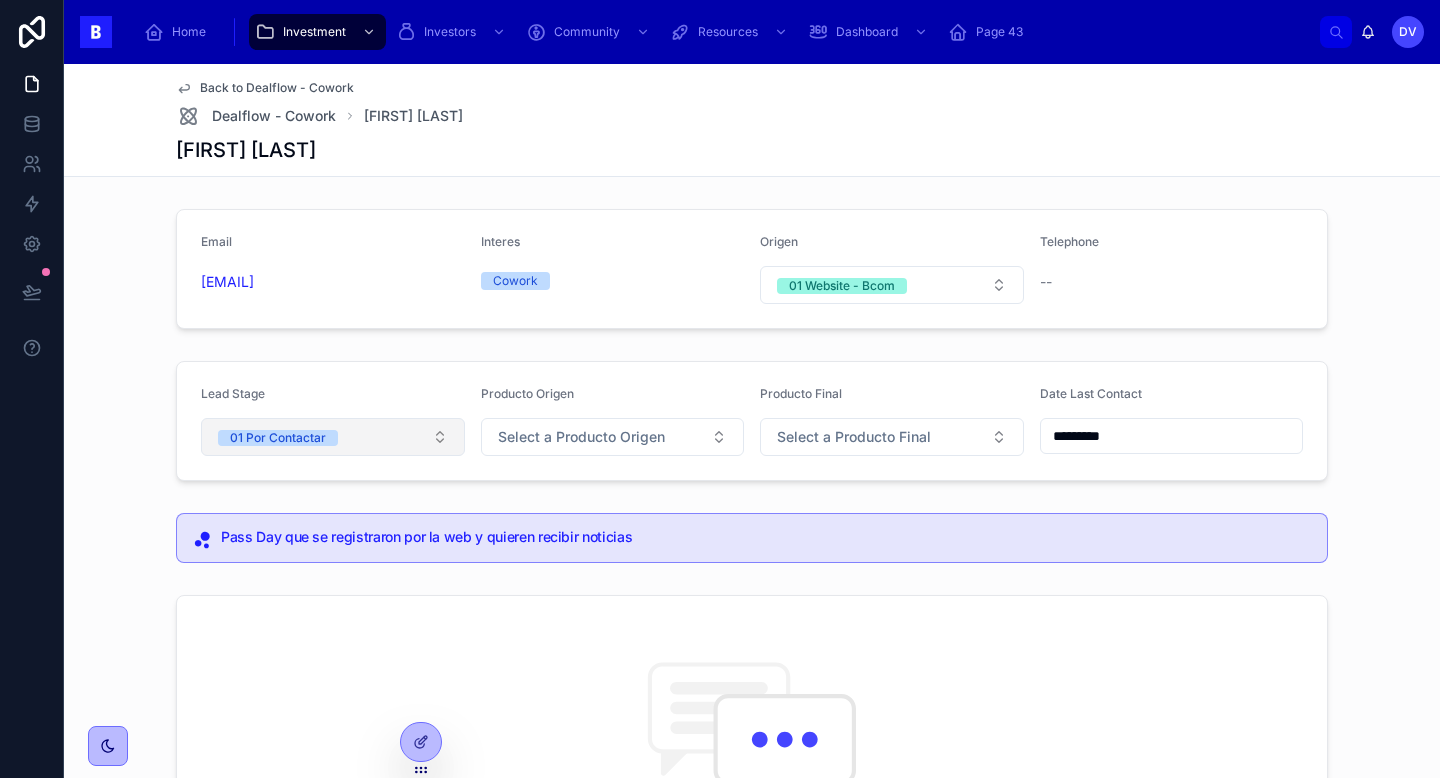 click on "01 Por Contactar" at bounding box center [333, 437] 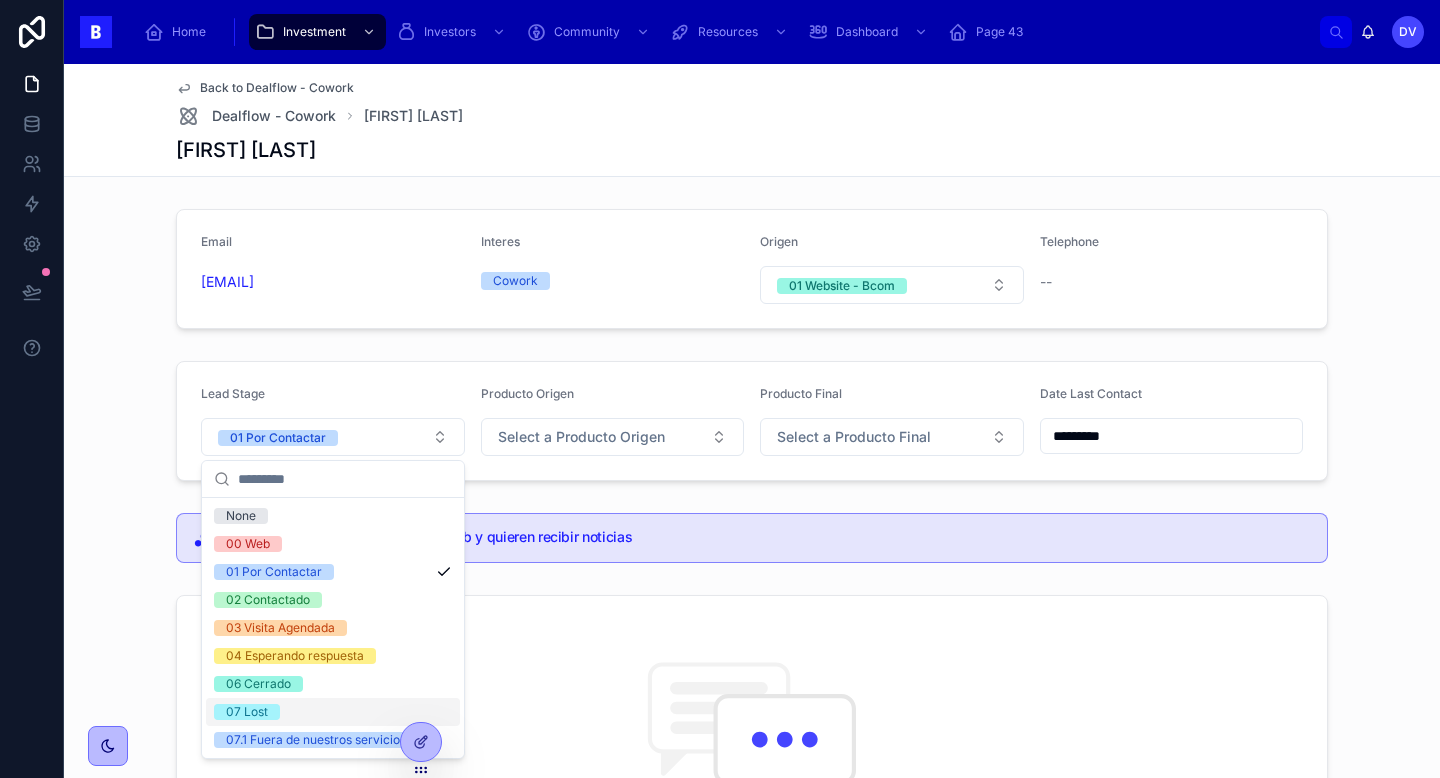 click on "07 Lost" at bounding box center [333, 712] 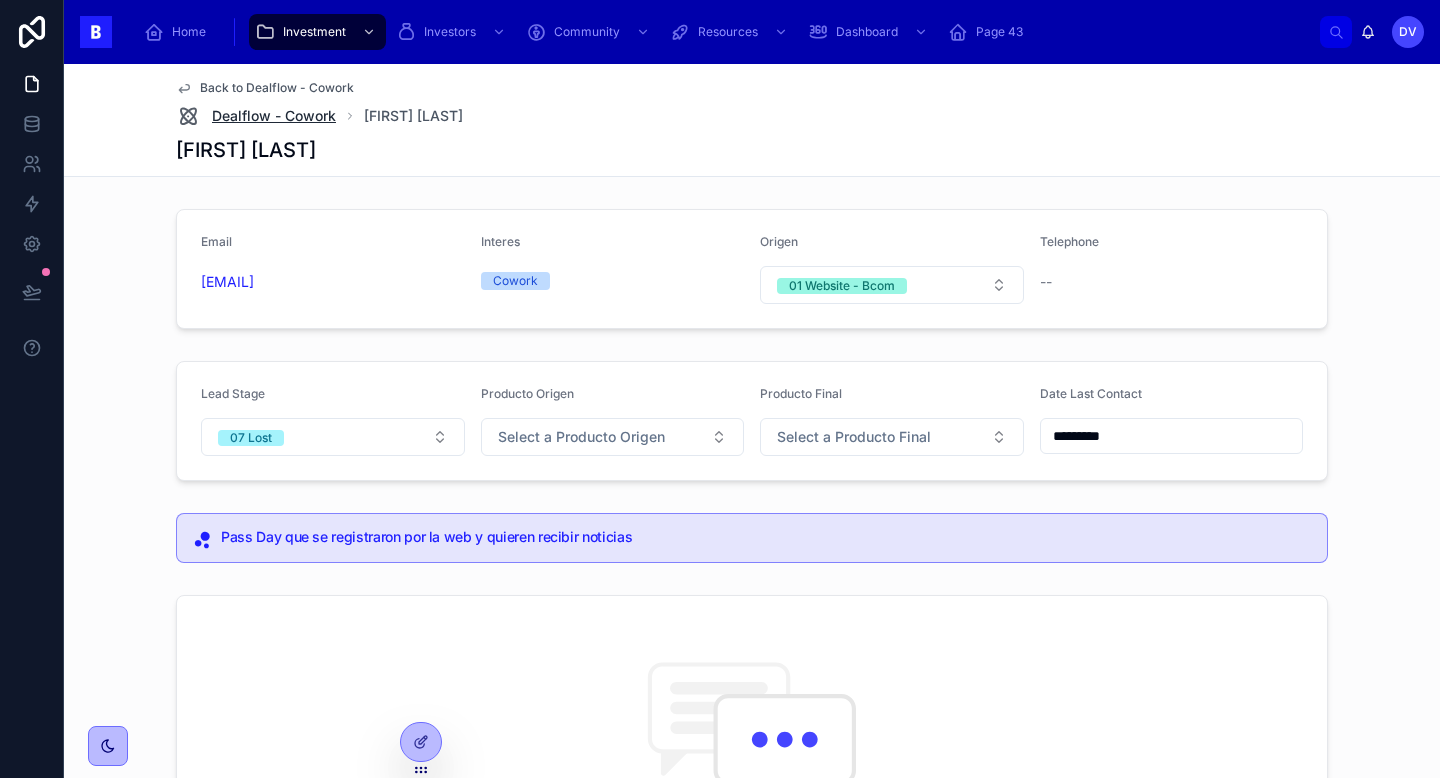 click on "Dealflow - Cowork" at bounding box center (274, 116) 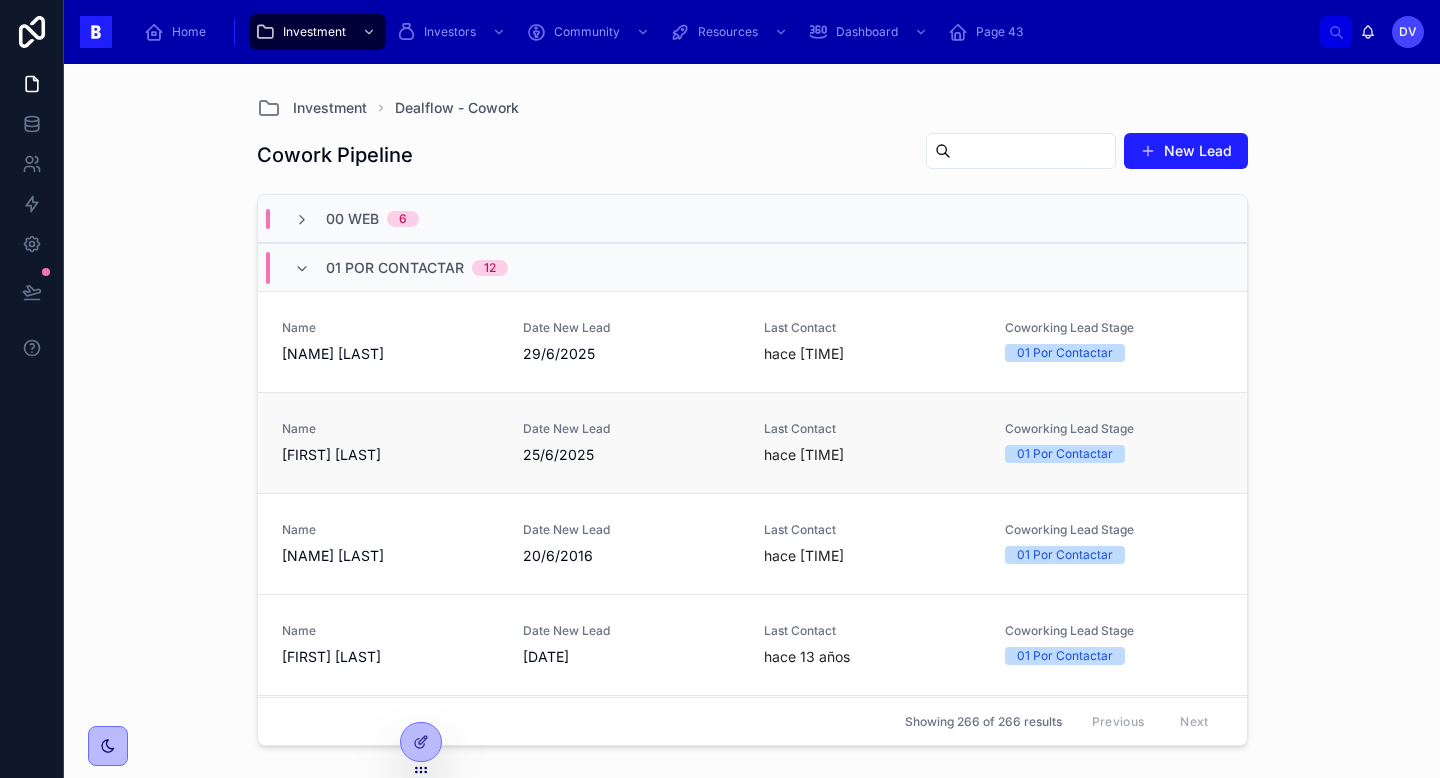 scroll, scrollTop: 1046, scrollLeft: 0, axis: vertical 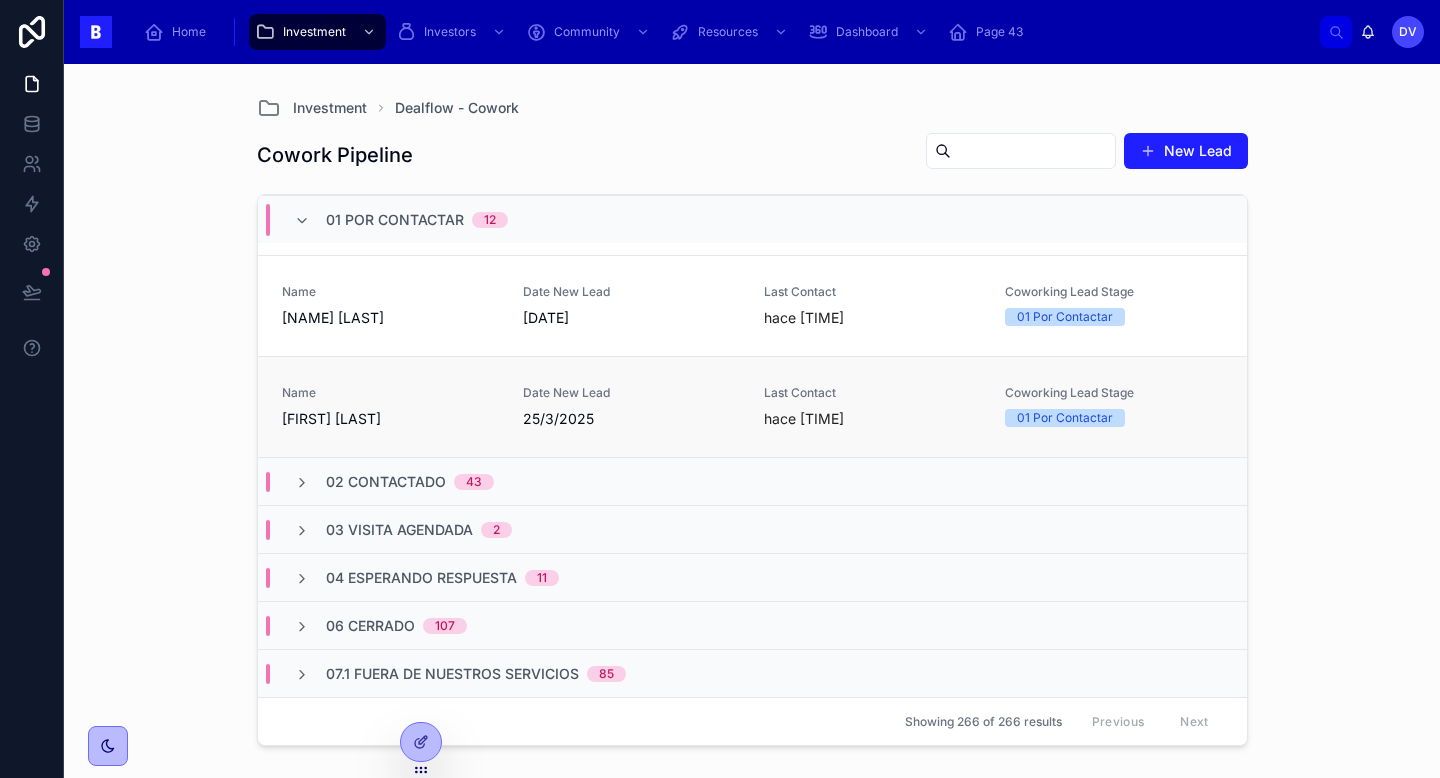 click on "[FIRST] [LAST]" at bounding box center (390, 419) 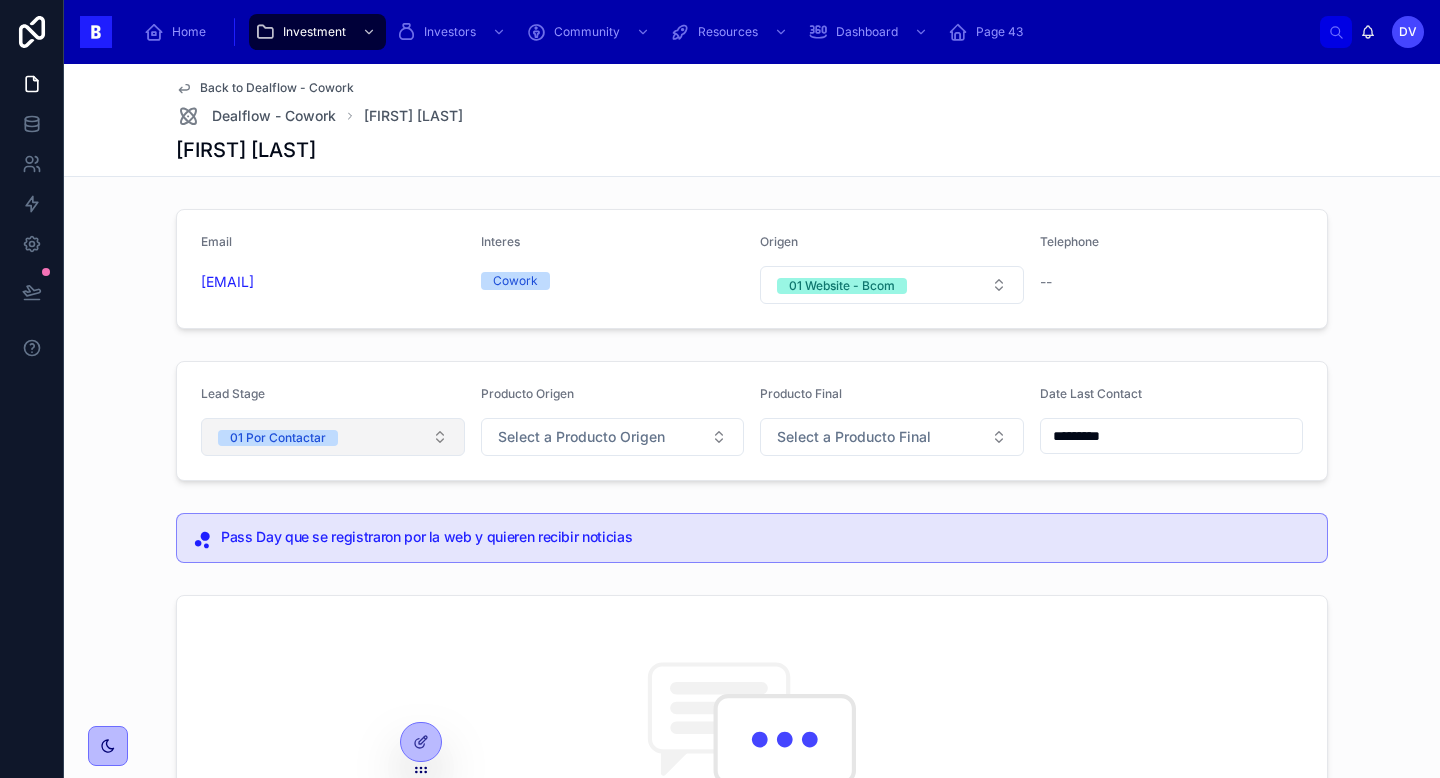 click on "01 Por Contactar" at bounding box center (333, 437) 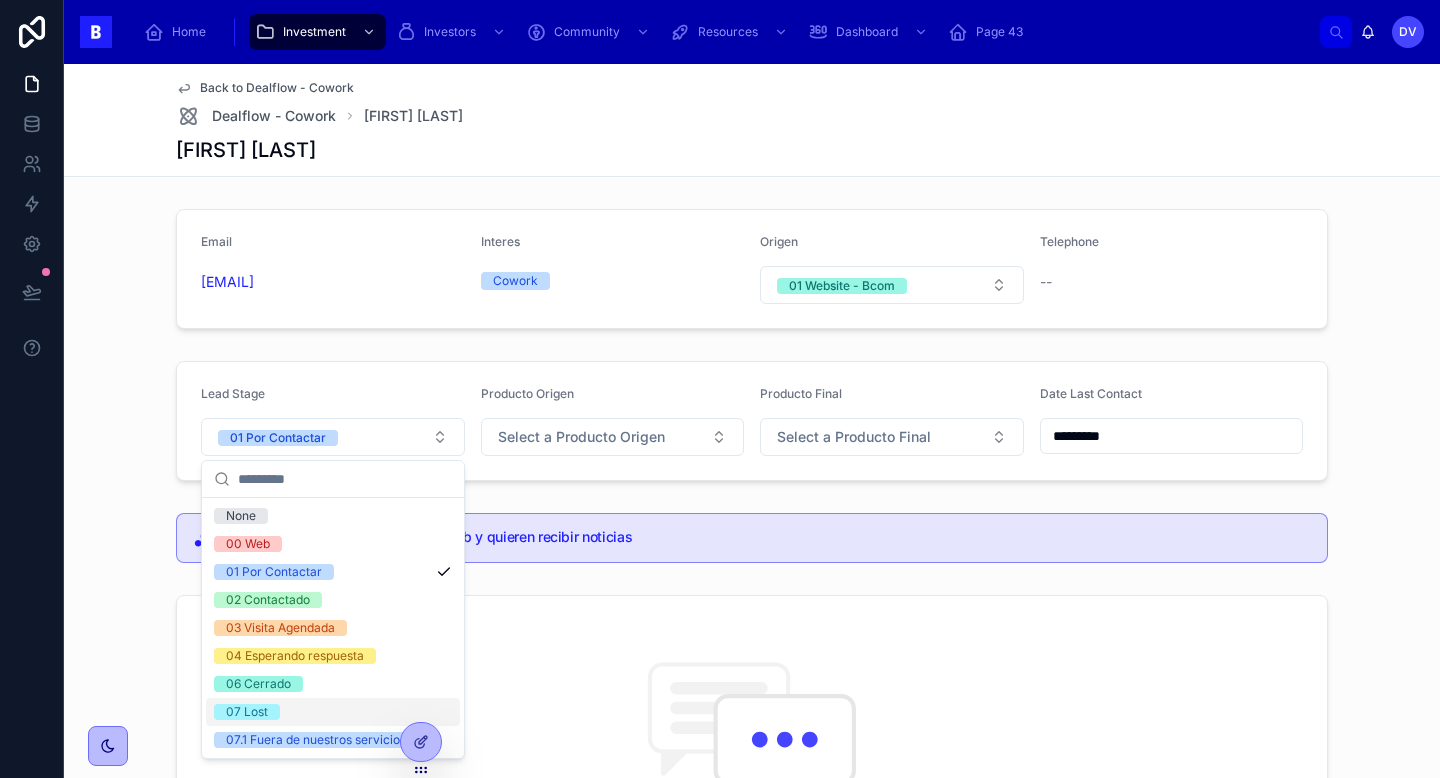 click on "07 Lost" at bounding box center (333, 712) 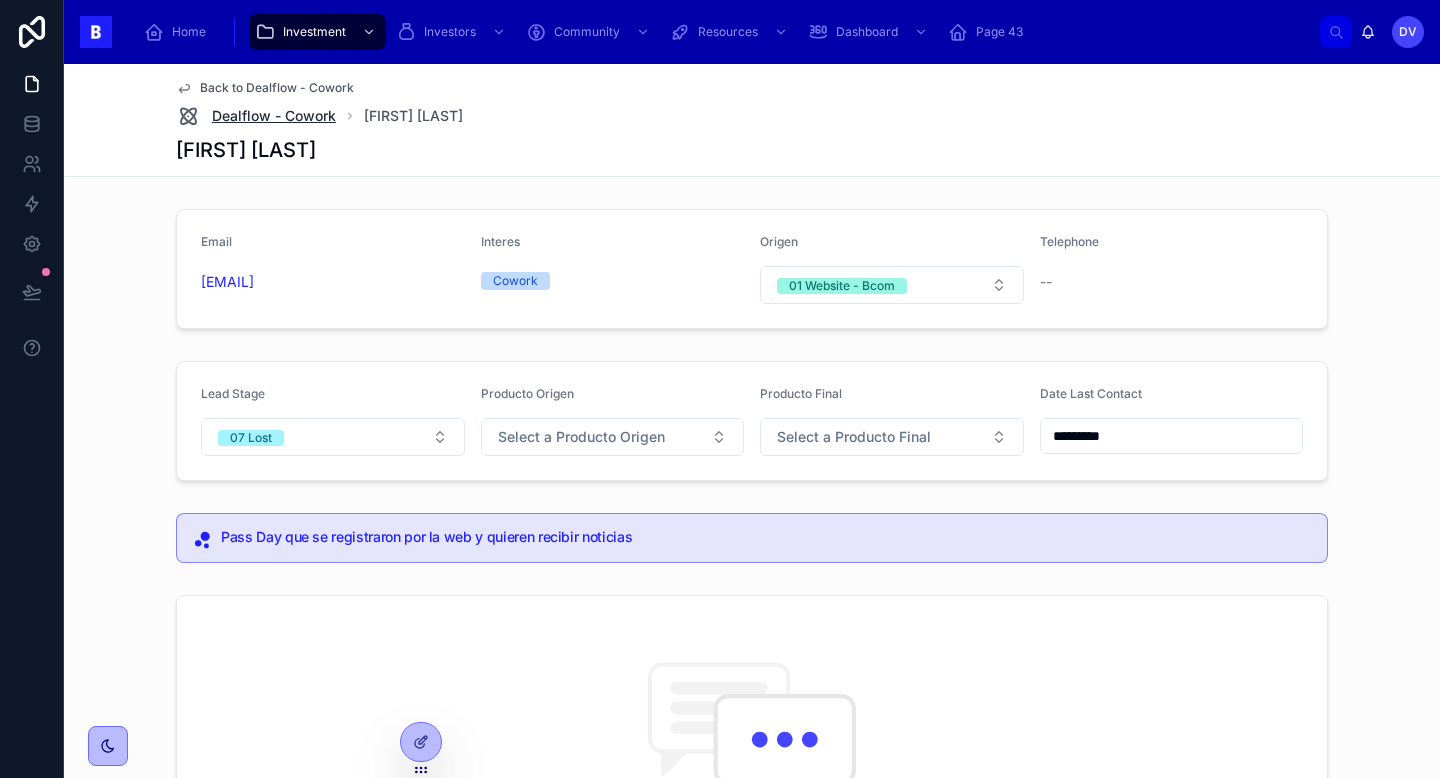 click on "Dealflow - Cowork" at bounding box center [274, 116] 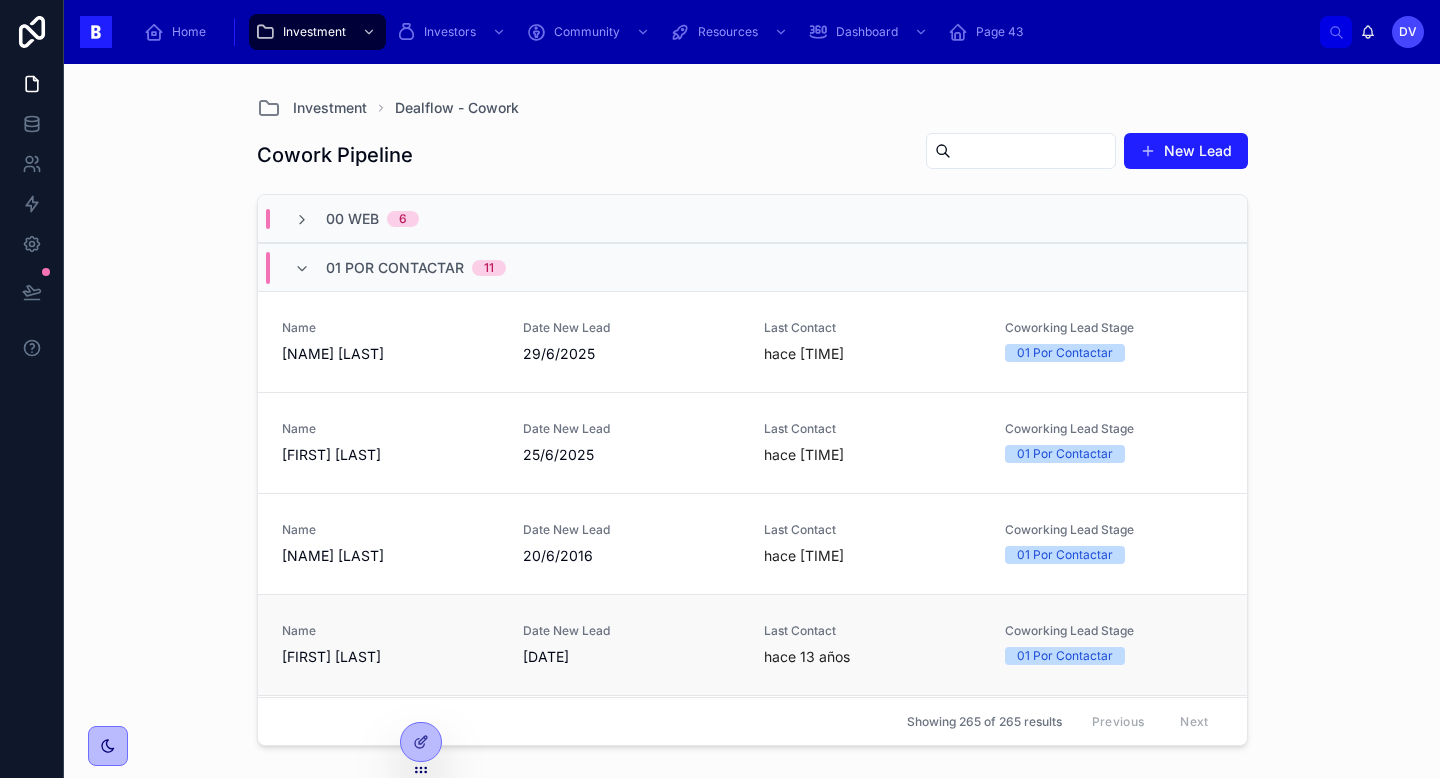 click on "[FIRST] [LAST]" at bounding box center [390, 657] 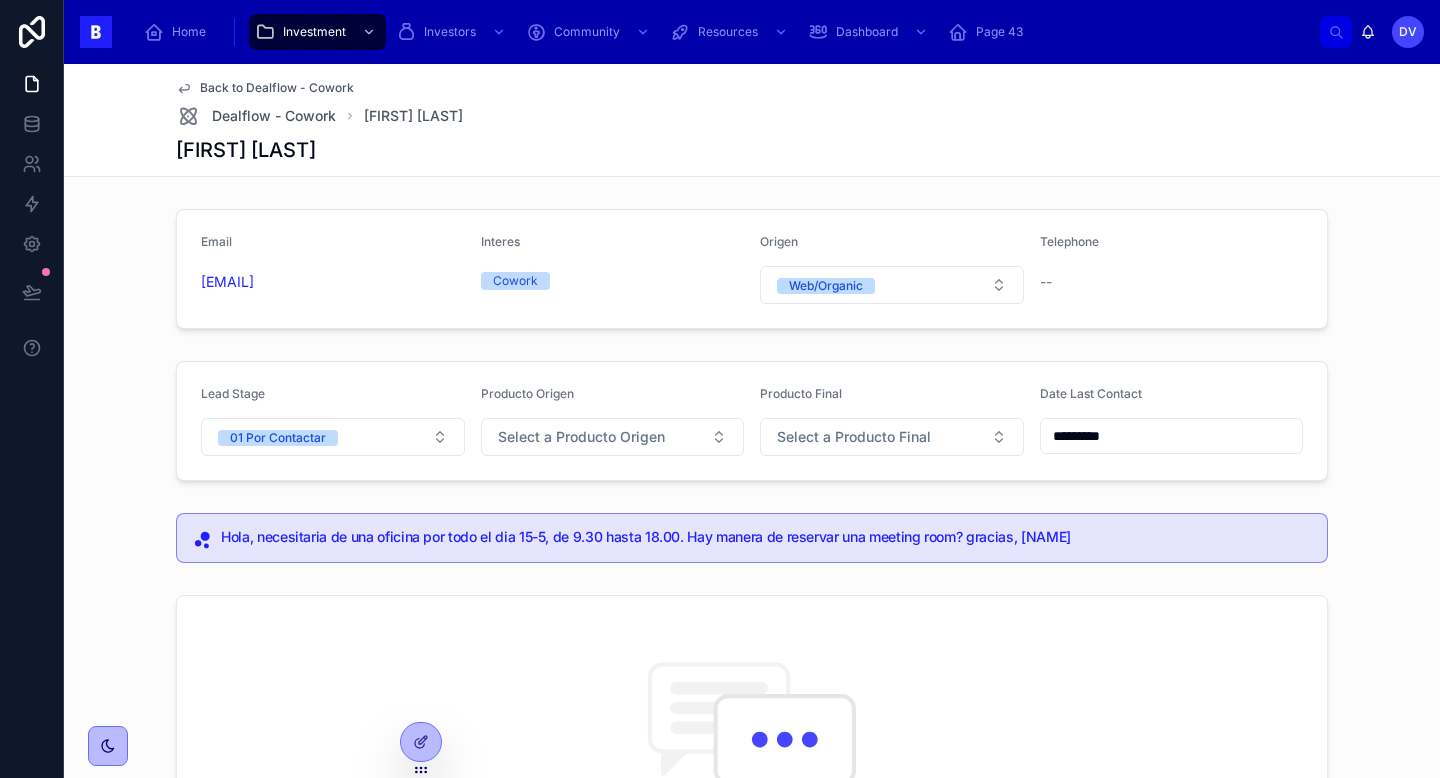 scroll, scrollTop: 1, scrollLeft: 0, axis: vertical 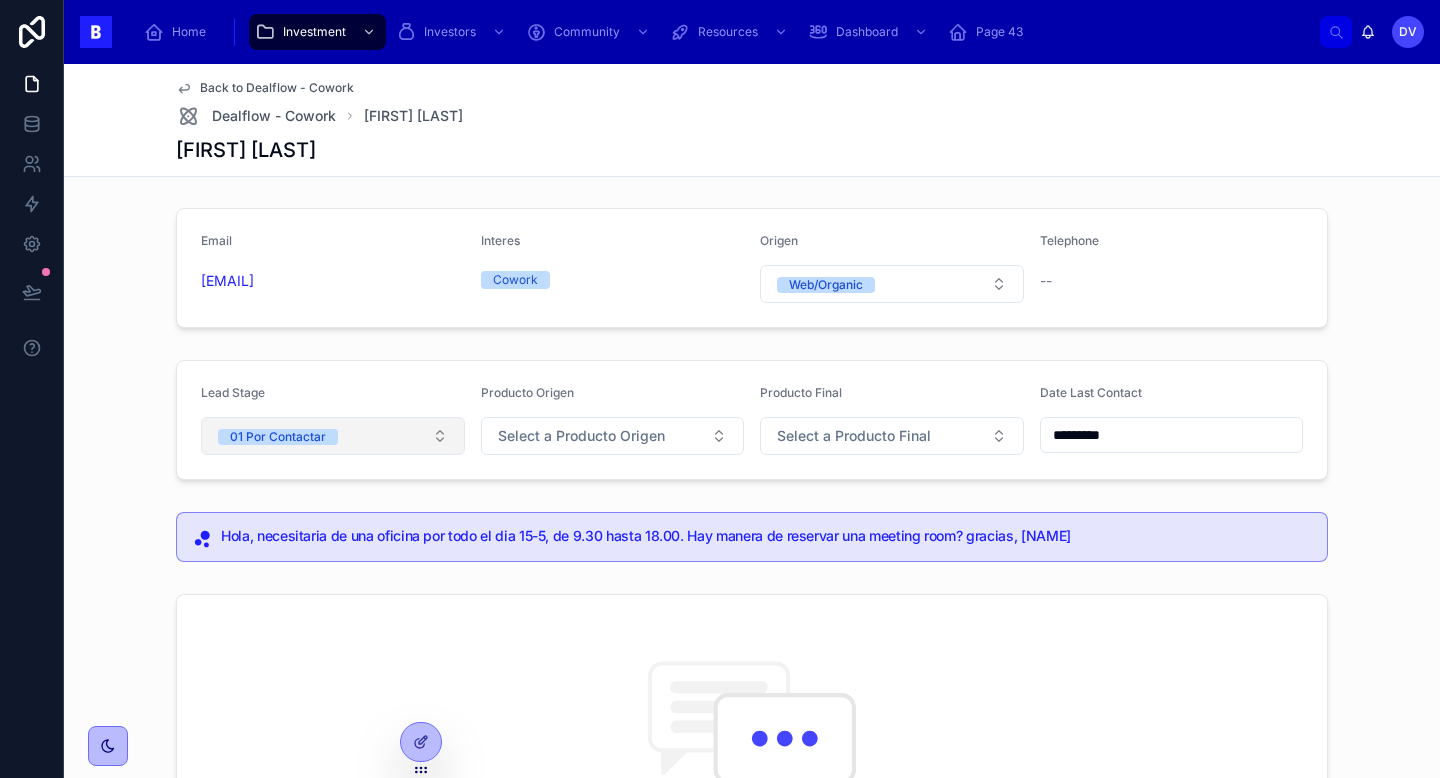 click on "01 Por Contactar" at bounding box center [333, 436] 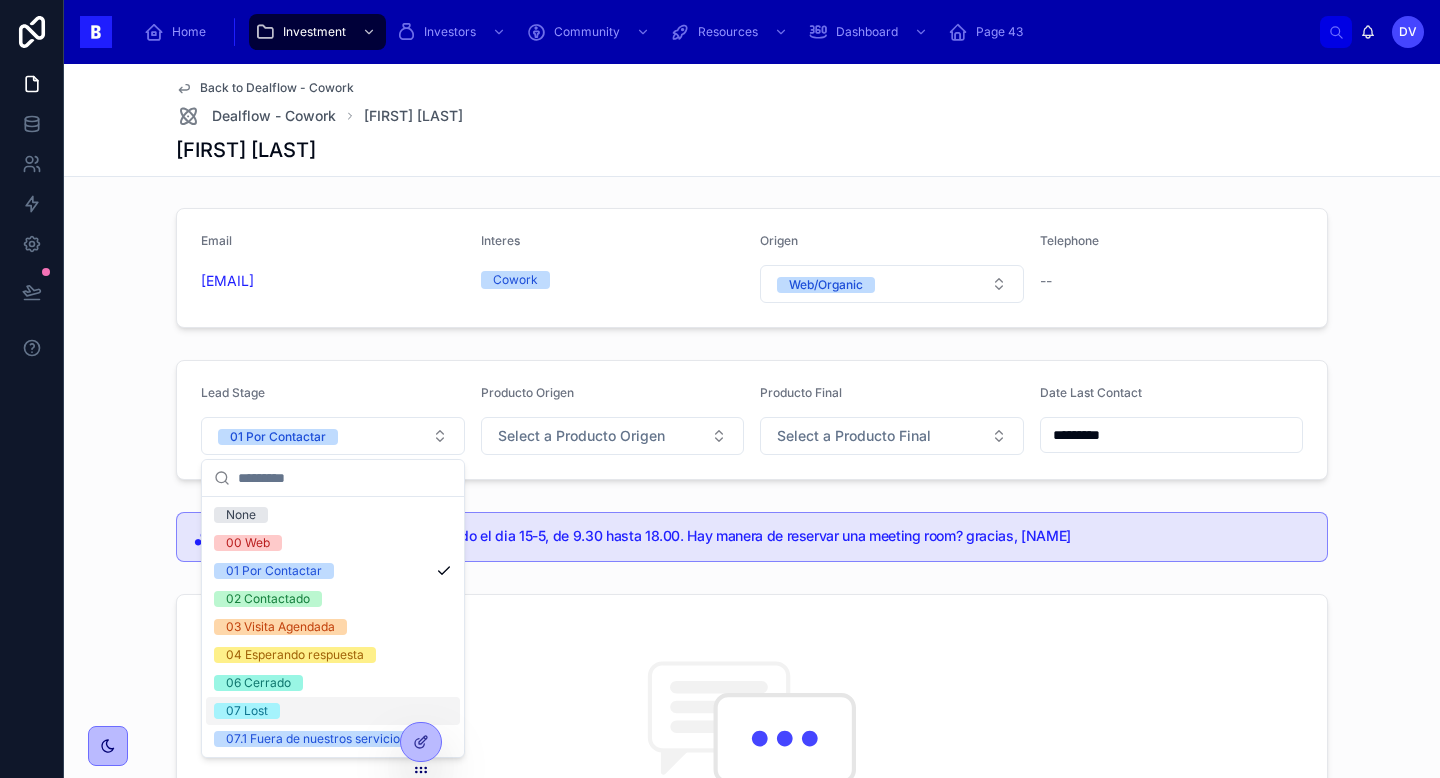 click on "07 Lost" at bounding box center [247, 711] 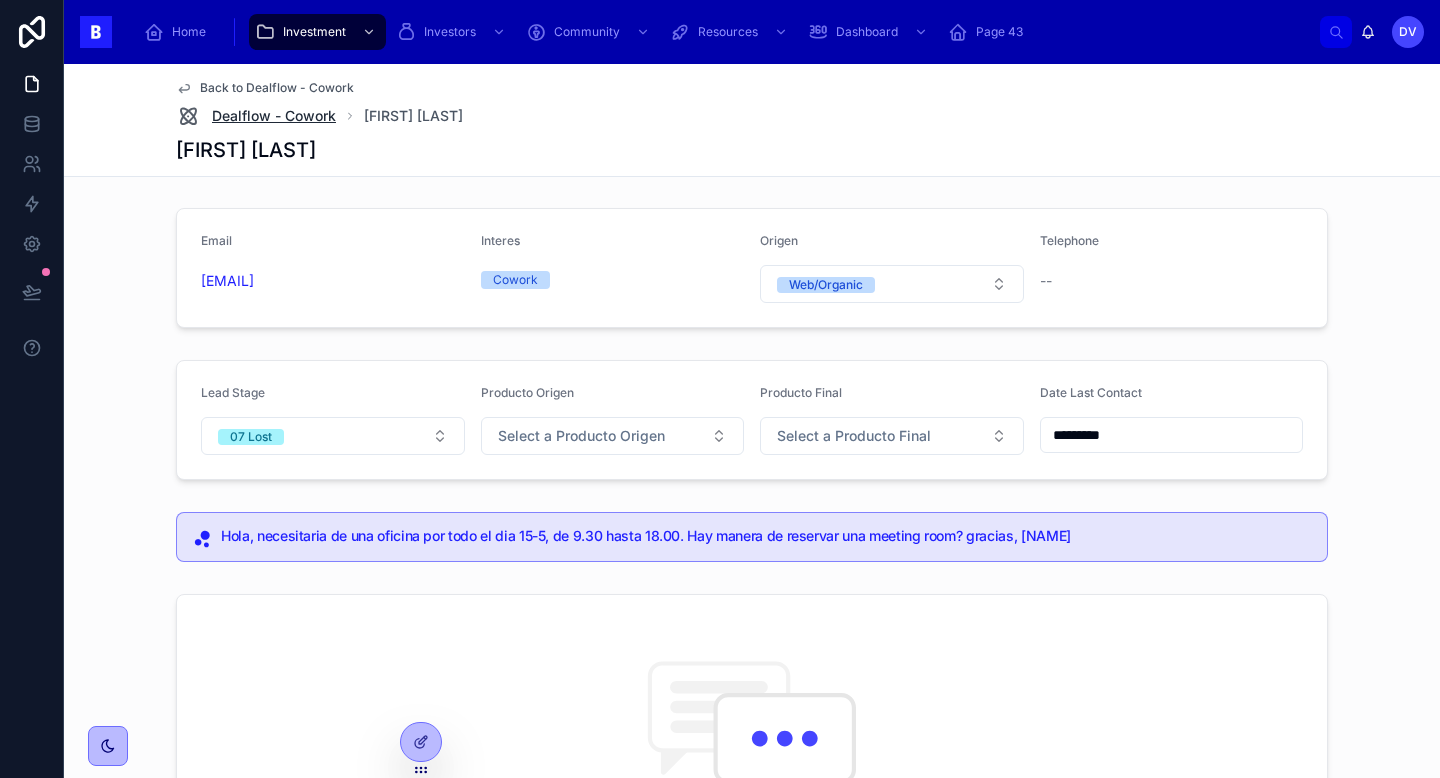 click on "Dealflow - Cowork" at bounding box center [274, 116] 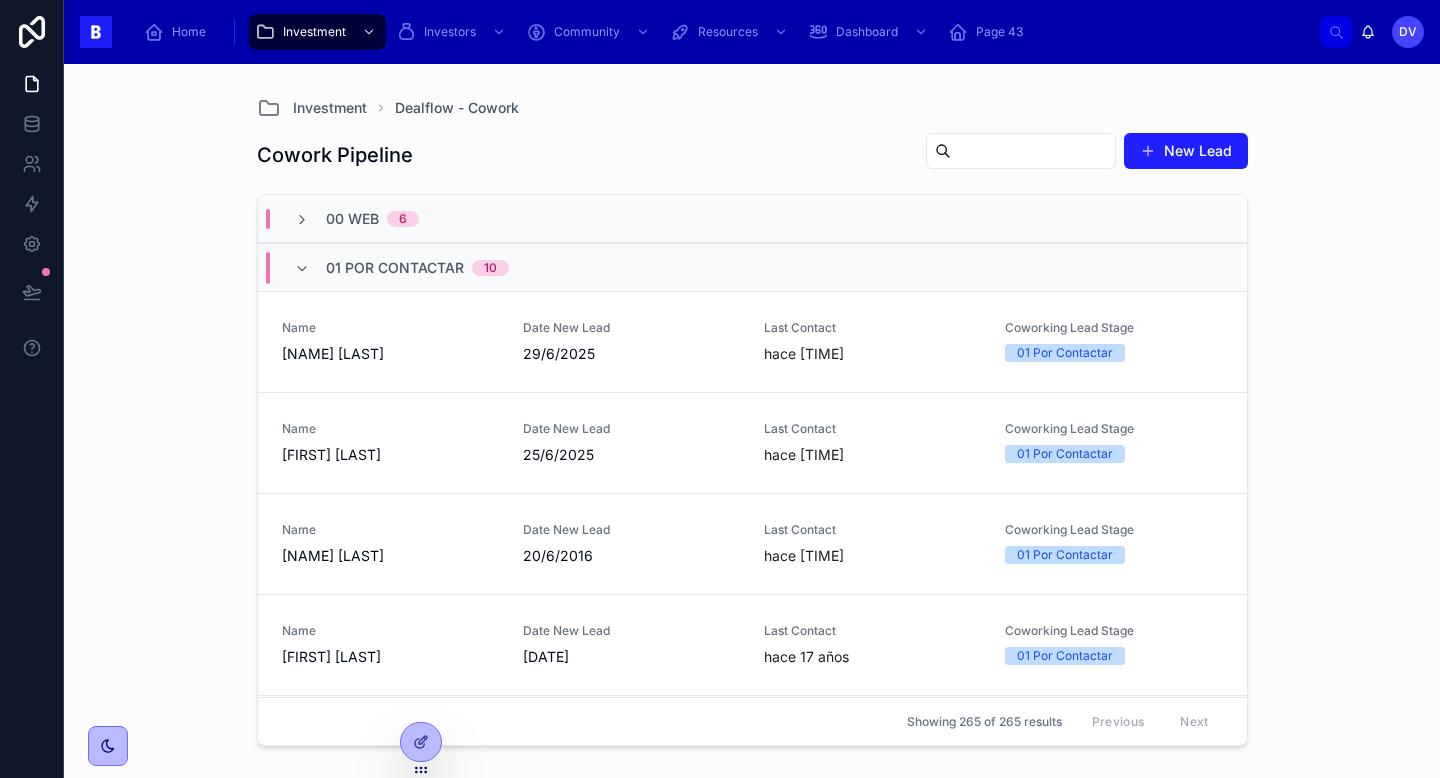scroll, scrollTop: 0, scrollLeft: 0, axis: both 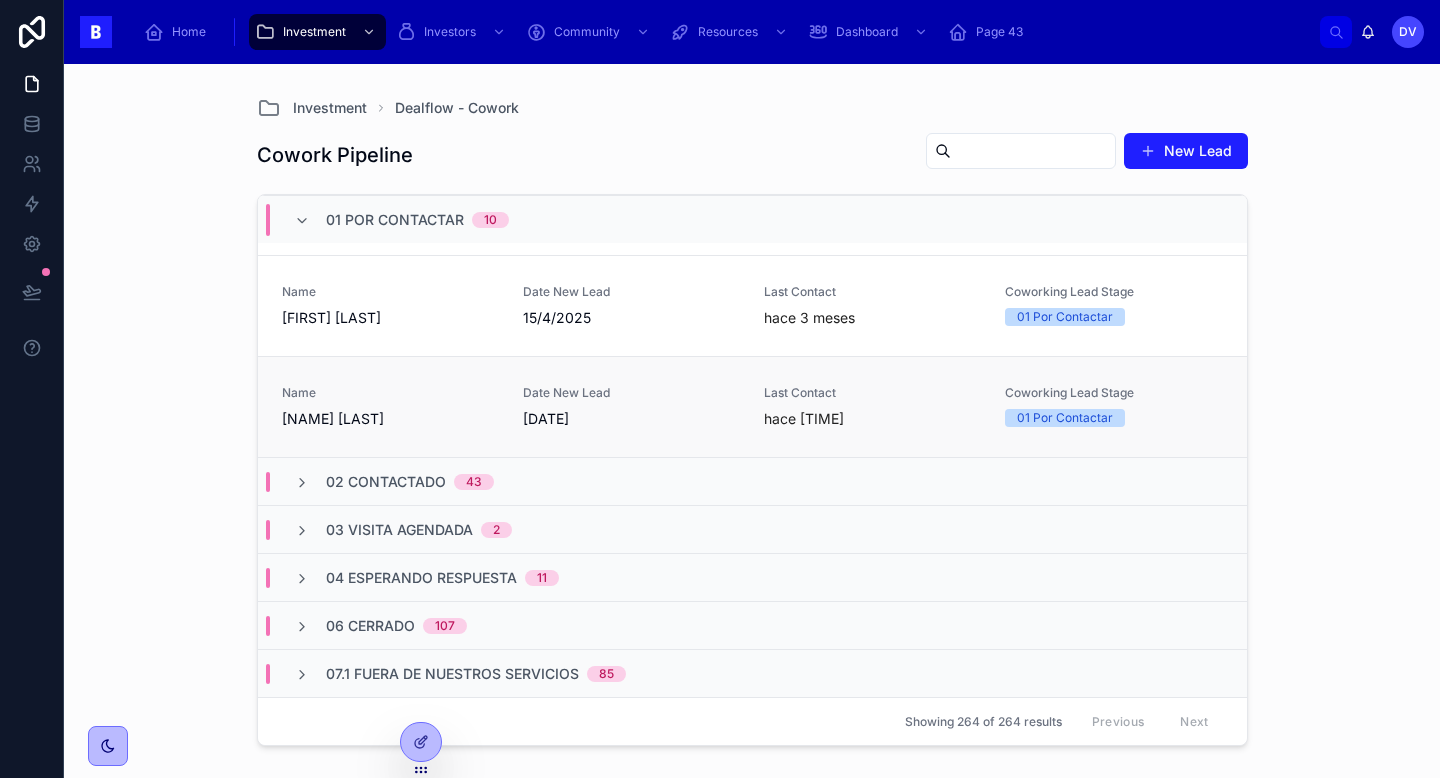 click on "[NAME] [LAST]" at bounding box center [390, 419] 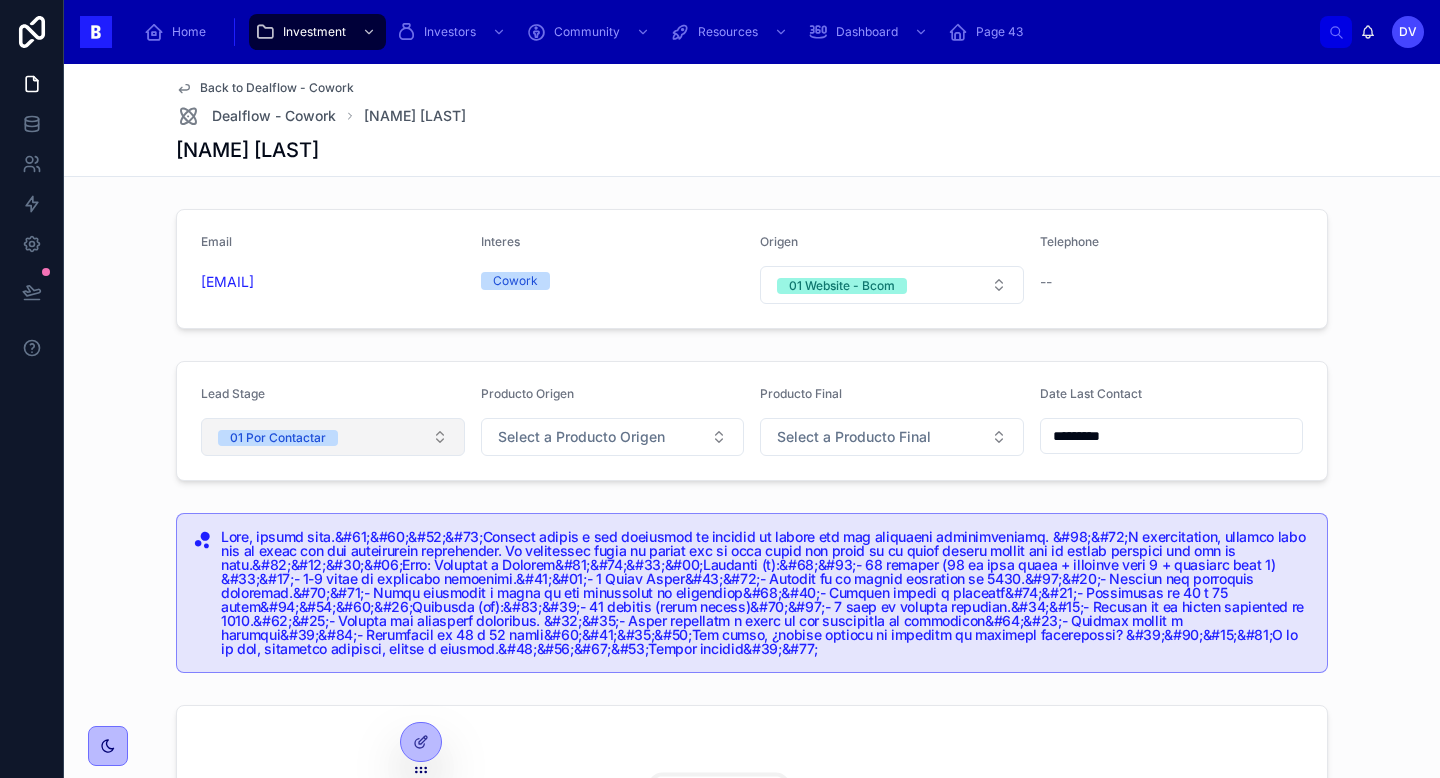 click on "01 Por Contactar" at bounding box center [333, 437] 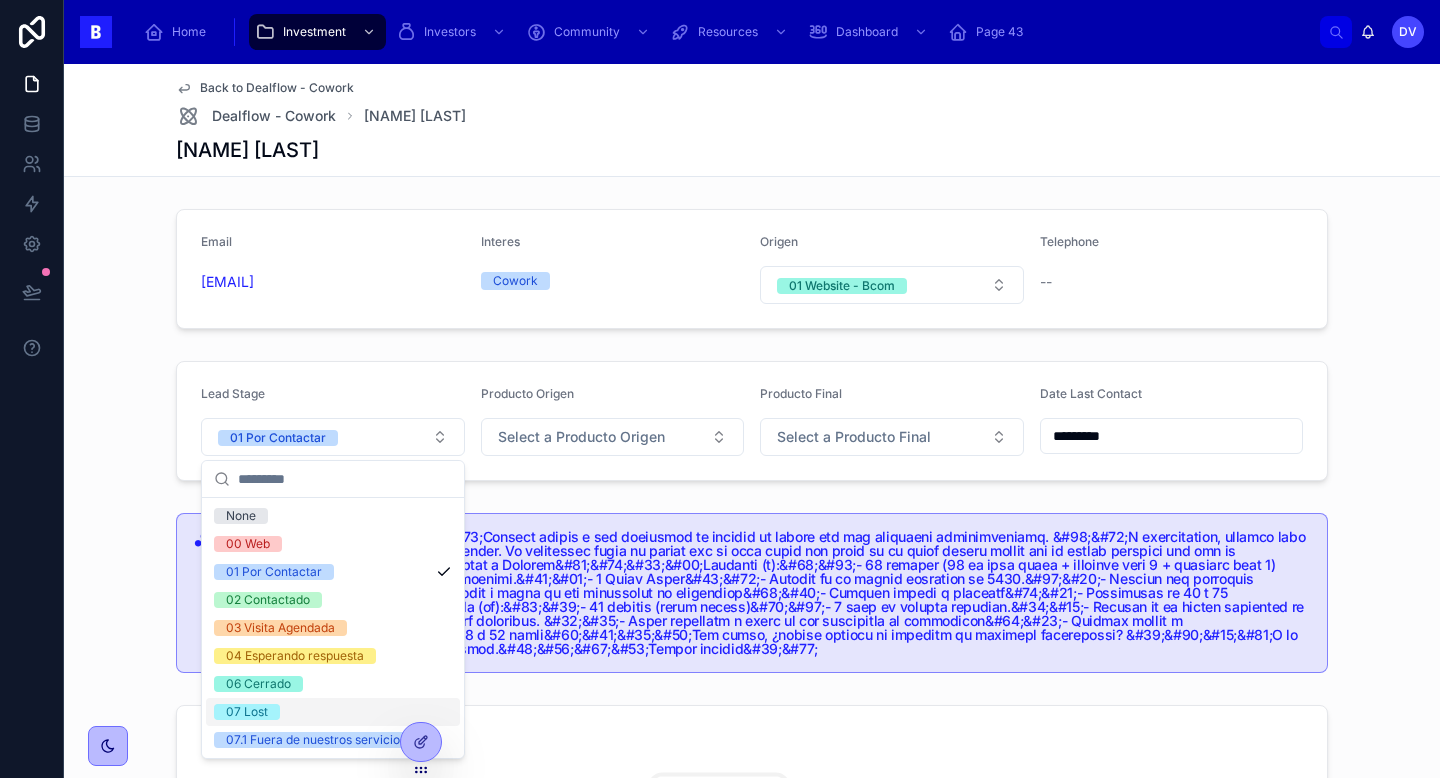 click on "07 Lost" at bounding box center (333, 712) 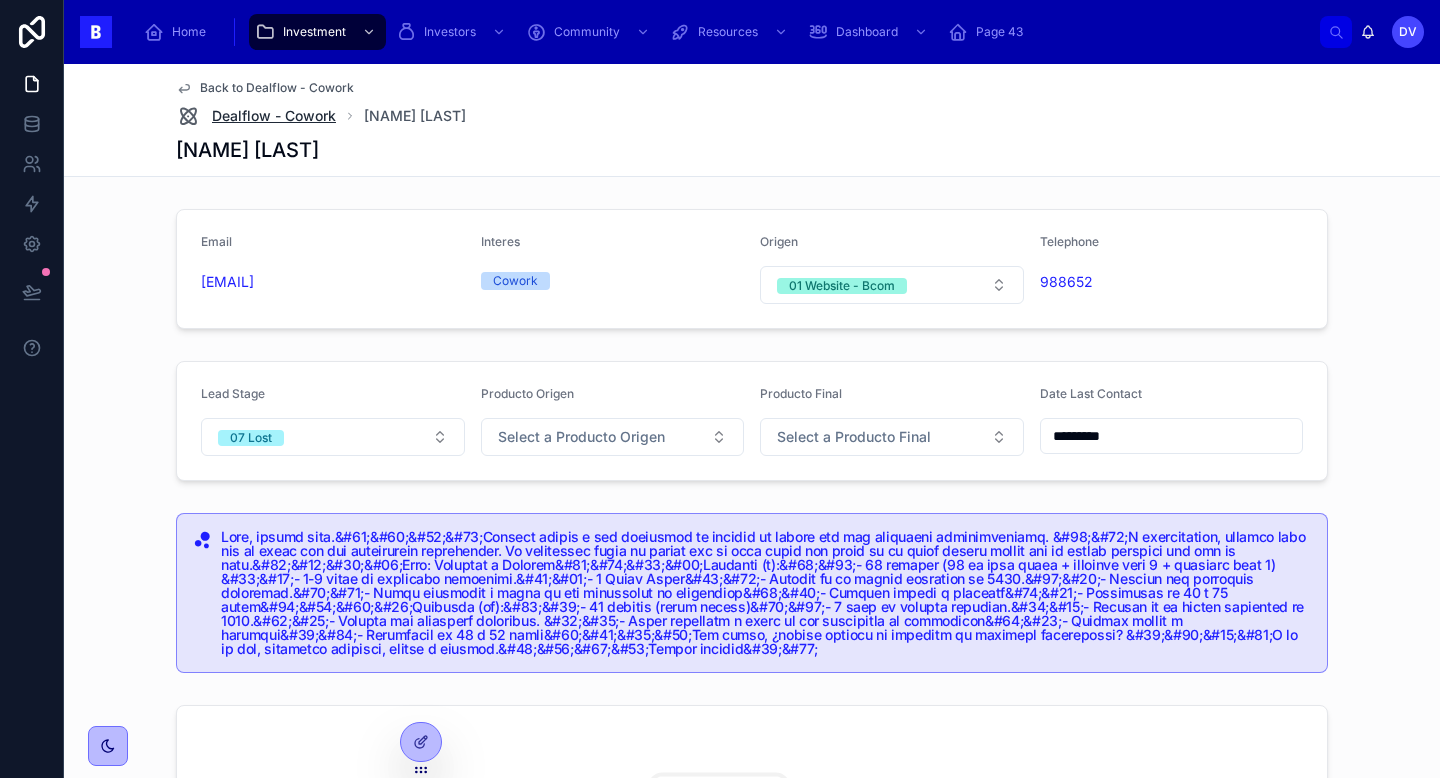click on "Dealflow - Cowork" at bounding box center (274, 116) 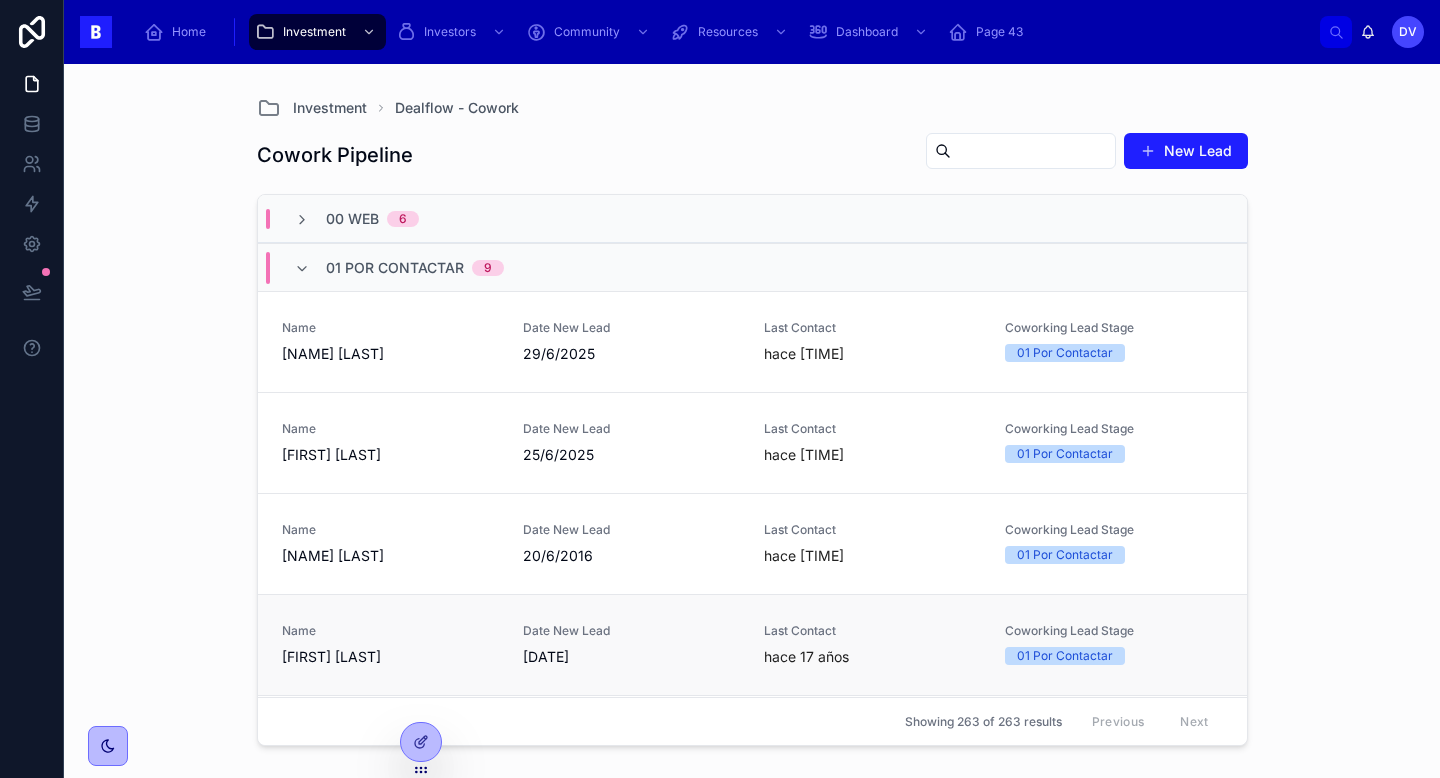 scroll, scrollTop: 743, scrollLeft: 0, axis: vertical 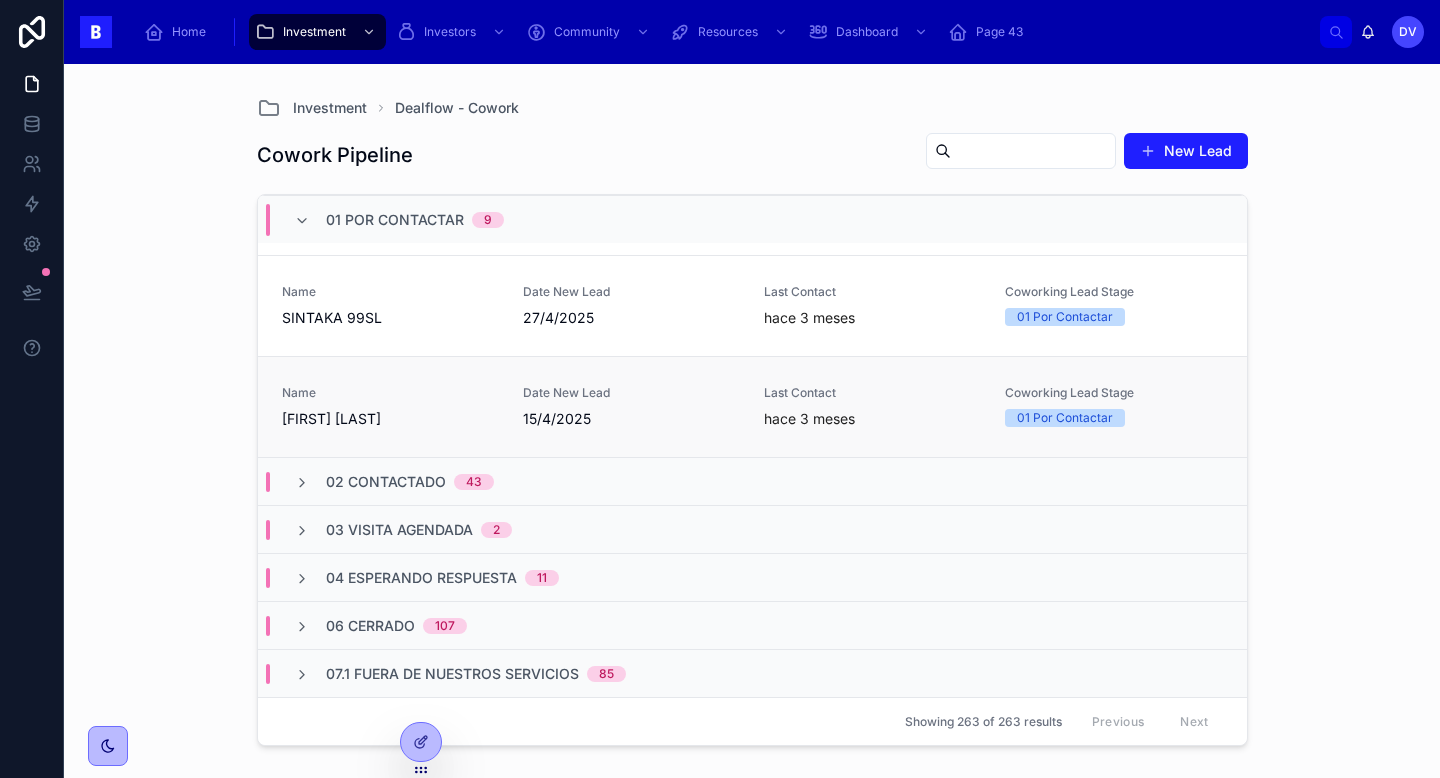 click on "Name [NAME] [LAST] Date New Lead [DATE] Last Contact hace [TIME] Coworking Lead Stage 01 Por Contactar" at bounding box center [752, 406] 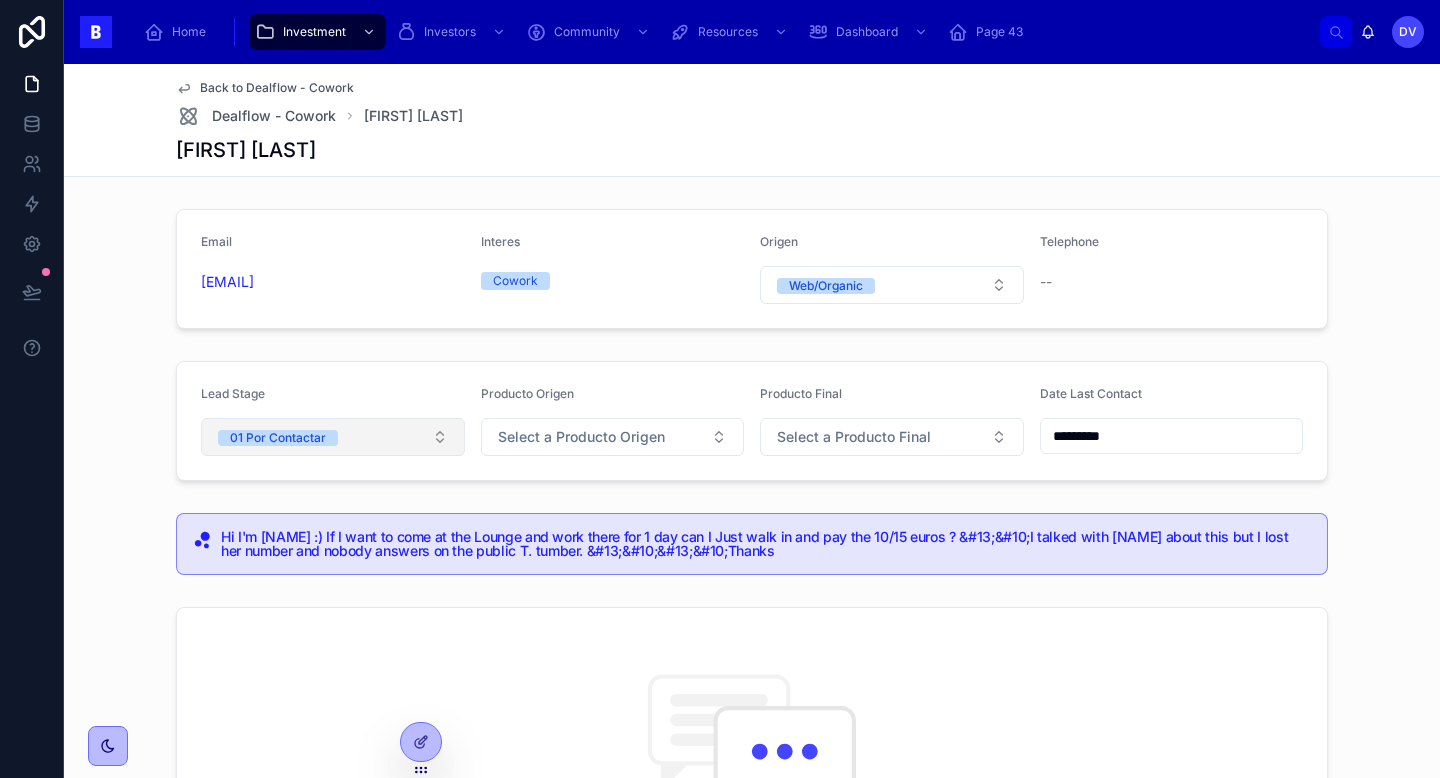 click on "01 Por Contactar" at bounding box center (333, 437) 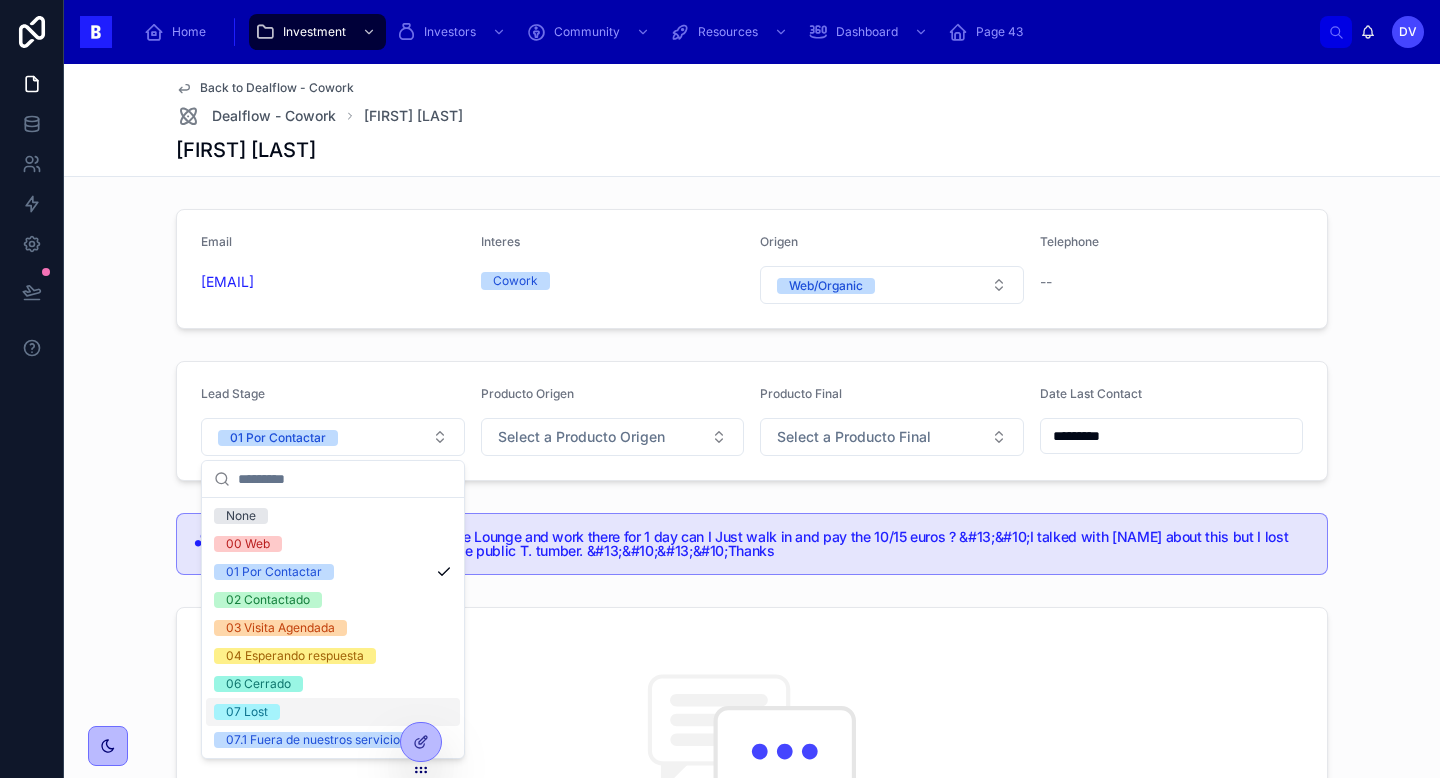 click on "07 Lost" at bounding box center (333, 712) 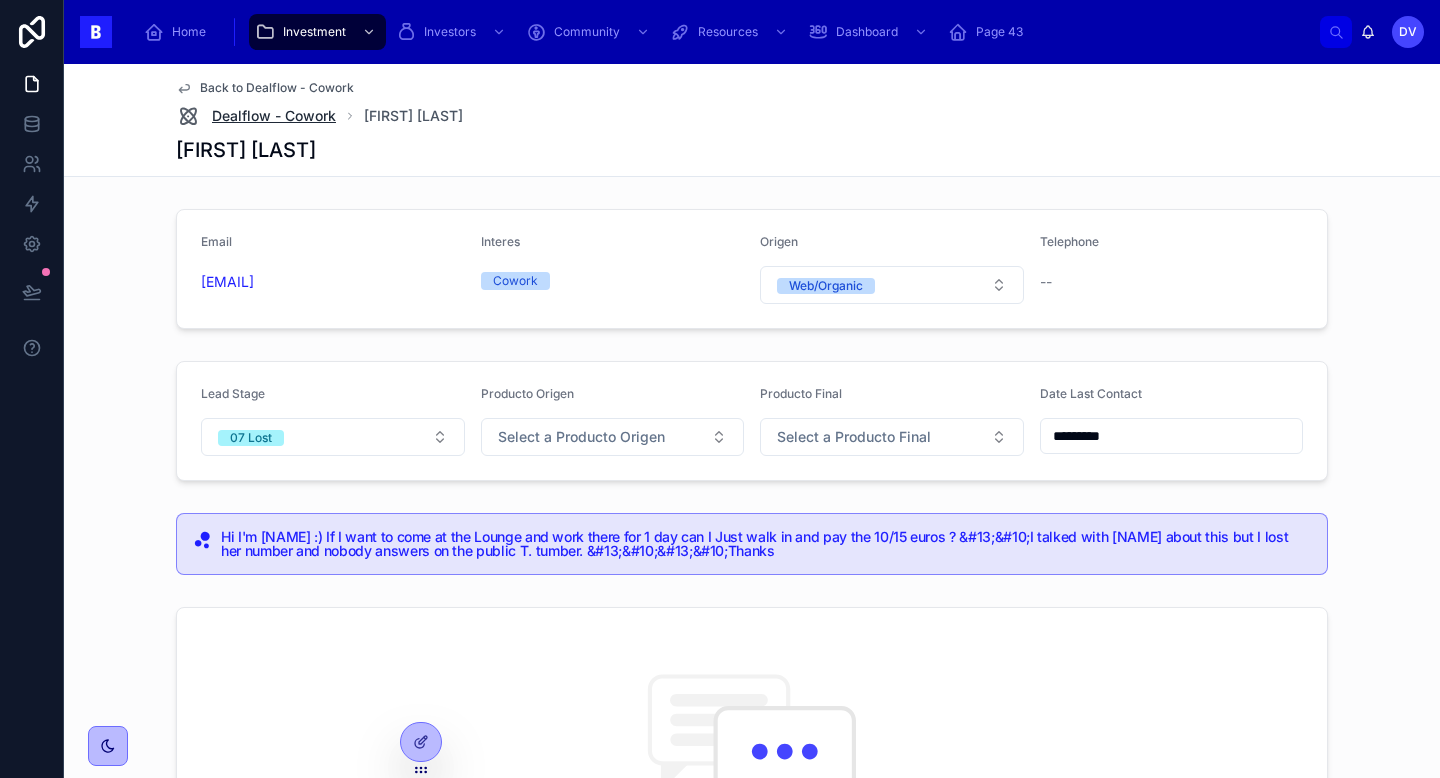 click on "Dealflow - Cowork" at bounding box center [274, 116] 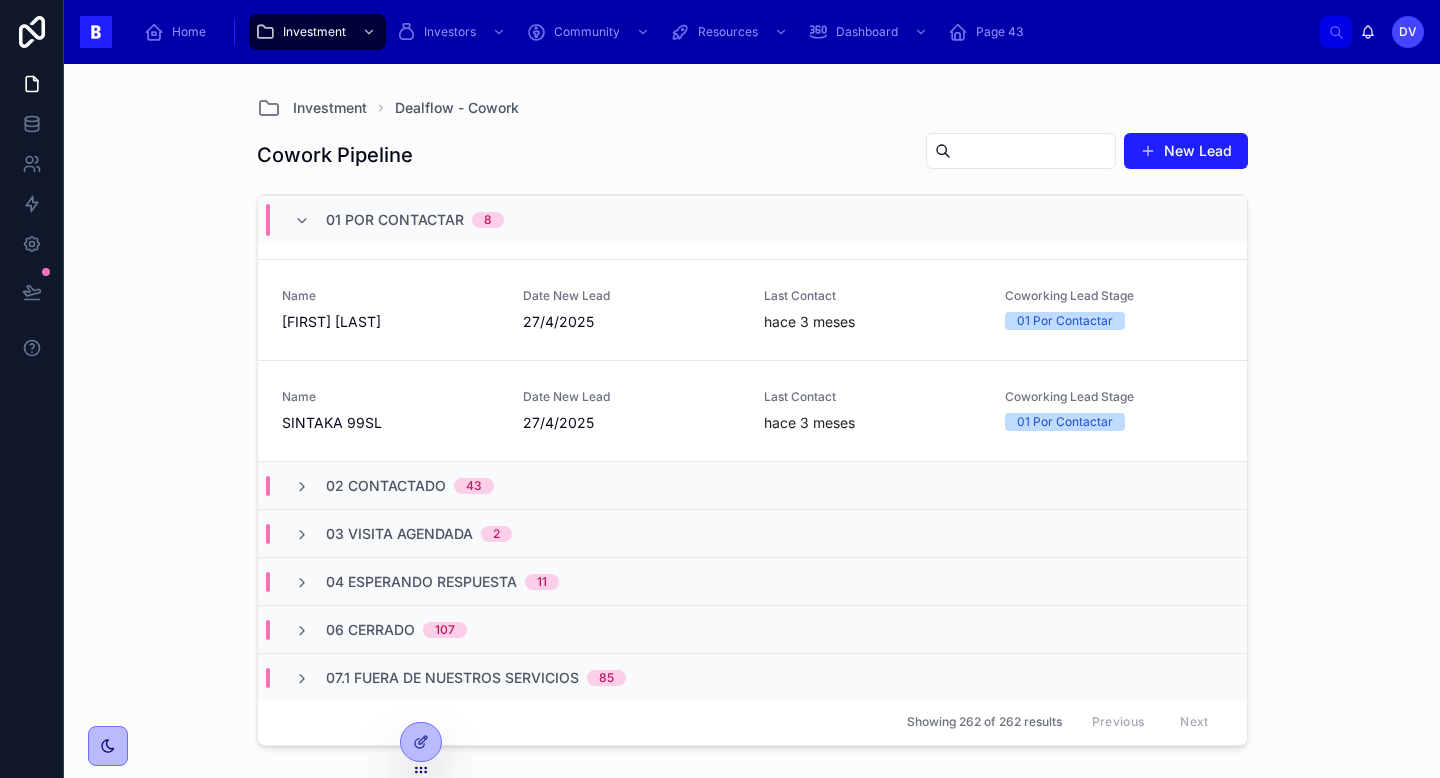 scroll, scrollTop: 637, scrollLeft: 0, axis: vertical 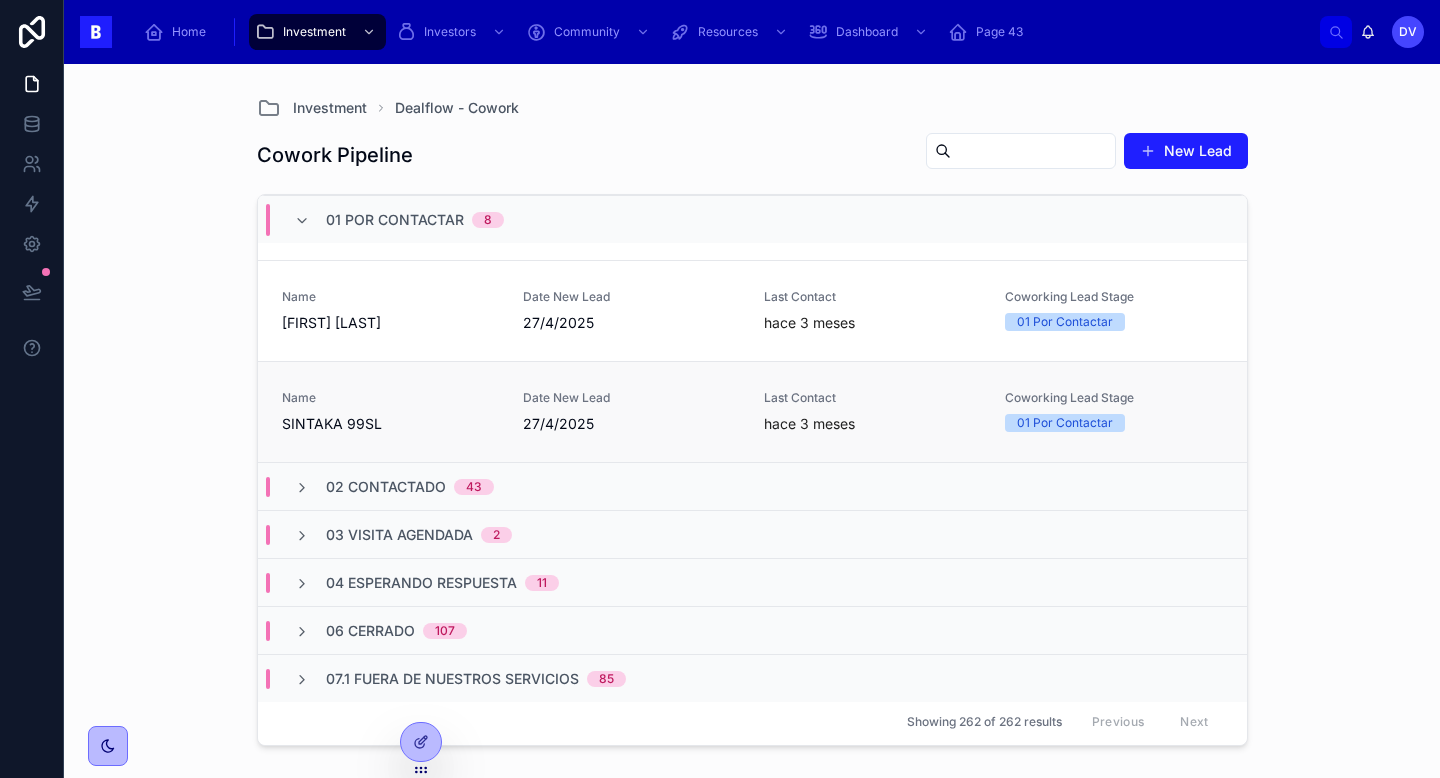 click on "Name [FIRST] [LAST] Date New Lead [DATE] Last Contact hace [TIME] Coworking Lead Stage 01 Por Contactar" at bounding box center (752, 411) 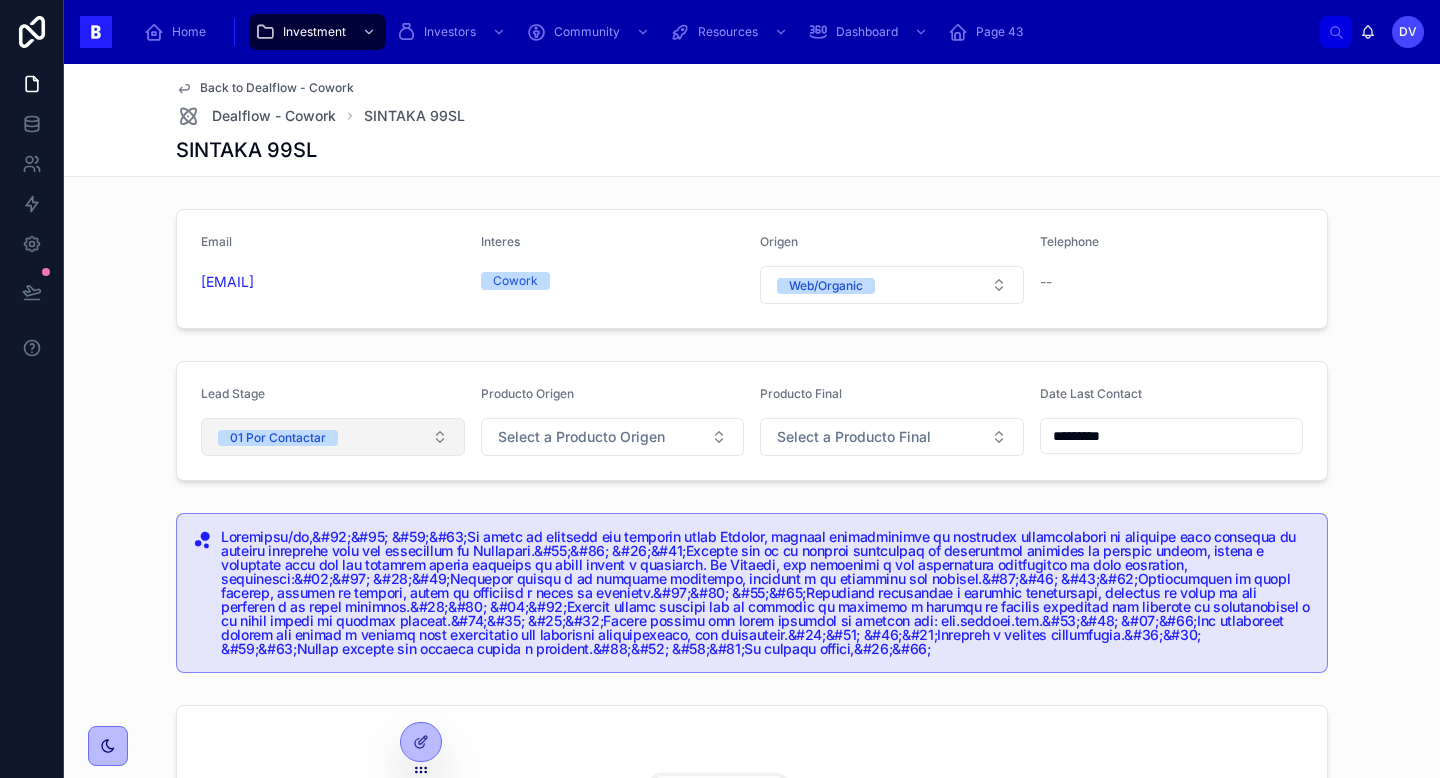 click on "01 Por Contactar" at bounding box center (333, 437) 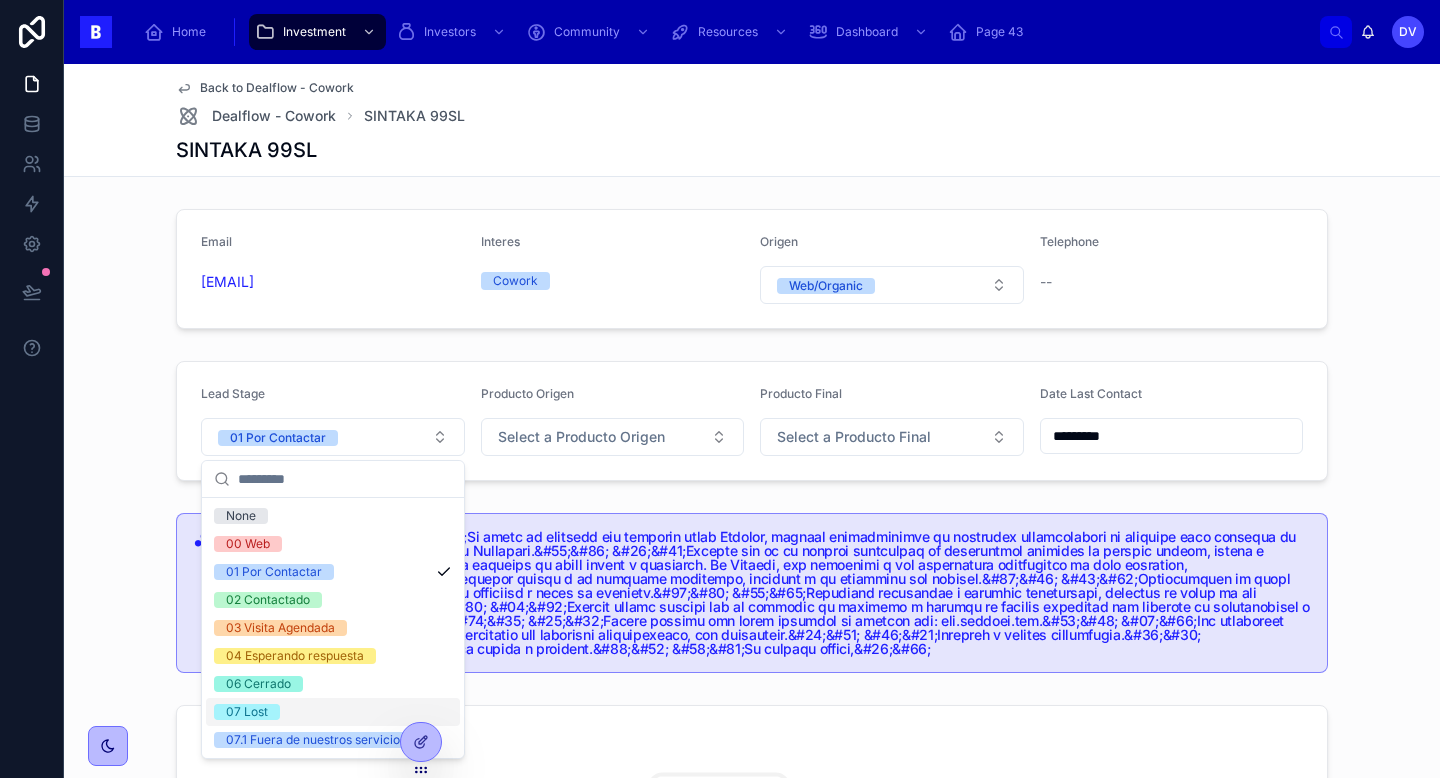 click on "07 Lost" at bounding box center (333, 712) 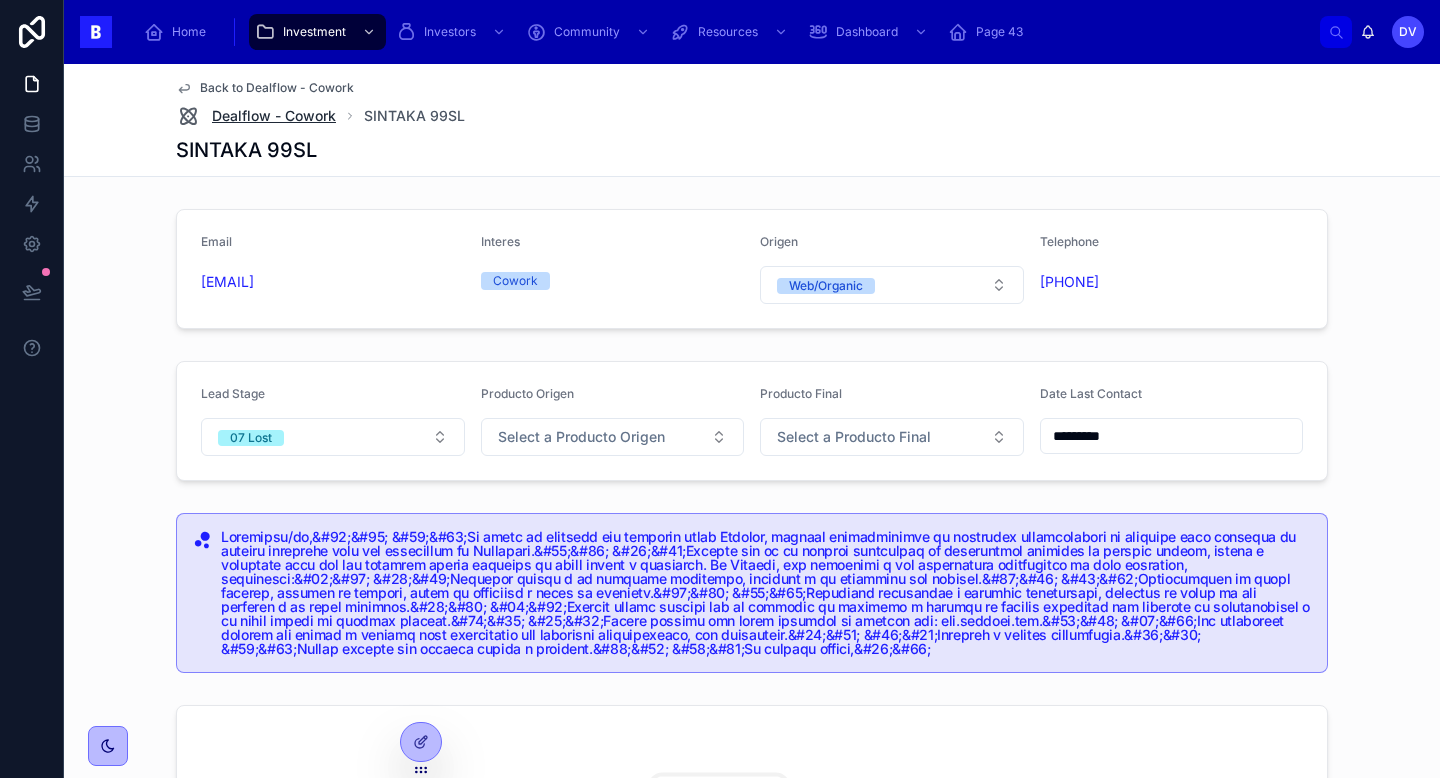 click on "Dealflow - Cowork" at bounding box center [274, 116] 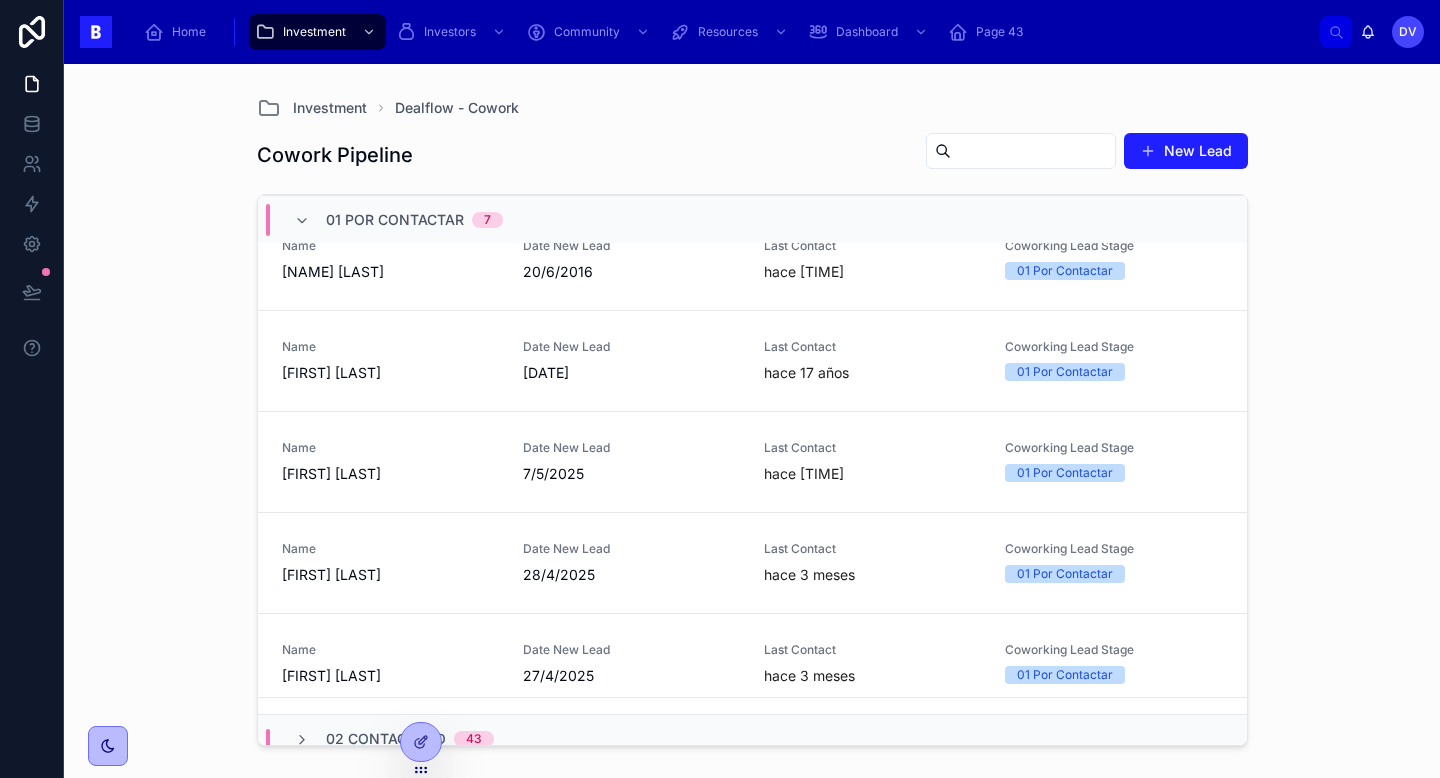 scroll, scrollTop: 541, scrollLeft: 0, axis: vertical 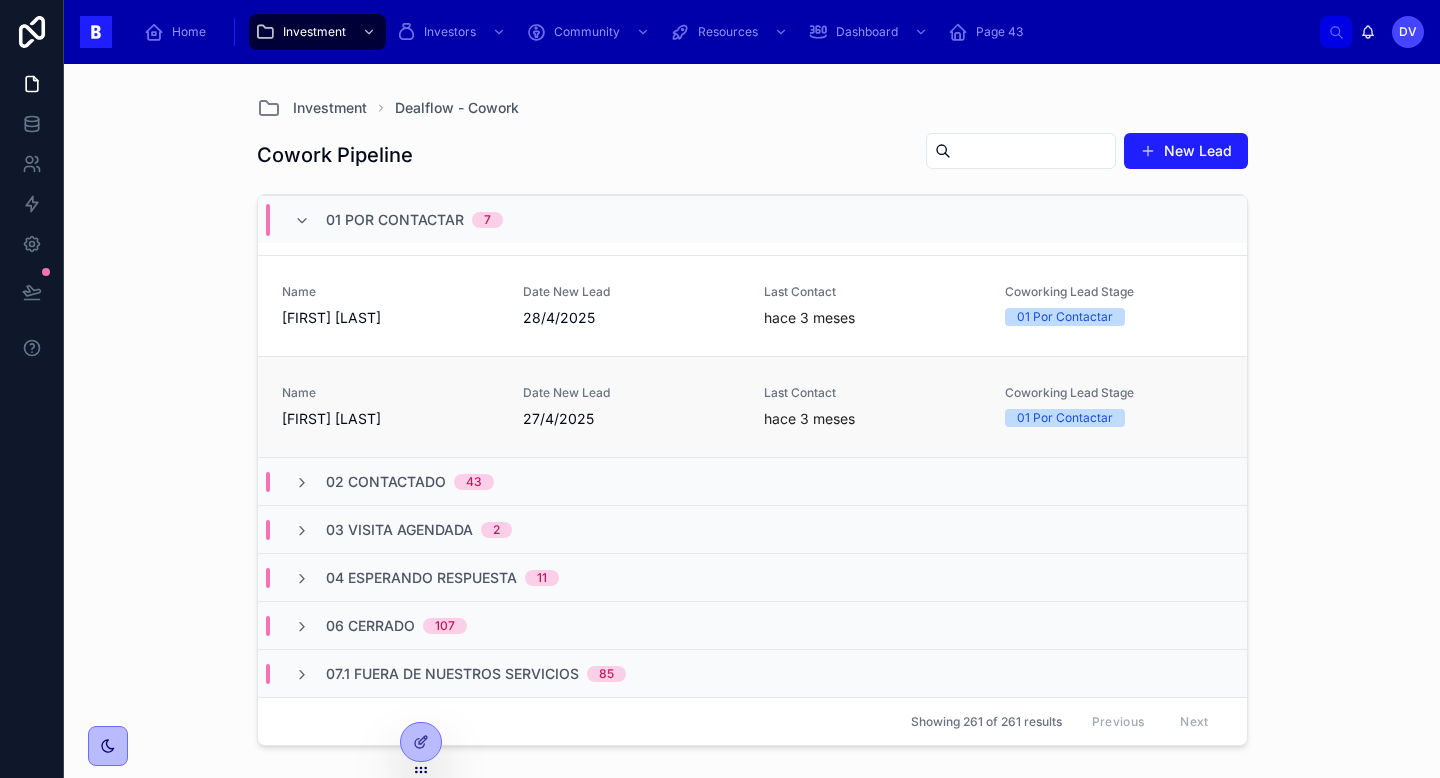 click on "Name [FIRST] [LAST]" at bounding box center [390, 407] 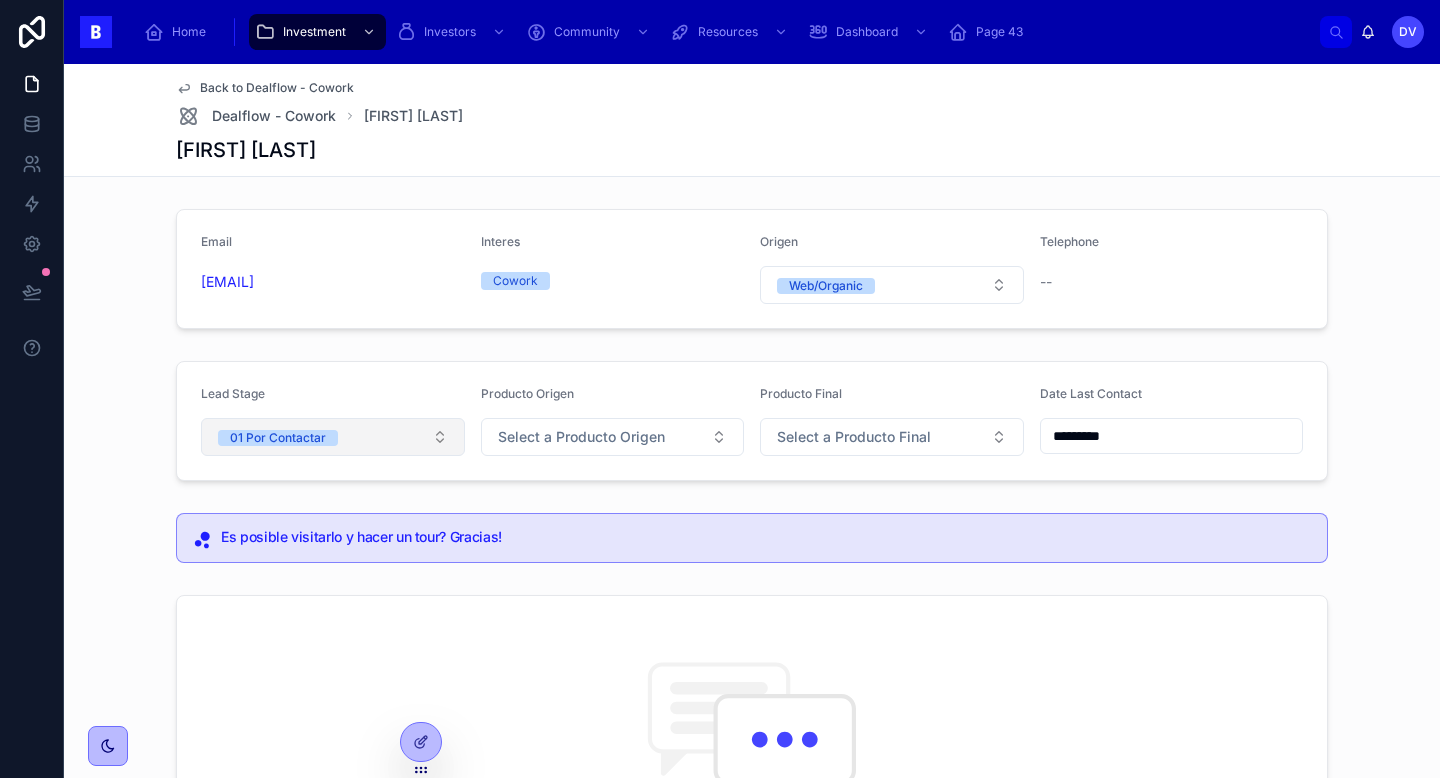 click on "01 Por Contactar" at bounding box center [333, 437] 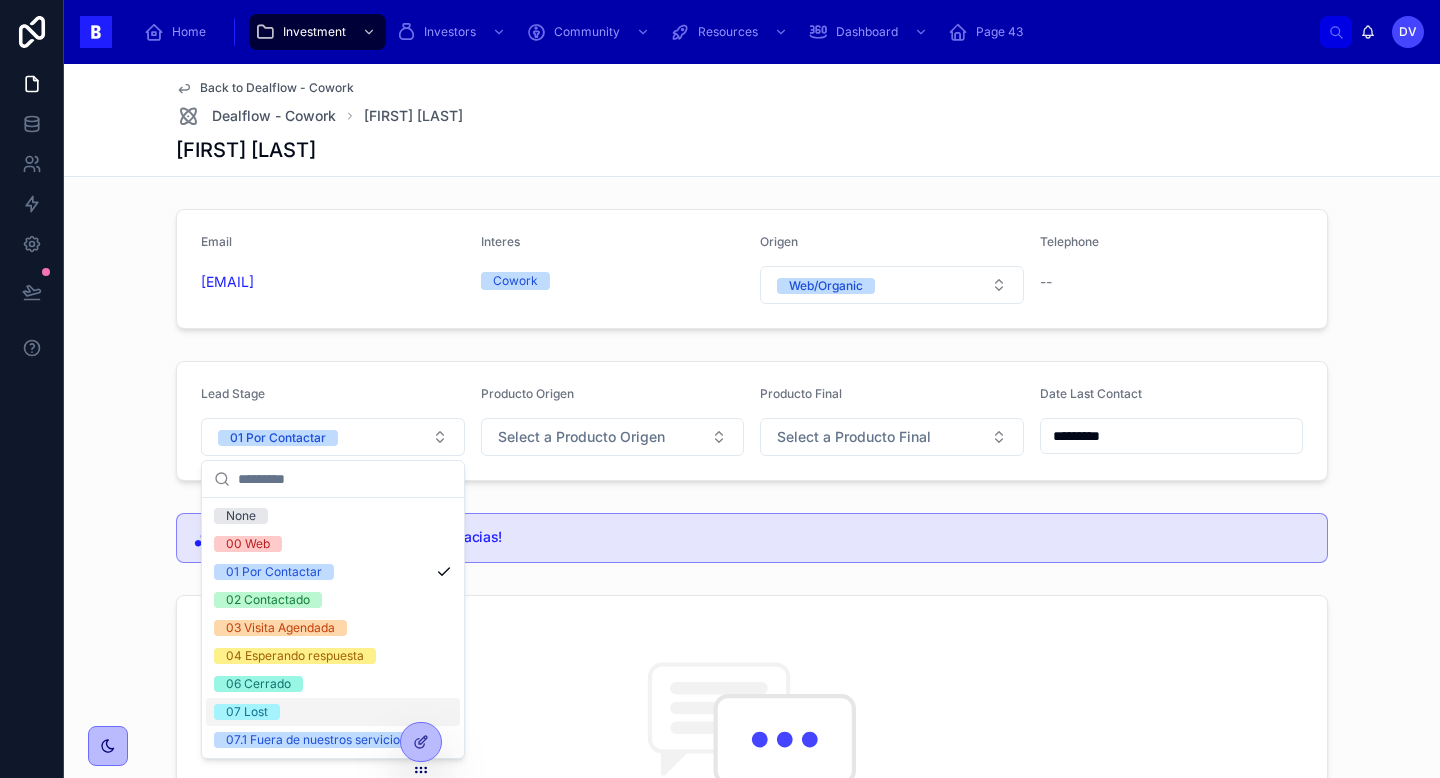 click on "07 Lost" at bounding box center [247, 712] 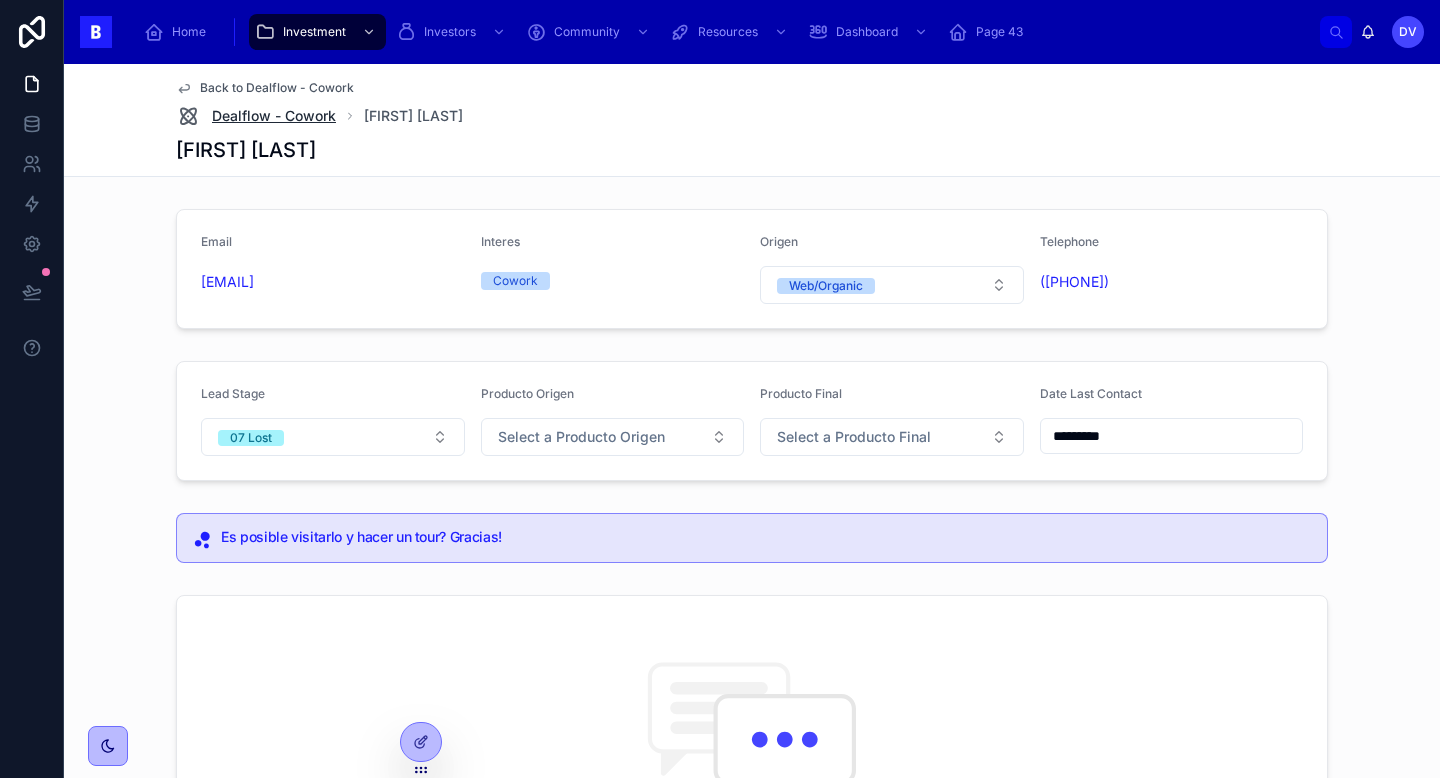 click on "Dealflow - Cowork" at bounding box center [274, 116] 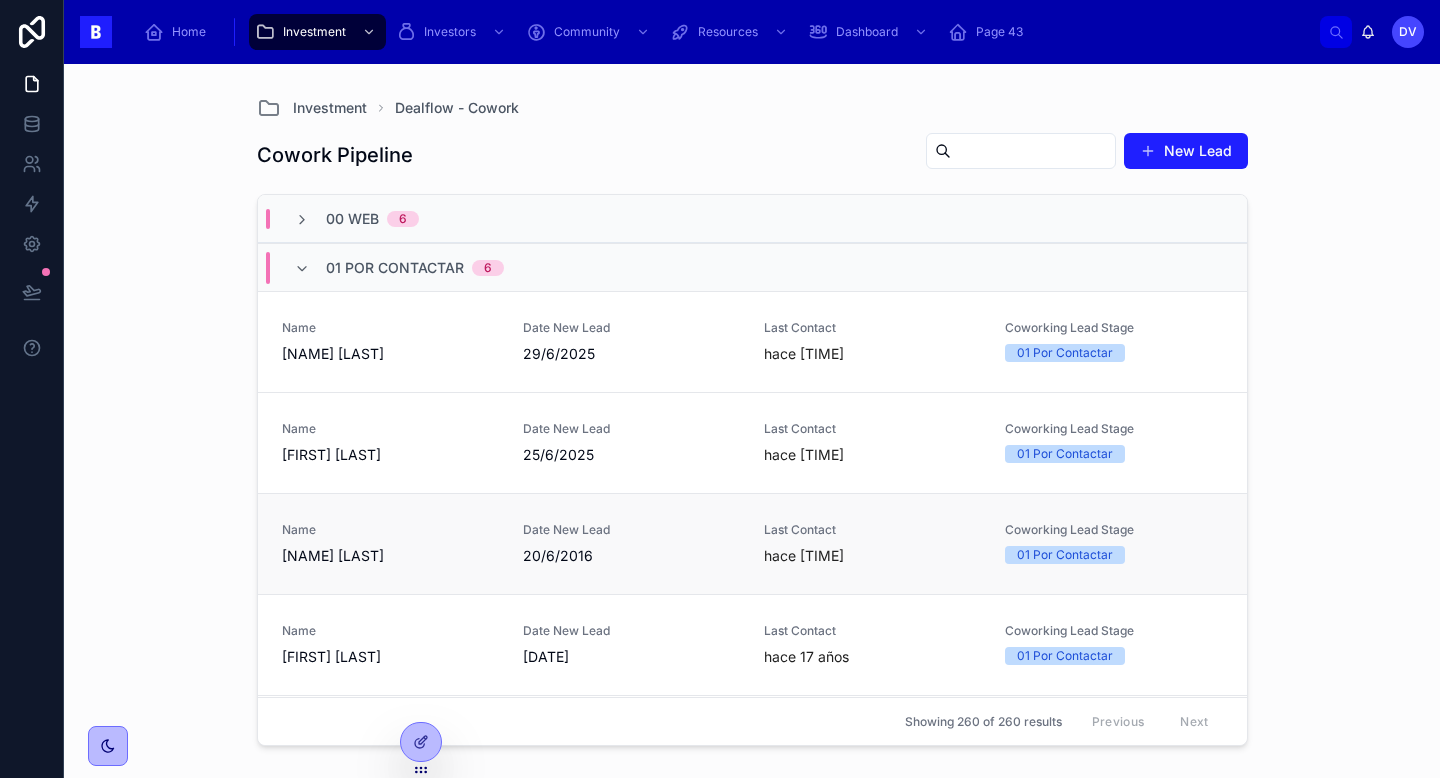 scroll, scrollTop: 440, scrollLeft: 0, axis: vertical 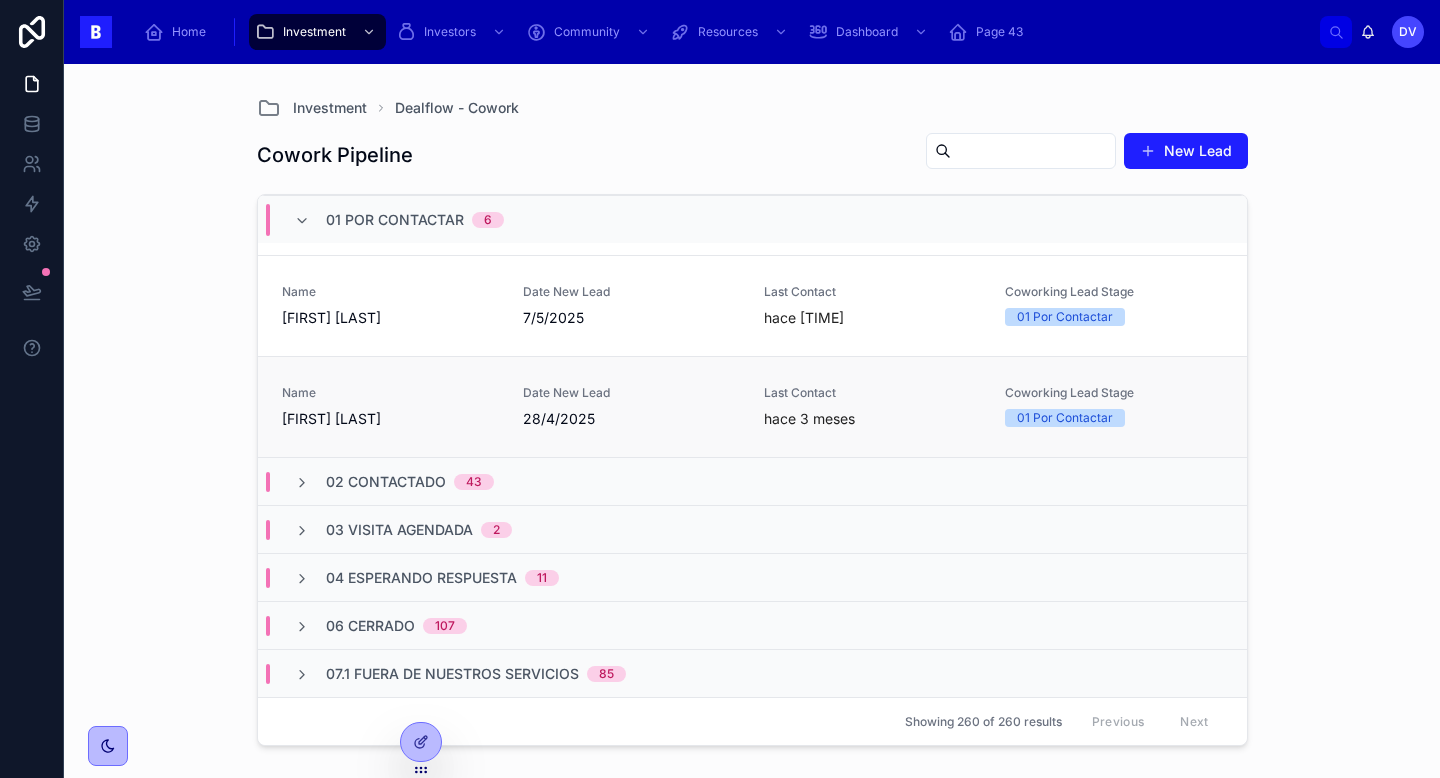 click on "[FIRST] [LAST]" at bounding box center [390, 419] 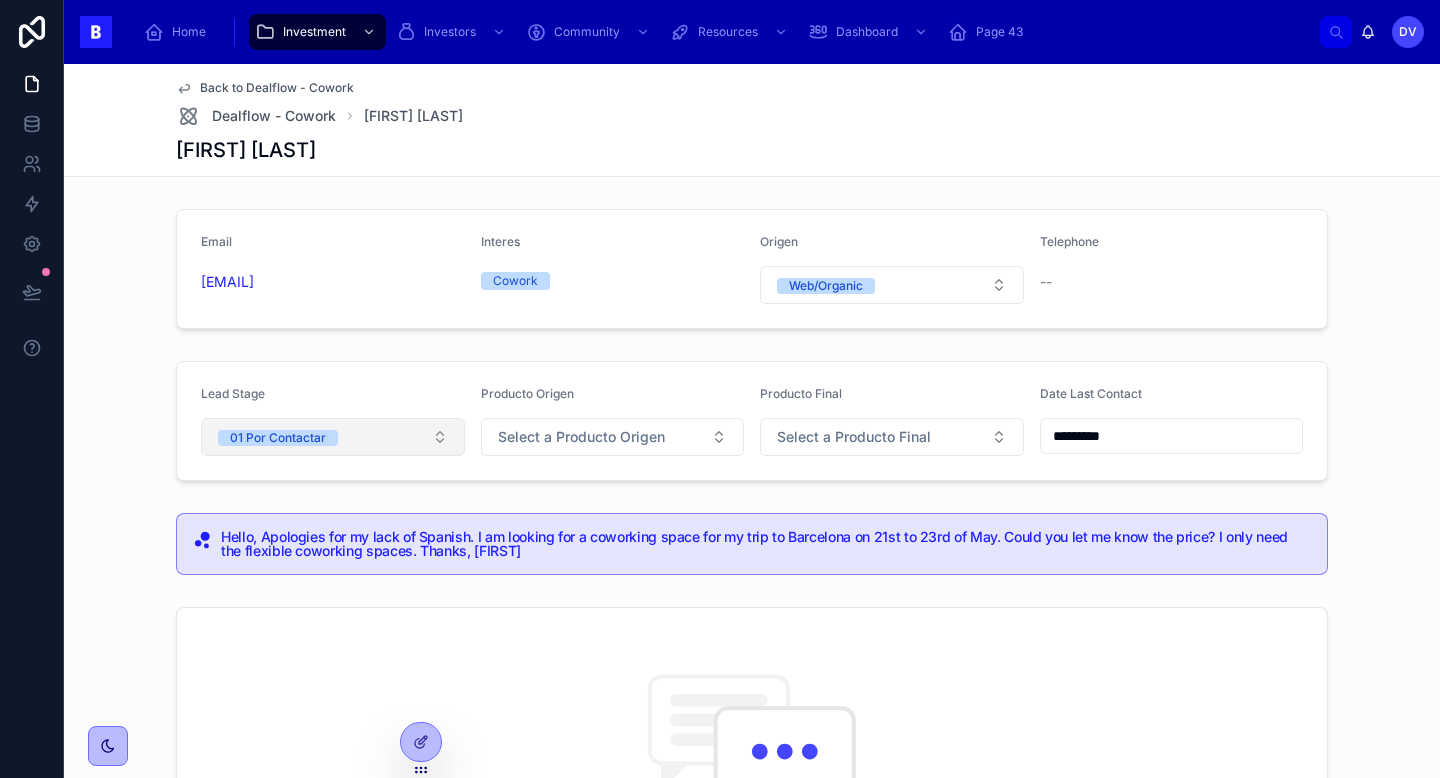 click on "01 Por Contactar" at bounding box center [333, 437] 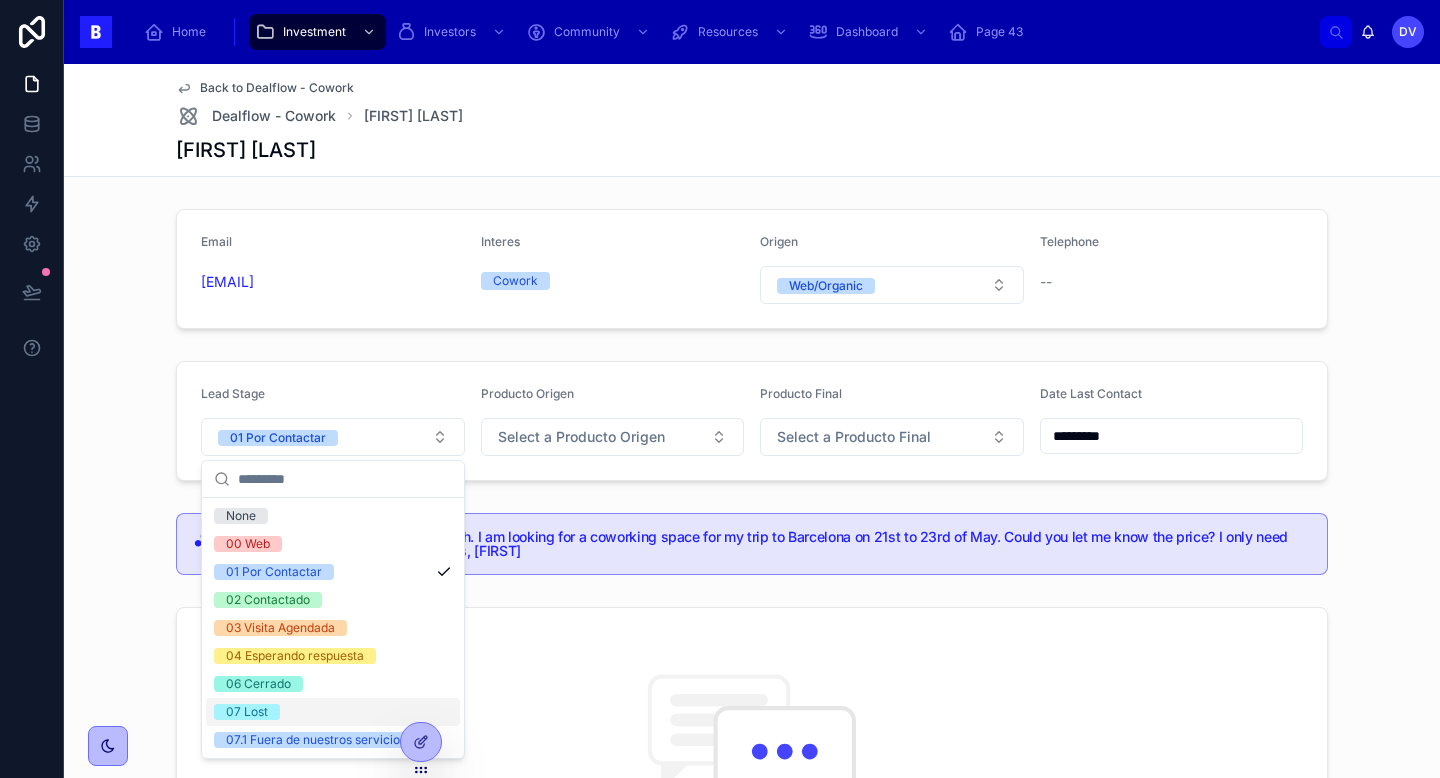 click on "07 Lost" at bounding box center (333, 712) 